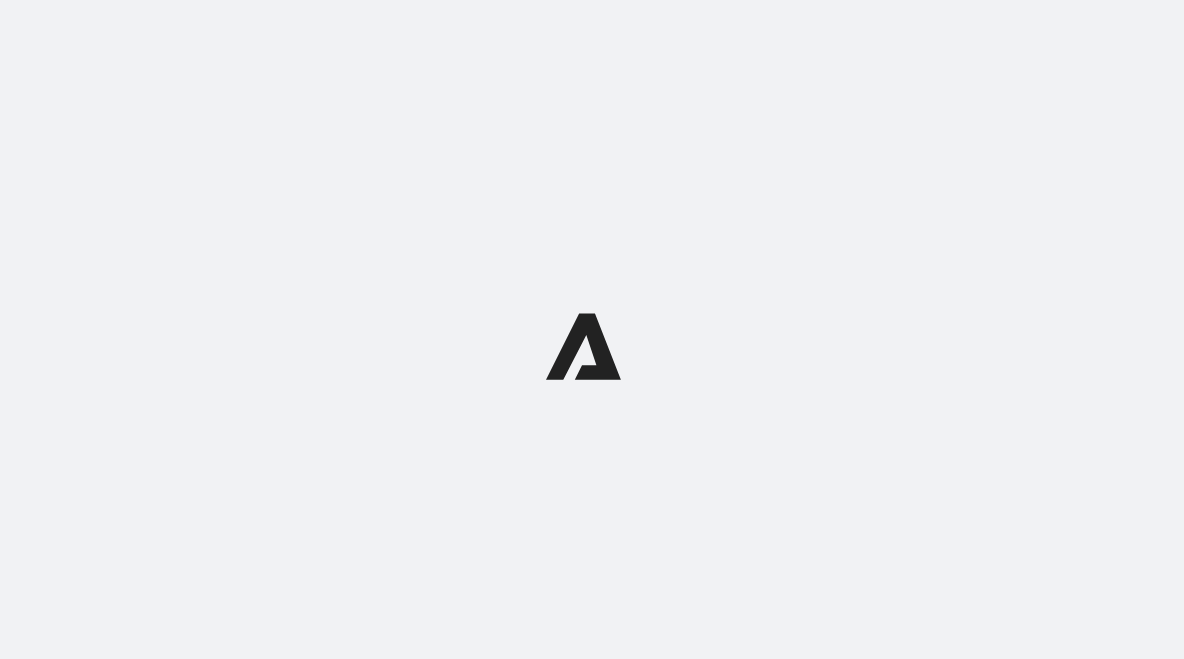 scroll, scrollTop: 0, scrollLeft: 0, axis: both 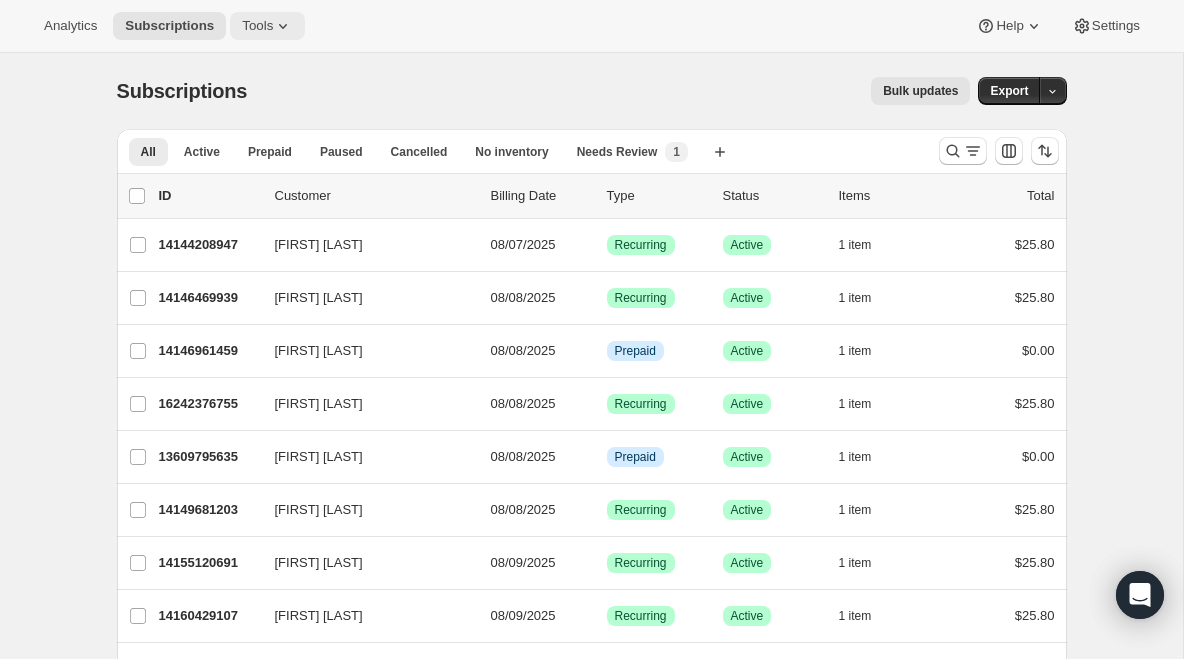 click on "Tools" at bounding box center [257, 26] 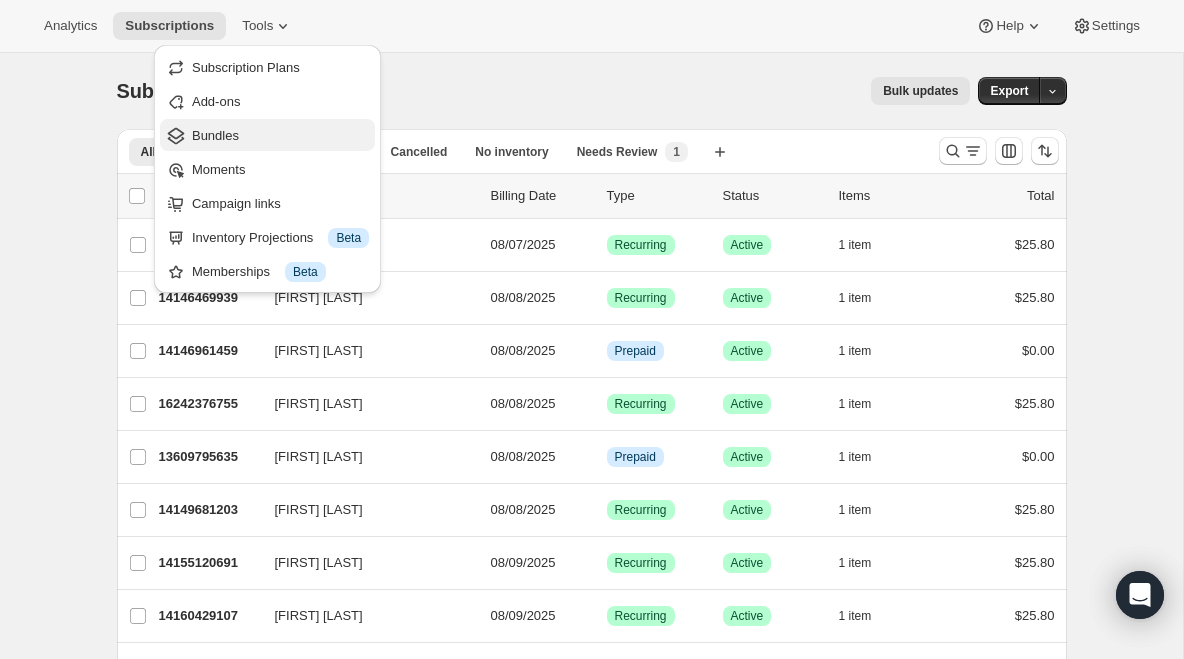 click on "Bundles" at bounding box center [280, 136] 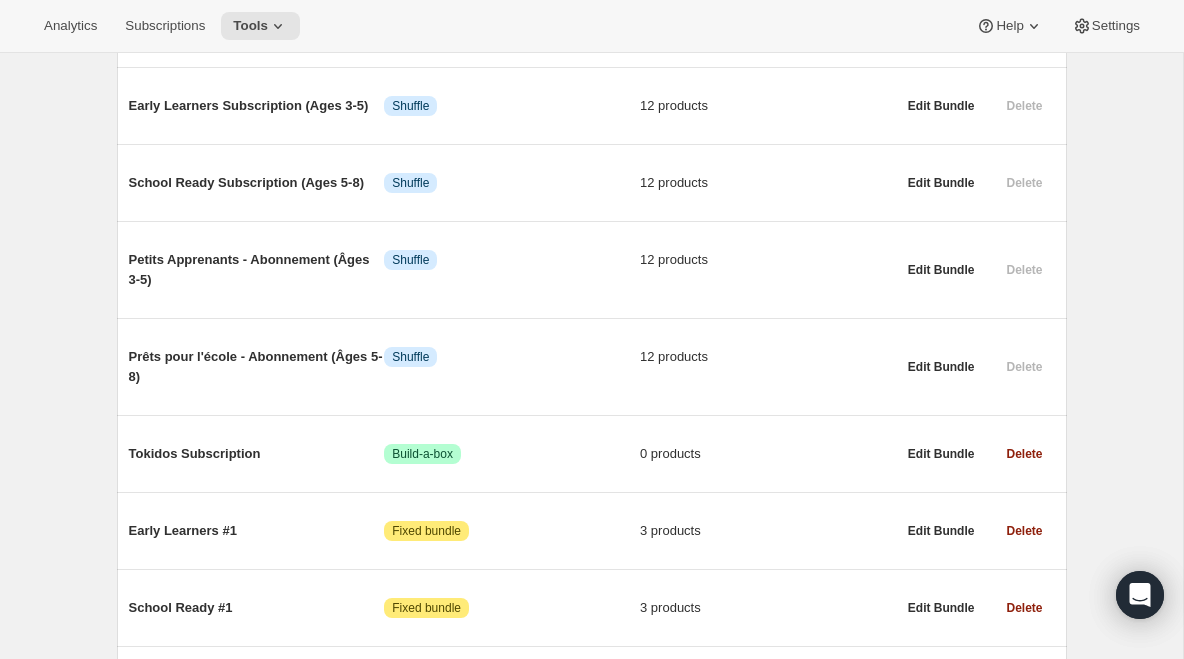 scroll, scrollTop: 1193, scrollLeft: 0, axis: vertical 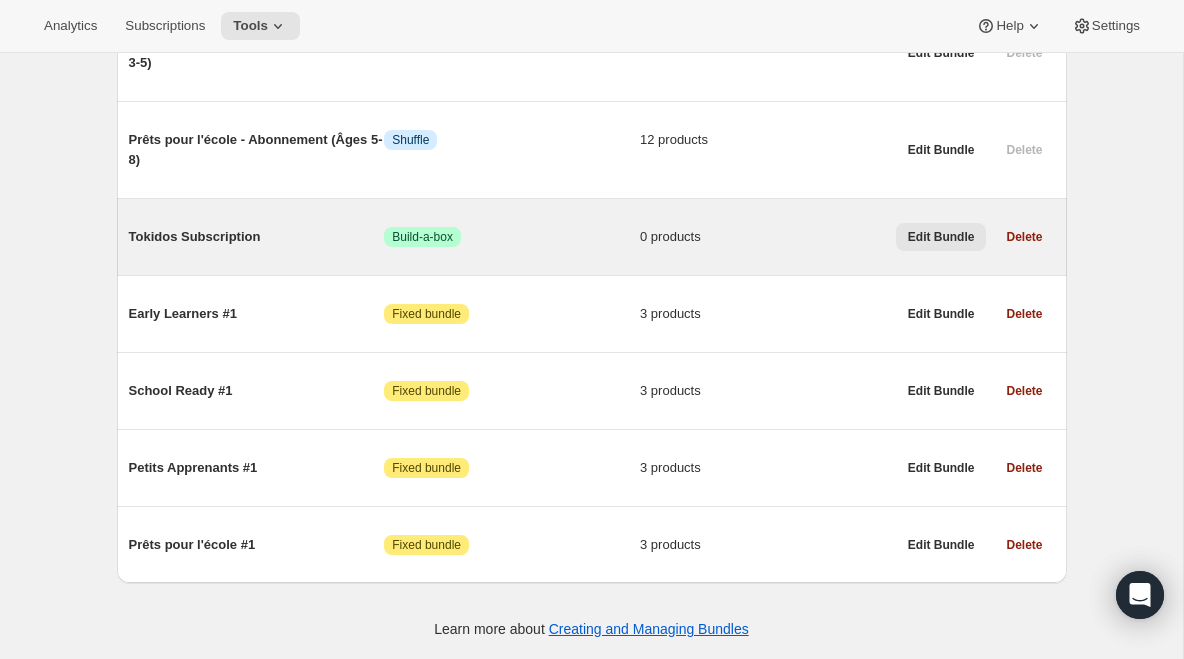 type 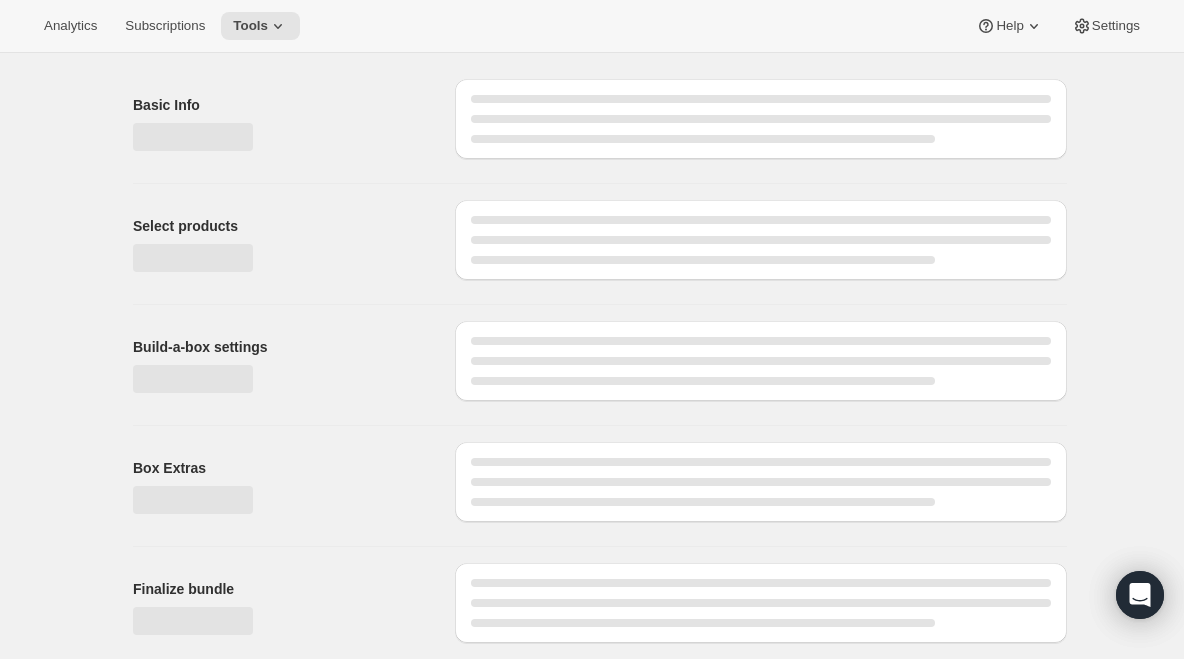 scroll, scrollTop: 0, scrollLeft: 0, axis: both 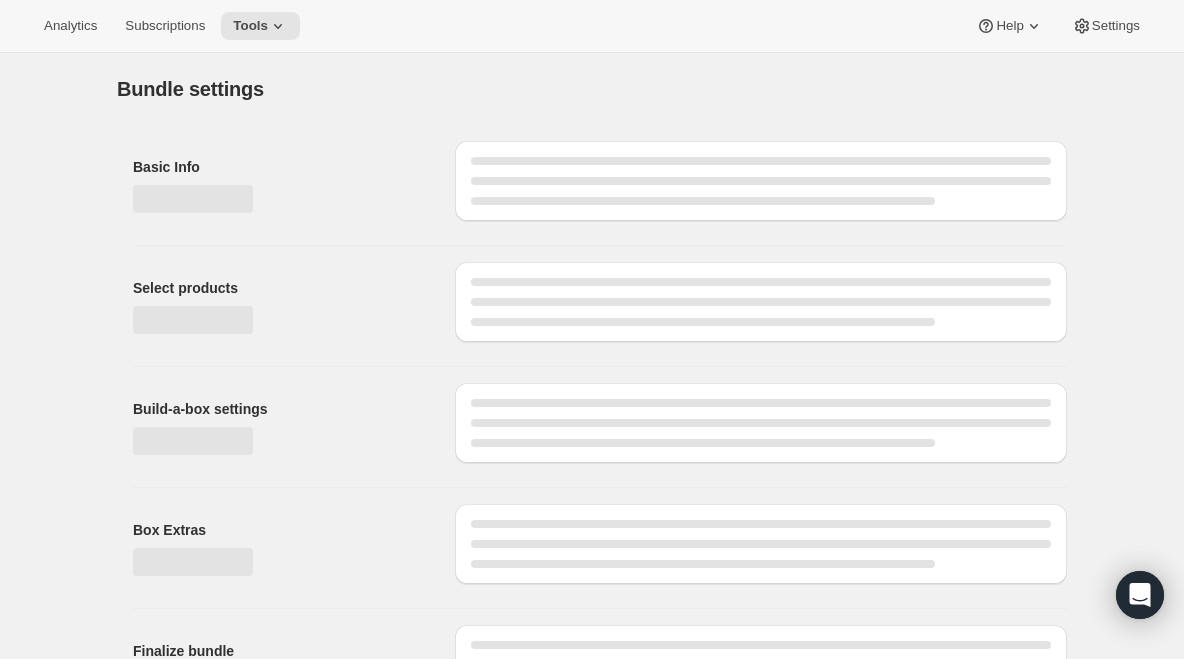 type on "Tokidos Subscription" 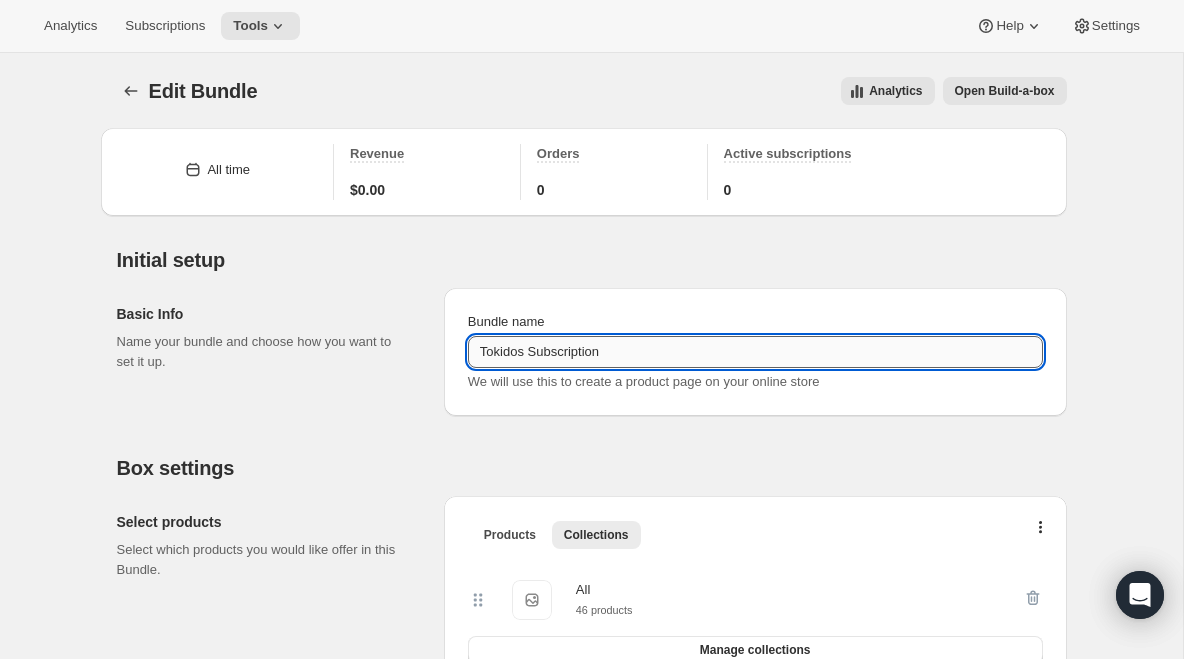 click on "Tokidos Subscription" at bounding box center [755, 352] 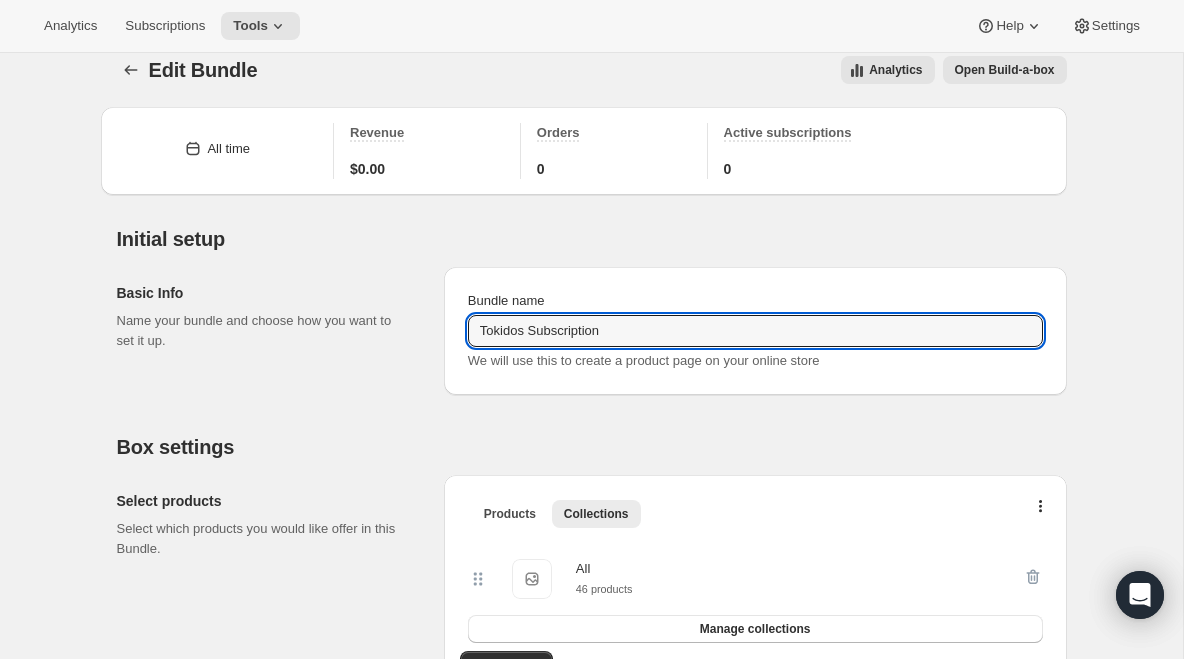 scroll, scrollTop: 15, scrollLeft: 0, axis: vertical 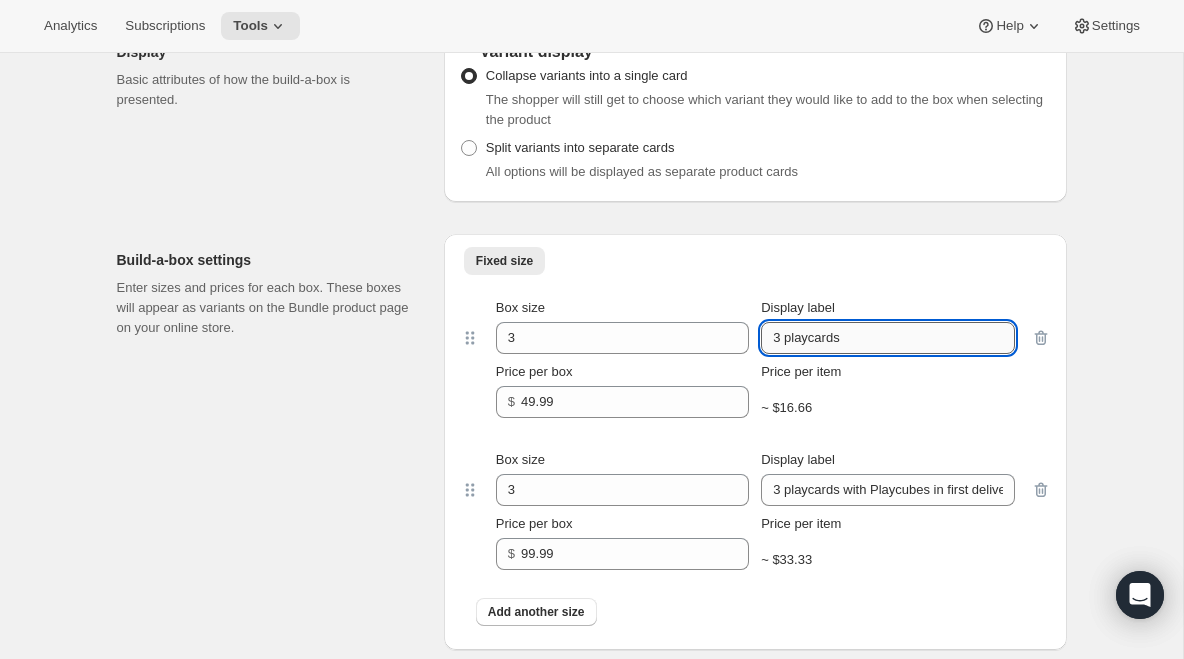 click on "3 playcards" at bounding box center [887, 338] 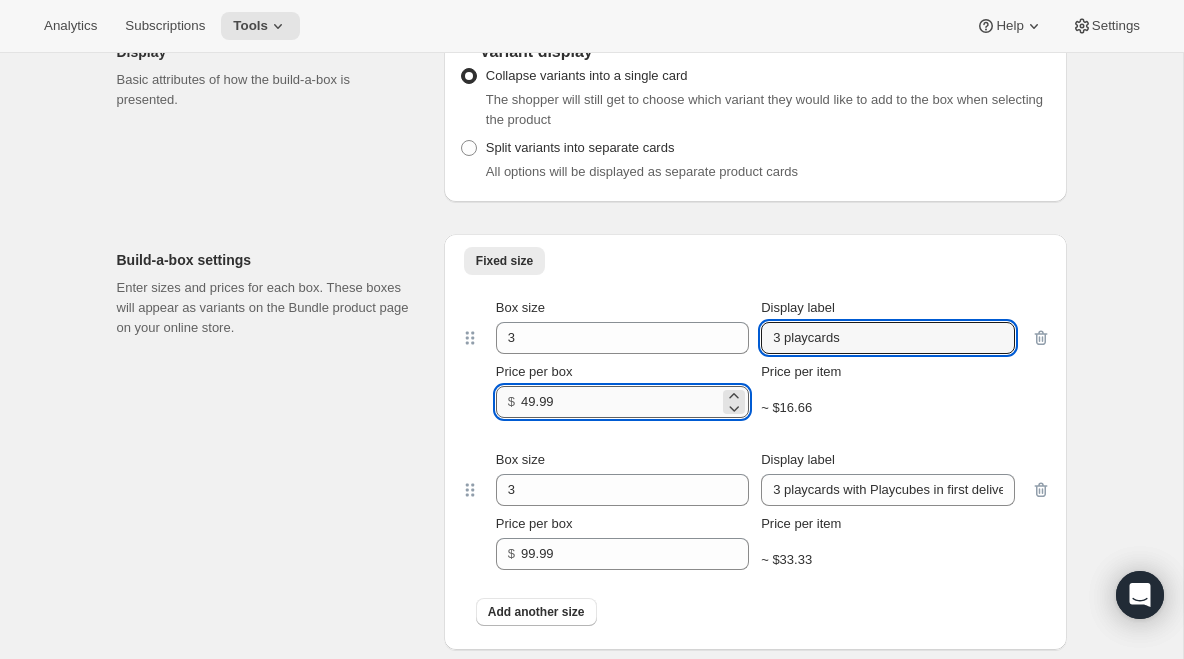 click on "49.99" at bounding box center [620, 402] 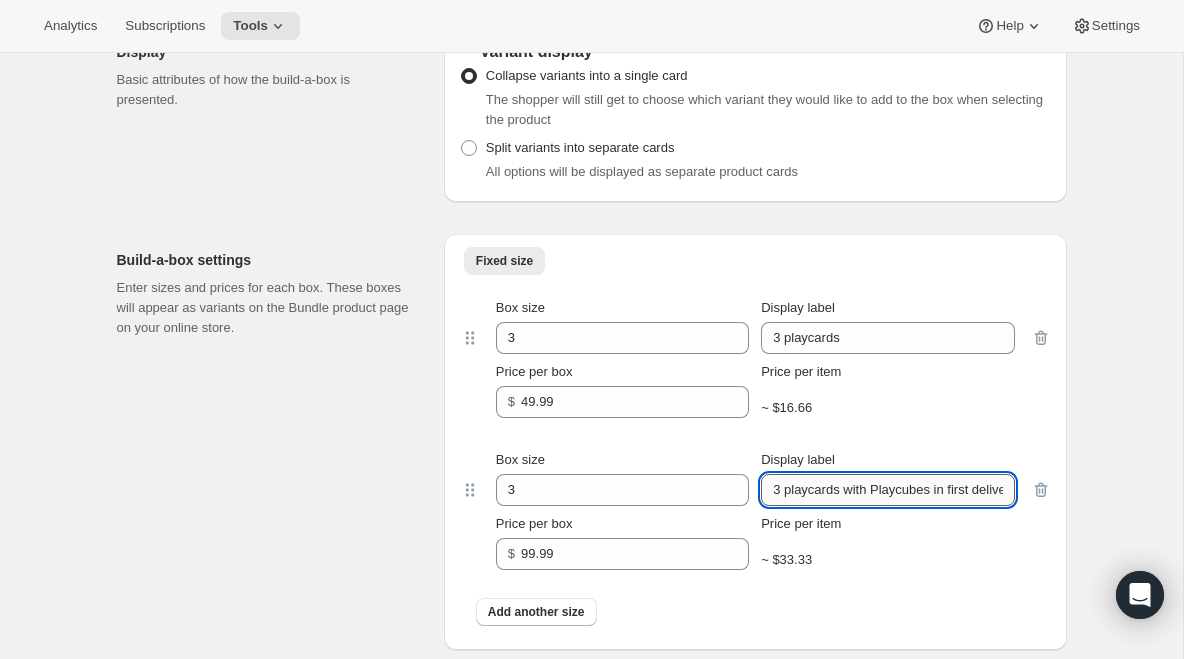 click on "3 playcards with Playcubes in first delivery" at bounding box center [887, 490] 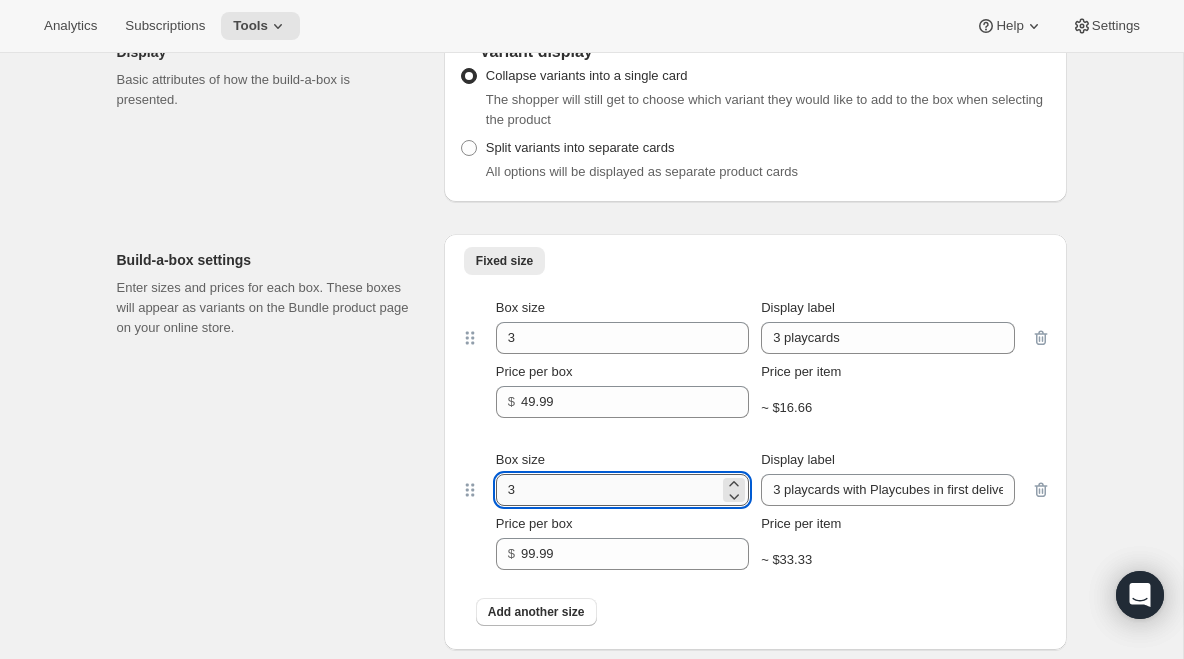 click on "3" at bounding box center (607, 490) 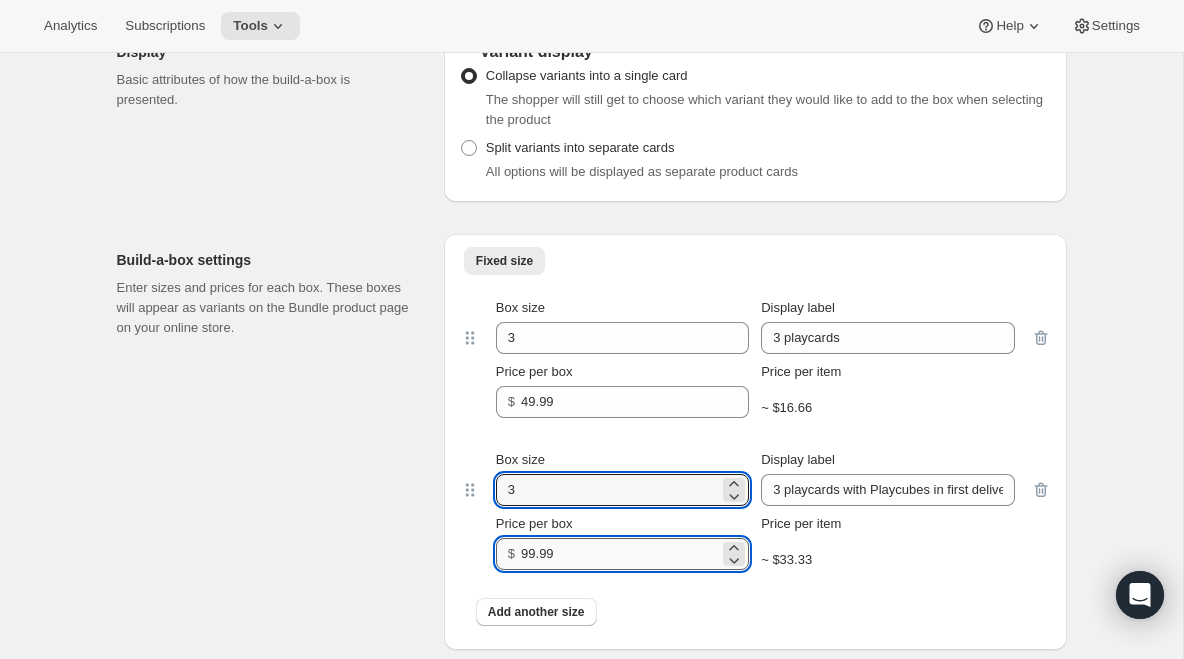 click on "99.99" at bounding box center (620, 554) 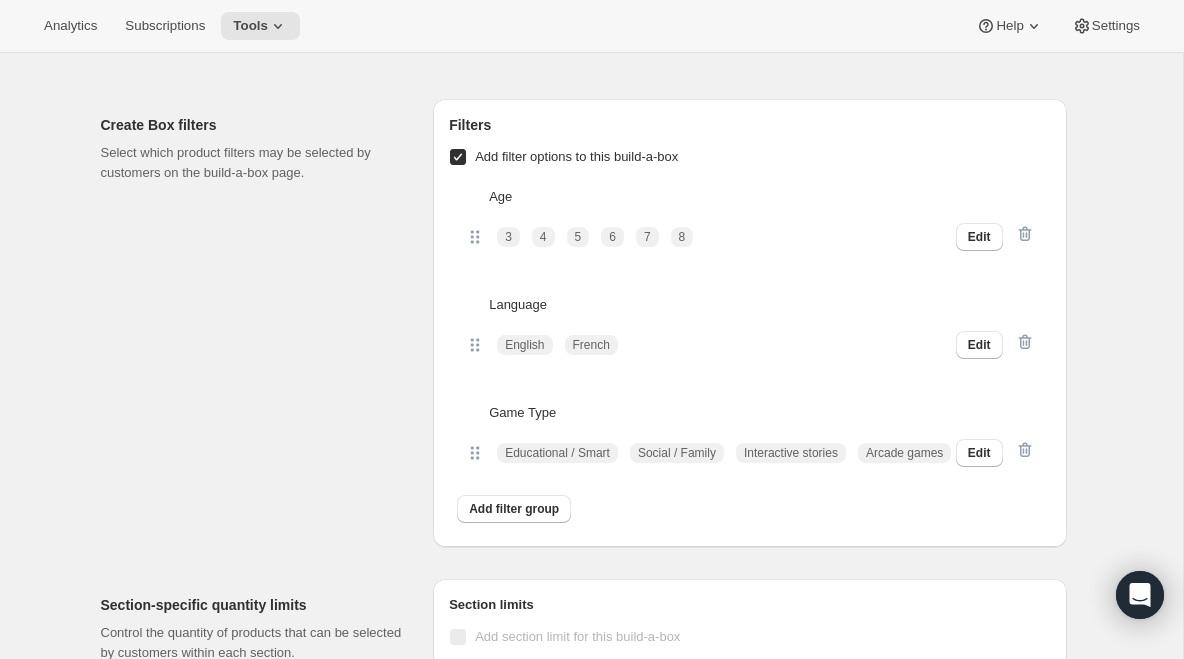scroll, scrollTop: 1624, scrollLeft: 0, axis: vertical 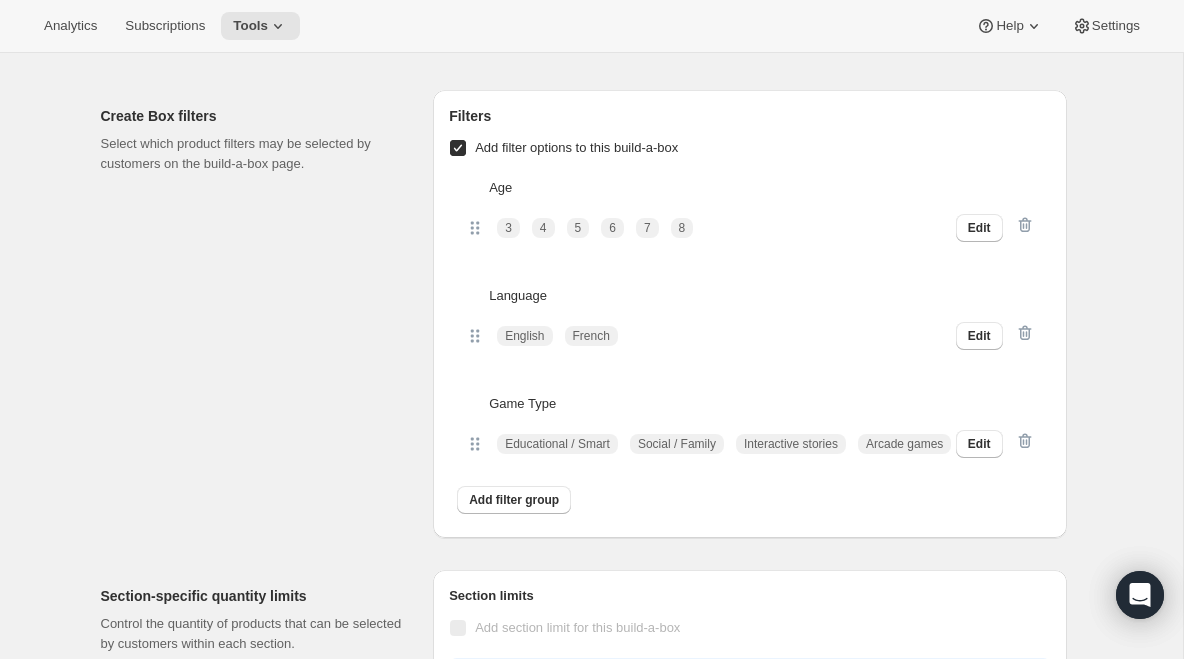 click on "Age" at bounding box center (761, 188) 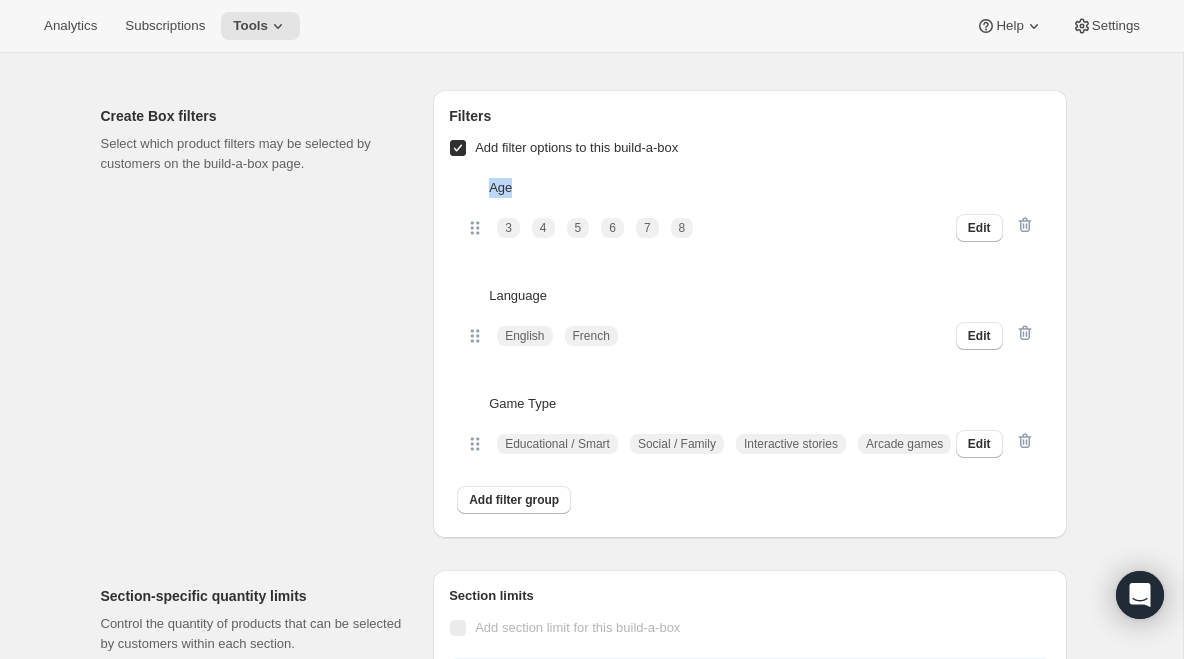 click on "Age" at bounding box center (761, 188) 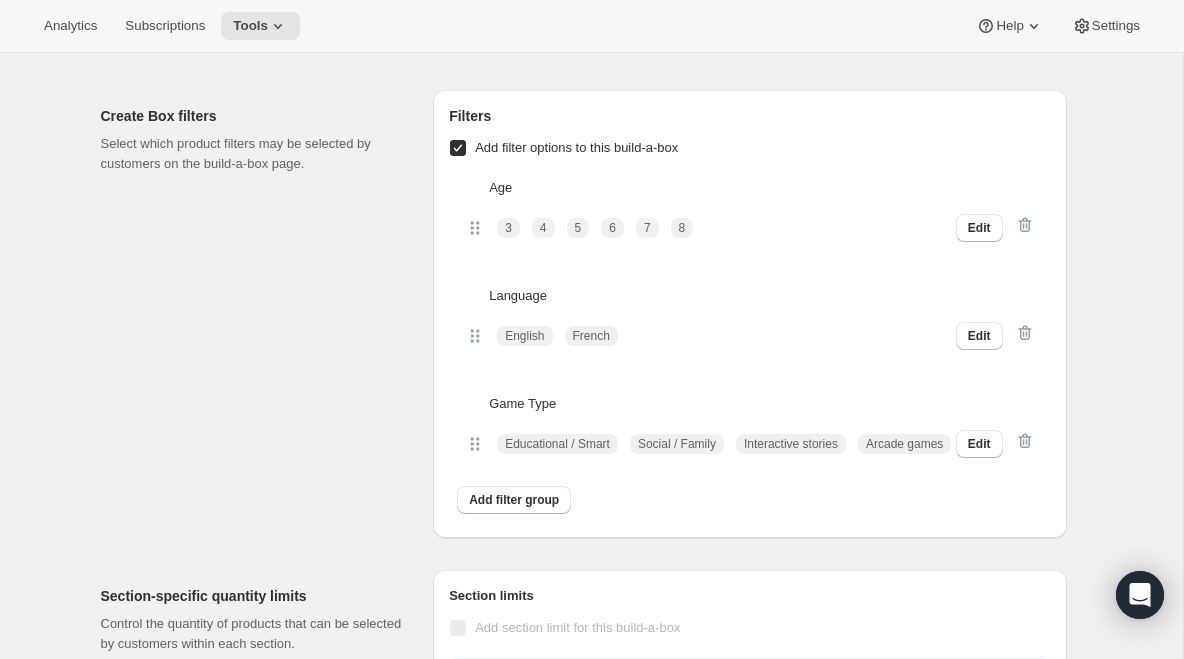 click on "Language" at bounding box center [761, 296] 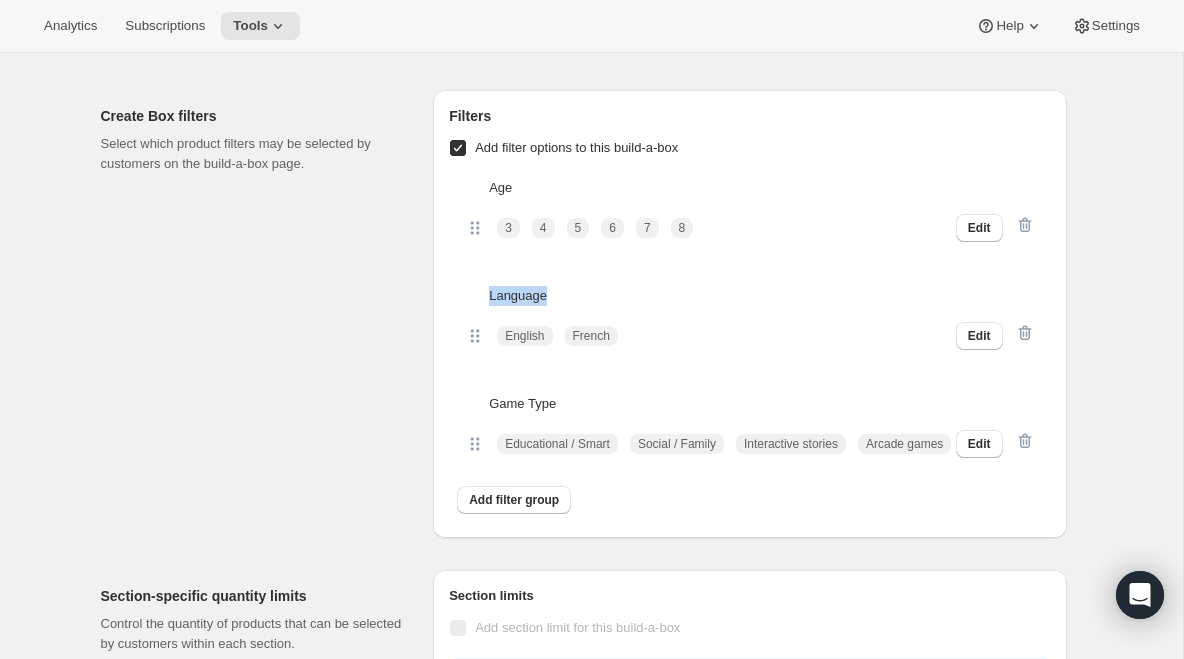 click on "Language" at bounding box center (761, 296) 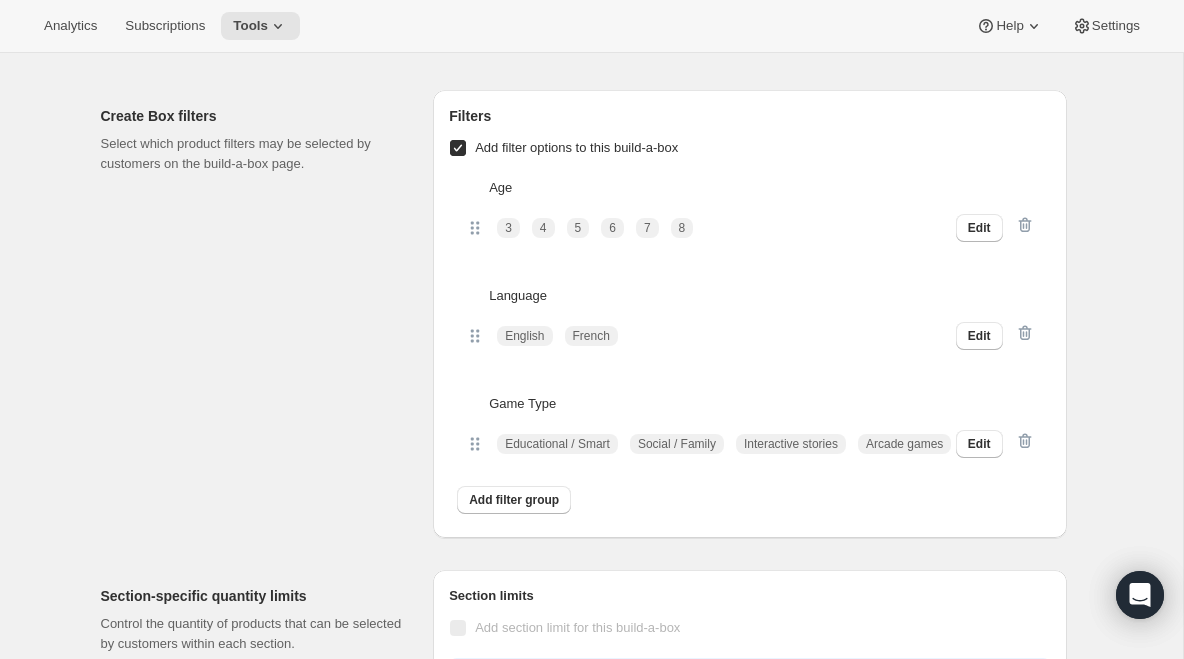 drag, startPoint x: 570, startPoint y: 408, endPoint x: 460, endPoint y: 404, distance: 110.0727 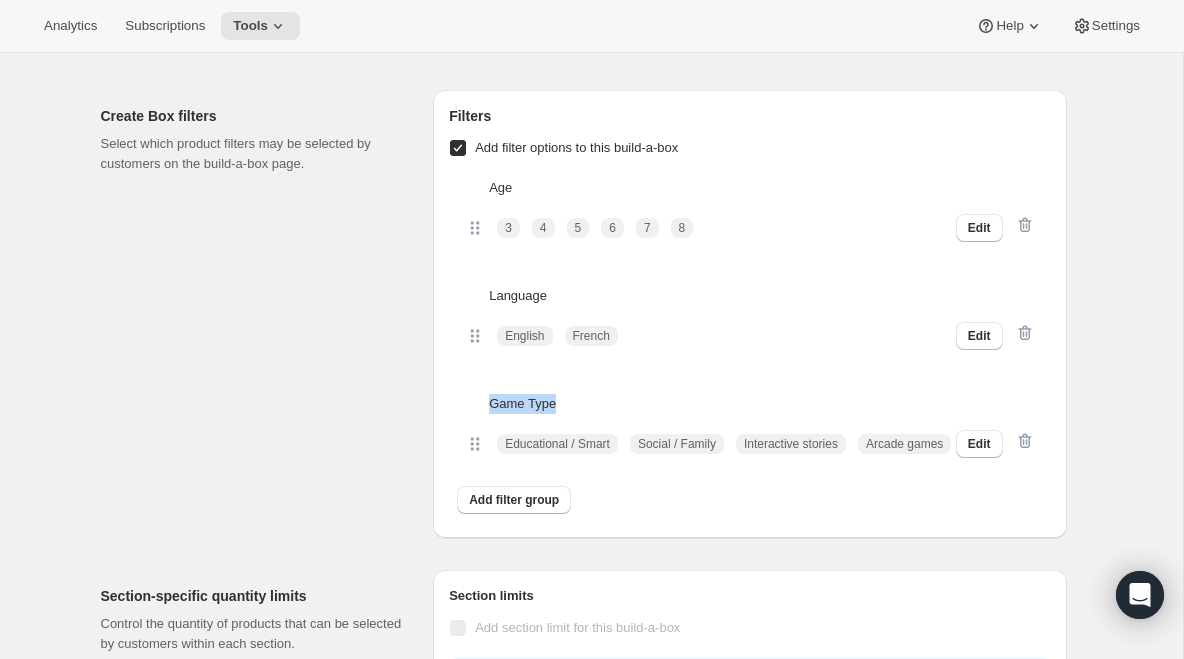 drag, startPoint x: 482, startPoint y: 404, endPoint x: 574, endPoint y: 407, distance: 92.0489 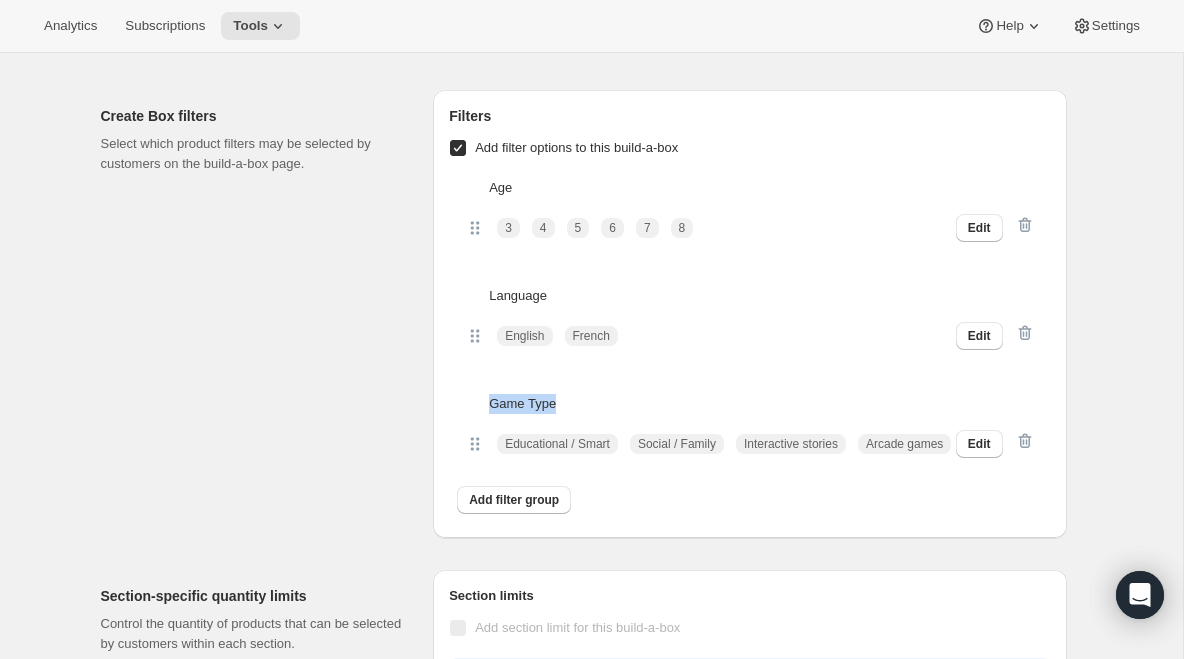 copy on "Game Type" 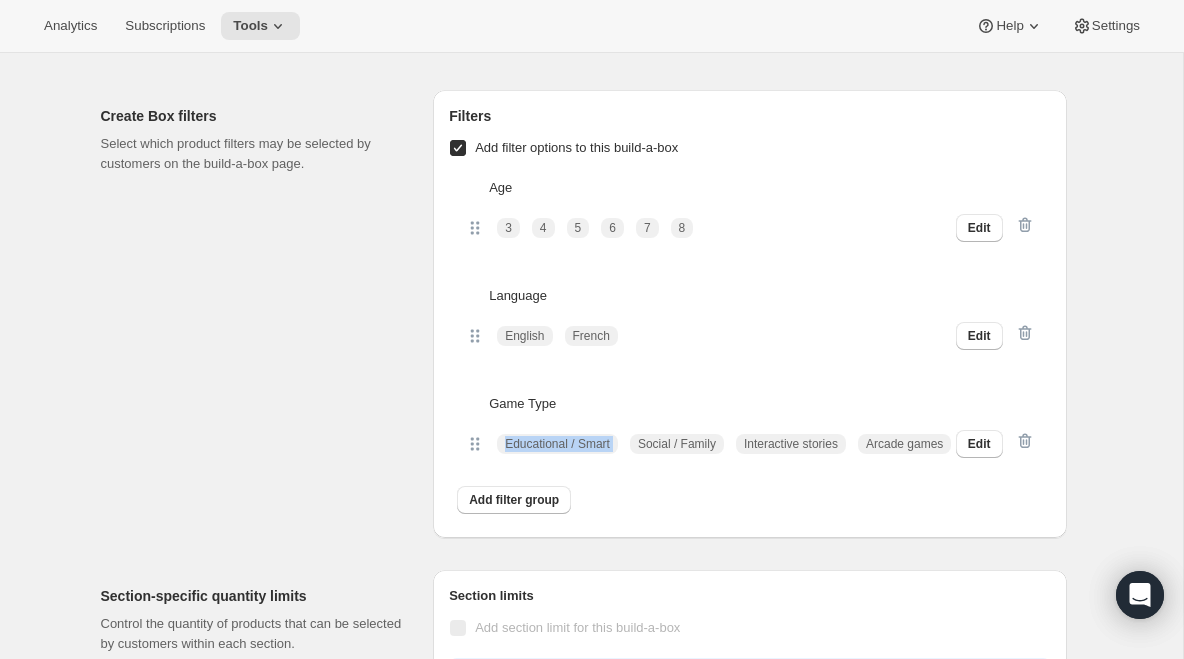 drag, startPoint x: 504, startPoint y: 442, endPoint x: 631, endPoint y: 441, distance: 127.00394 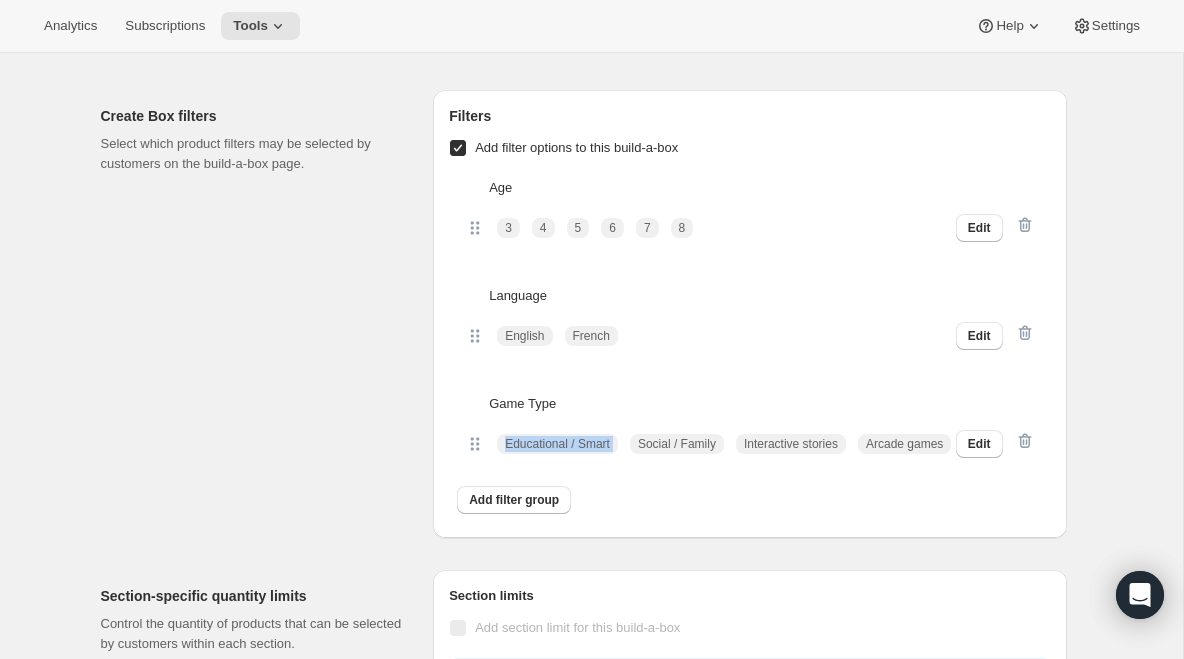 copy on "Educational / Smart" 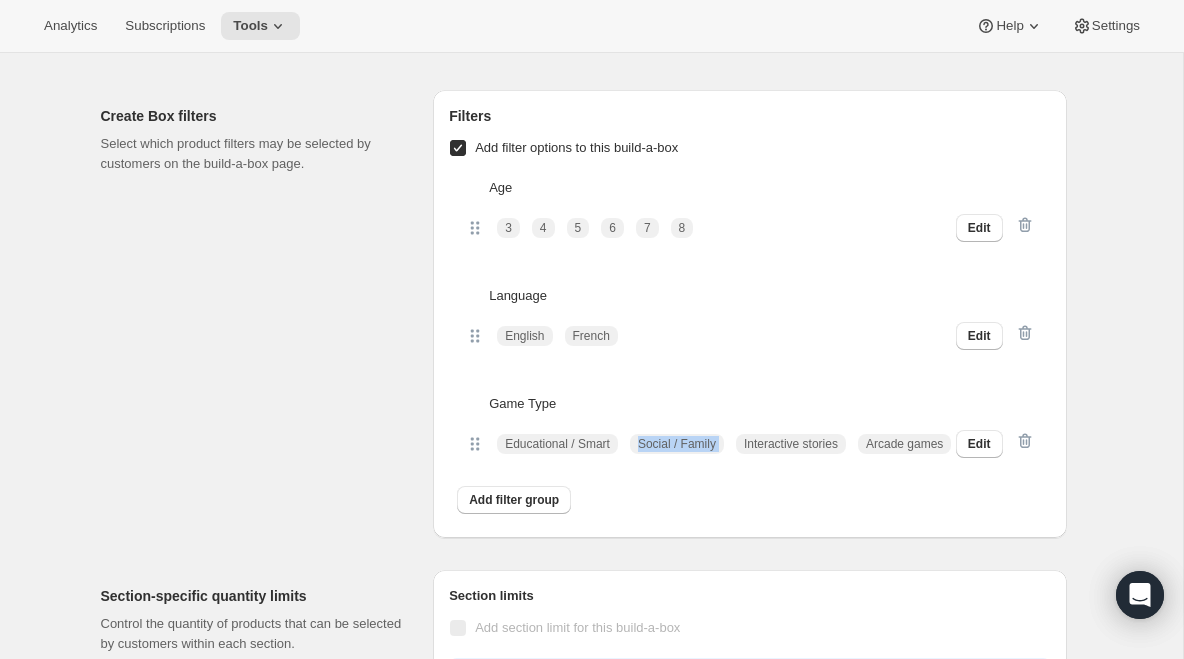 drag, startPoint x: 645, startPoint y: 441, endPoint x: 740, endPoint y: 442, distance: 95.005264 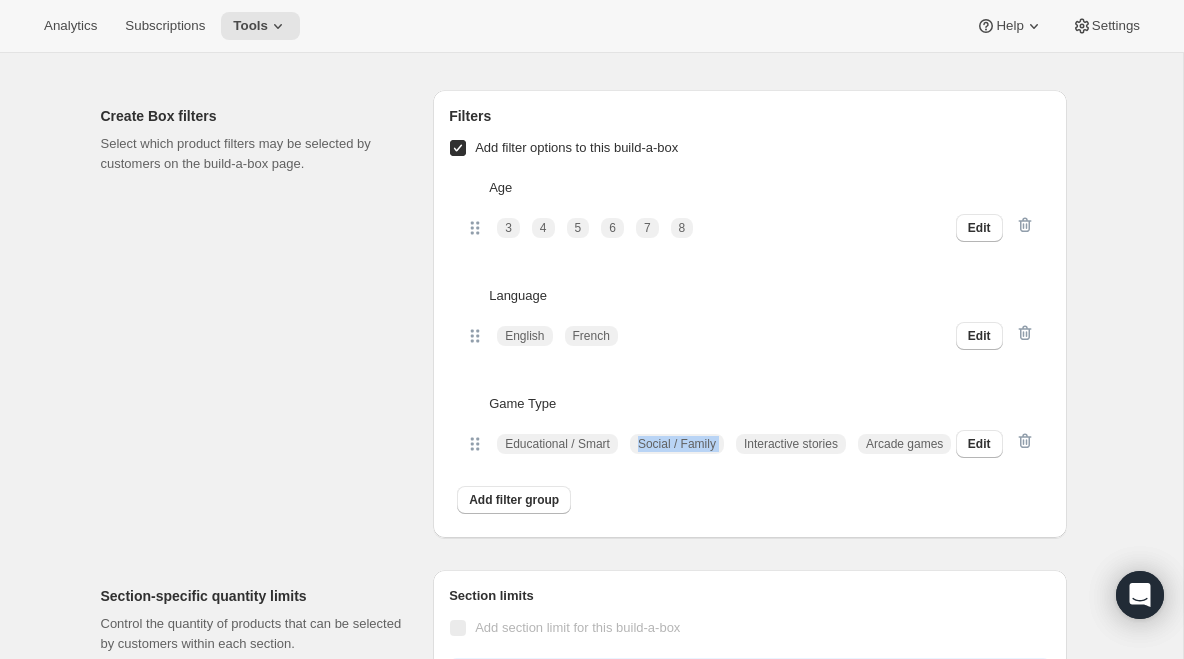 copy on "Social / Family" 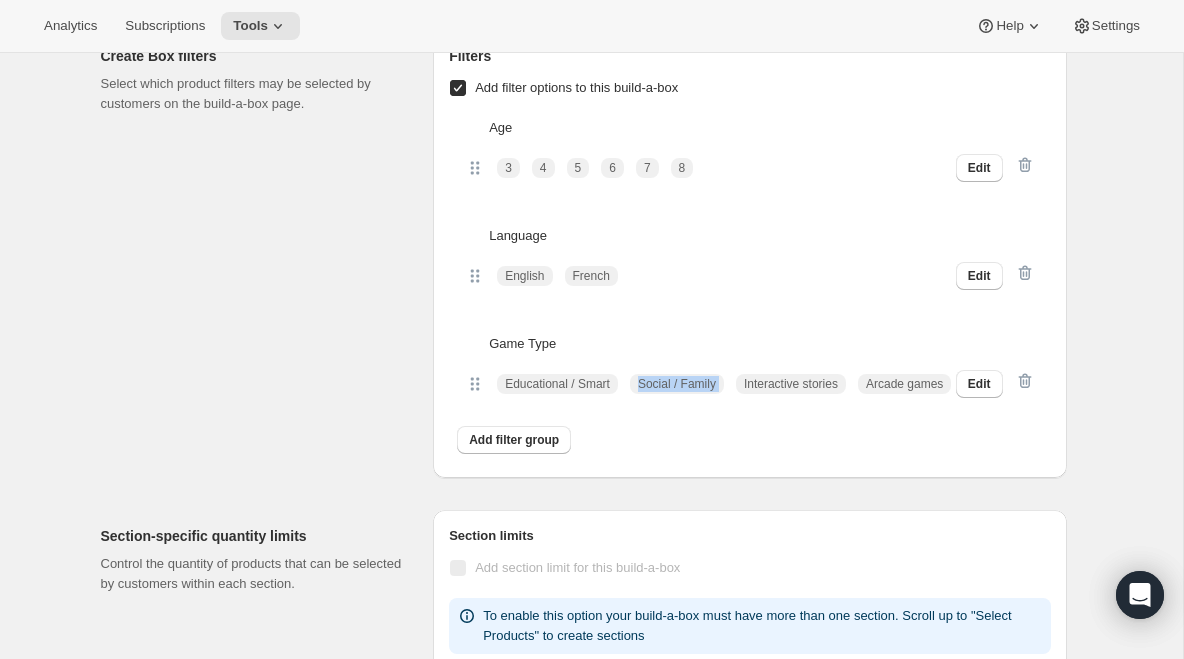 scroll, scrollTop: 1767, scrollLeft: 0, axis: vertical 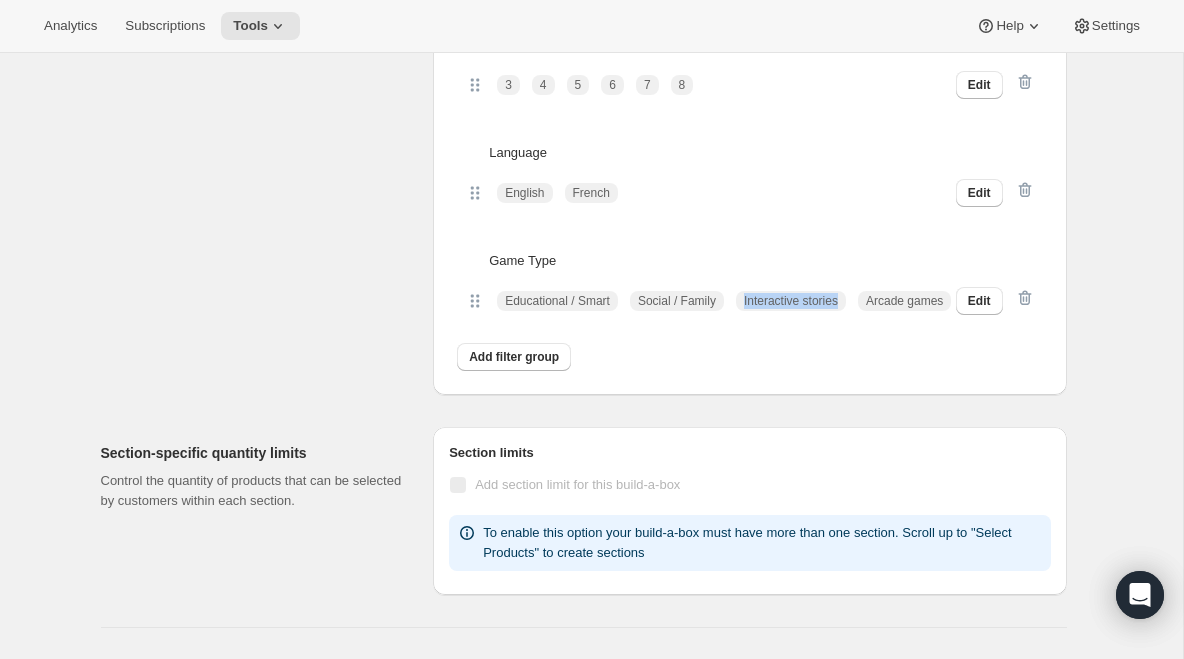 drag, startPoint x: 748, startPoint y: 298, endPoint x: 854, endPoint y: 309, distance: 106.56923 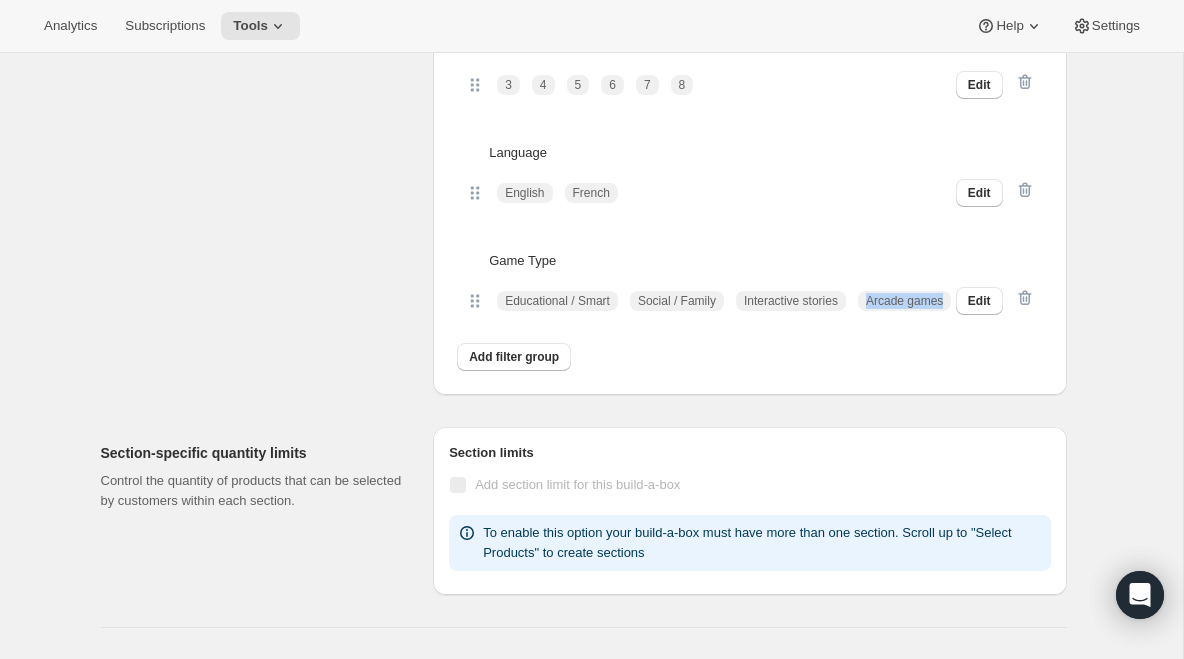 drag, startPoint x: 598, startPoint y: 328, endPoint x: 500, endPoint y: 329, distance: 98.005104 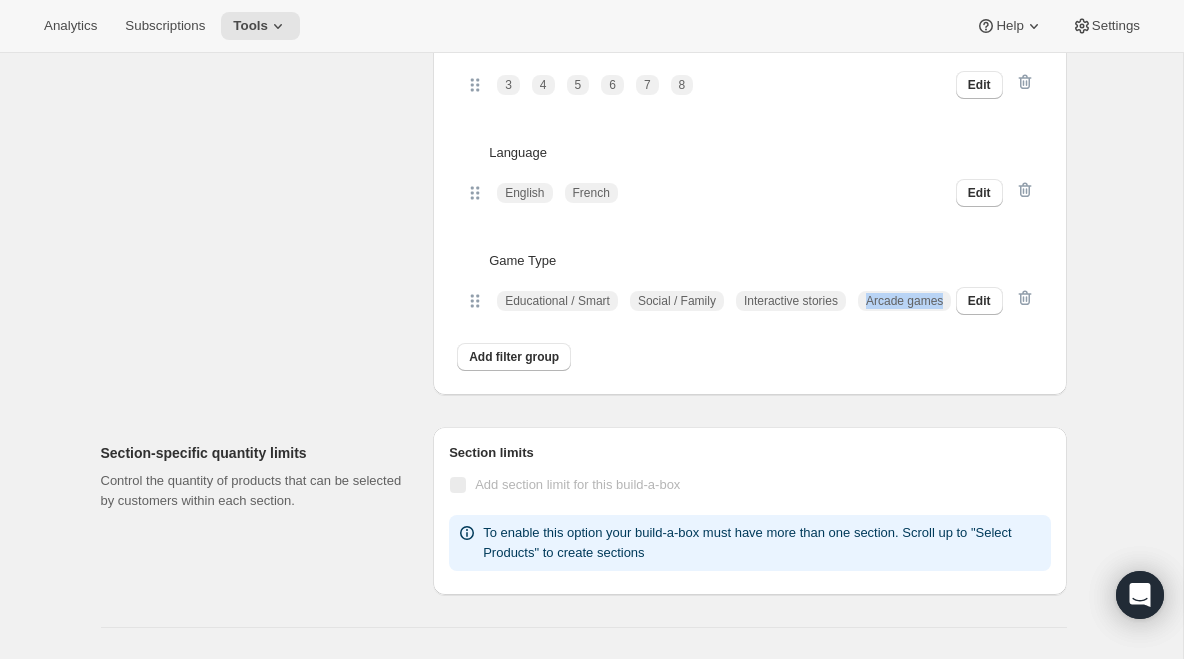 copy on "Arcade games" 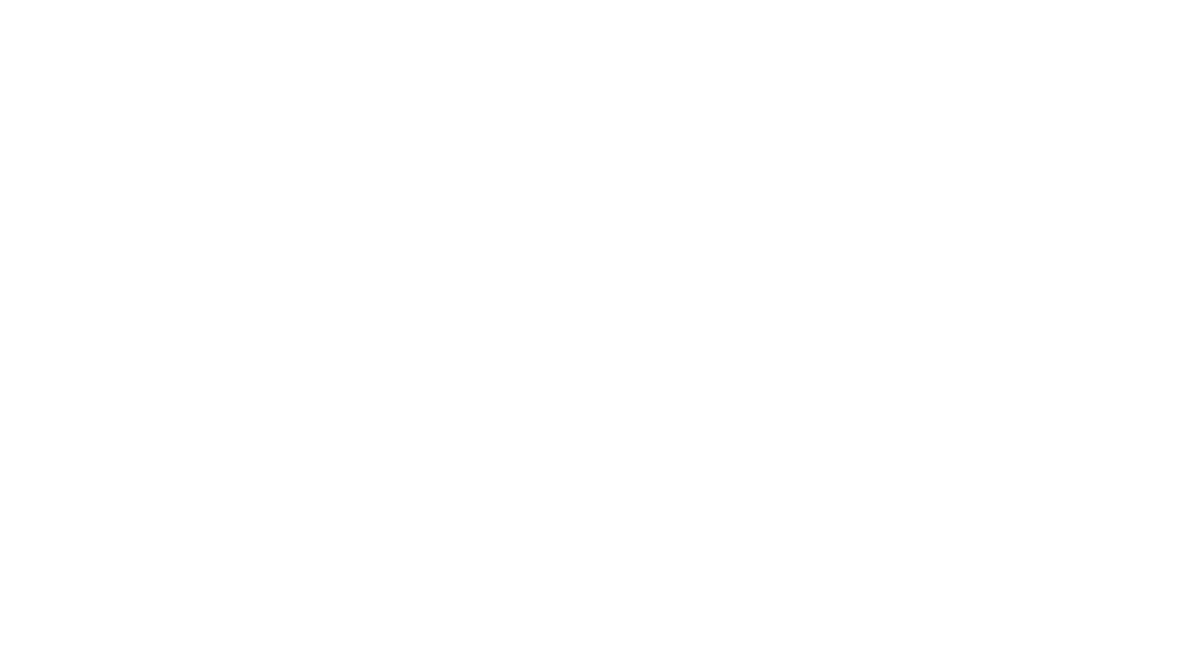 type on "Tokidos Subscription" 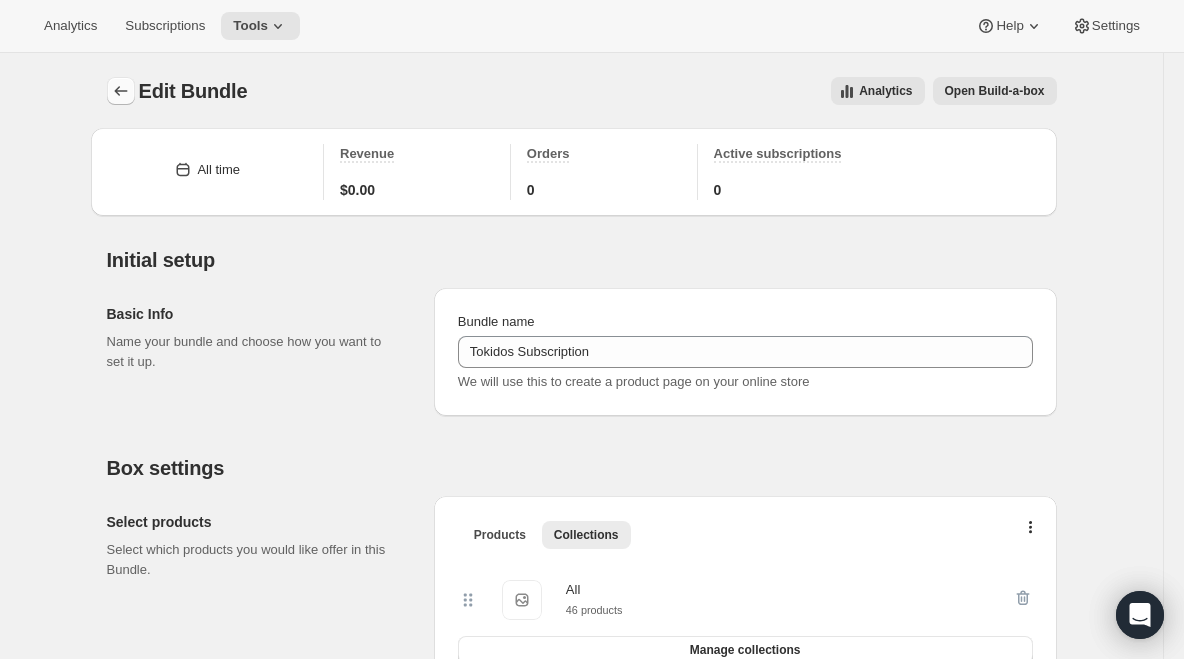click 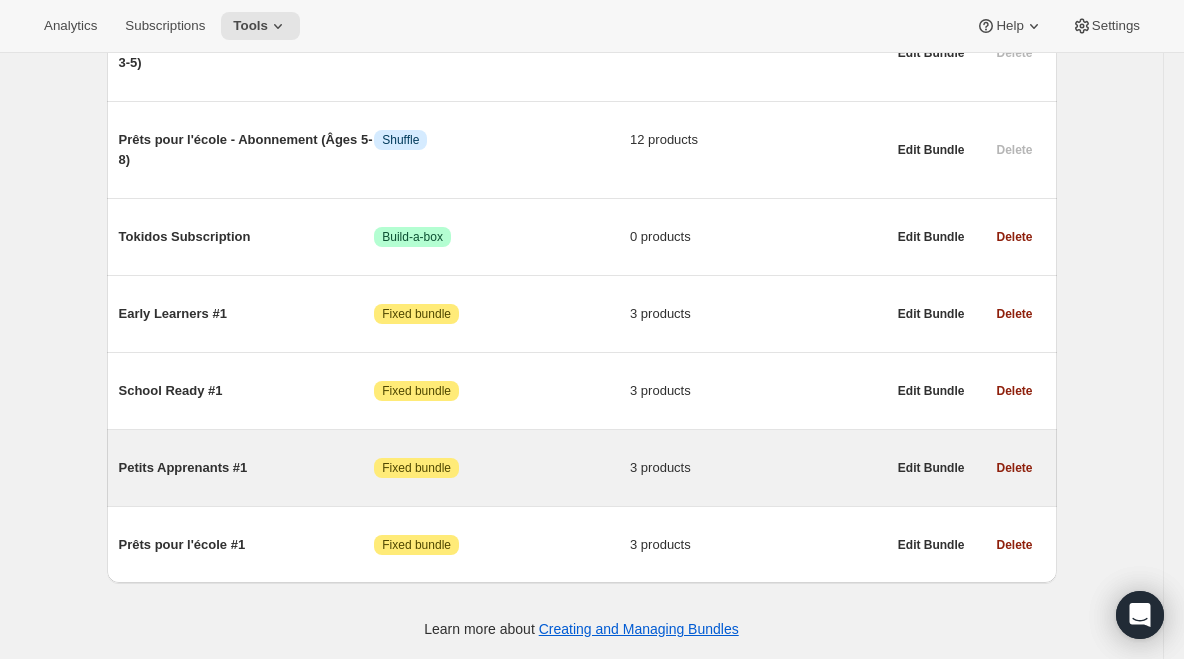 scroll, scrollTop: 0, scrollLeft: 0, axis: both 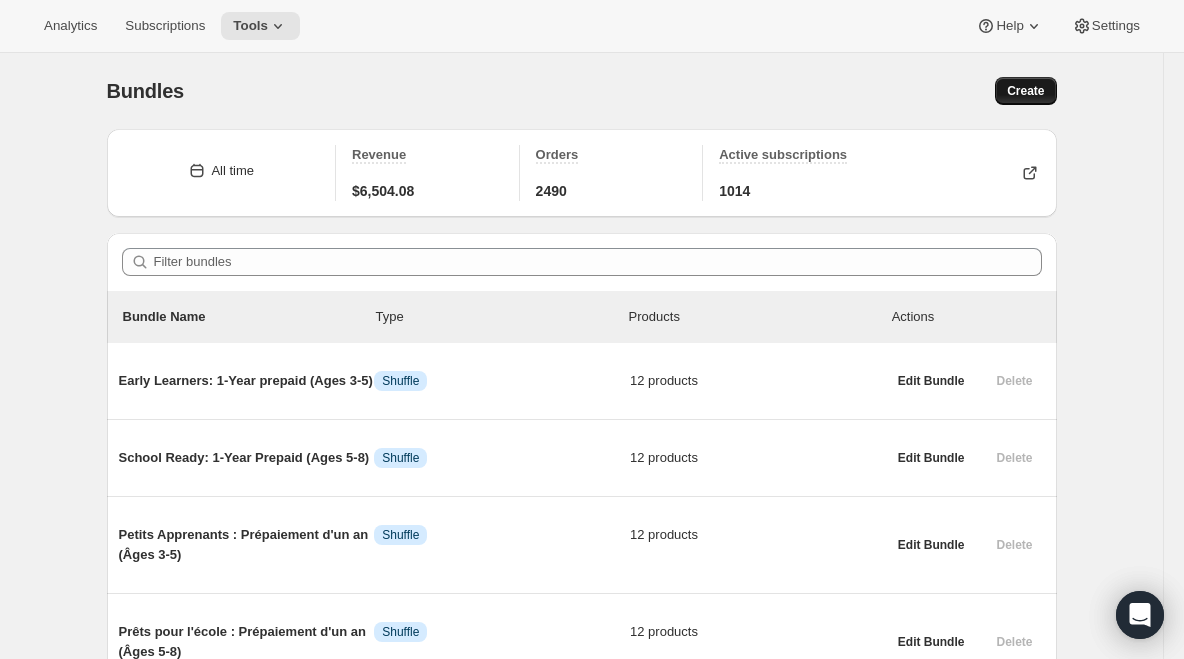 click on "Create" at bounding box center [1025, 91] 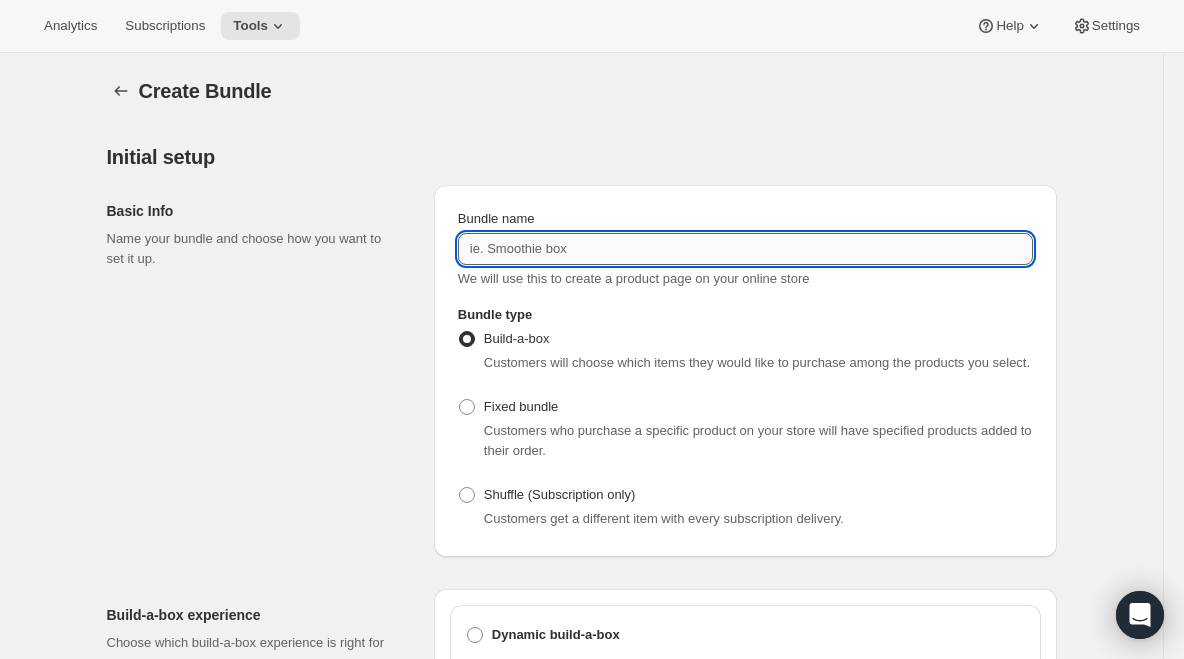 click on "Bundle name" at bounding box center [745, 249] 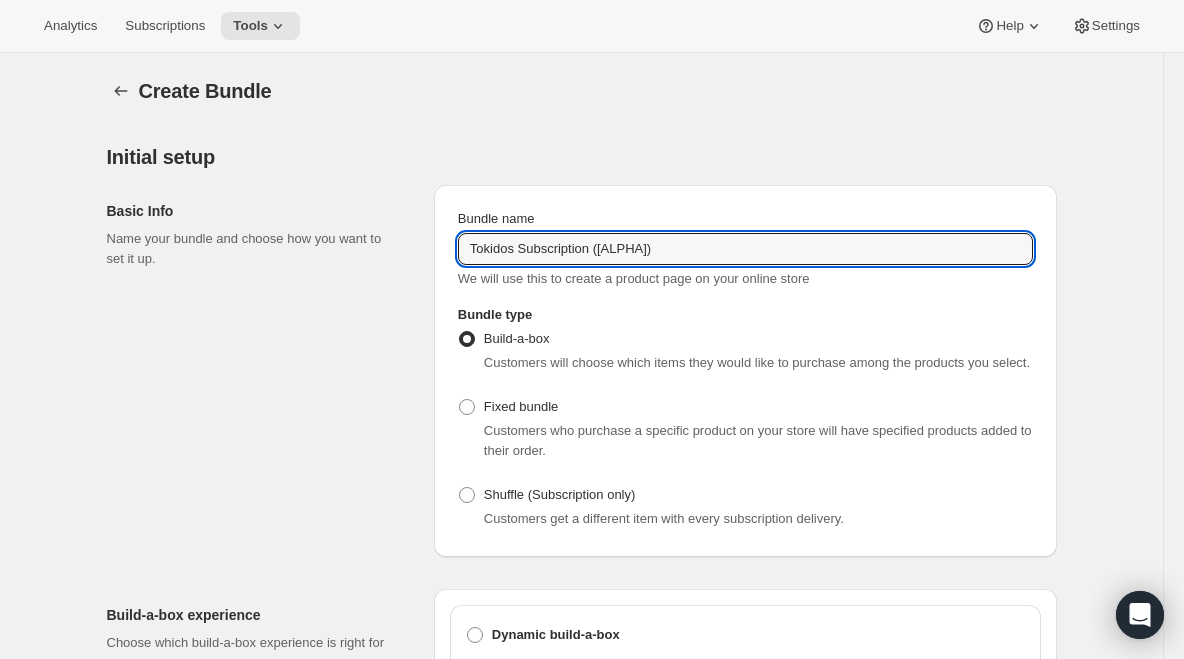 type on "Tokidos Subscription (FR)" 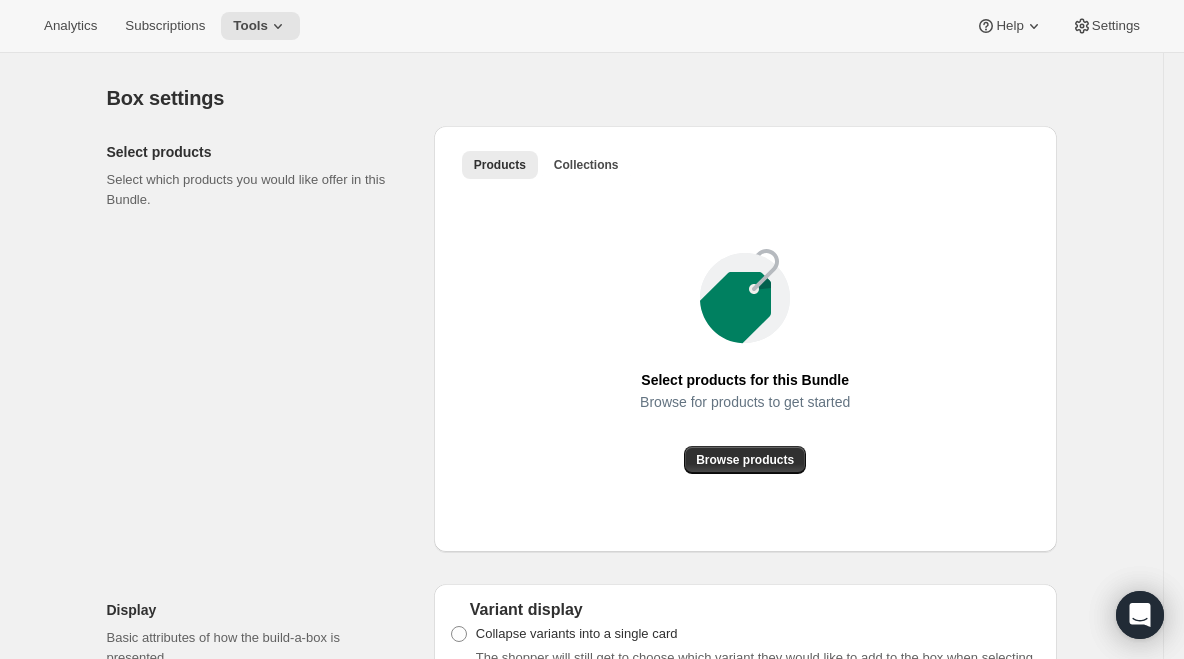 scroll, scrollTop: 1018, scrollLeft: 0, axis: vertical 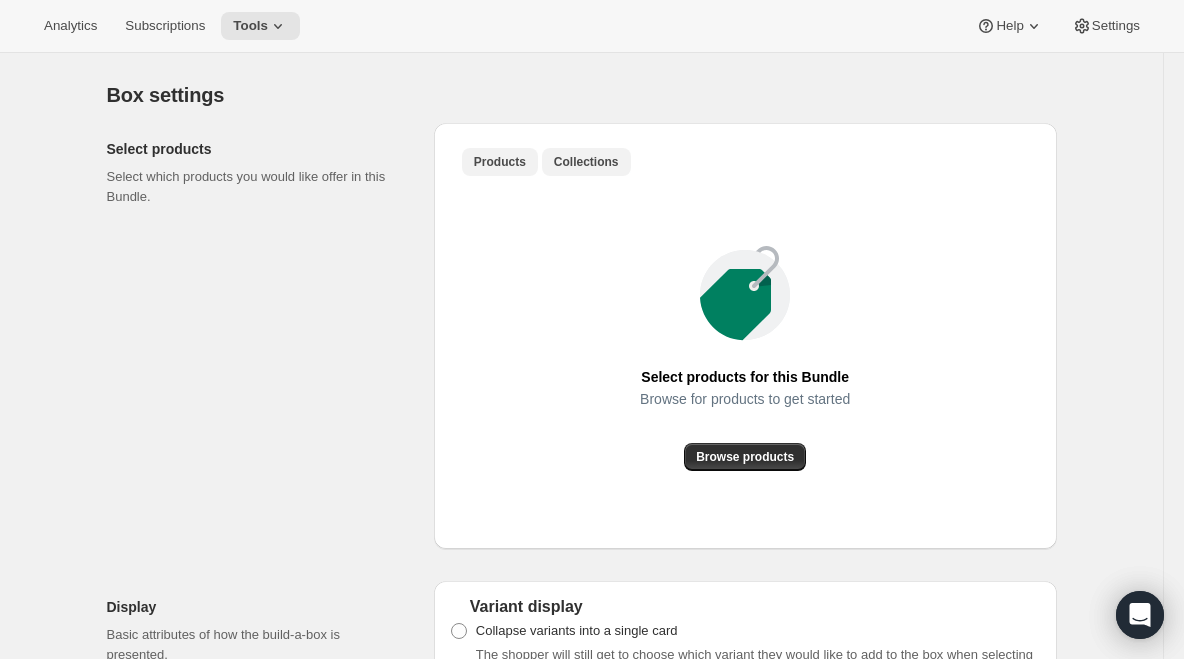 click on "Collections" at bounding box center [586, 162] 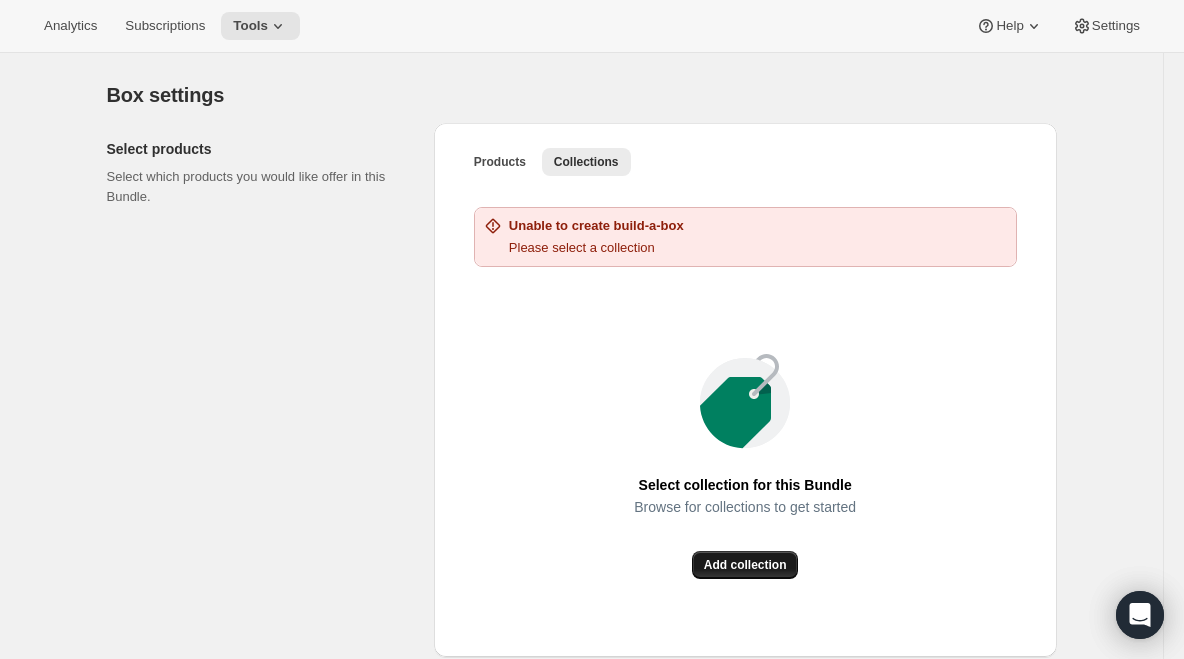 click on "Add collection" at bounding box center (745, 565) 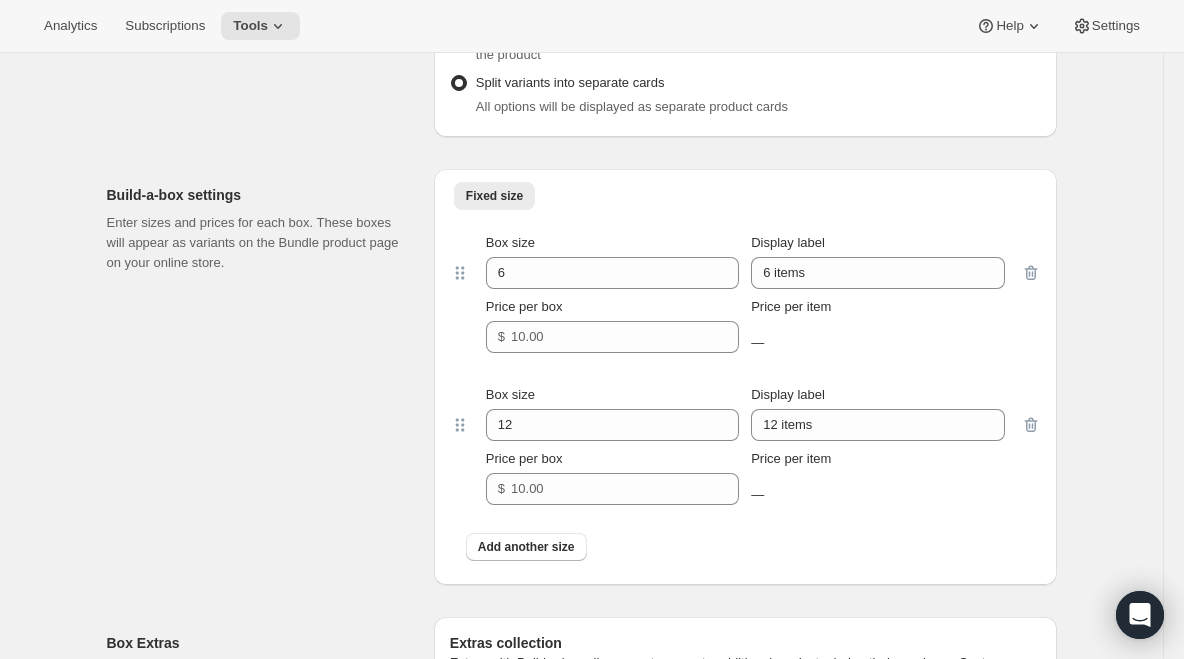 scroll, scrollTop: 1449, scrollLeft: 0, axis: vertical 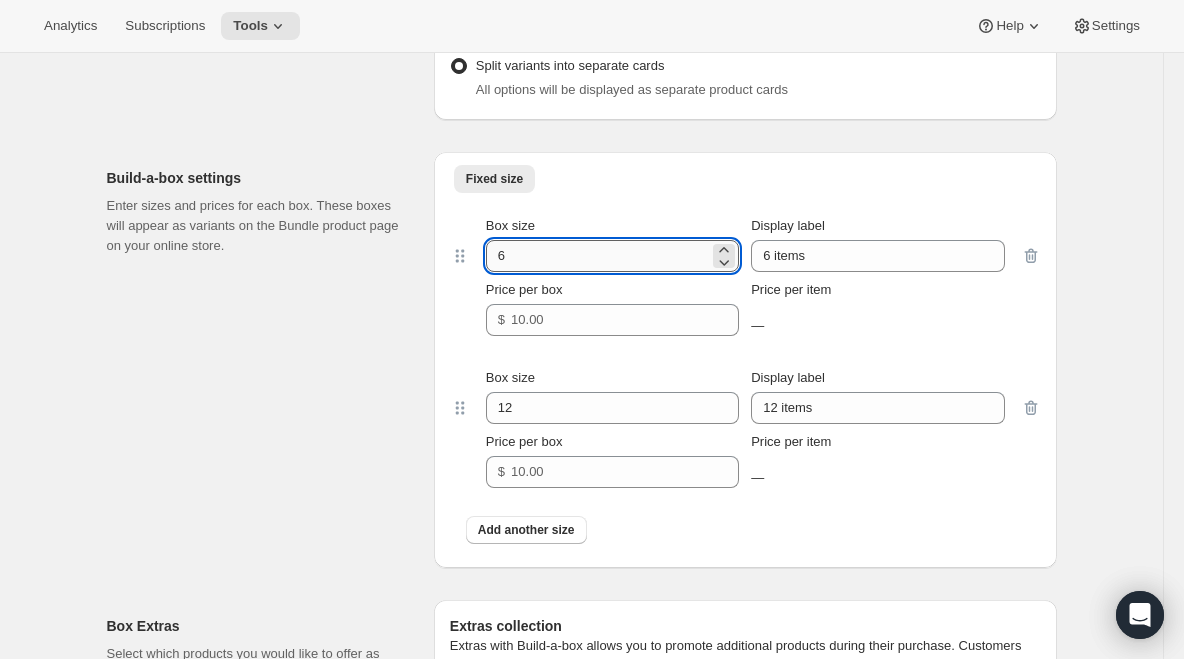 click on "6" at bounding box center (597, 256) 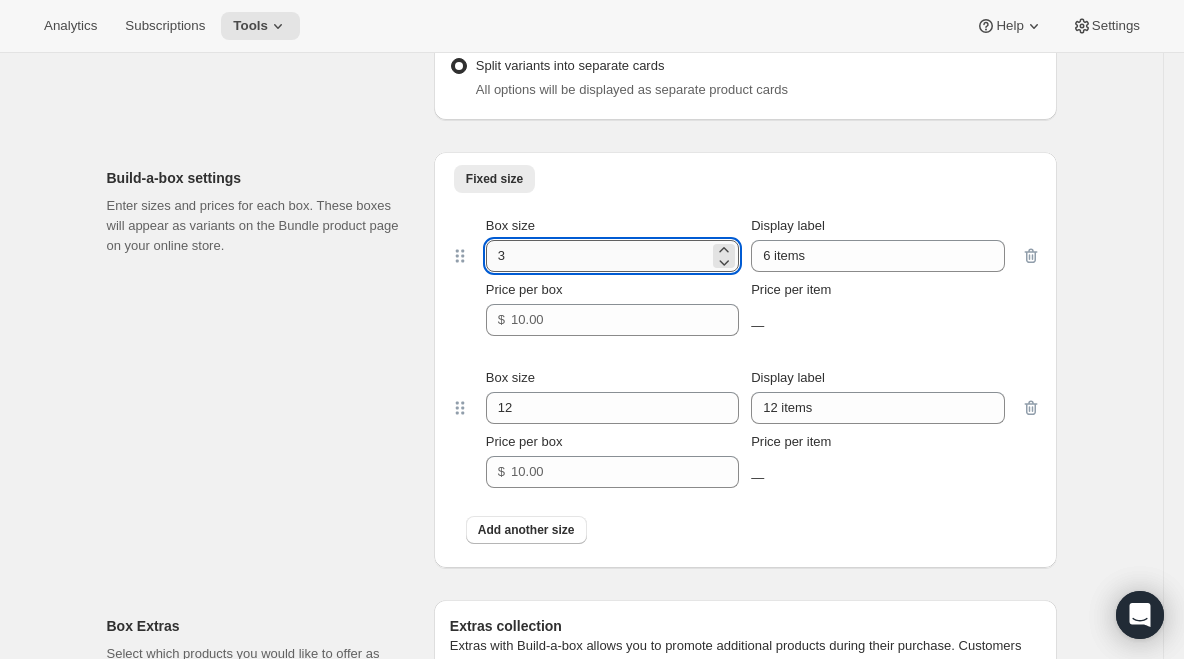 type on "3" 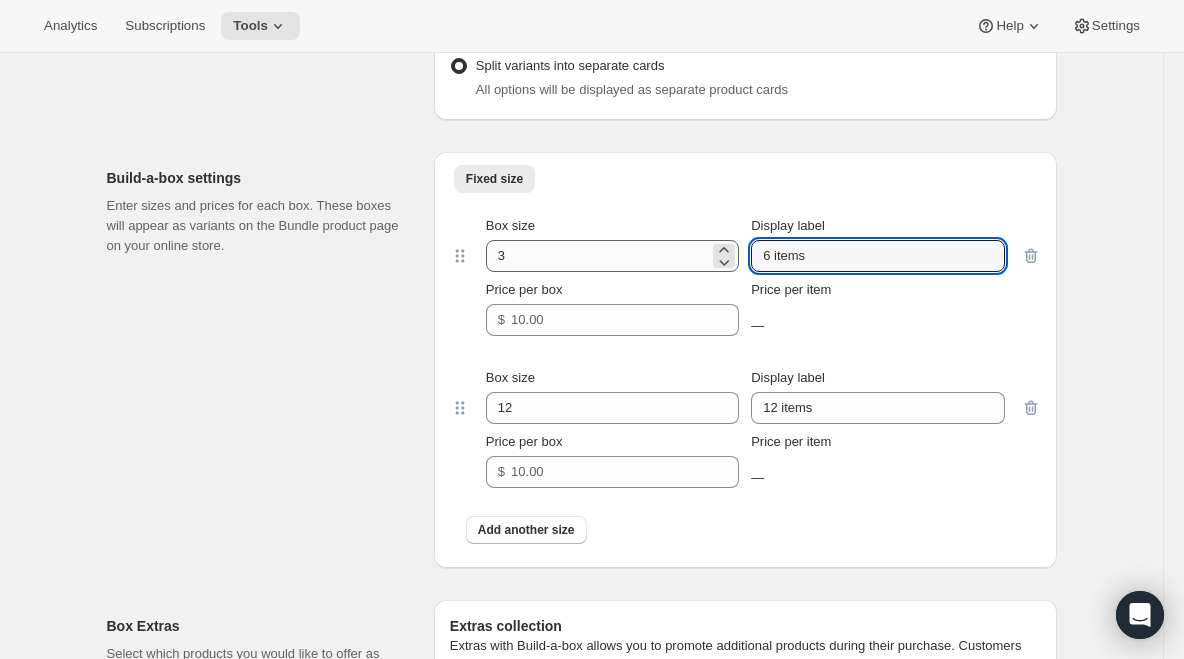 paste on "3 playcard" 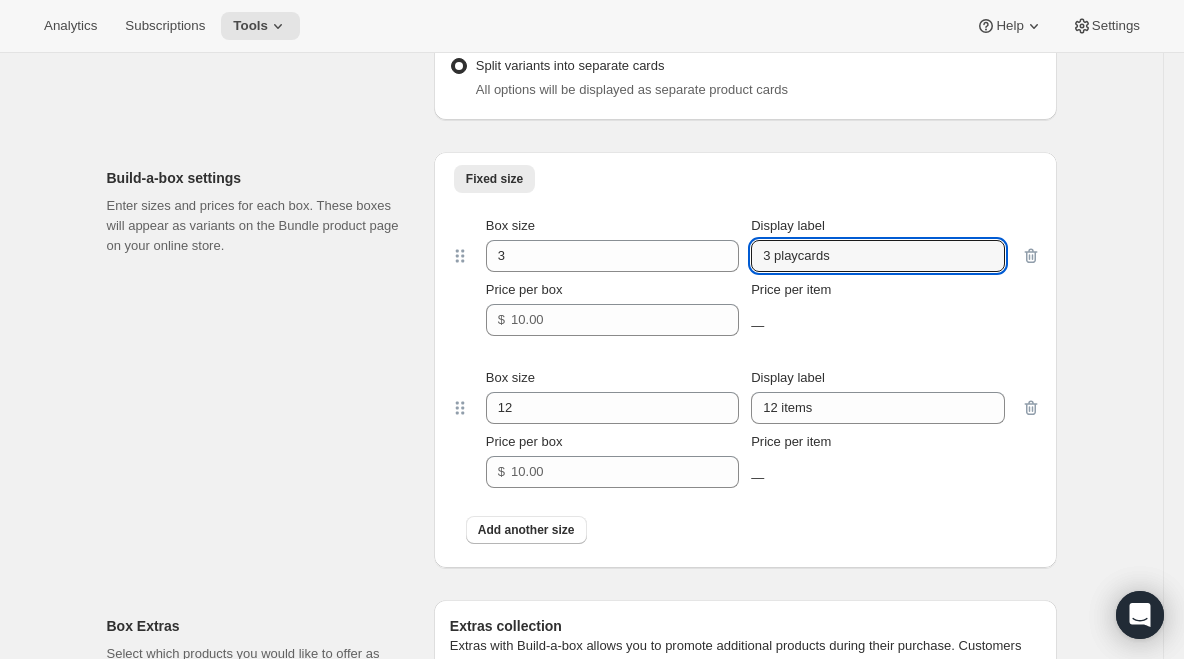 type on "3 playcards" 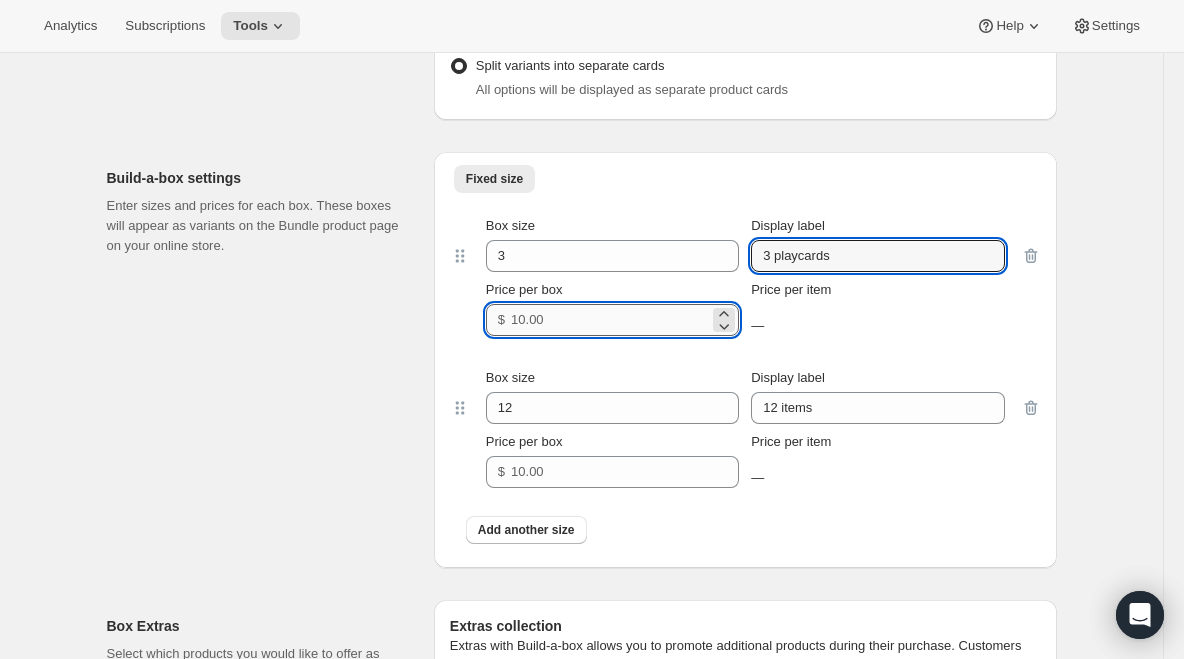 click on "Price per box" at bounding box center [610, 320] 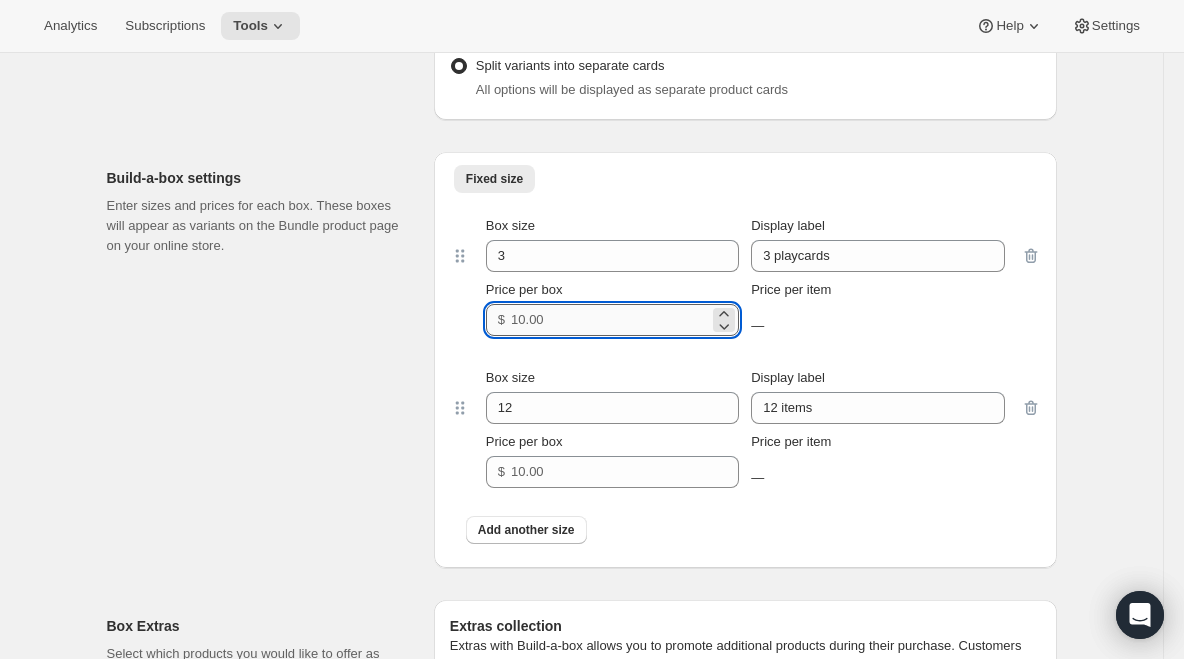 paste on "49.99" 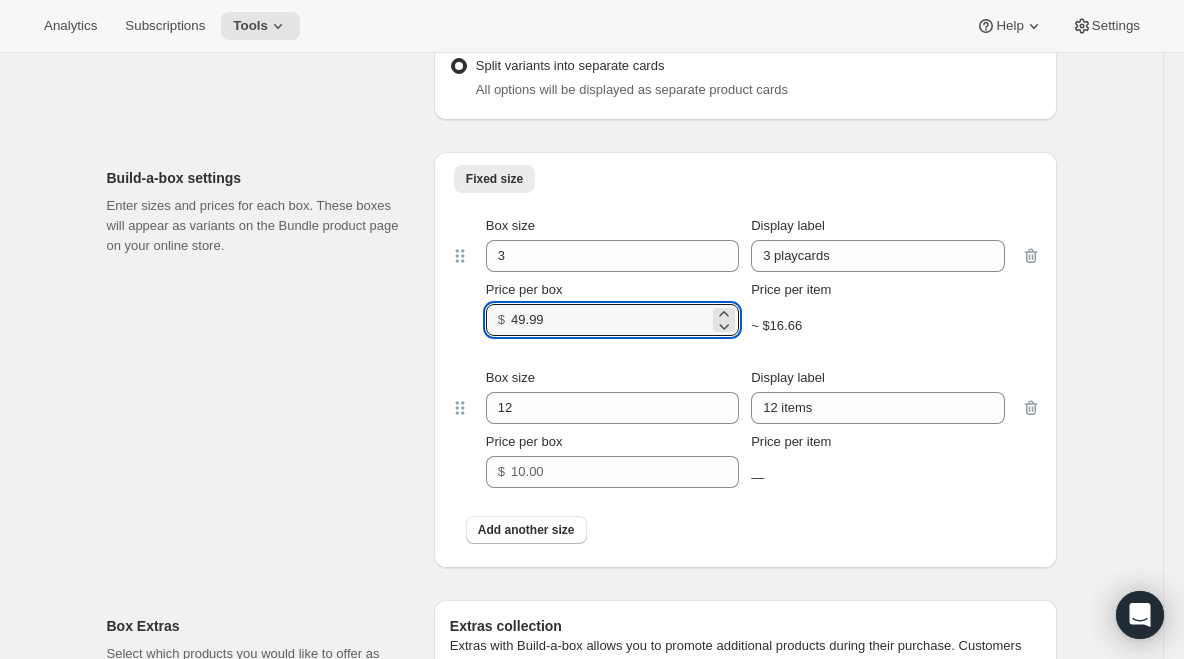 type on "49.99" 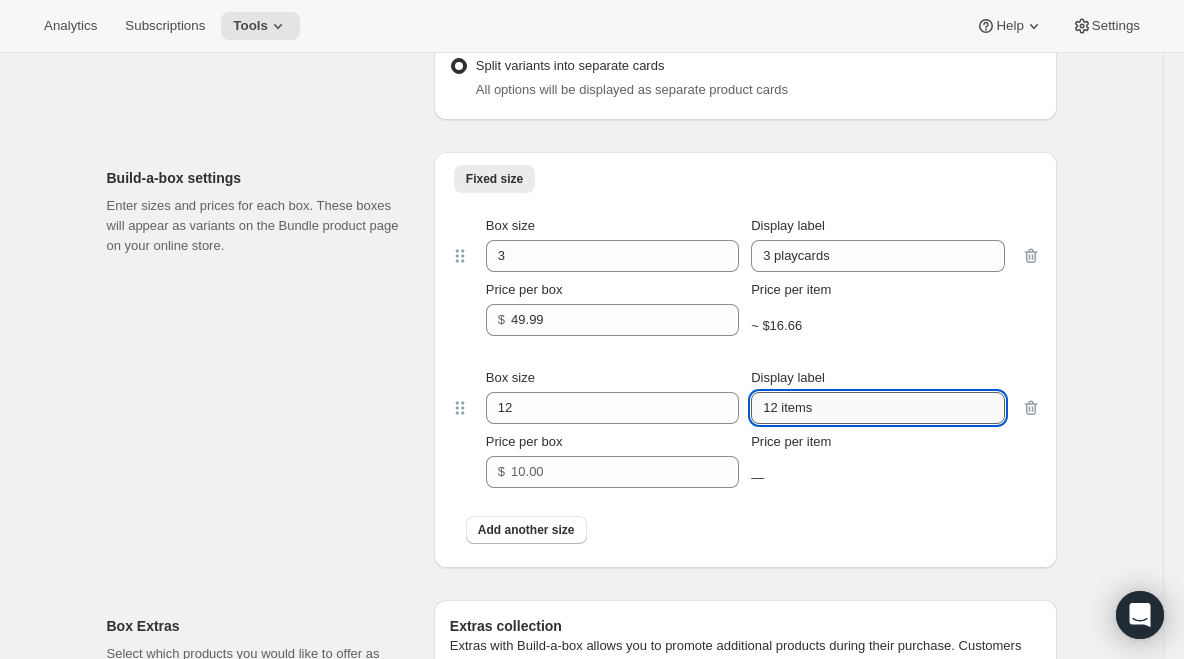 click on "12 items" at bounding box center (877, 408) 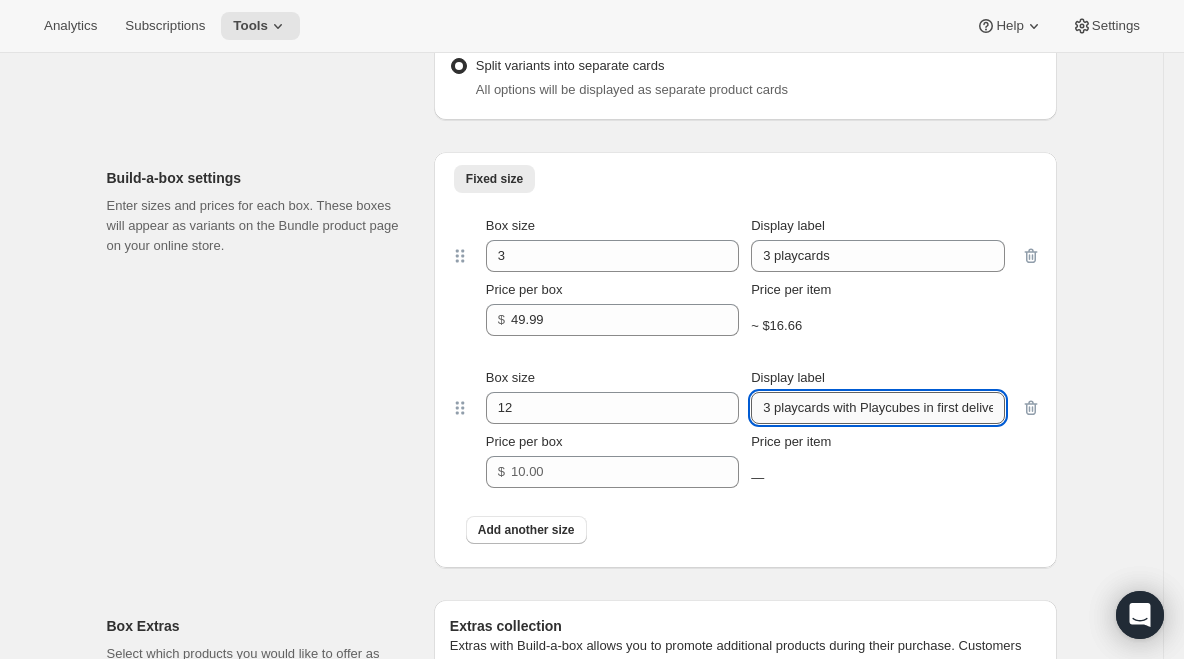 scroll, scrollTop: 0, scrollLeft: 30, axis: horizontal 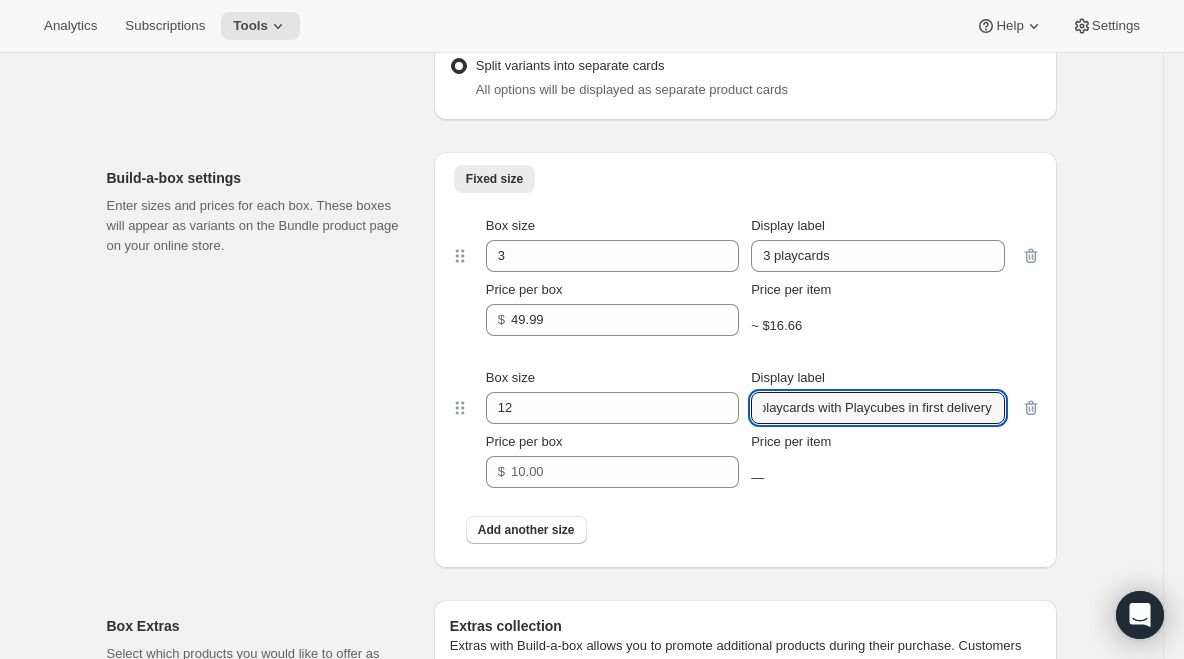 type on "3 playcards with Playcubes in first delivery" 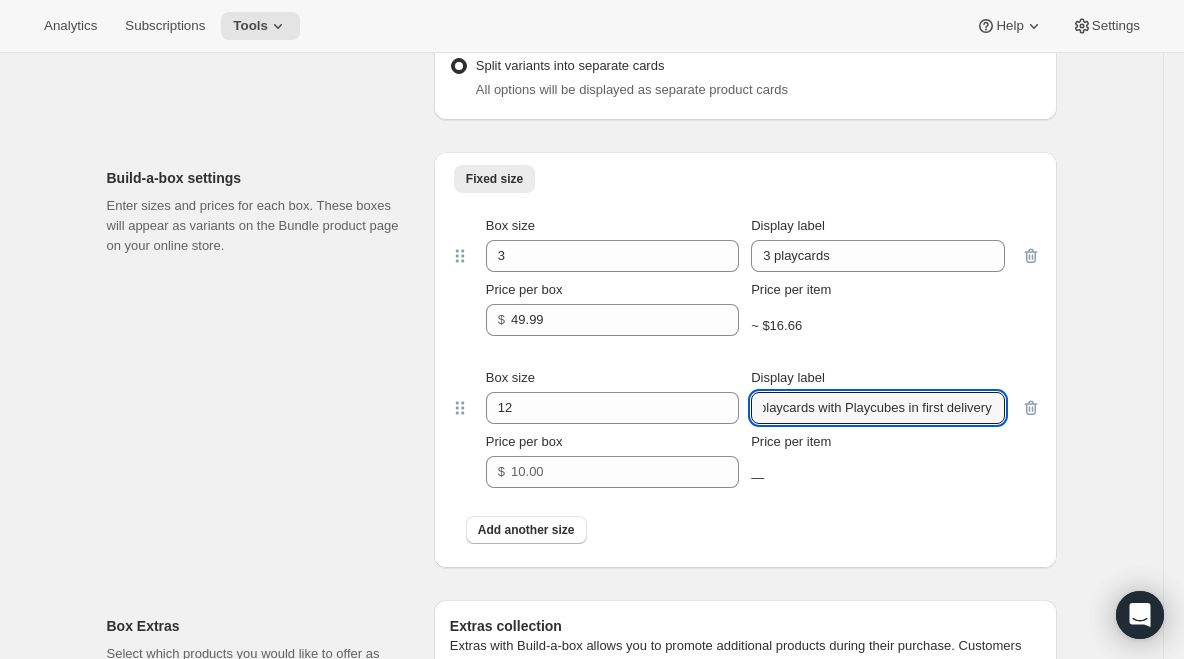 scroll, scrollTop: 0, scrollLeft: 0, axis: both 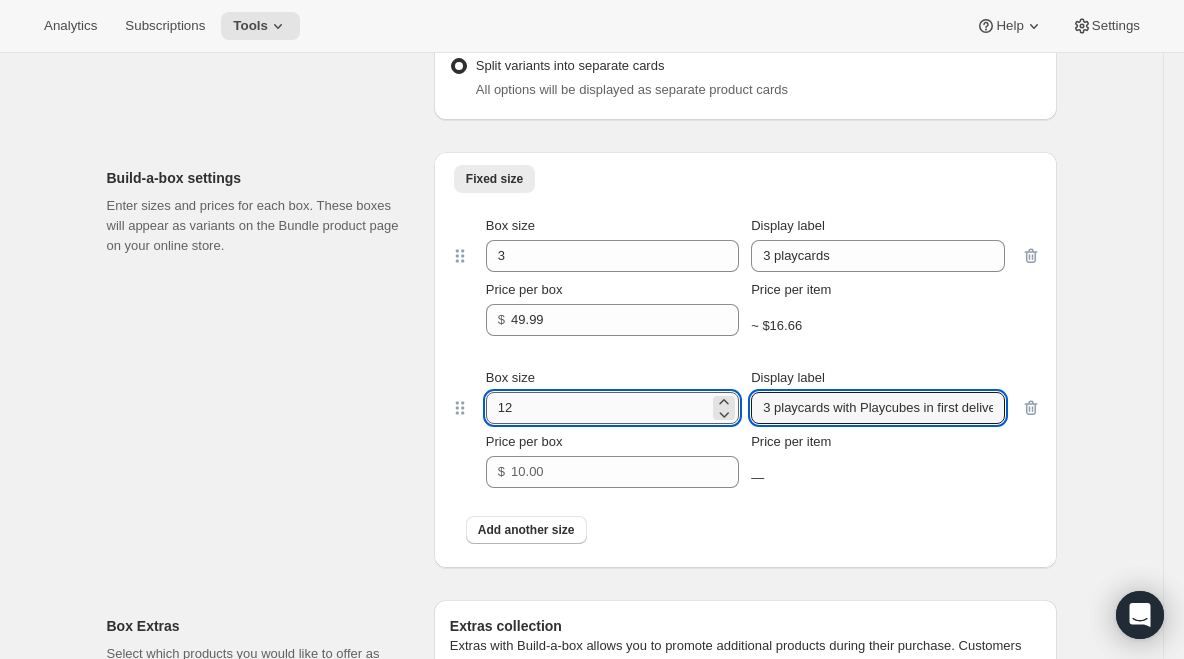 click on "12" at bounding box center (597, 408) 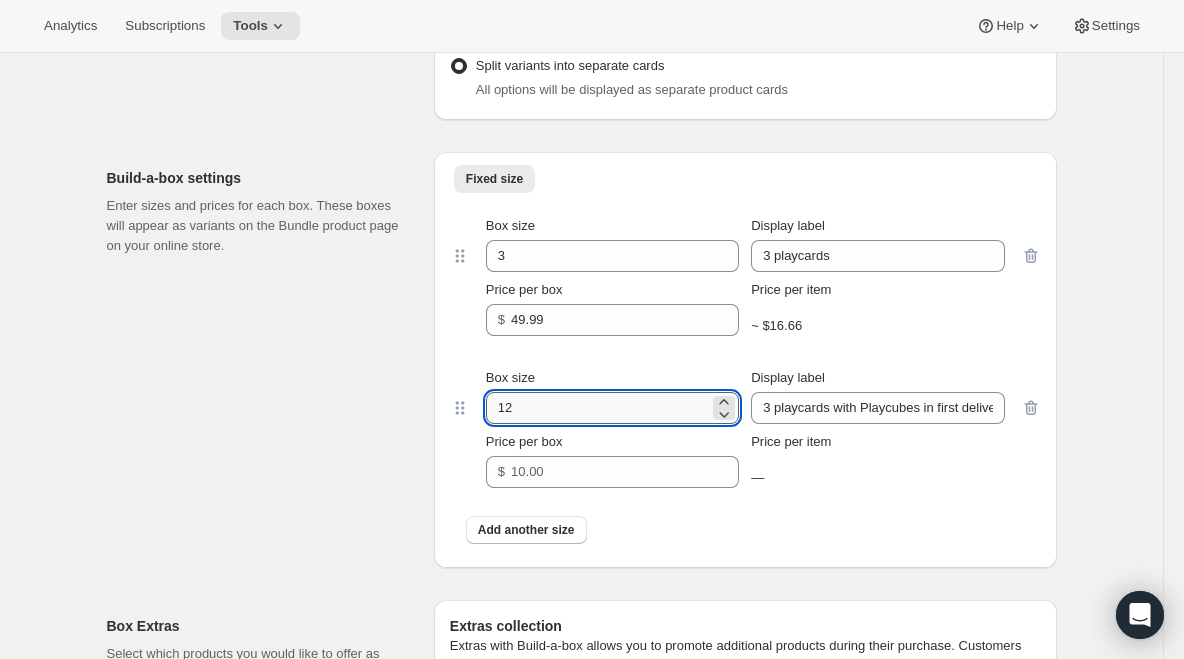 paste on "3" 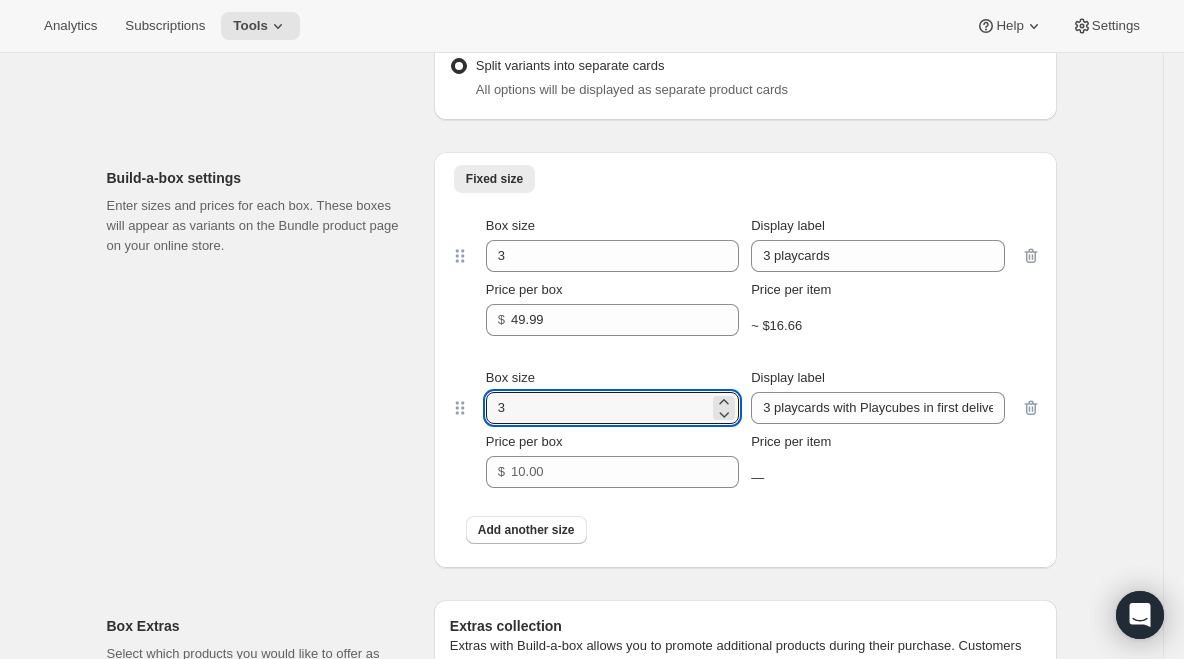 type on "3" 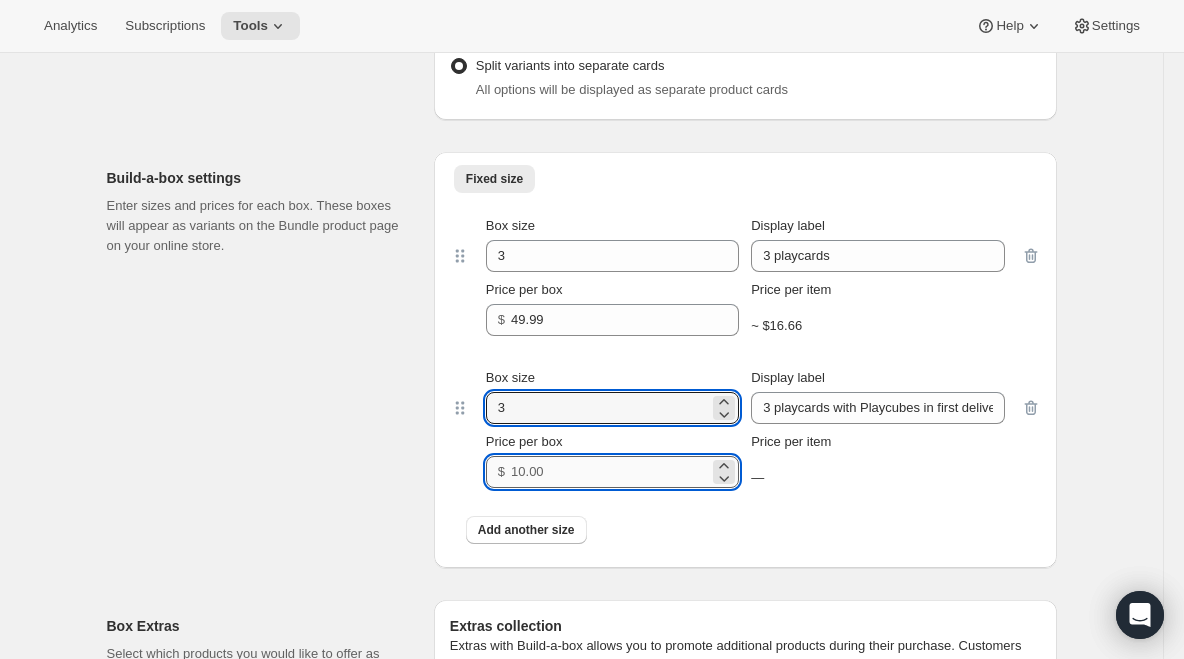 click on "Price per box" at bounding box center [610, 472] 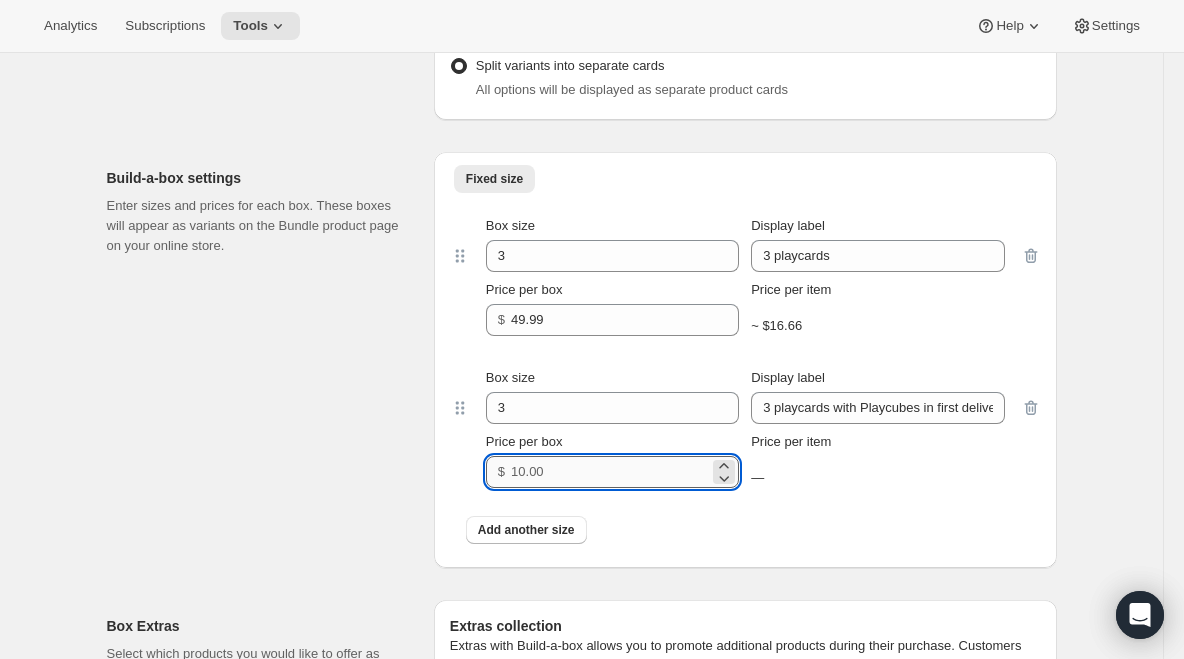 paste on "99.99" 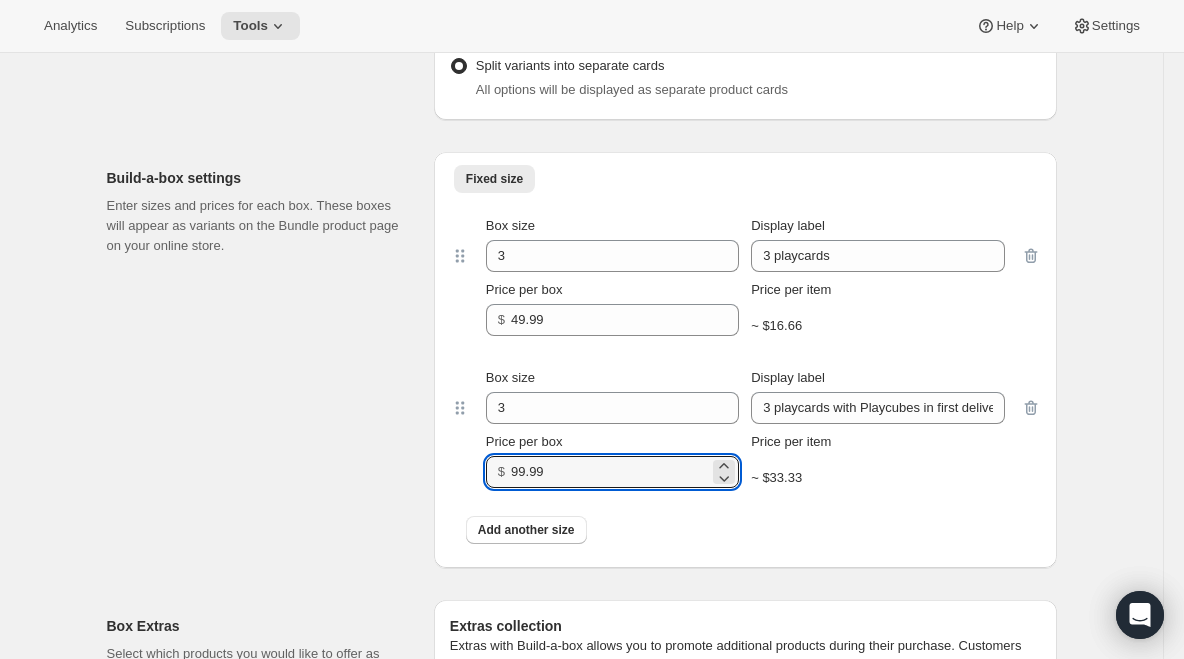 type on "99.99" 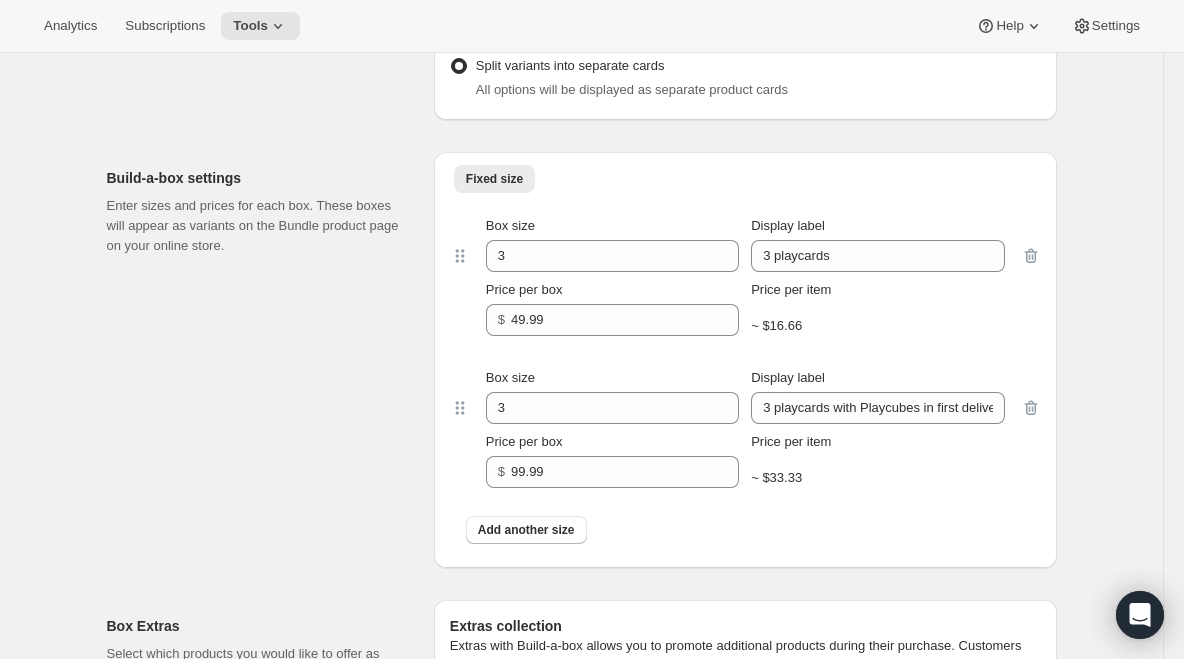 click on "Build-a-box settings Enter sizes and prices for each box. These boxes will appear as variants on the Bundle product page on your online store." at bounding box center (262, 360) 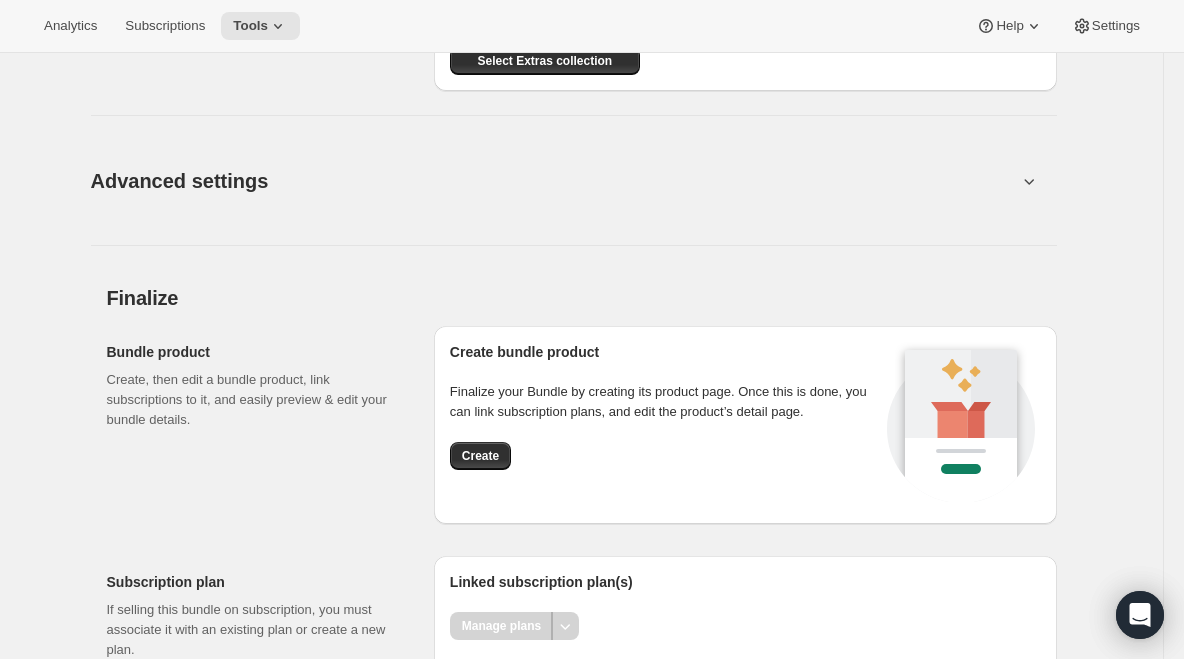 scroll, scrollTop: 2149, scrollLeft: 0, axis: vertical 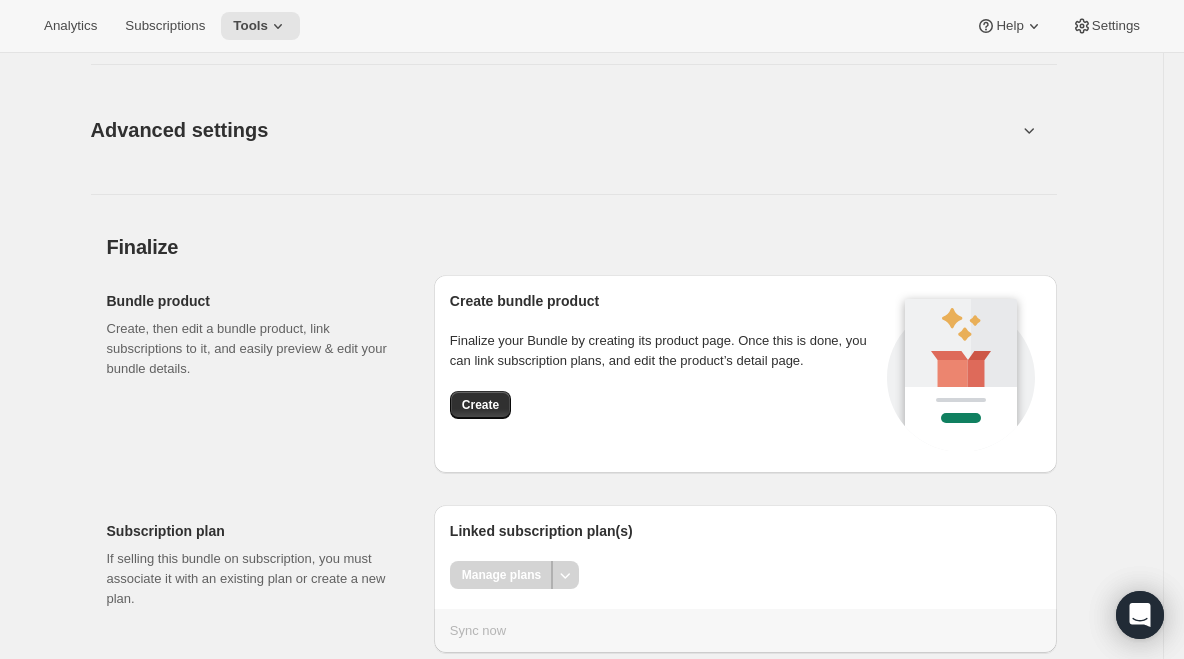 click on "Advanced settings" at bounding box center [554, 129] 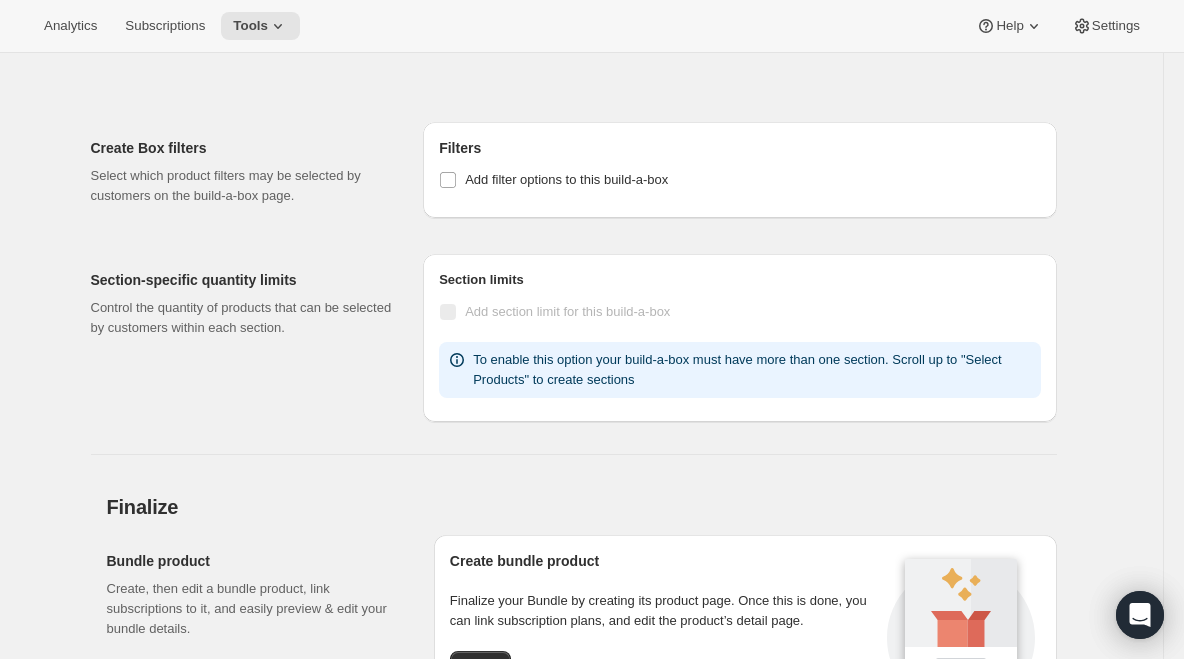 scroll, scrollTop: 2268, scrollLeft: 0, axis: vertical 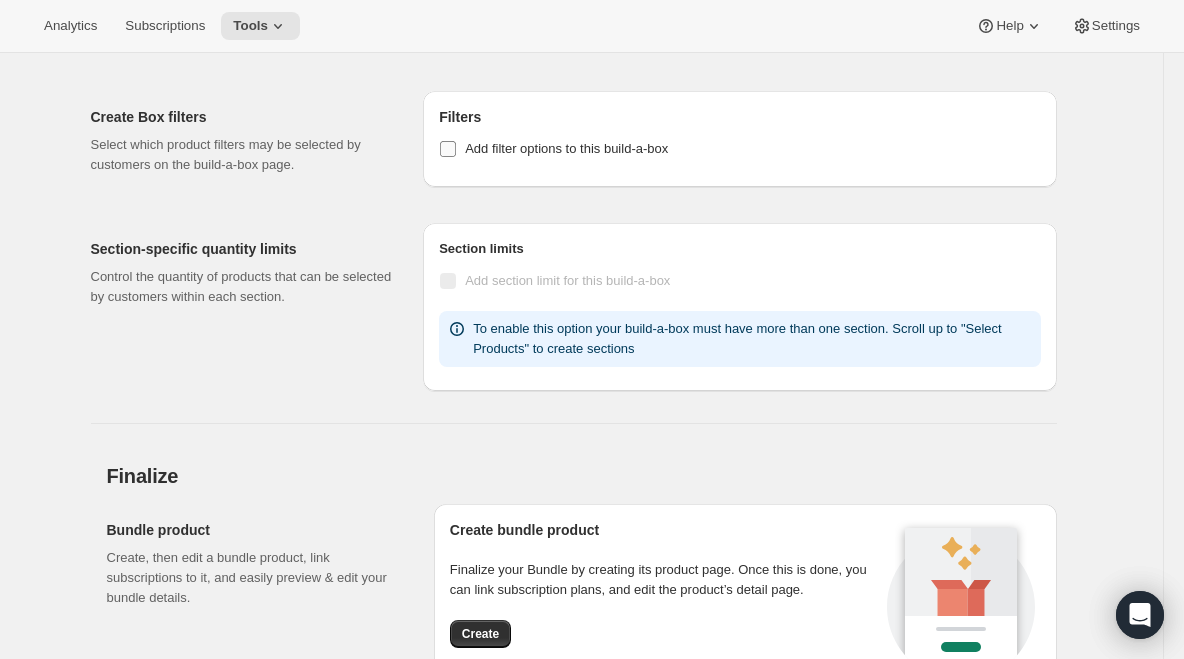 click on "Add filter options to this build-a-box" at bounding box center (448, 149) 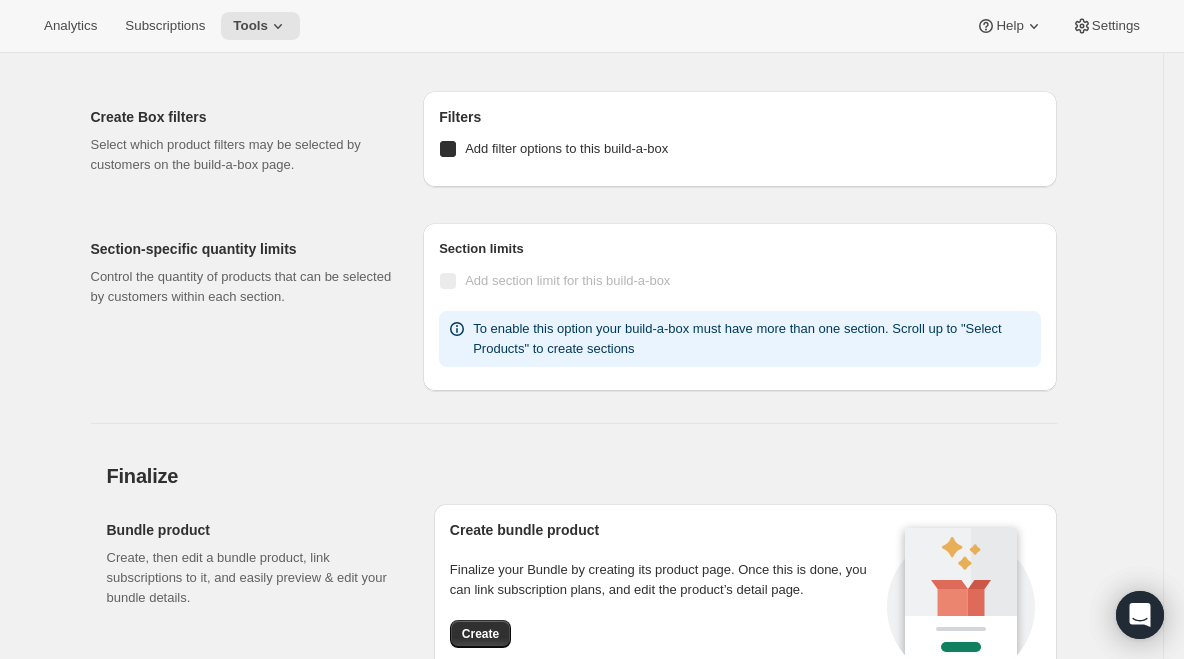 checkbox on "true" 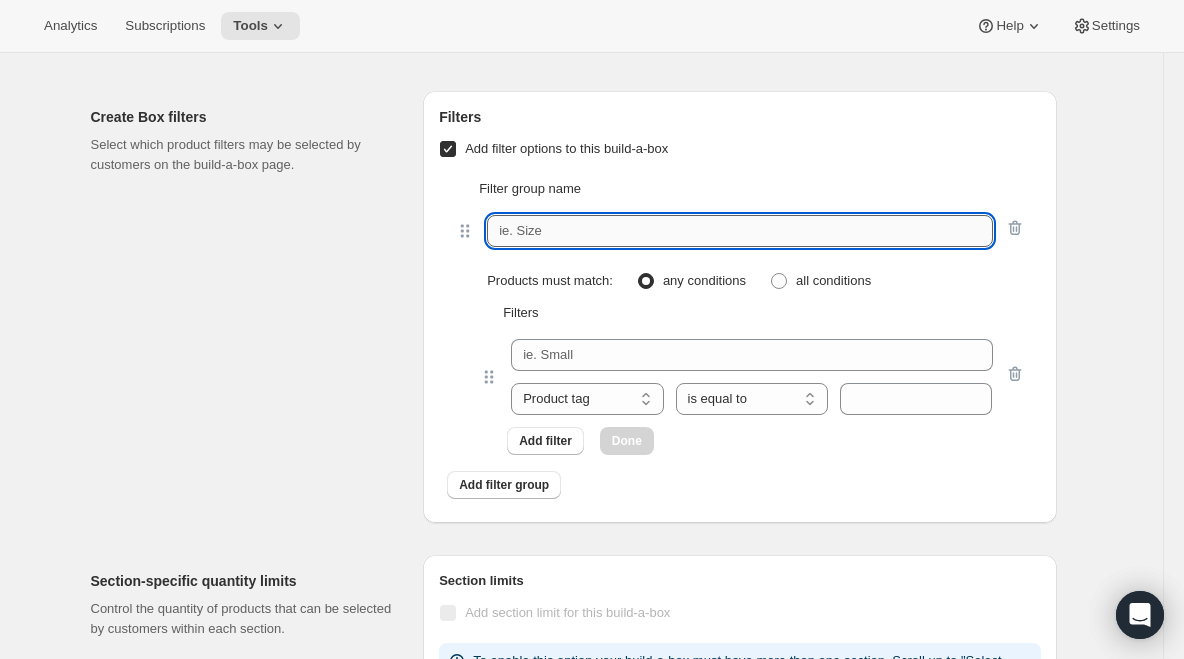 click at bounding box center [739, 231] 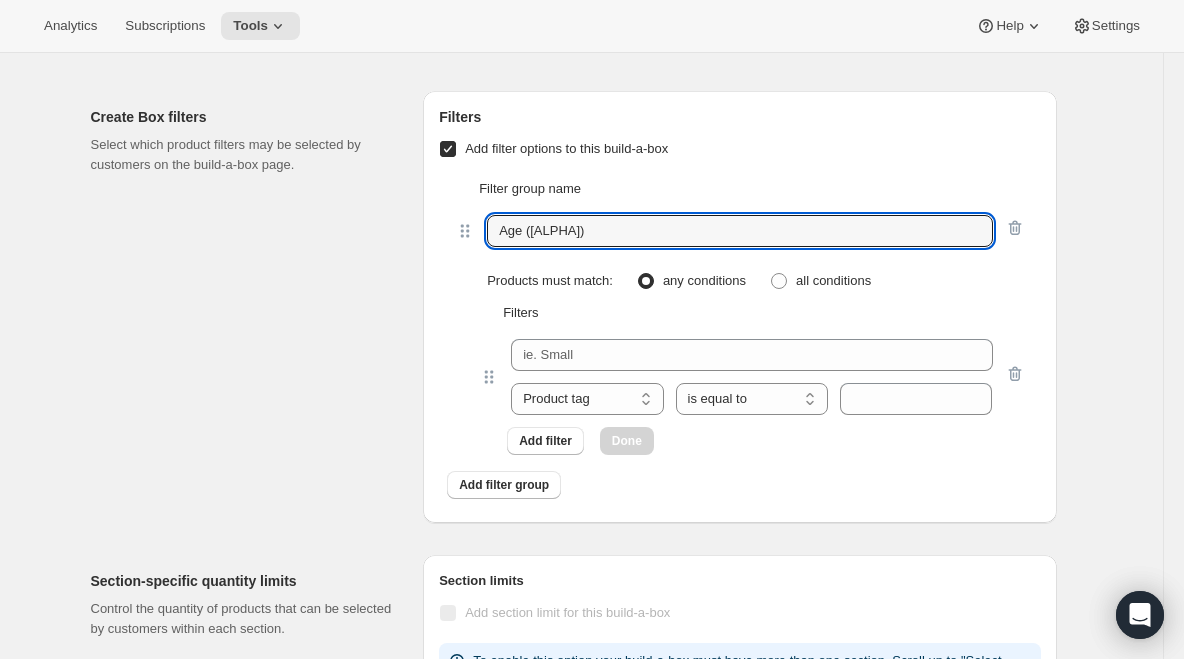 type on "Age (FR)" 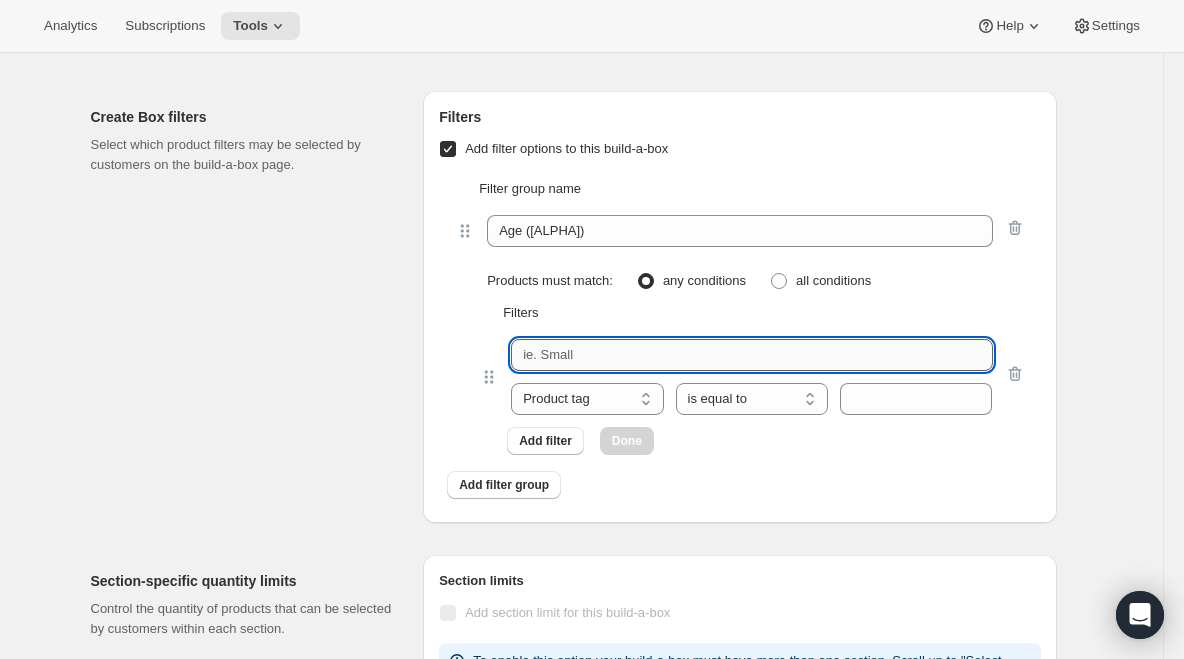 click at bounding box center (751, 355) 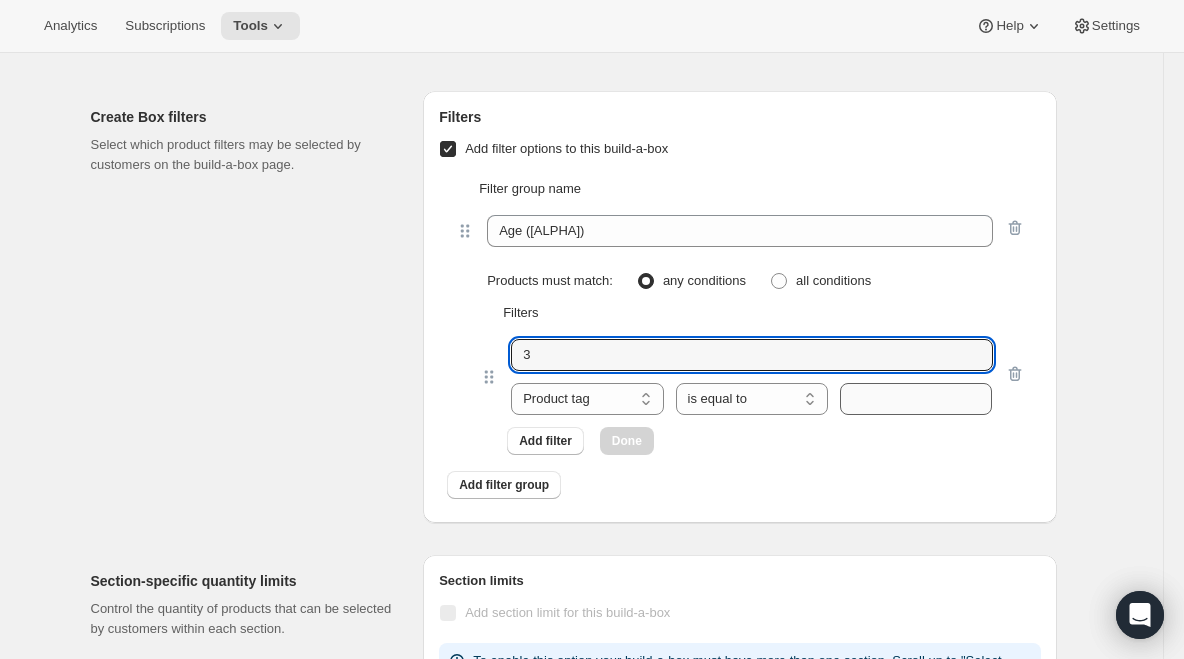 type on "3" 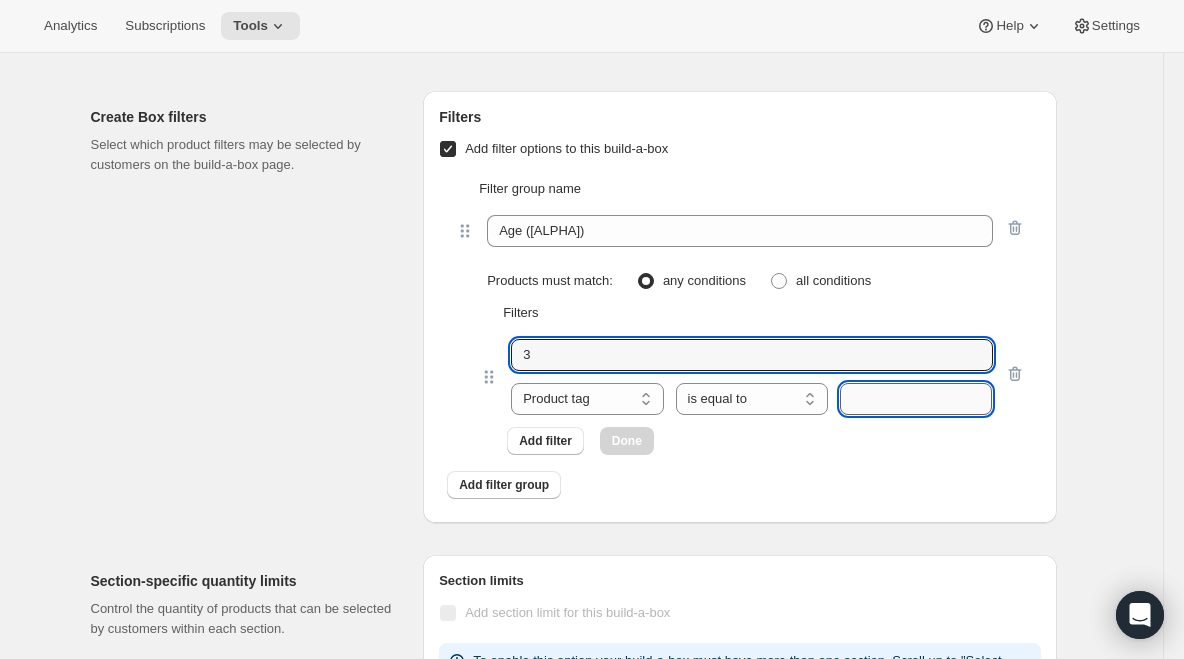 click at bounding box center (916, 399) 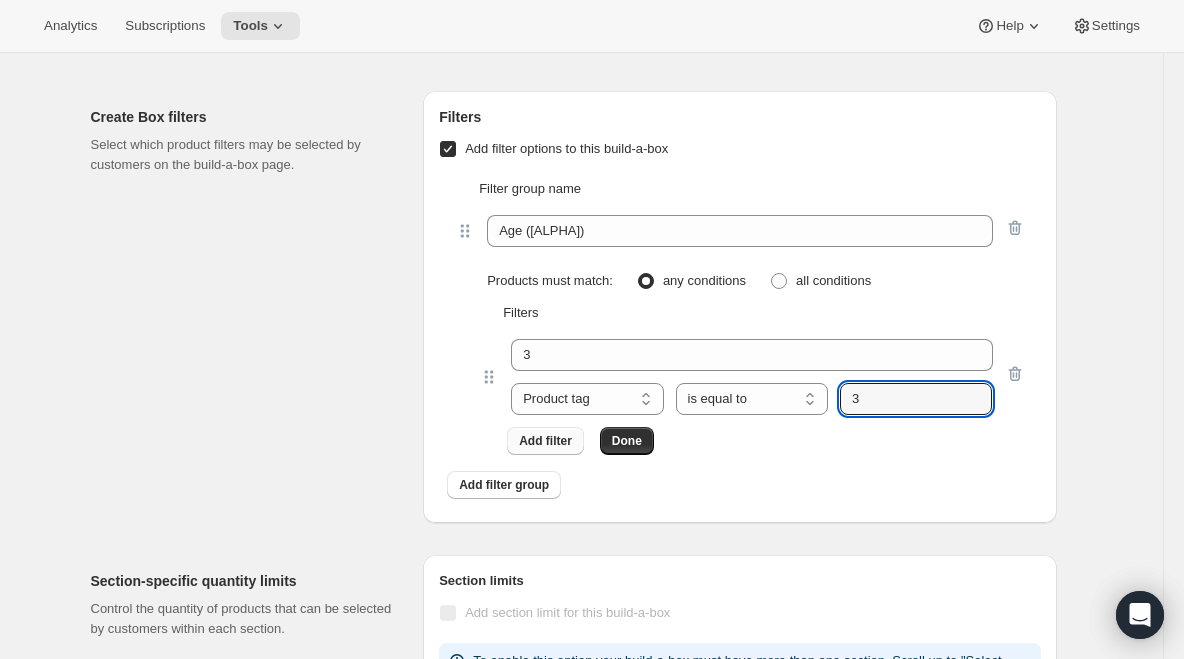type on "3" 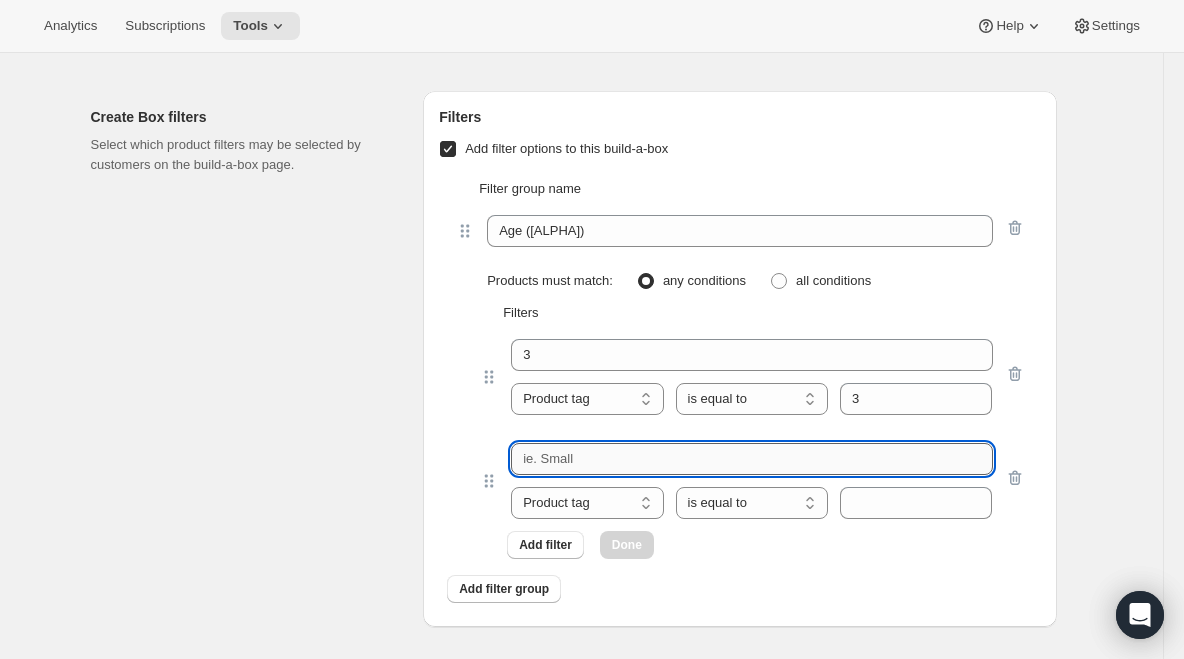 click at bounding box center [751, 459] 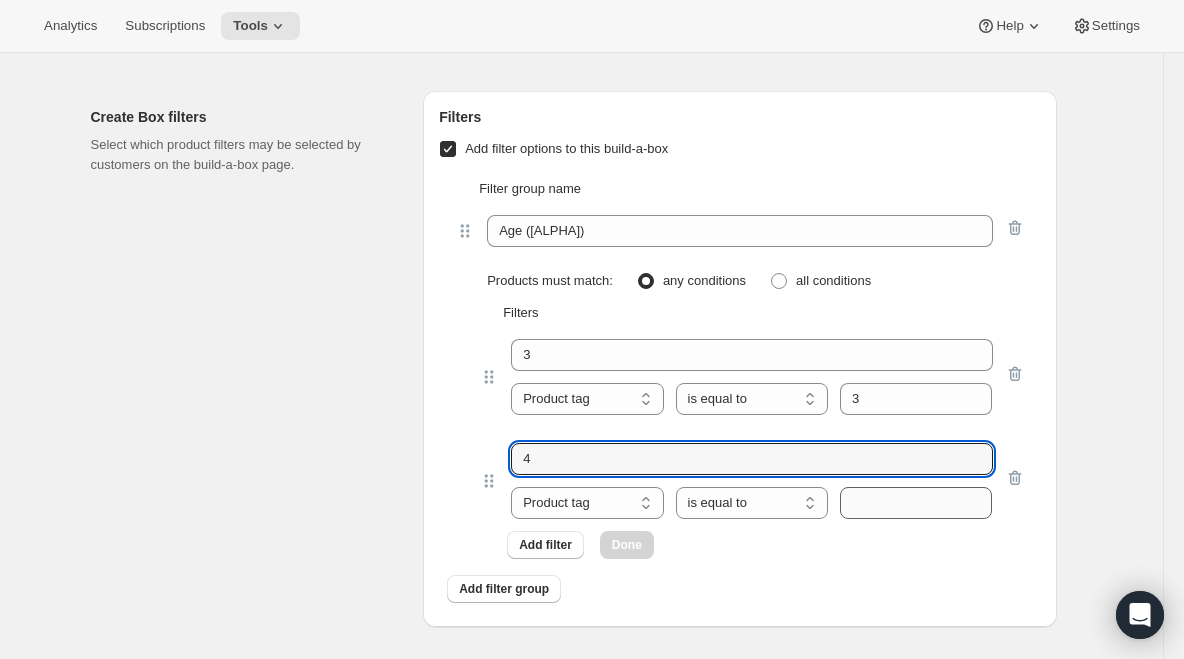 type on "4" 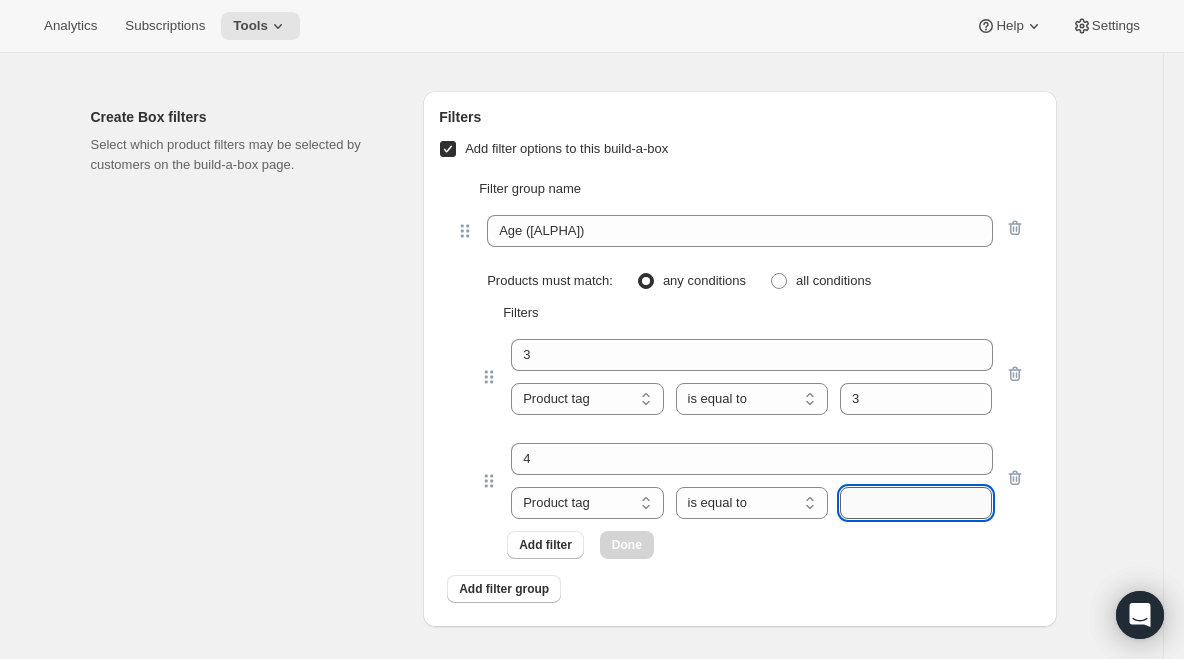 click at bounding box center (916, 503) 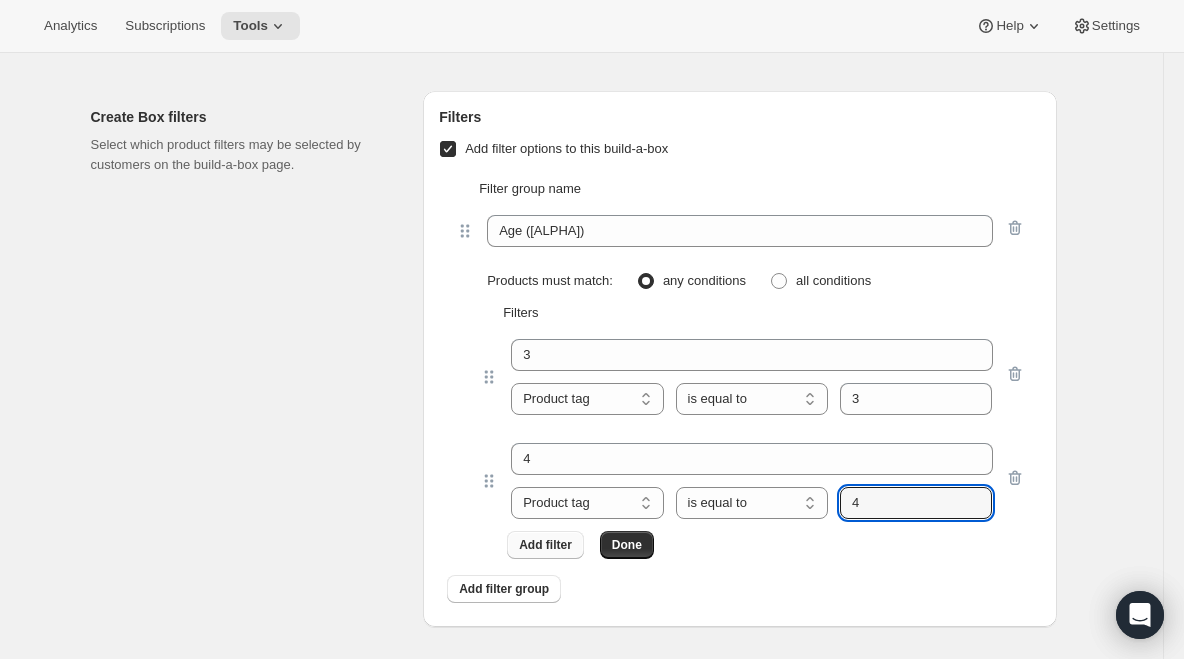 type on "4" 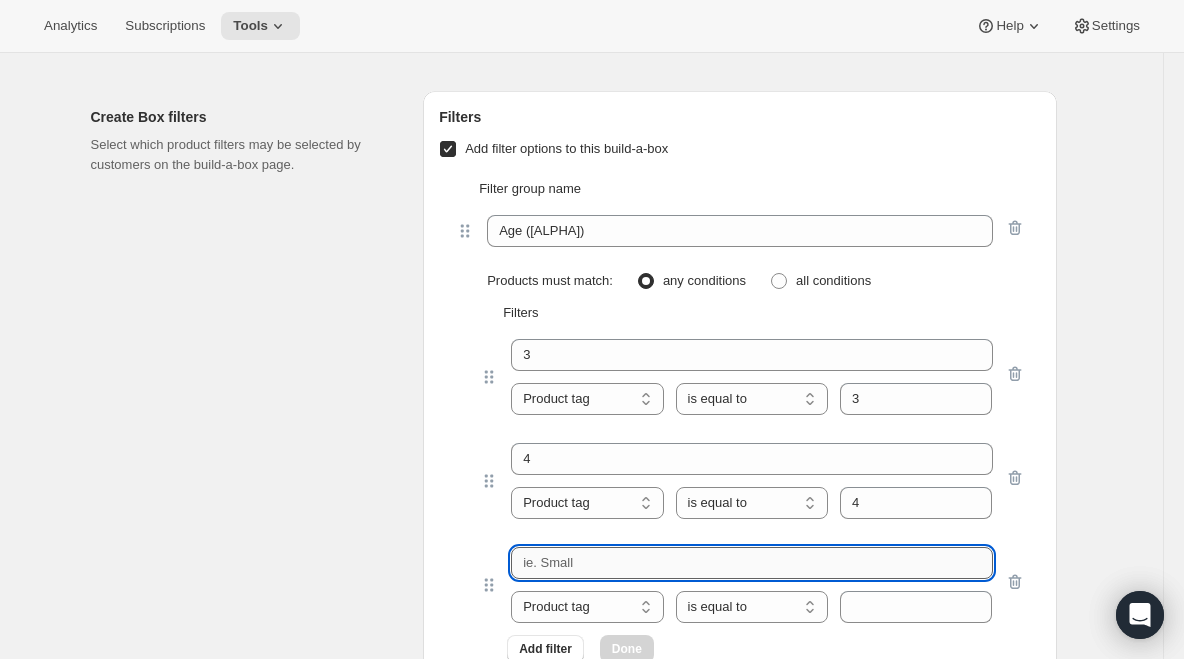 click at bounding box center [751, 563] 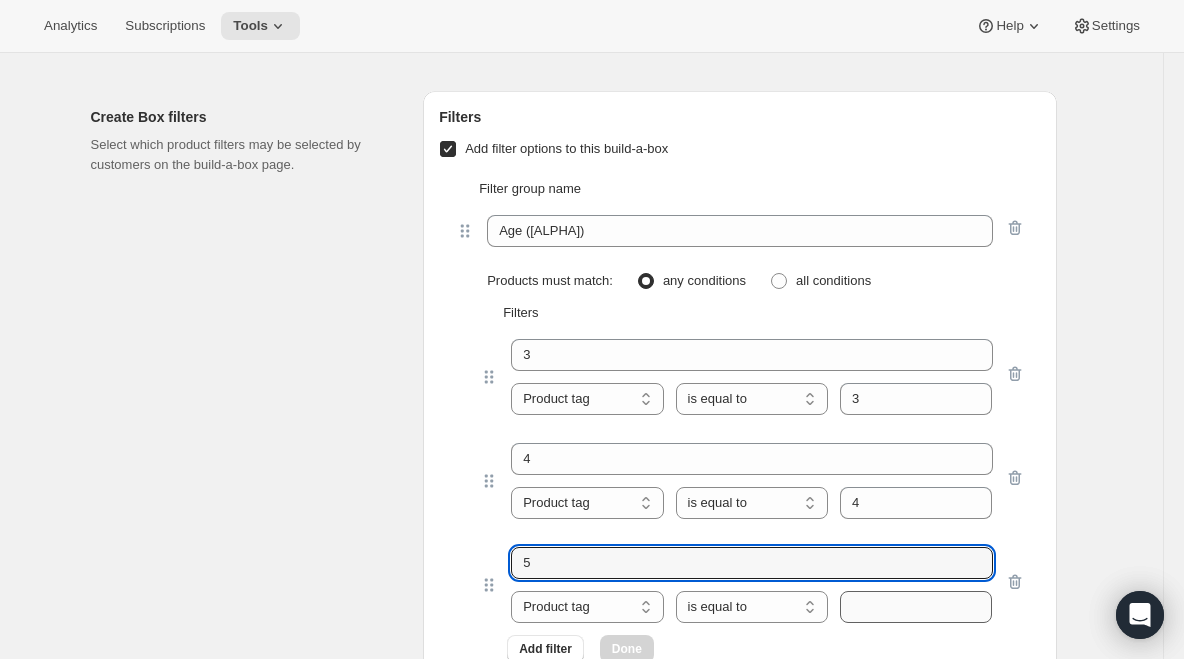 type on "5" 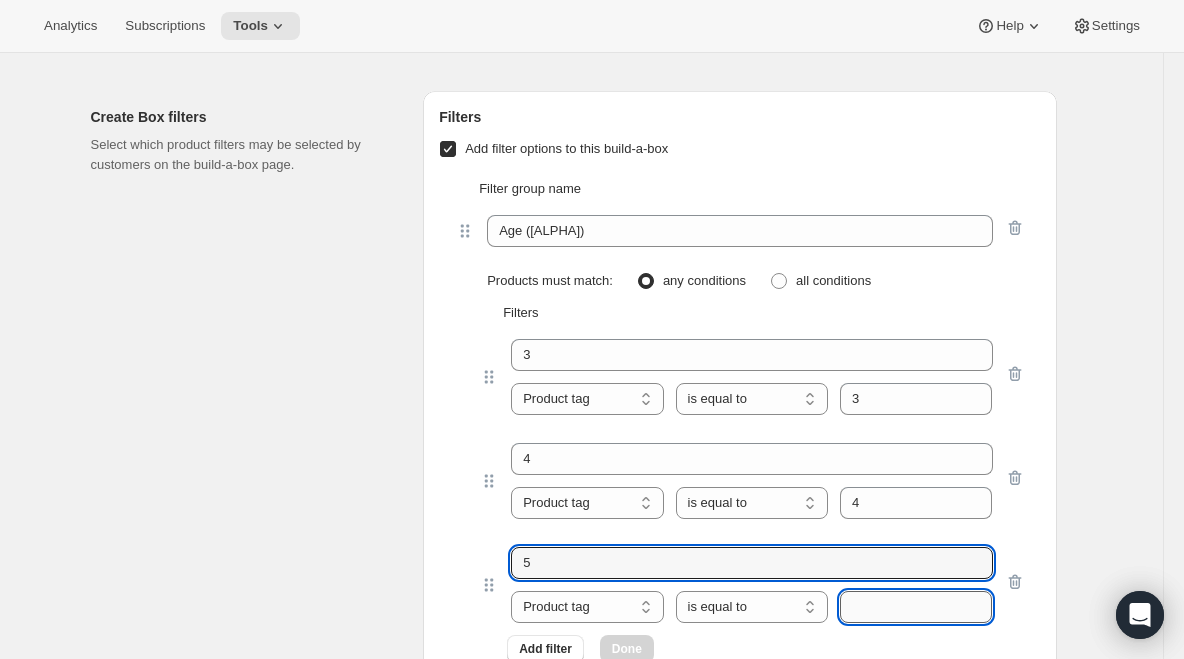 click at bounding box center [916, 607] 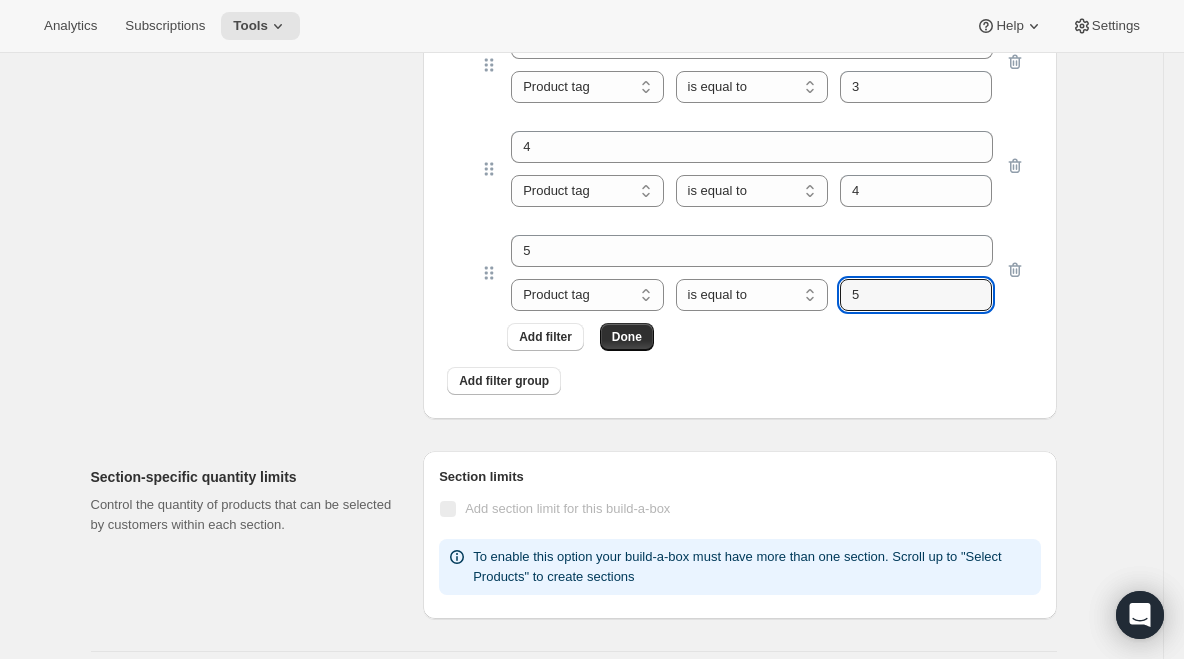scroll, scrollTop: 2590, scrollLeft: 0, axis: vertical 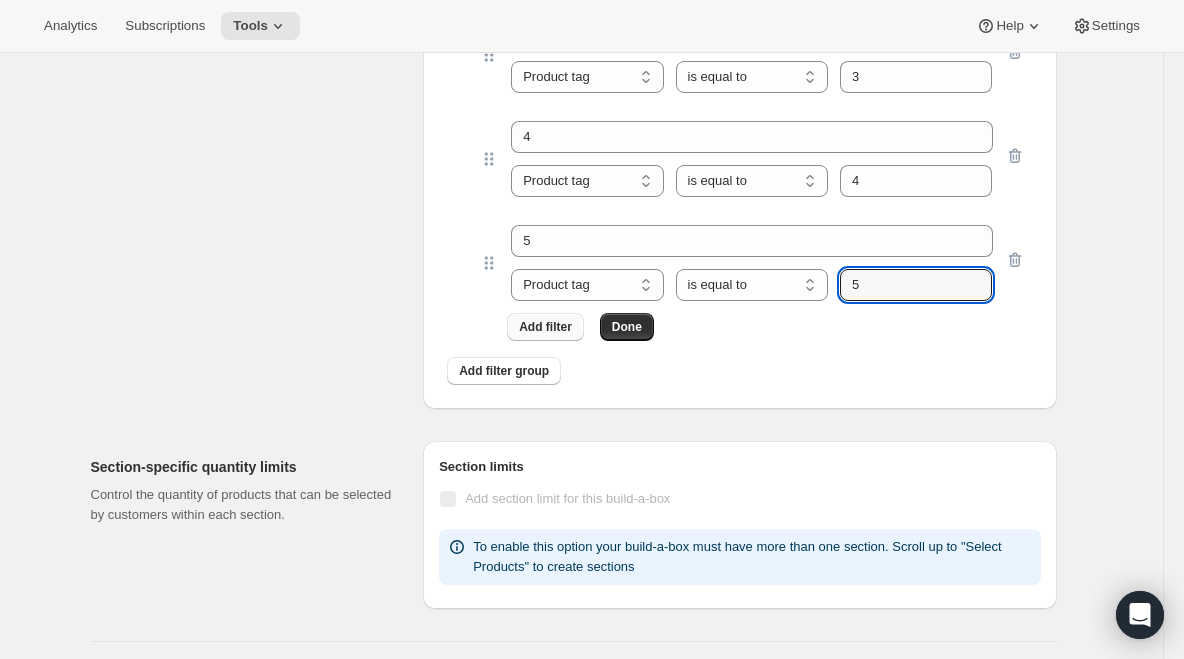 type on "5" 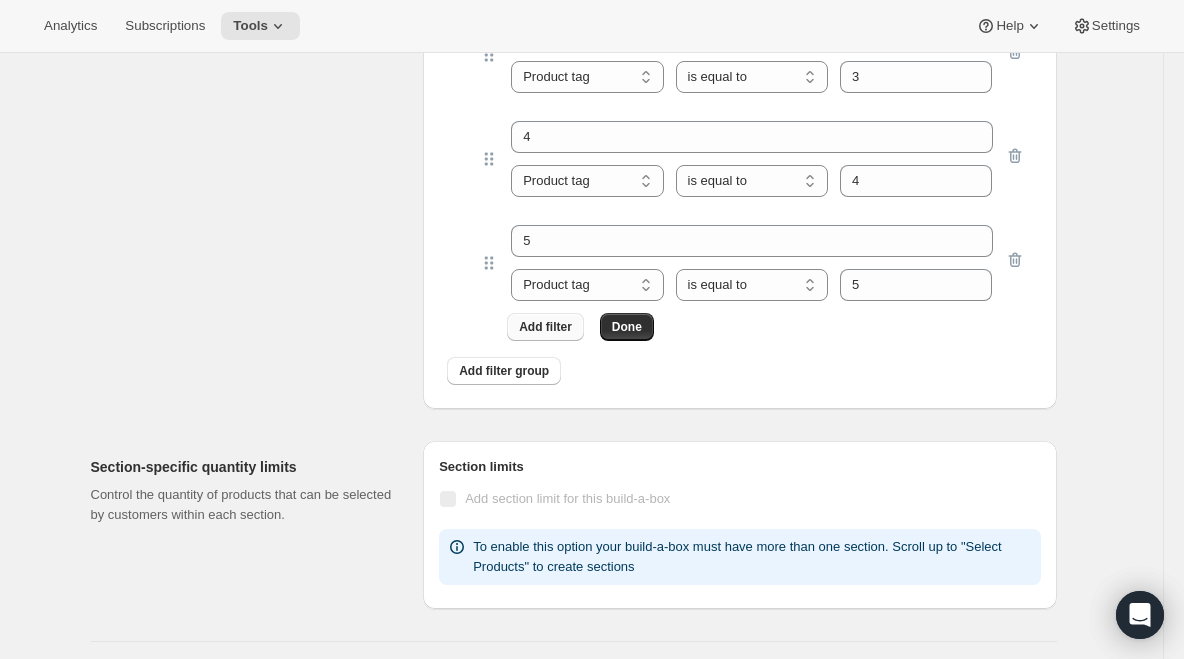 click on "Add filter" at bounding box center (545, 327) 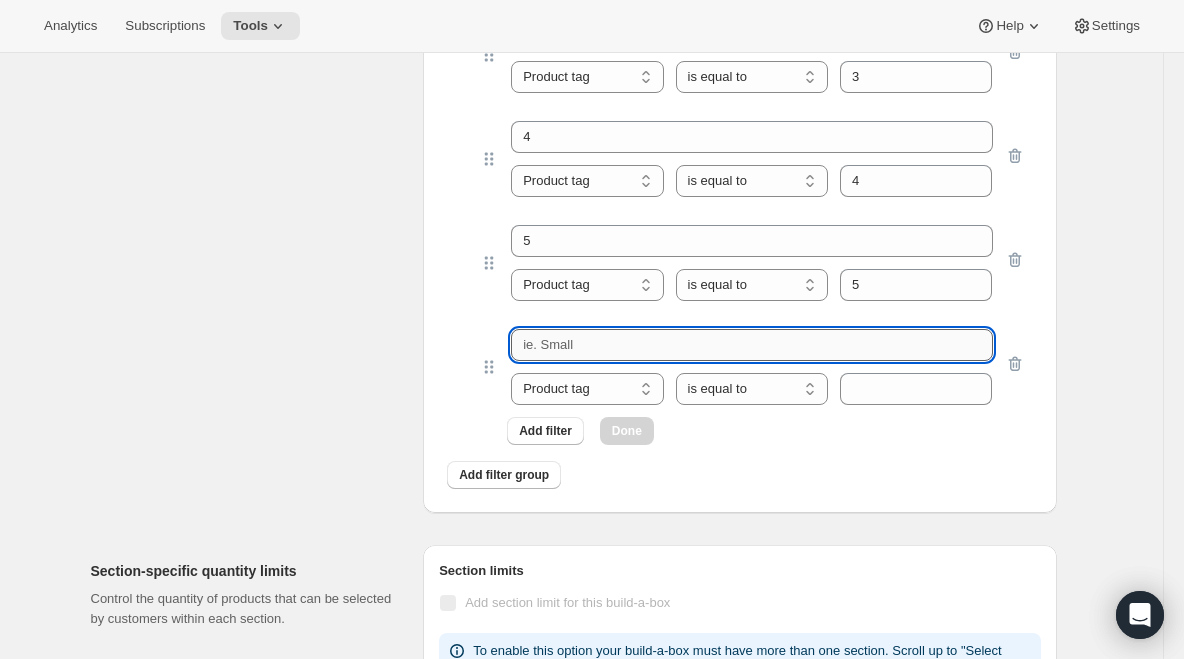 click at bounding box center (751, 345) 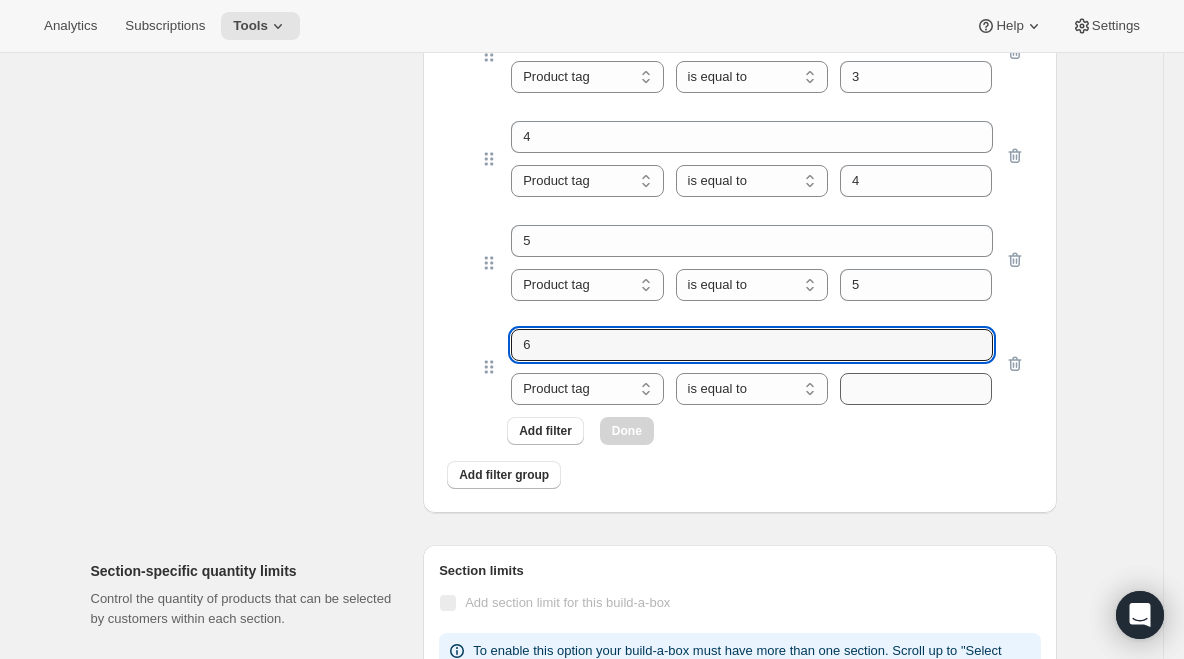 type on "6" 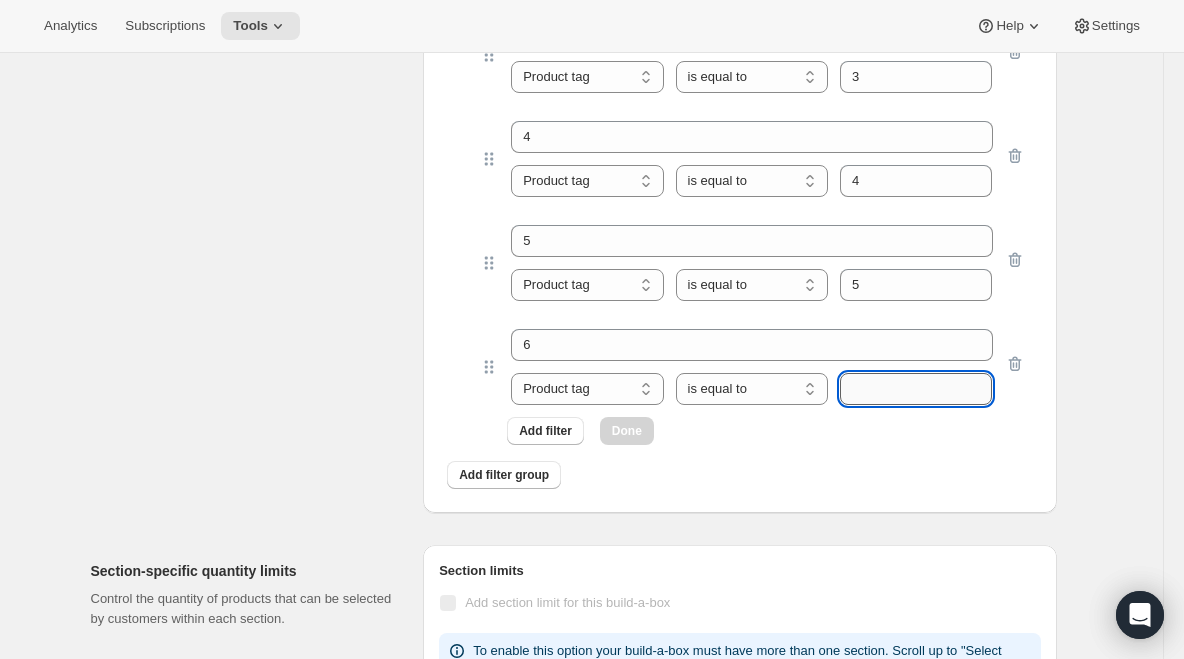 click at bounding box center (916, 389) 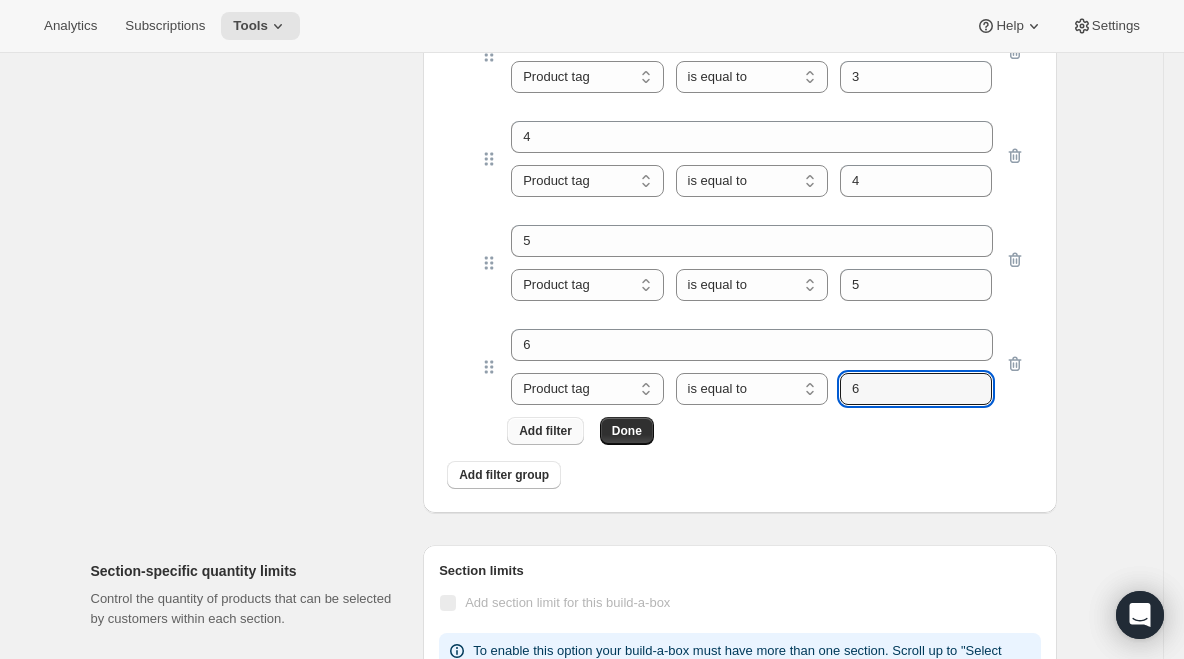type on "6" 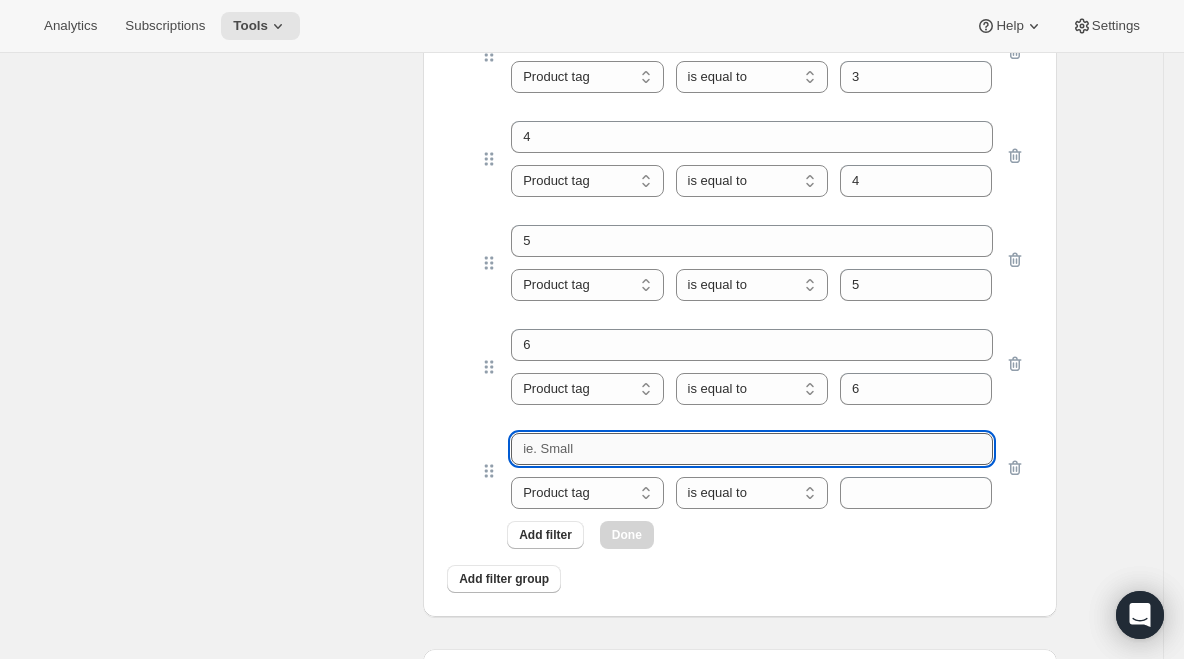 click at bounding box center (751, 449) 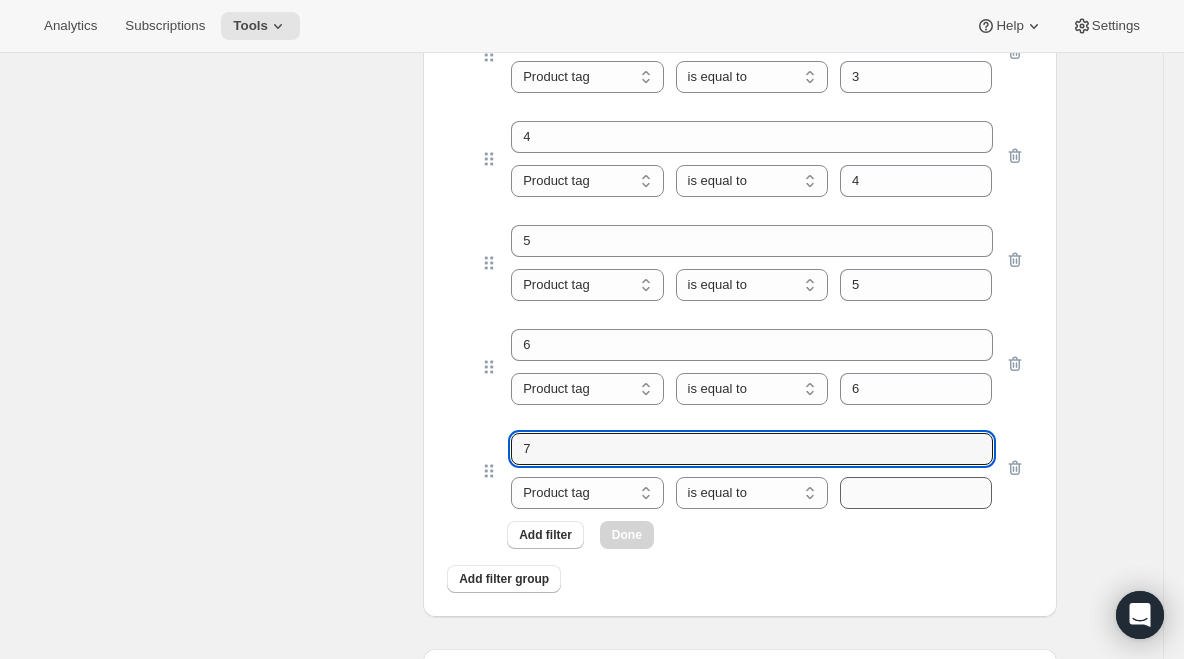 type on "7" 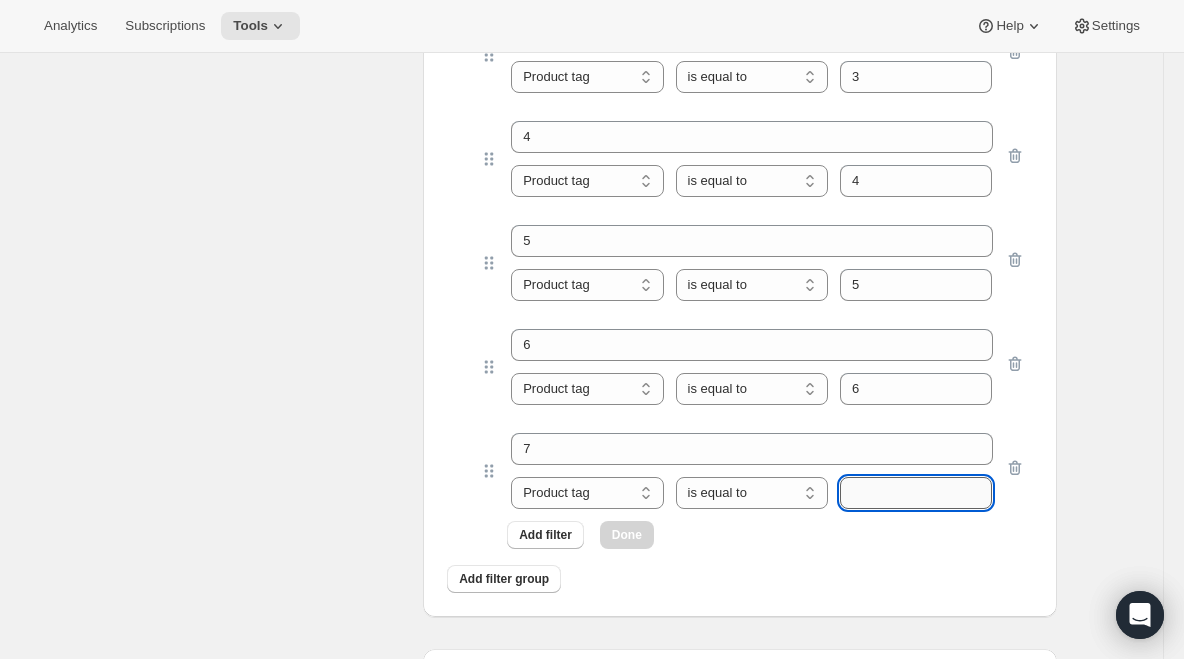 click at bounding box center [916, 493] 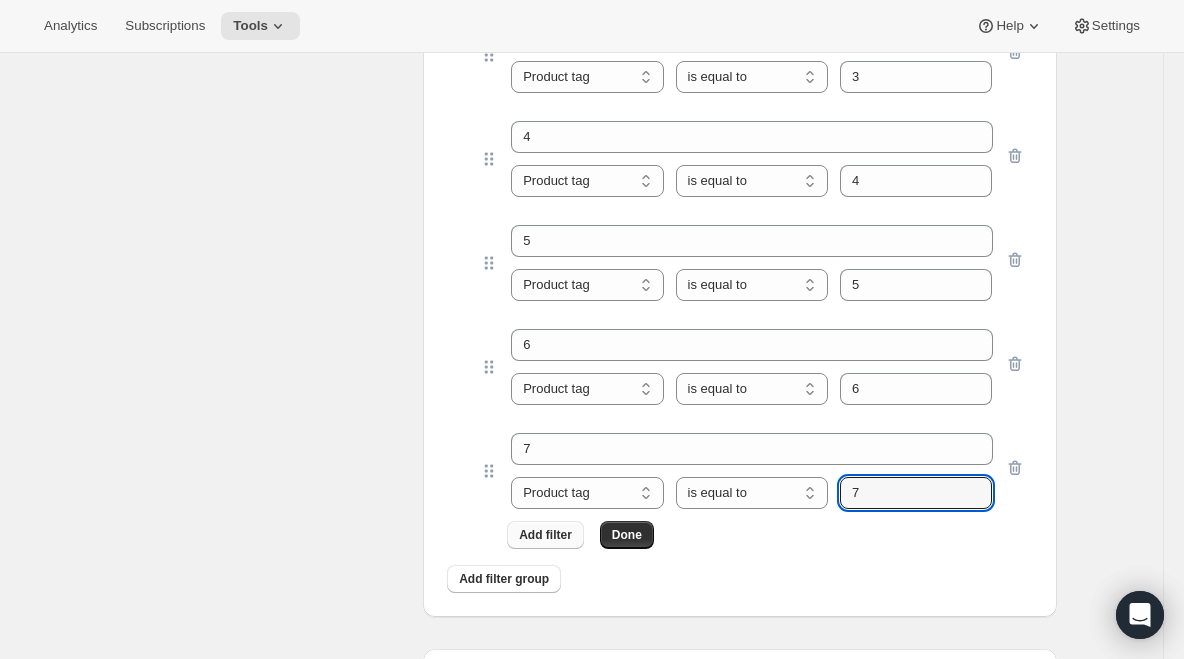 type on "7" 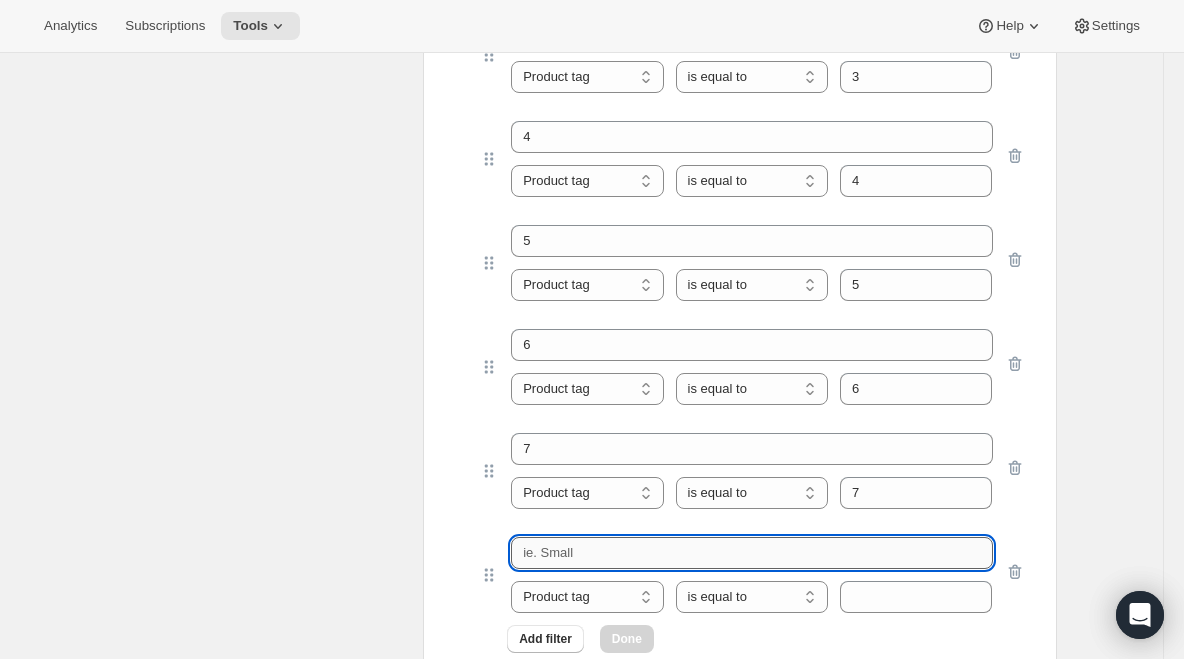 click at bounding box center [751, 553] 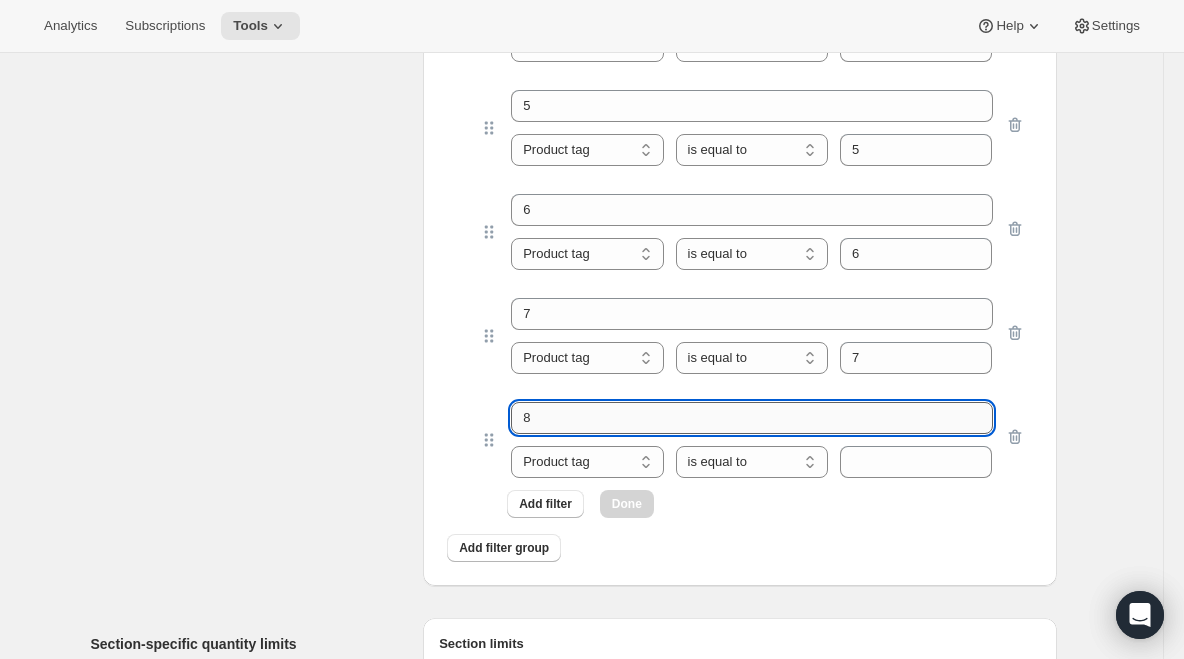 scroll, scrollTop: 2767, scrollLeft: 0, axis: vertical 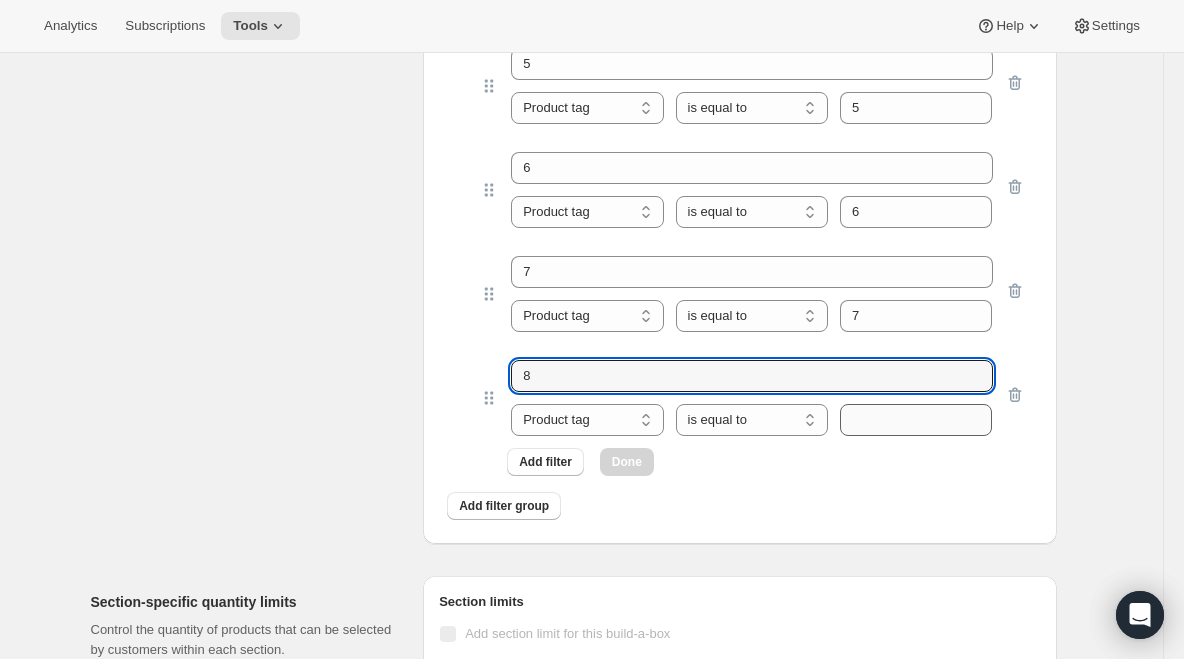 type on "8" 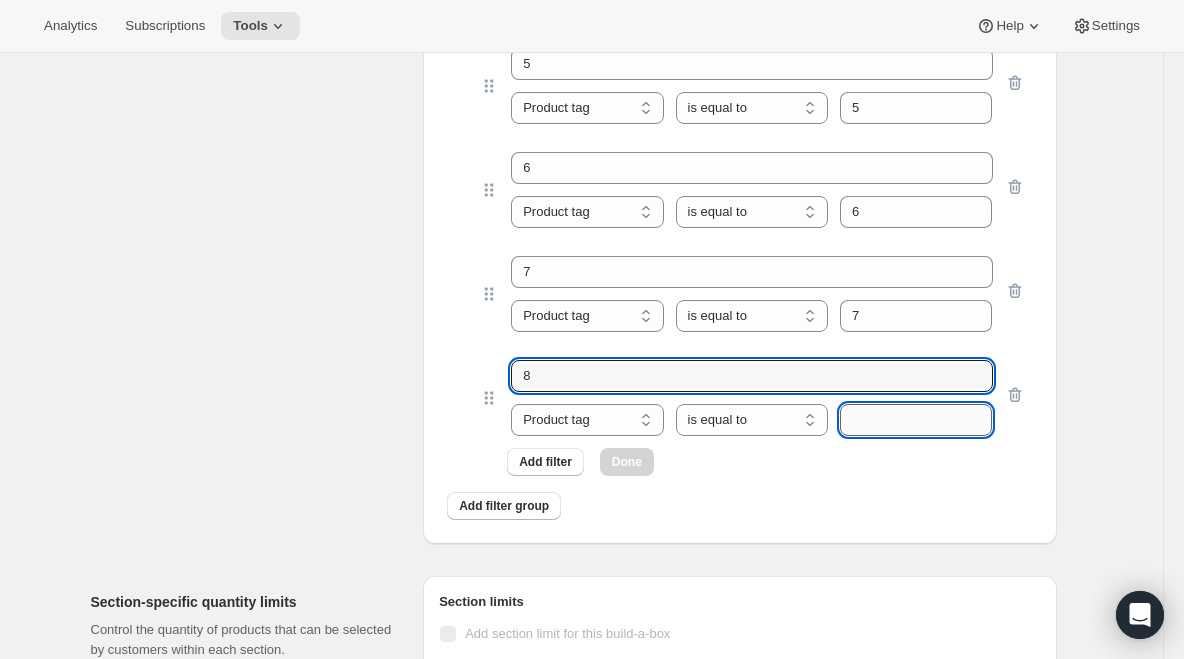 click at bounding box center (916, 420) 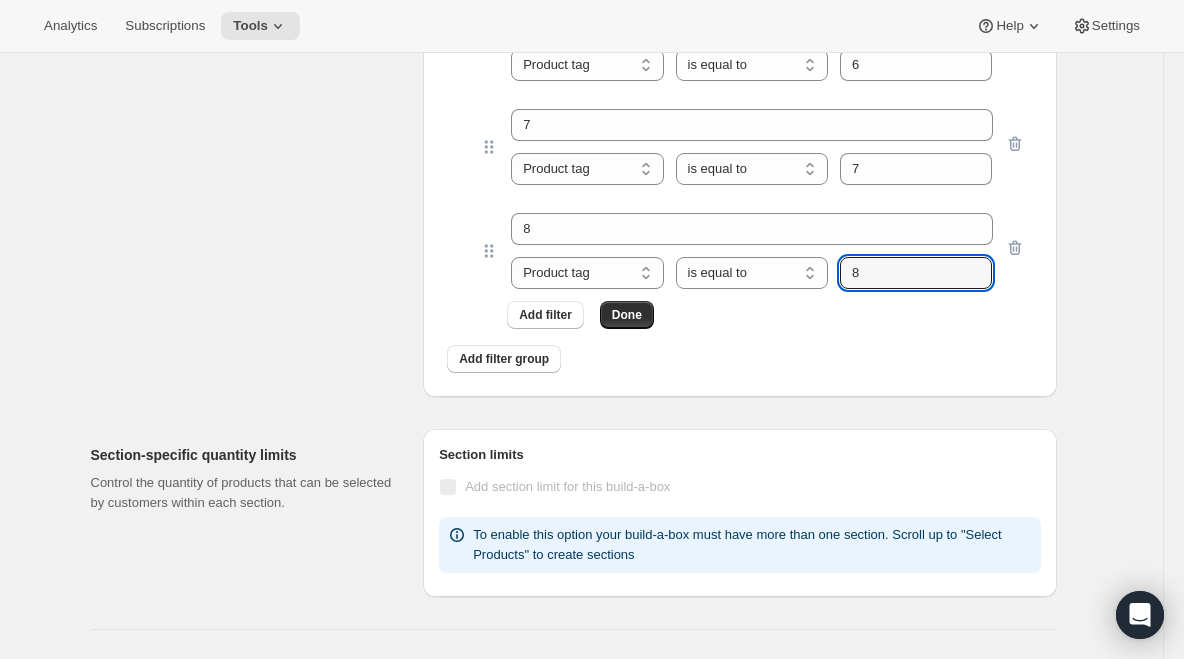 scroll, scrollTop: 2972, scrollLeft: 0, axis: vertical 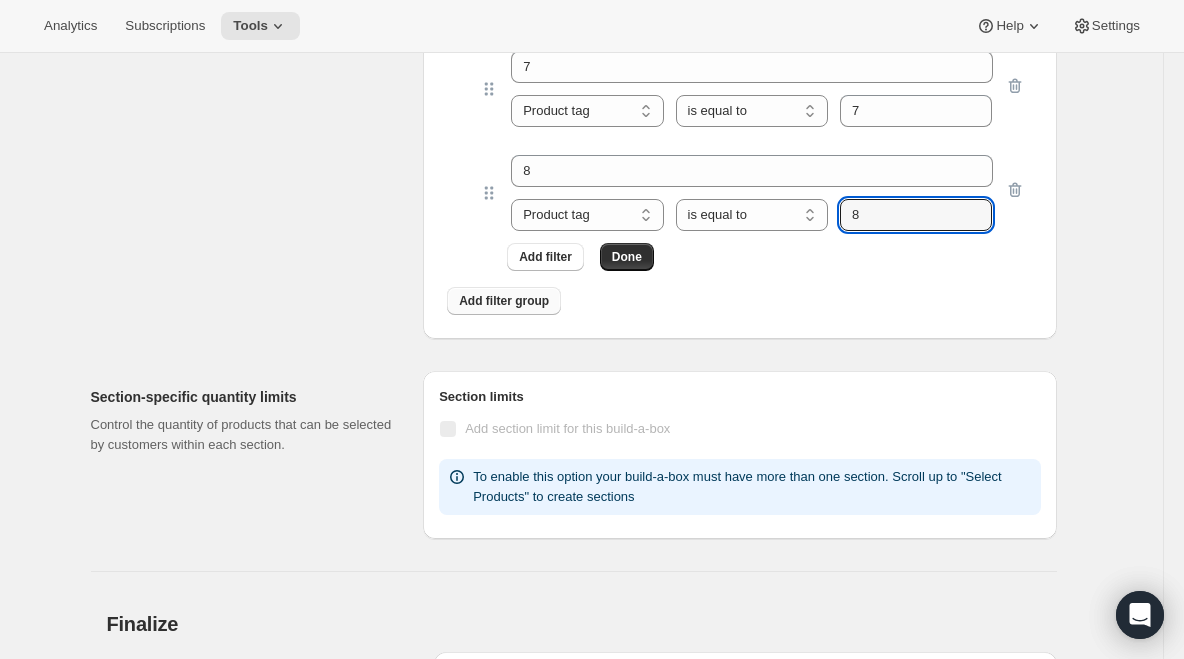 type on "8" 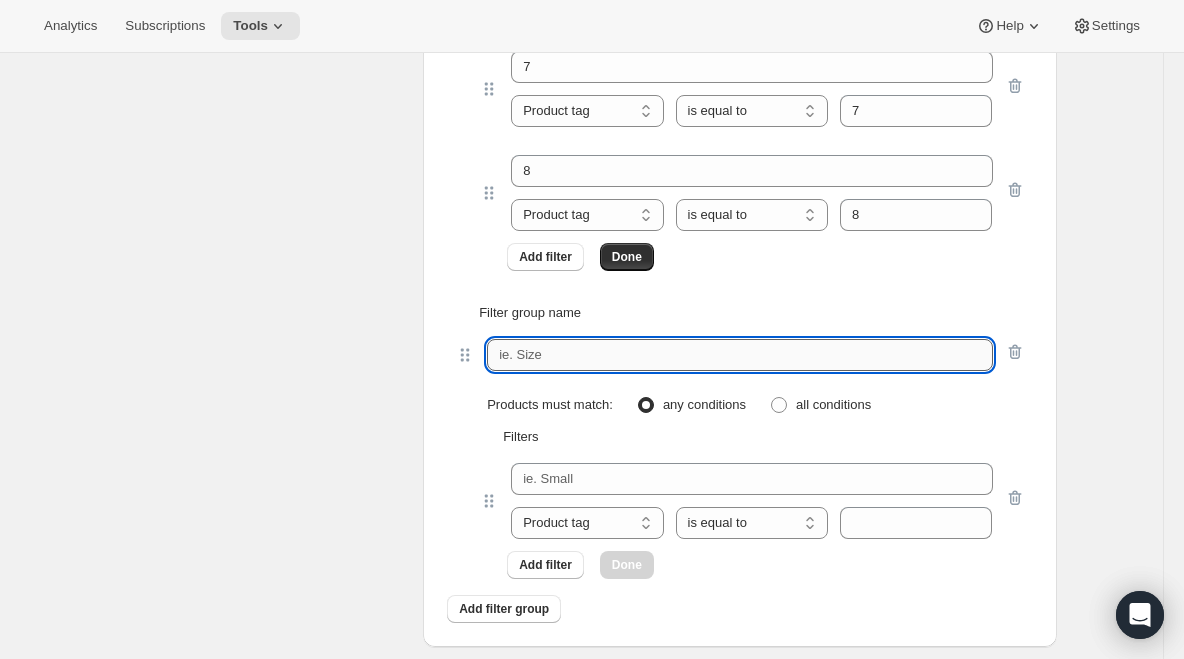 click at bounding box center (739, 355) 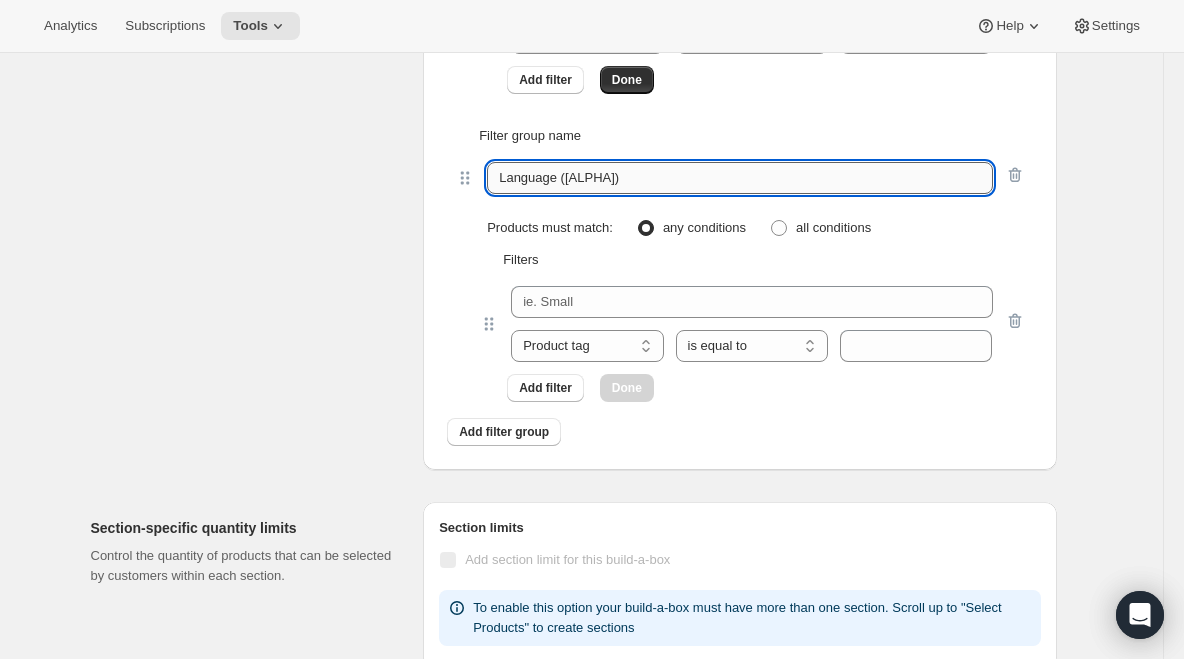 scroll, scrollTop: 3155, scrollLeft: 0, axis: vertical 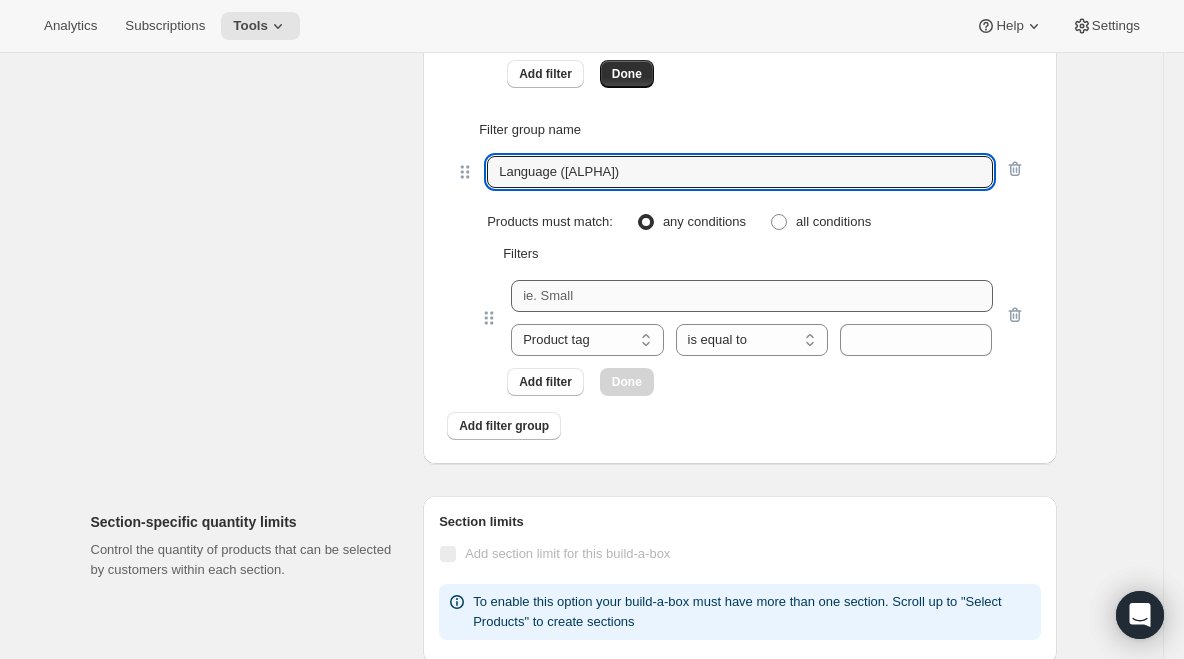 type on "Language (FR)" 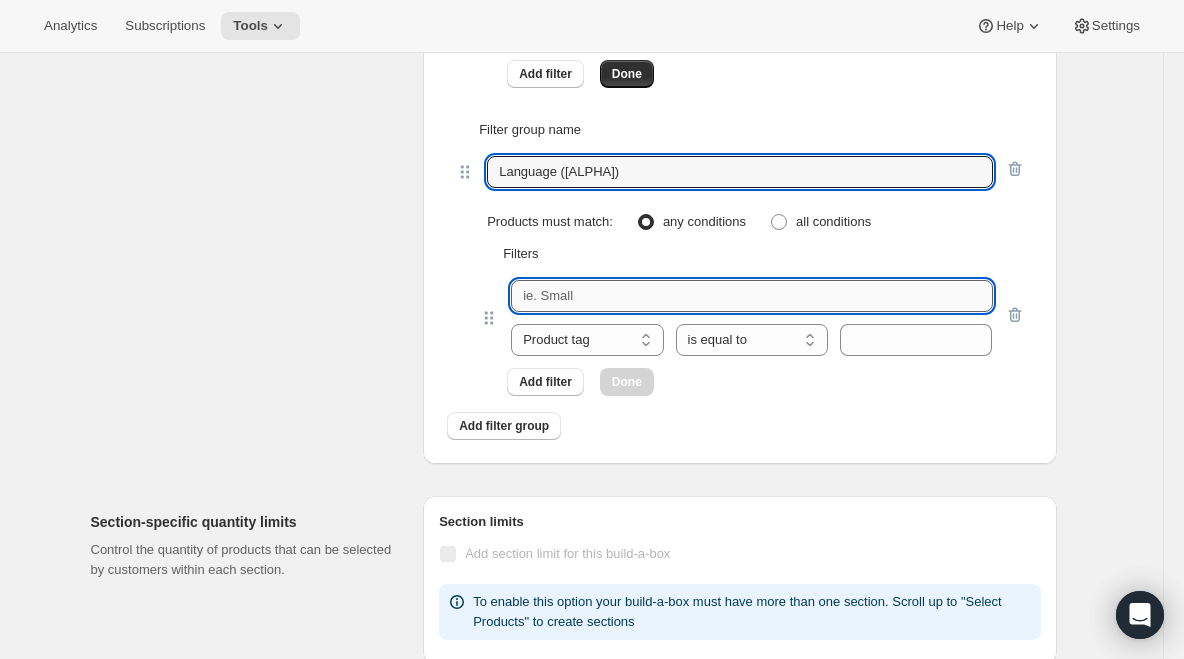 click at bounding box center (751, 296) 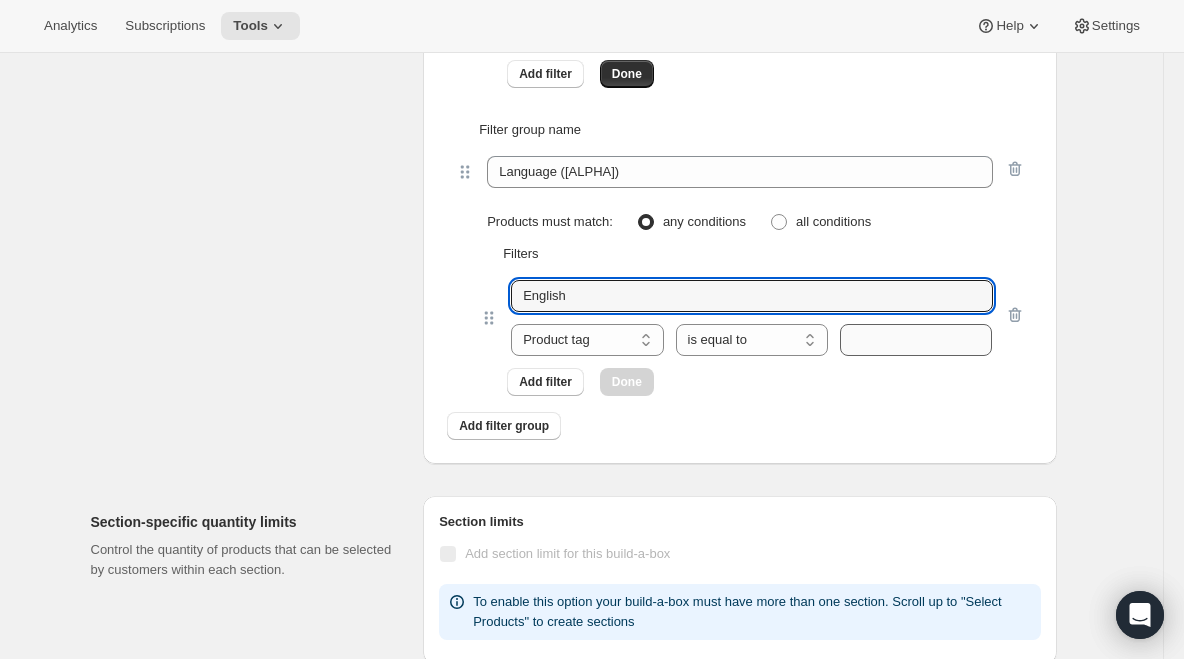 type on "English" 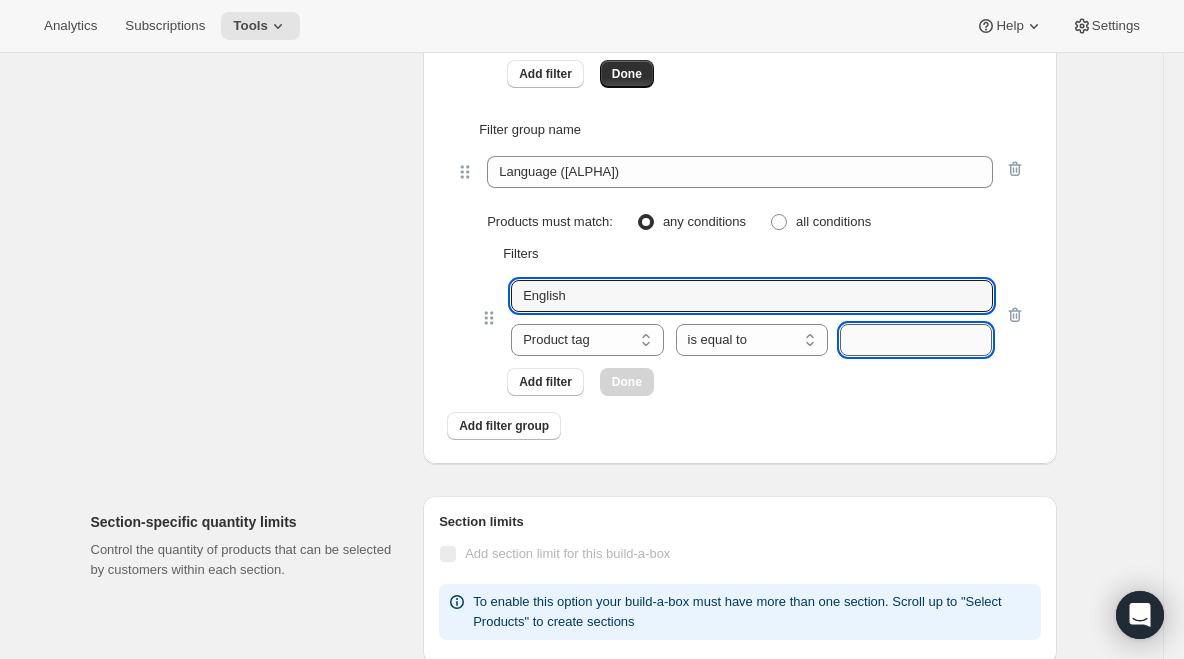 click at bounding box center (916, 340) 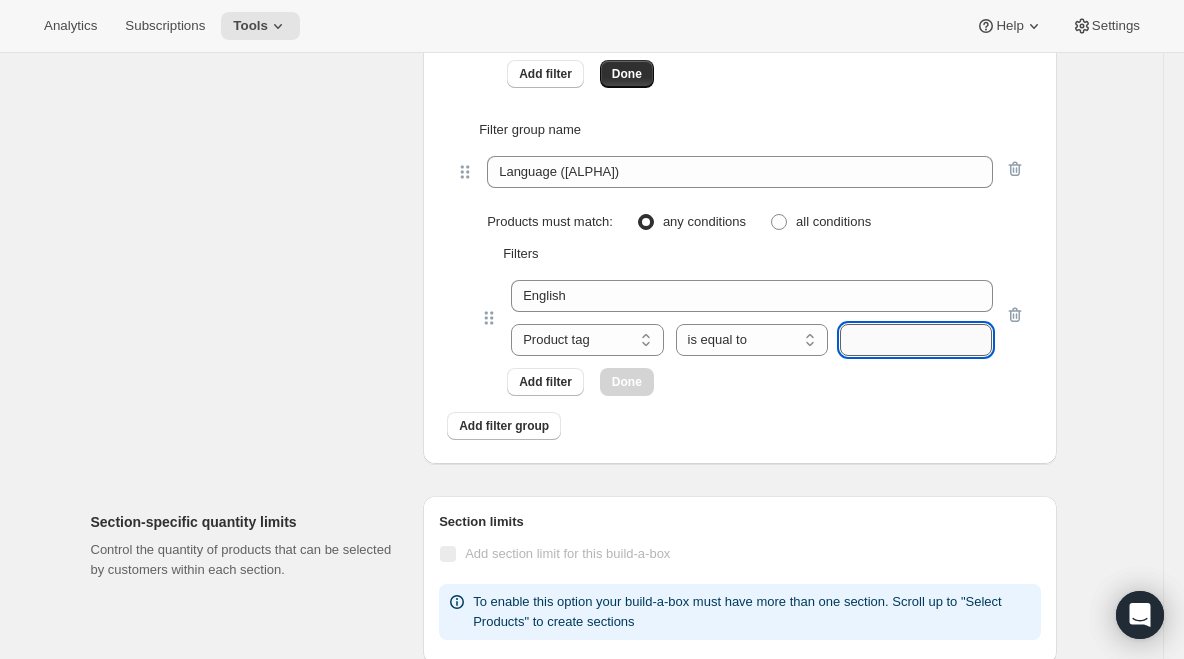 paste on "English" 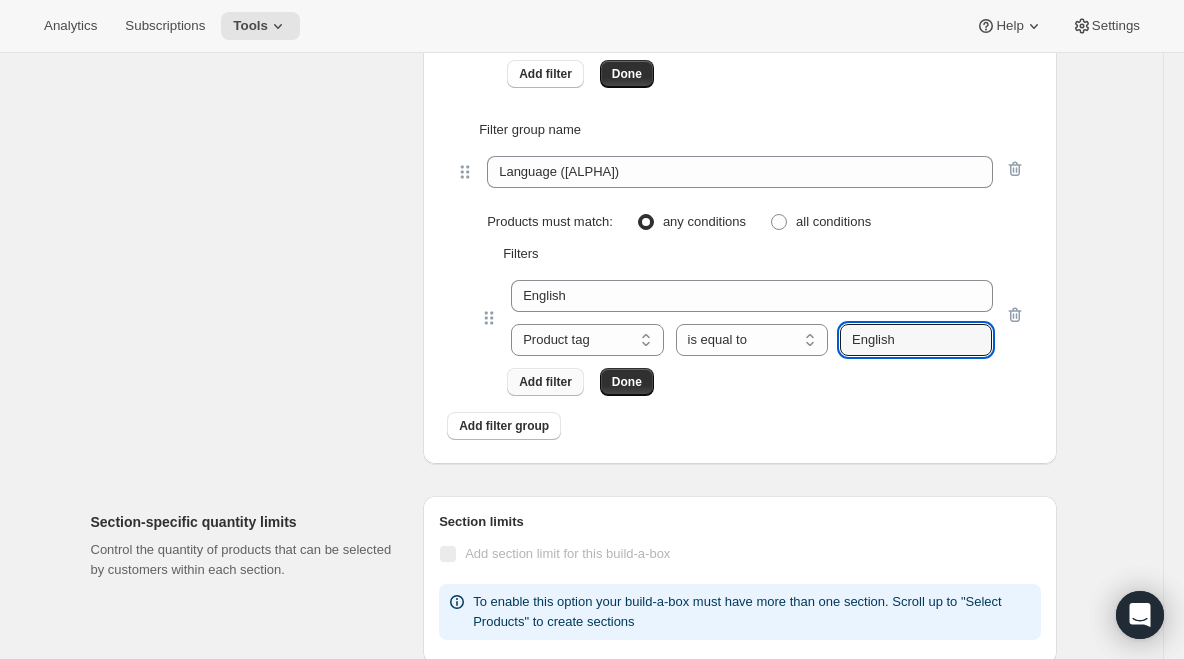 type on "English" 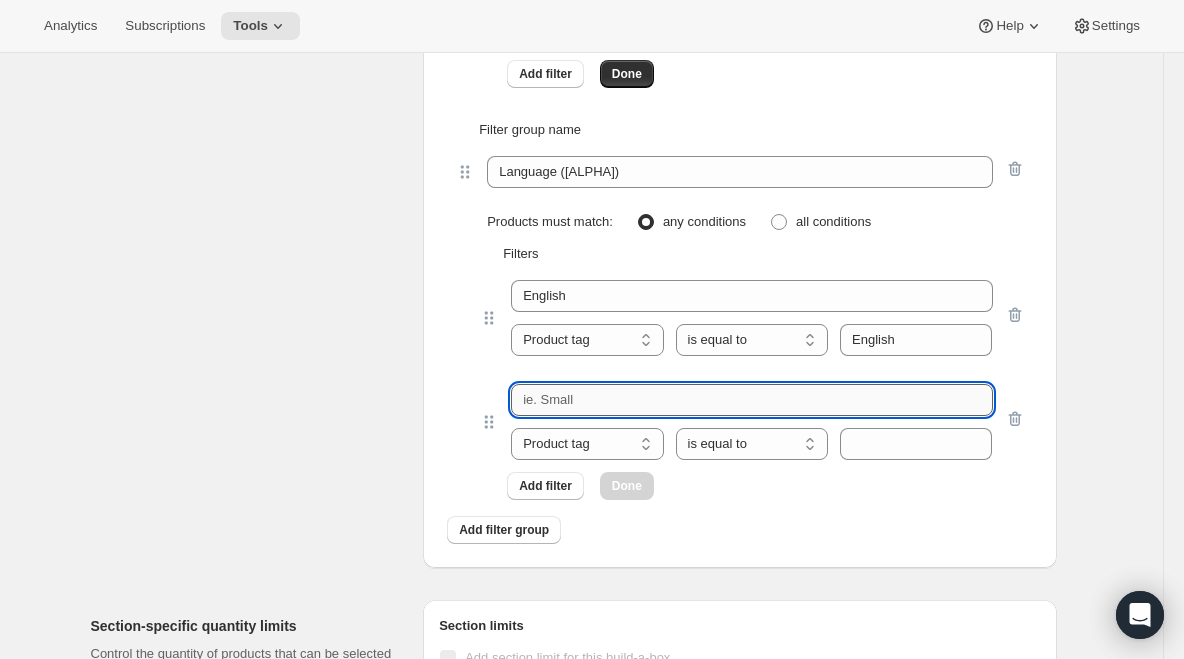 click at bounding box center [751, 400] 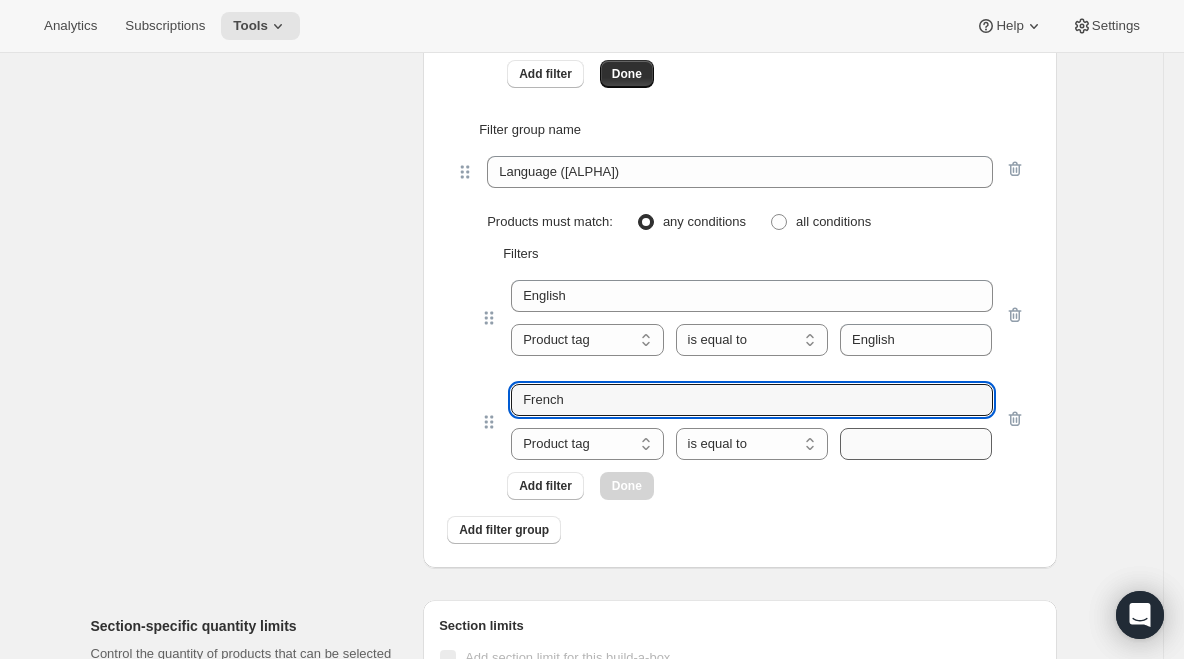 type on "French" 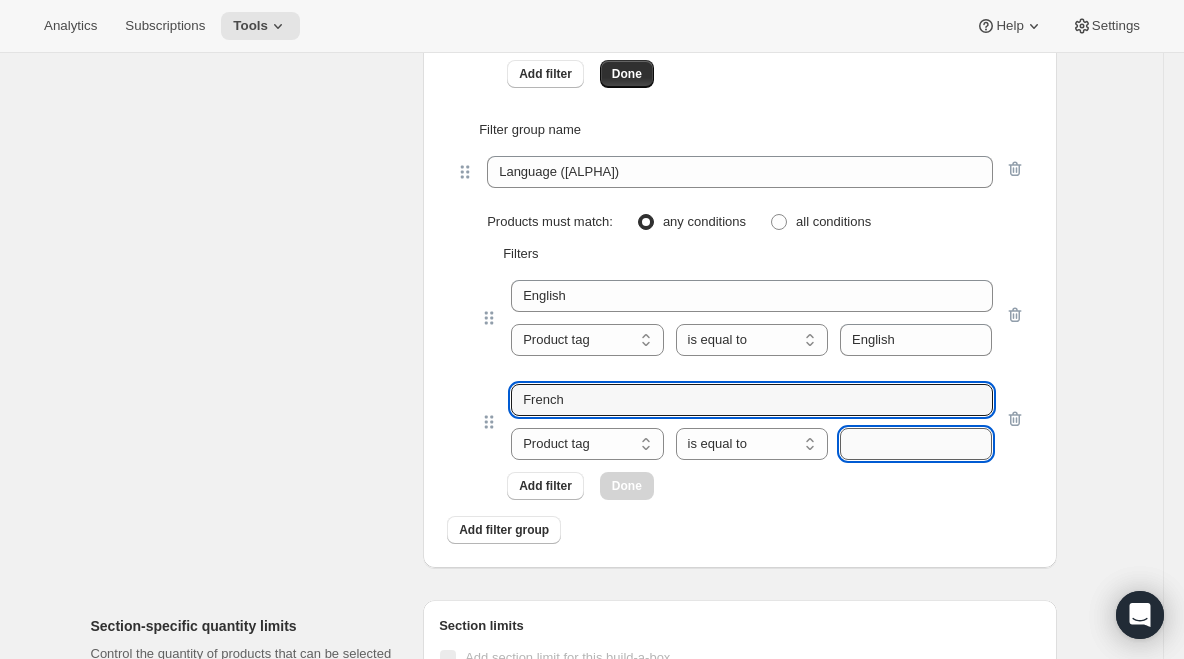 click at bounding box center (916, 444) 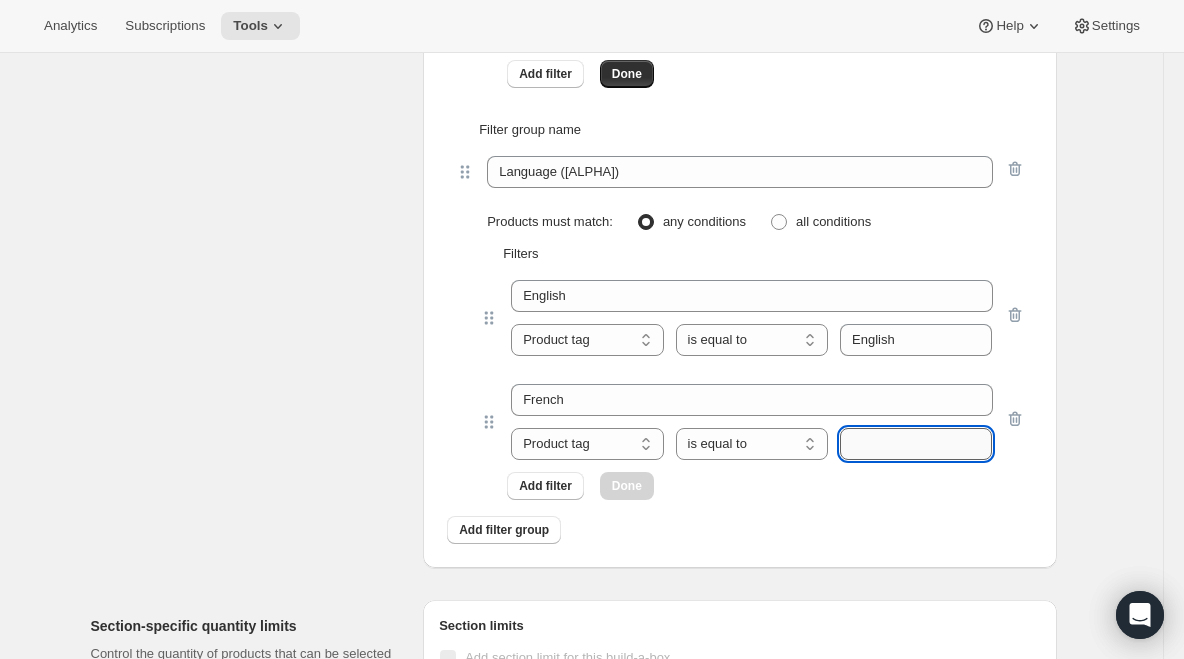 paste on "English" 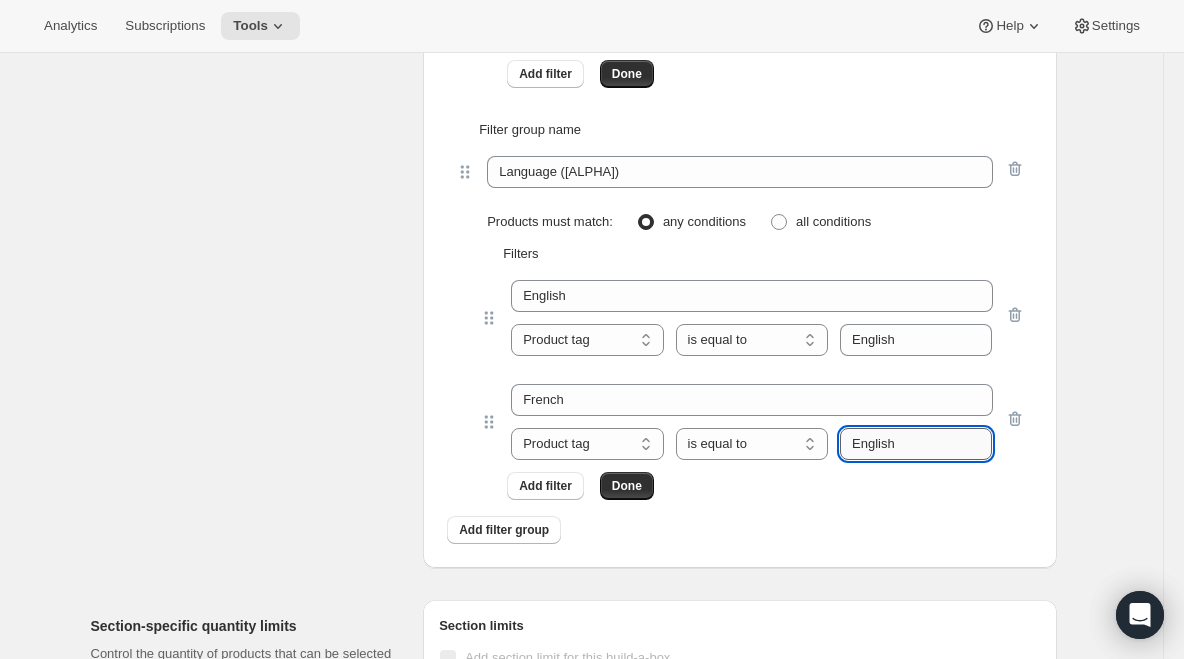 click on "English" at bounding box center (916, 444) 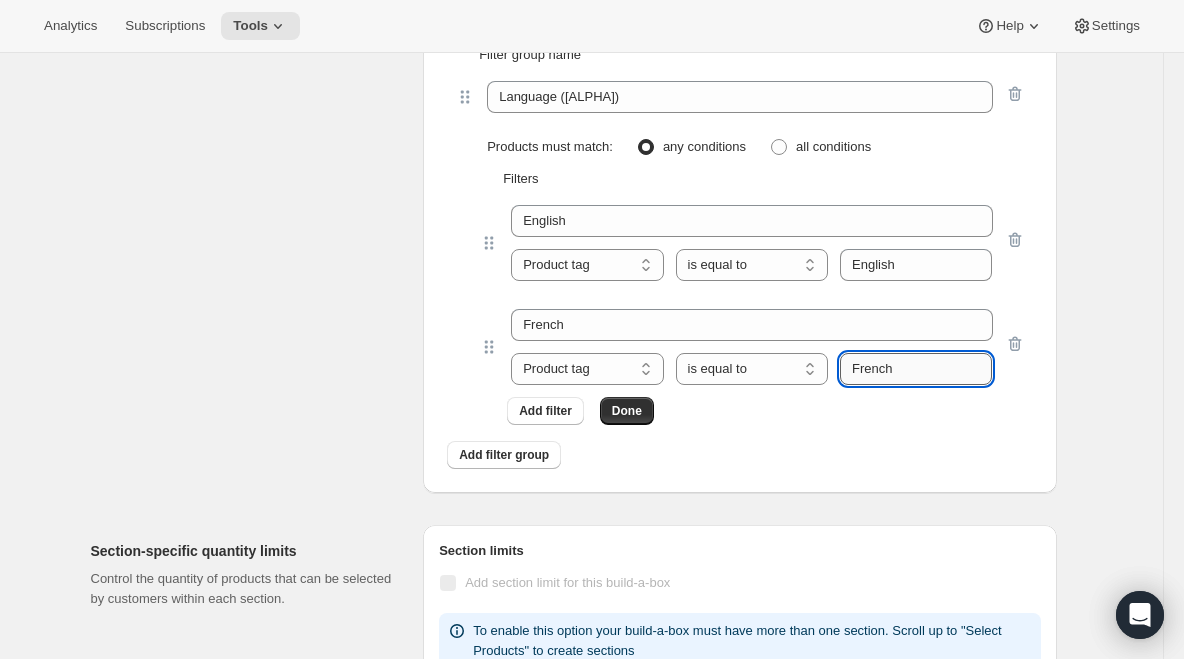 scroll, scrollTop: 3256, scrollLeft: 0, axis: vertical 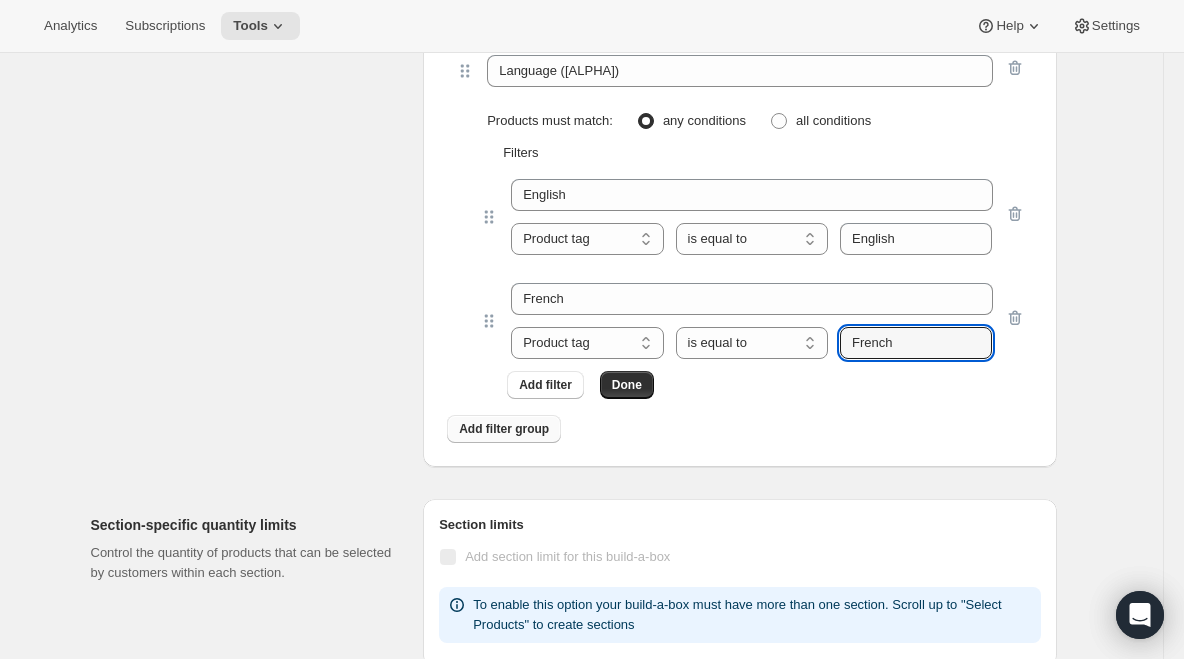 type on "French" 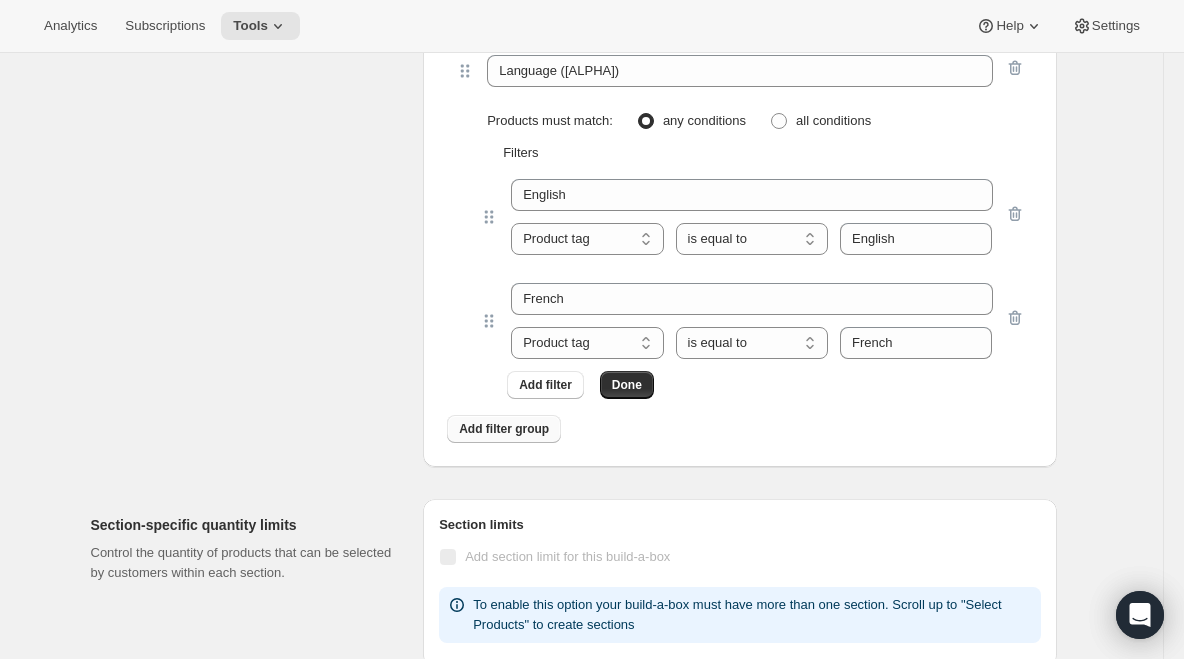 click on "Add filter group" at bounding box center [504, 429] 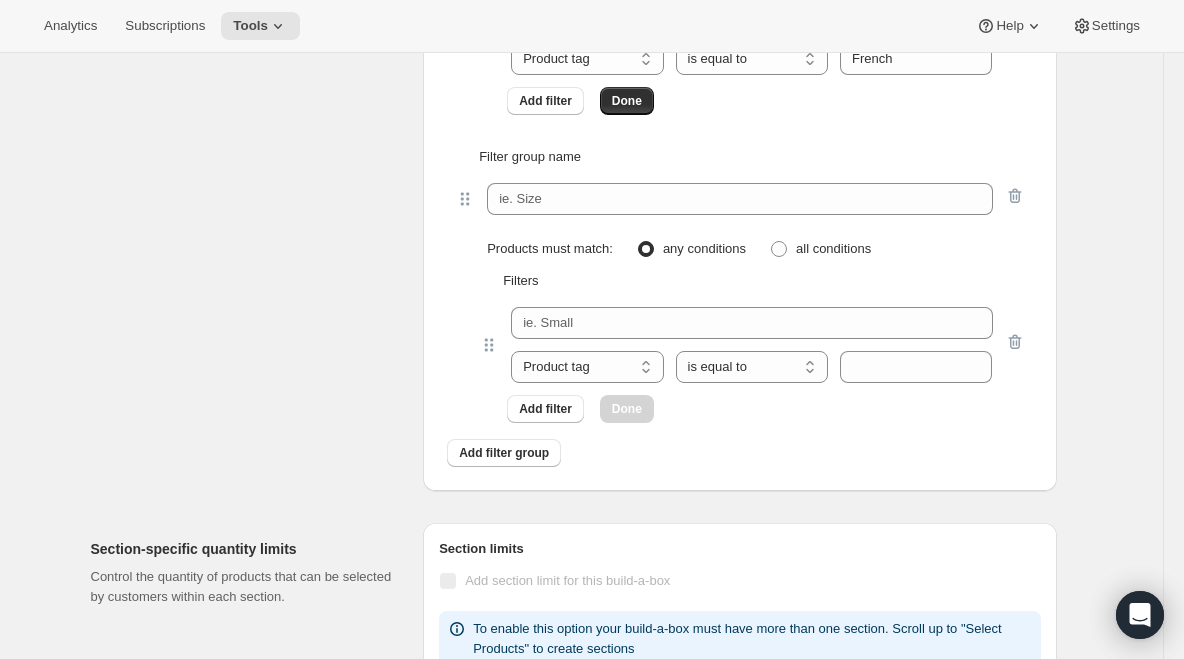 scroll, scrollTop: 3541, scrollLeft: 0, axis: vertical 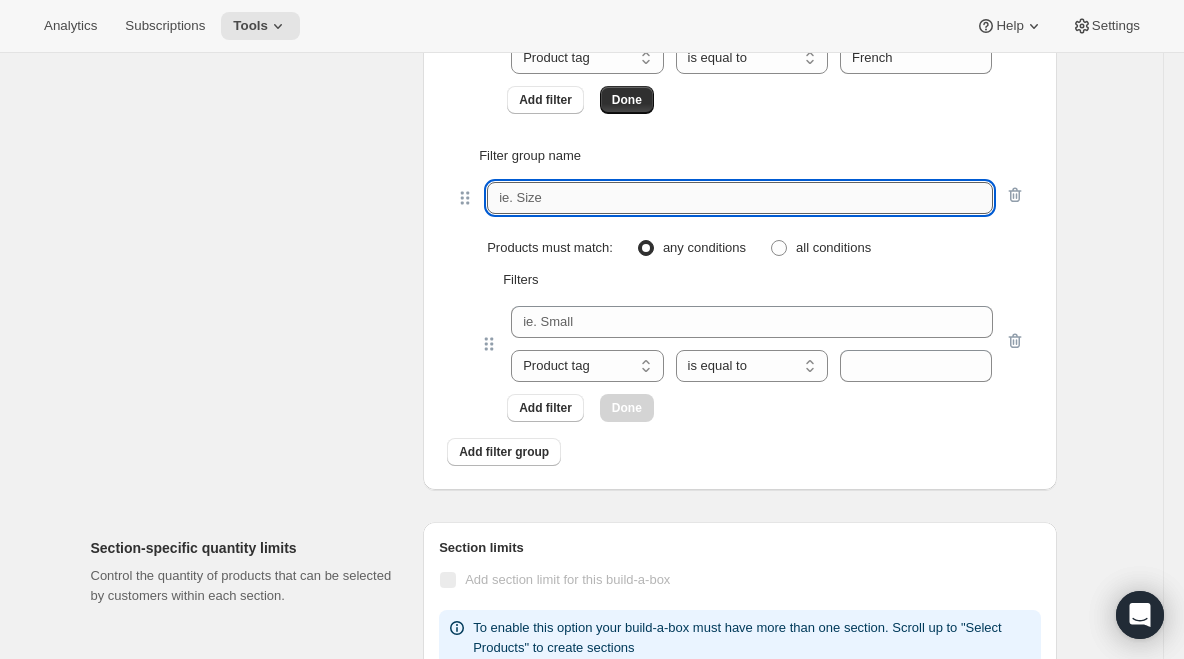 click at bounding box center (739, 198) 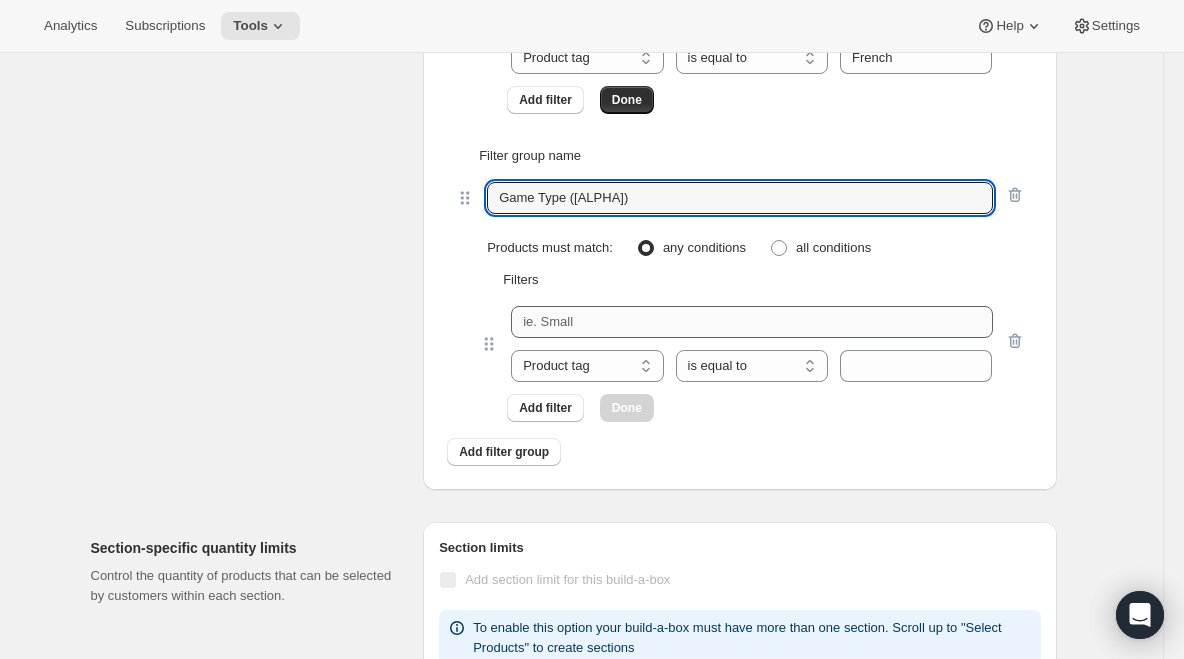 type on "Game Type (FR)" 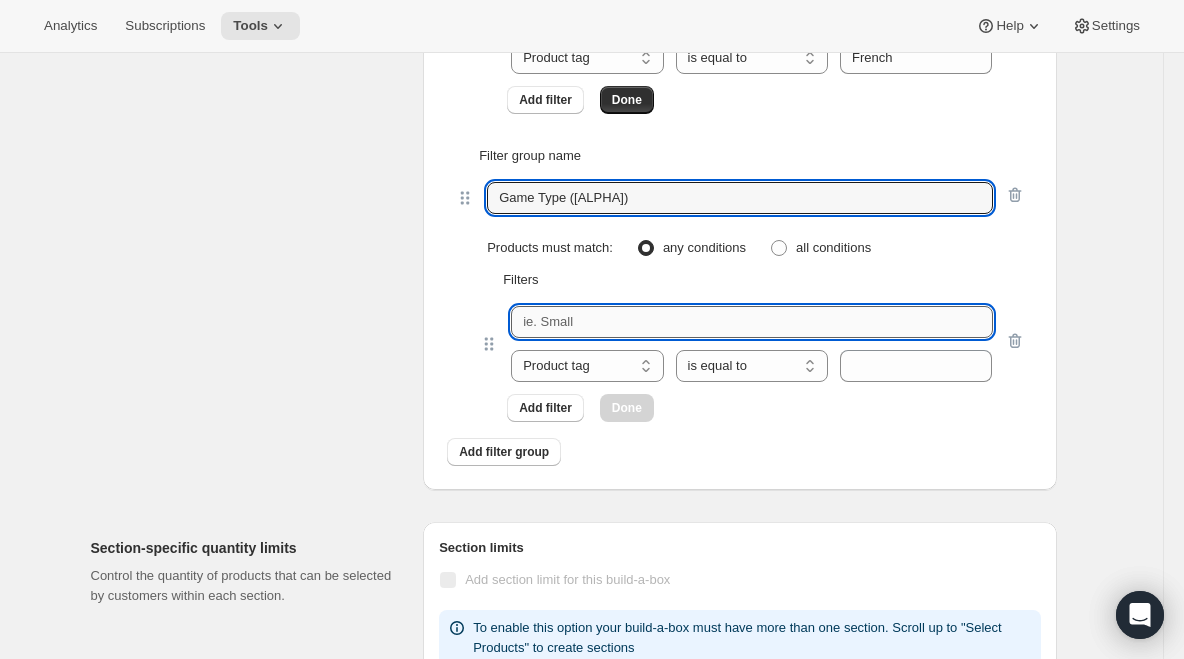 click at bounding box center (751, 322) 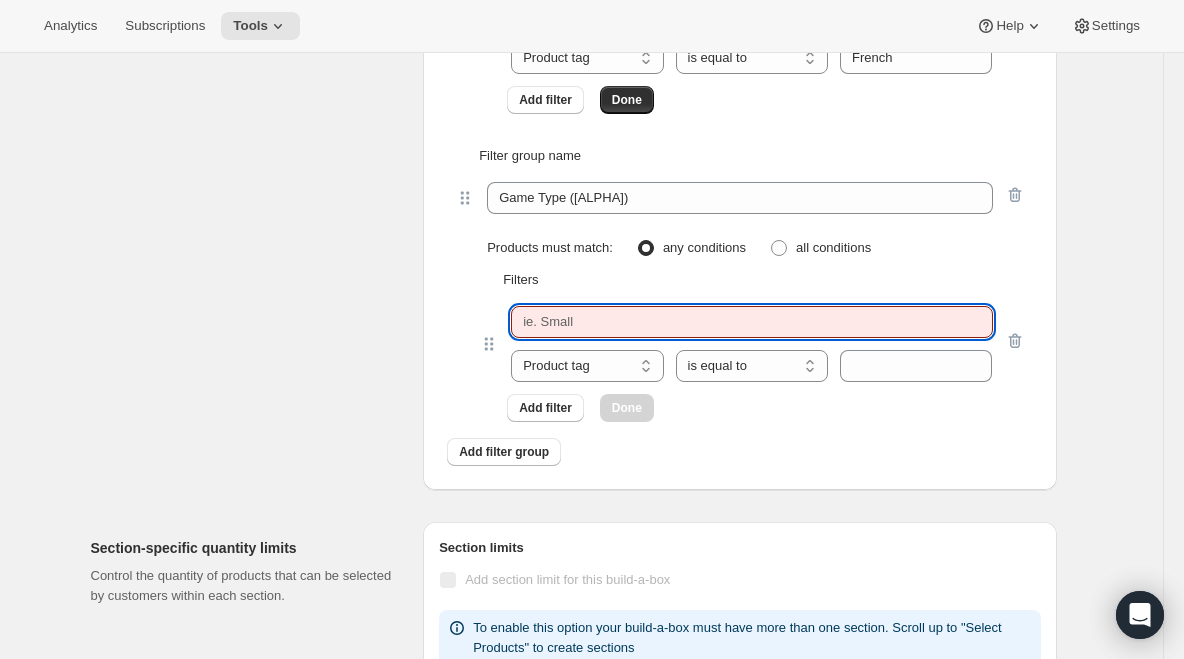 paste on "Educational / Smart" 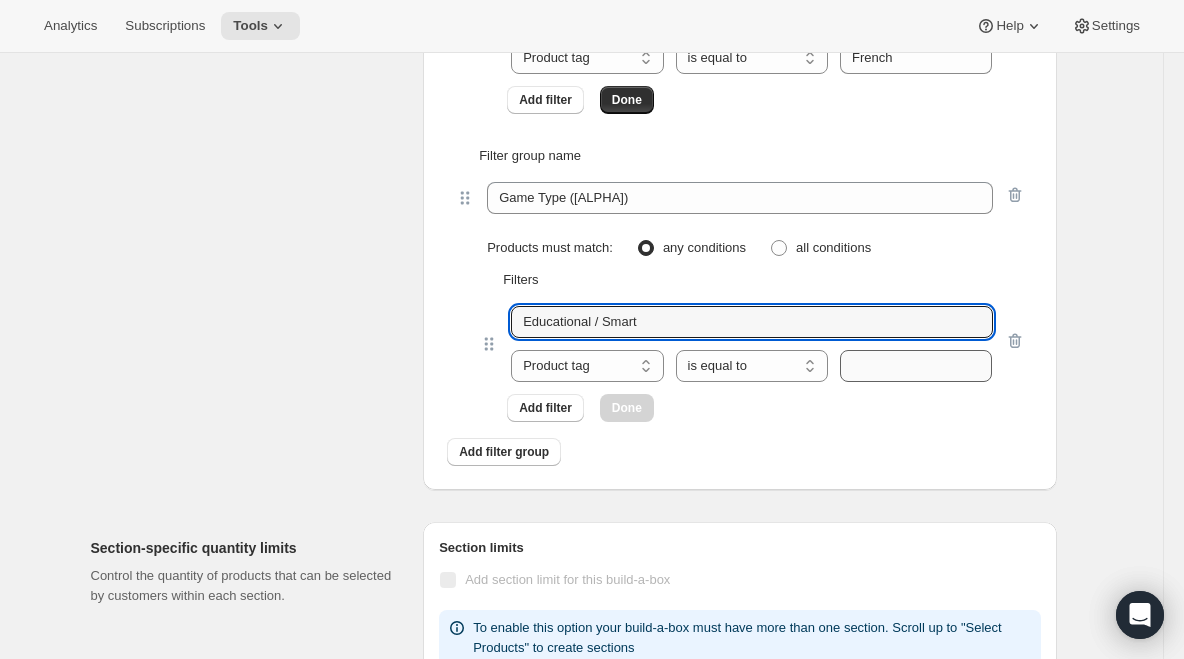 type on "Educational / Smart" 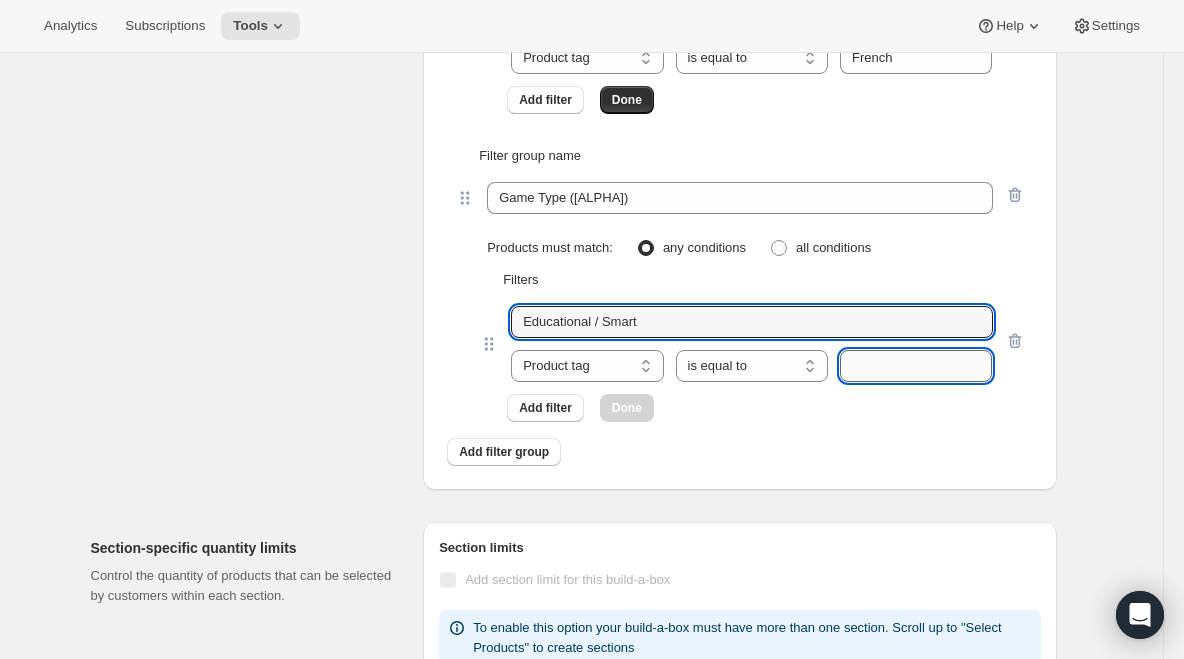 click at bounding box center [916, 366] 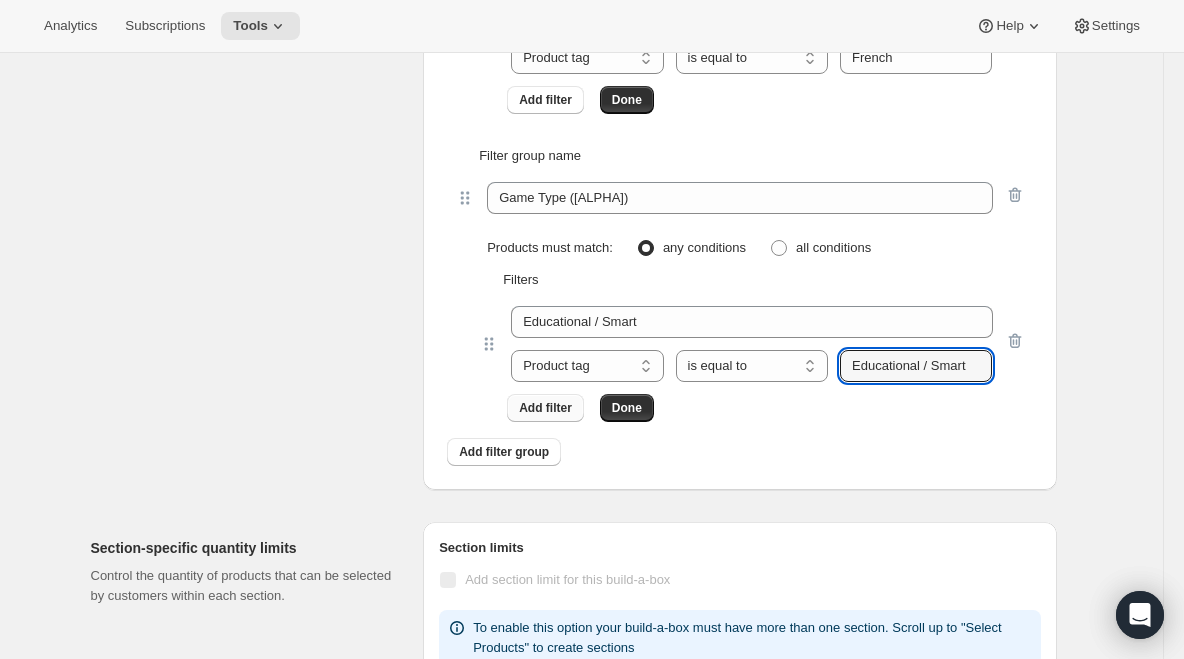 type on "Educational / Smart" 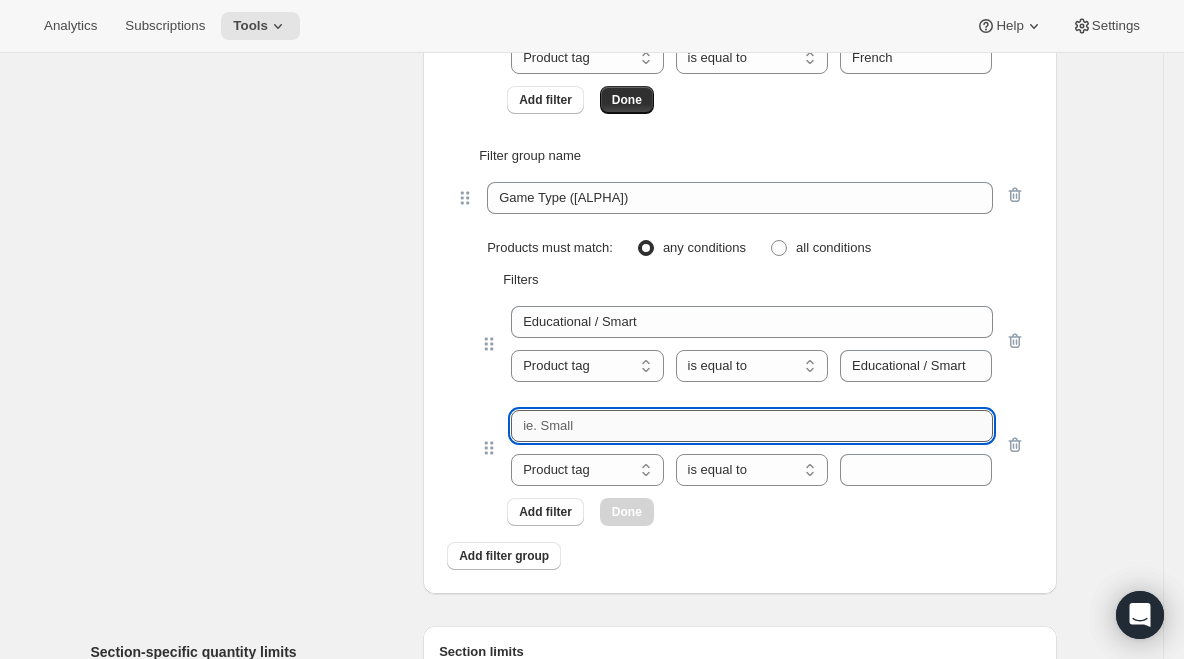 click at bounding box center [751, 426] 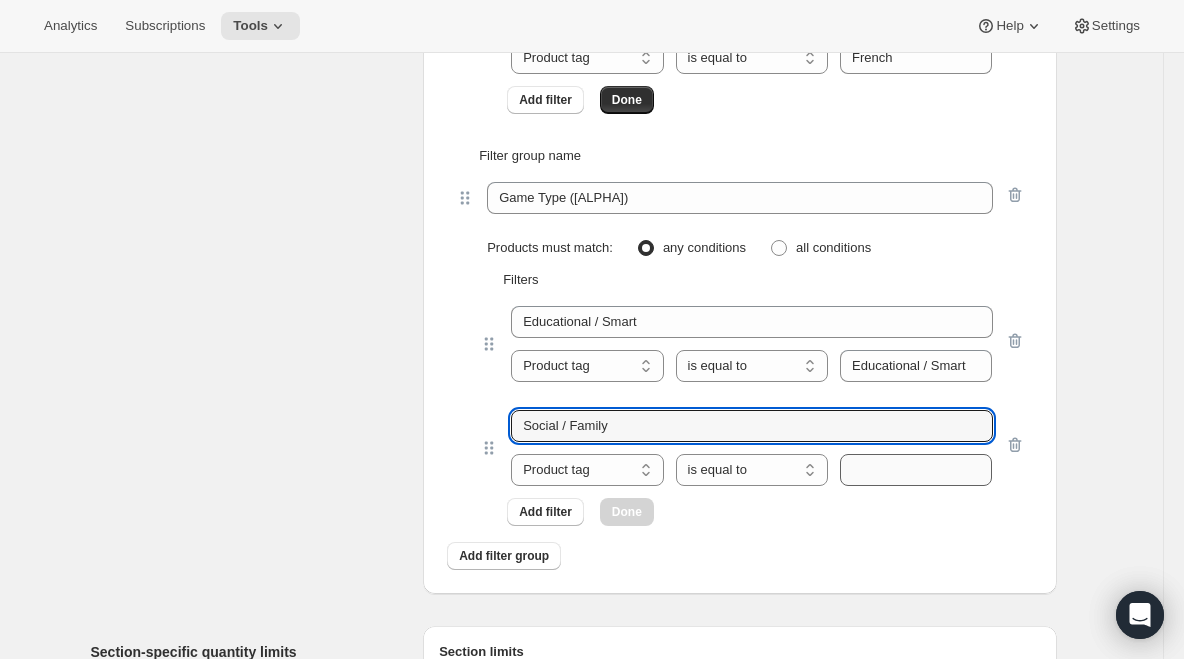 type on "Social / Family" 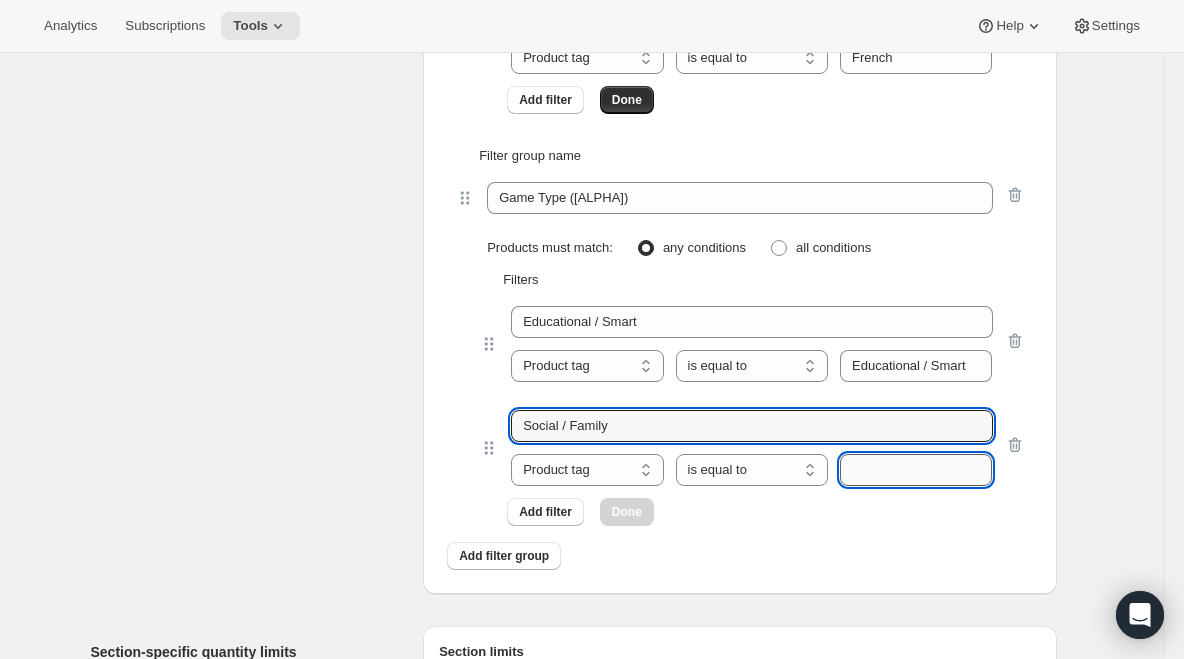 click at bounding box center [916, 470] 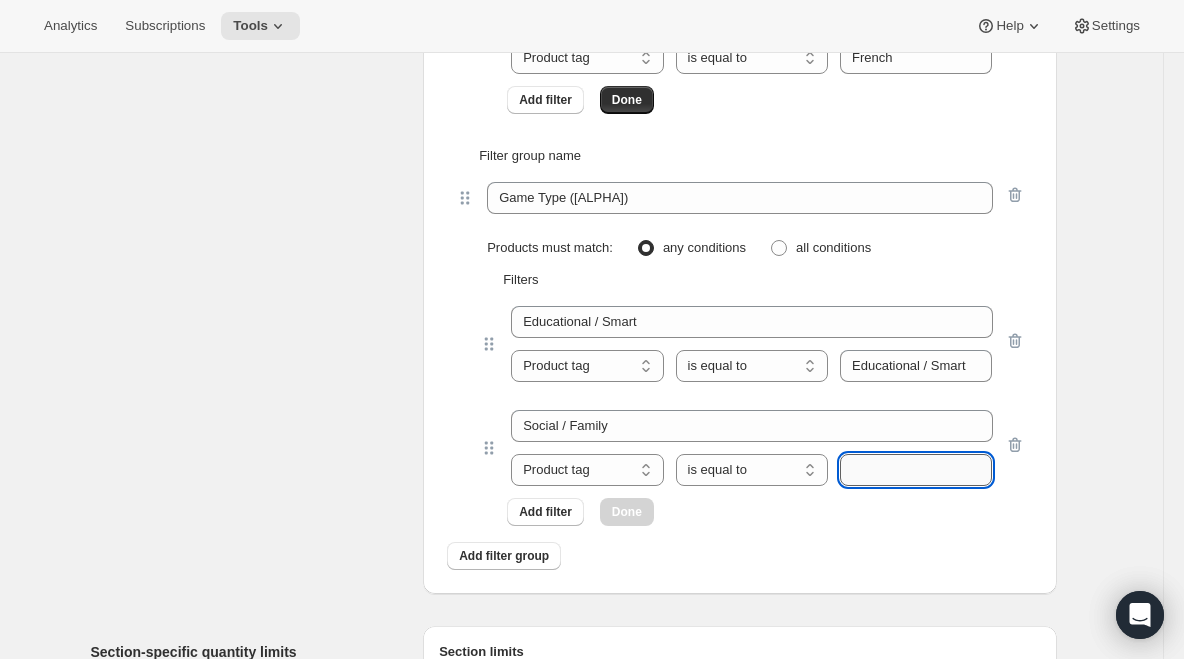 paste on "Social / Family" 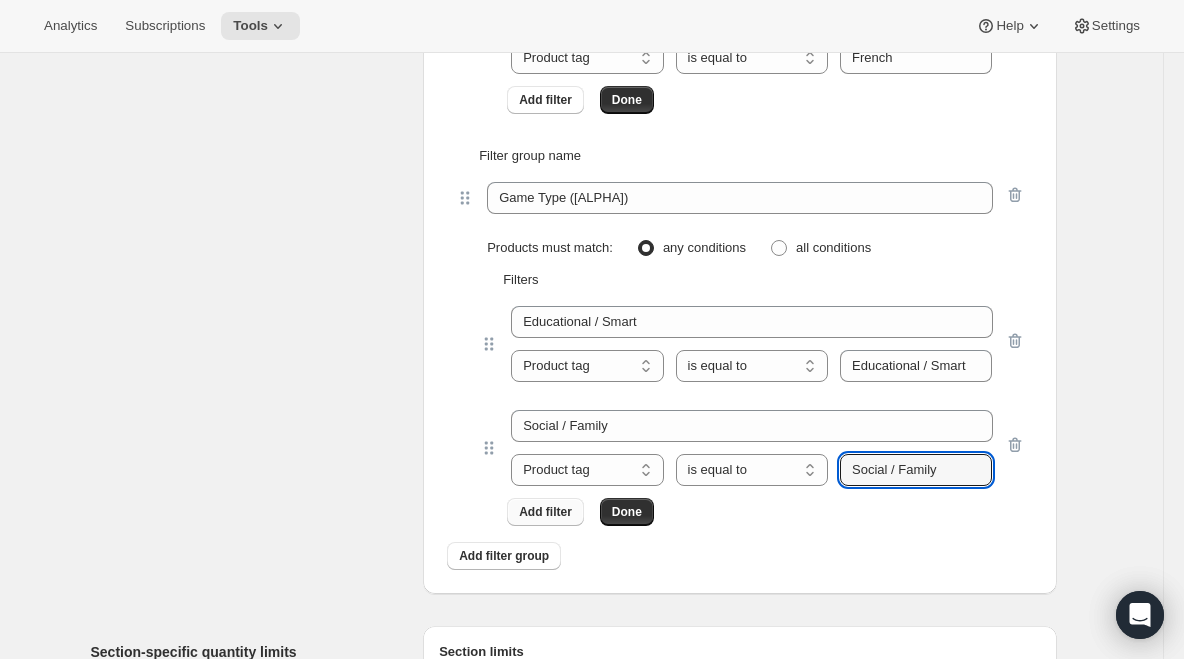 type on "Social / Family" 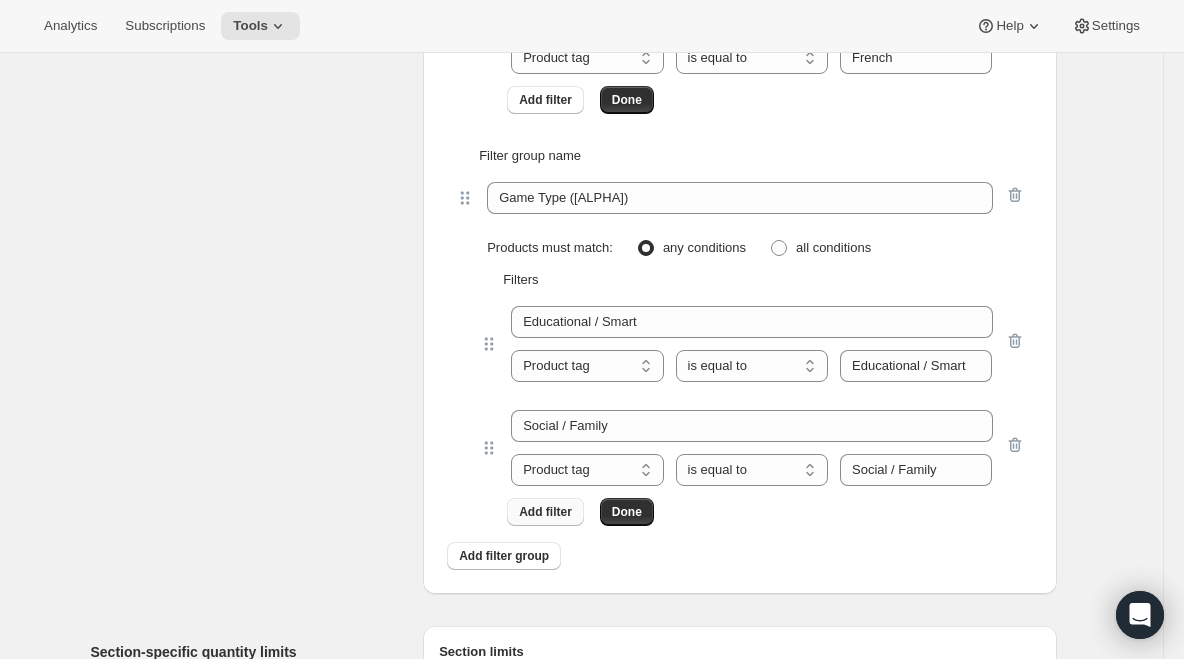 click on "Add filter" at bounding box center (545, 512) 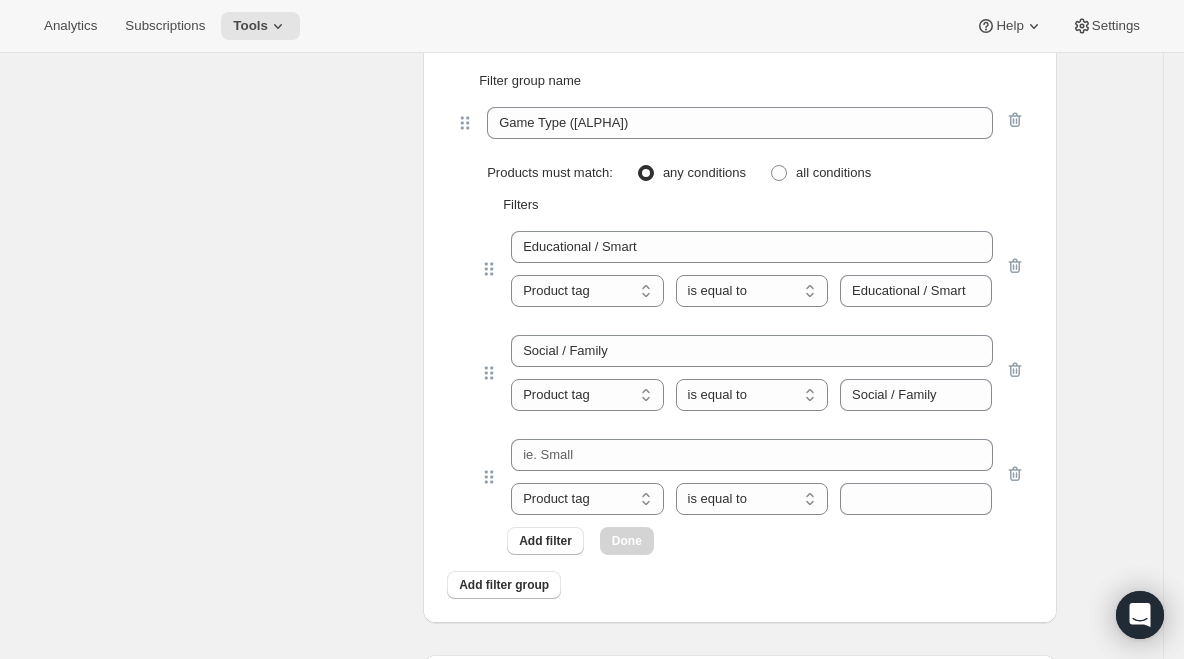 scroll, scrollTop: 3640, scrollLeft: 0, axis: vertical 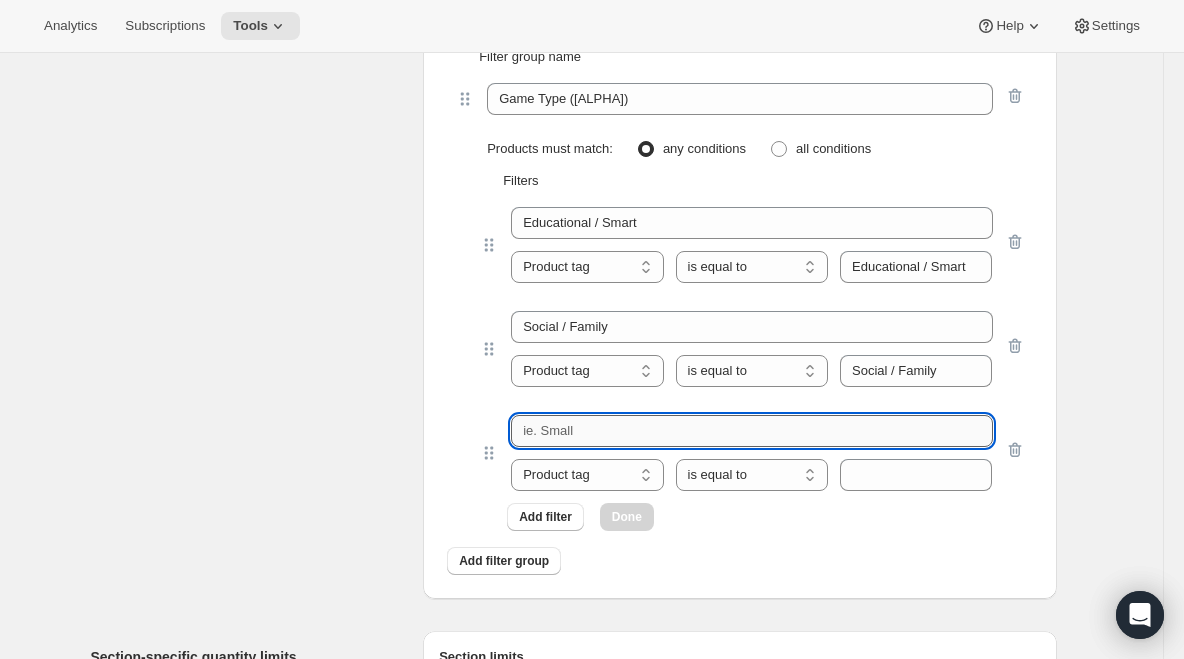 click at bounding box center (751, 431) 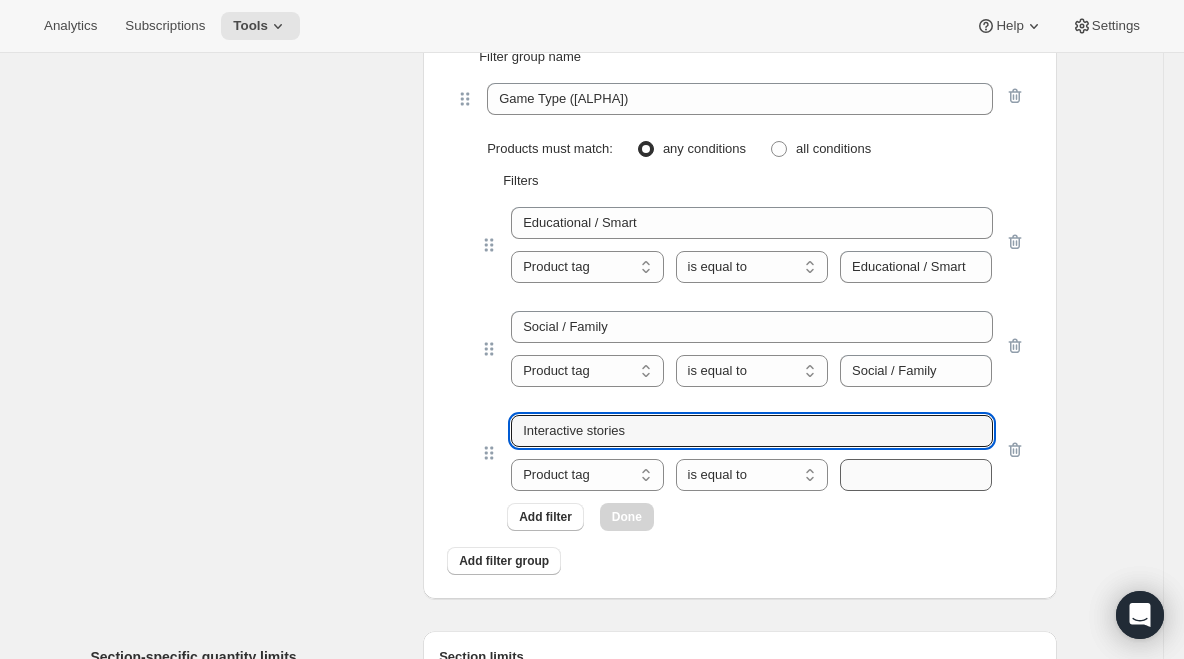 type on "Interactive stories" 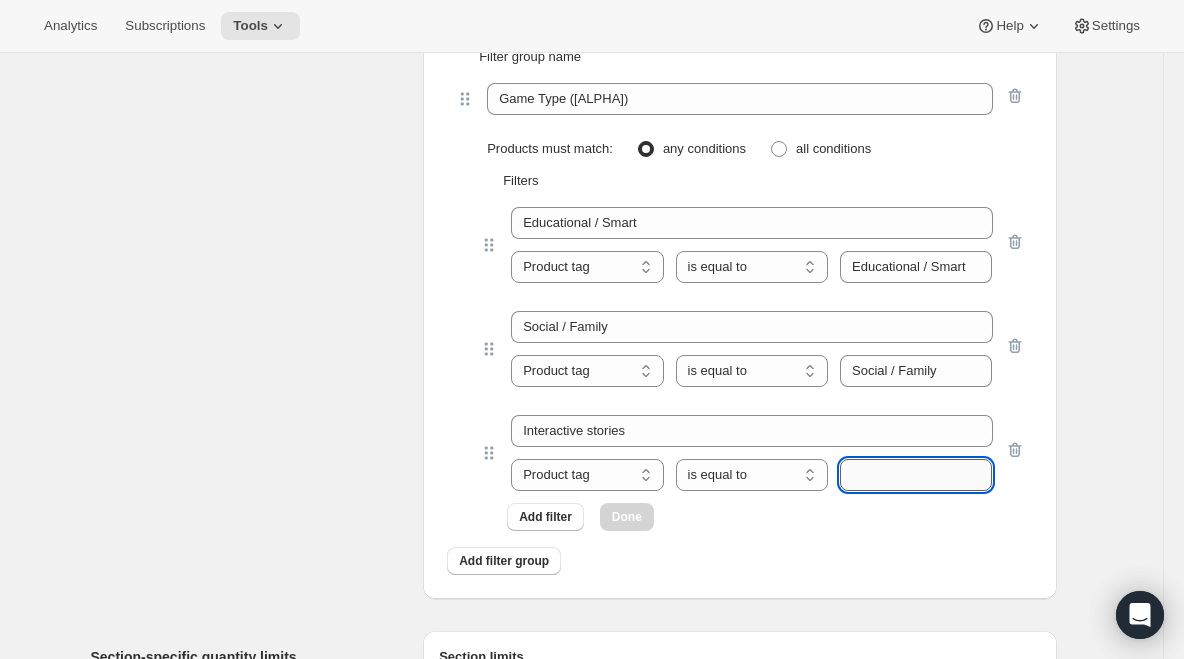 click at bounding box center (916, 475) 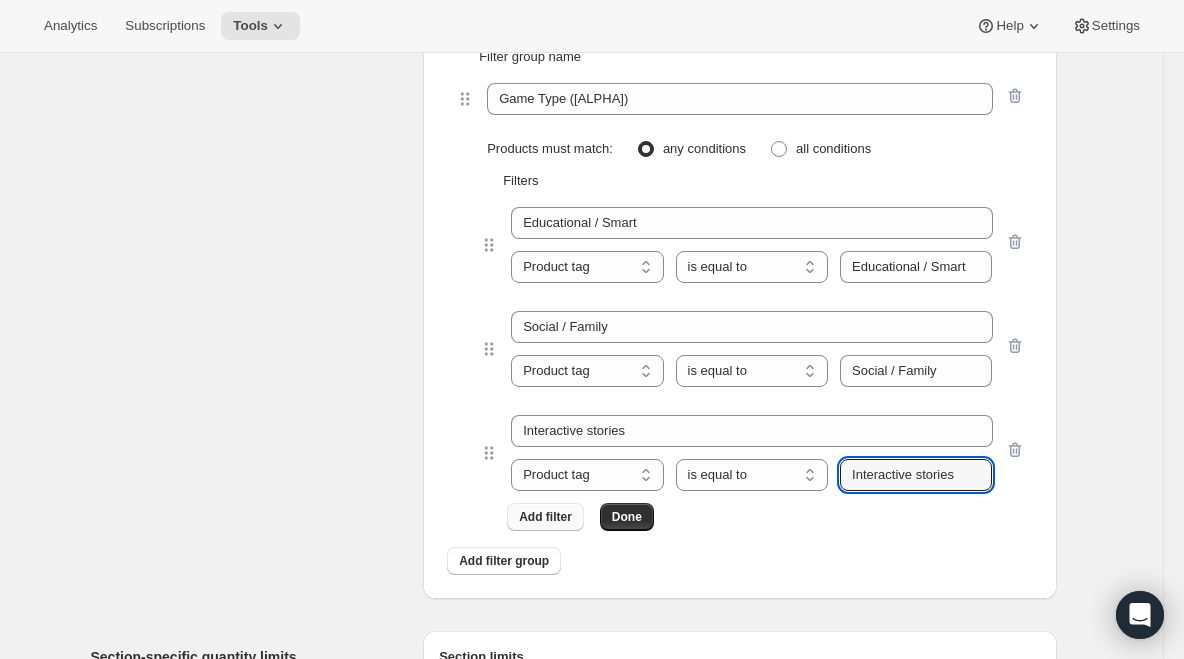 type on "Interactive stories" 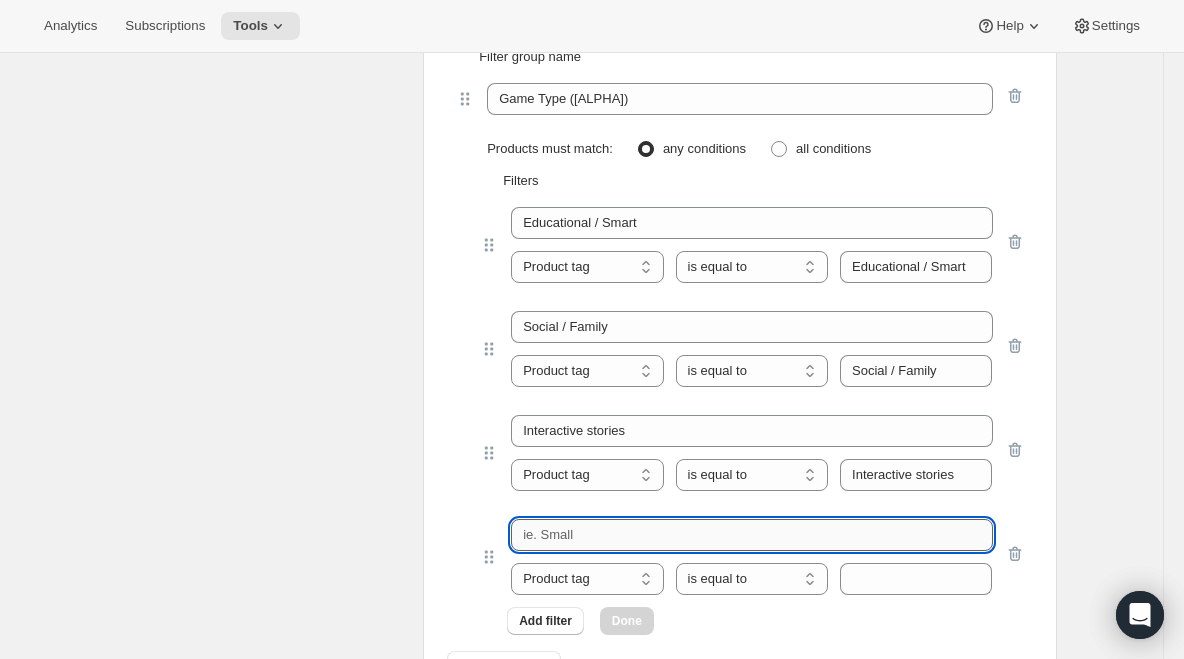 click at bounding box center (751, 535) 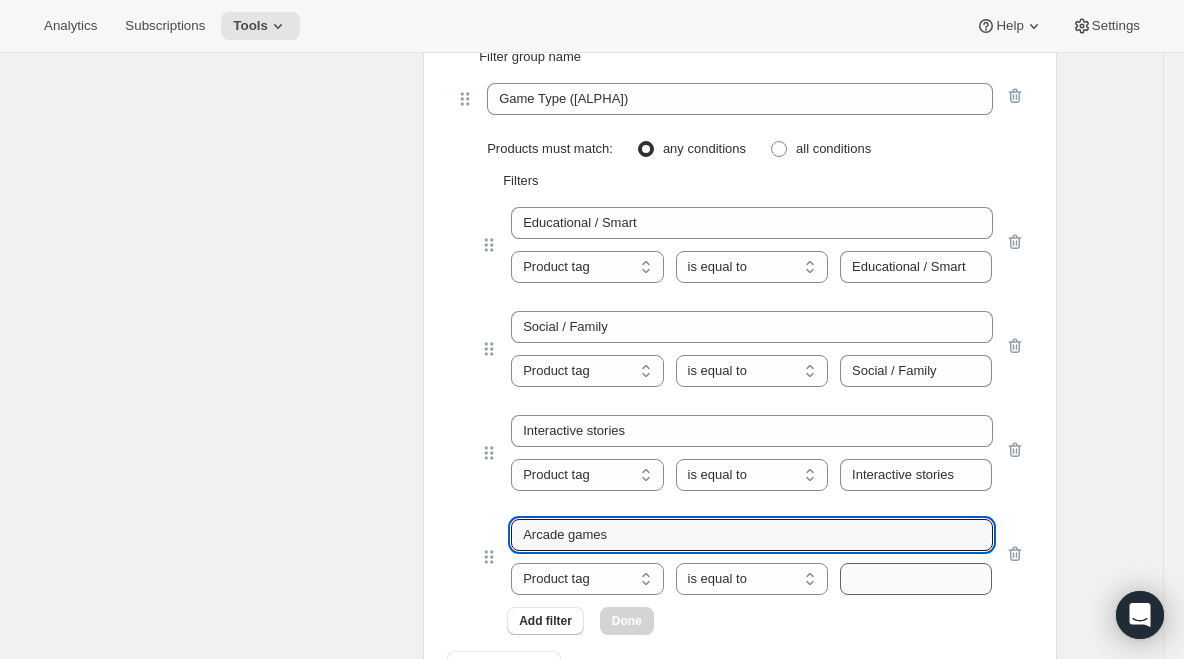 type on "Arcade games" 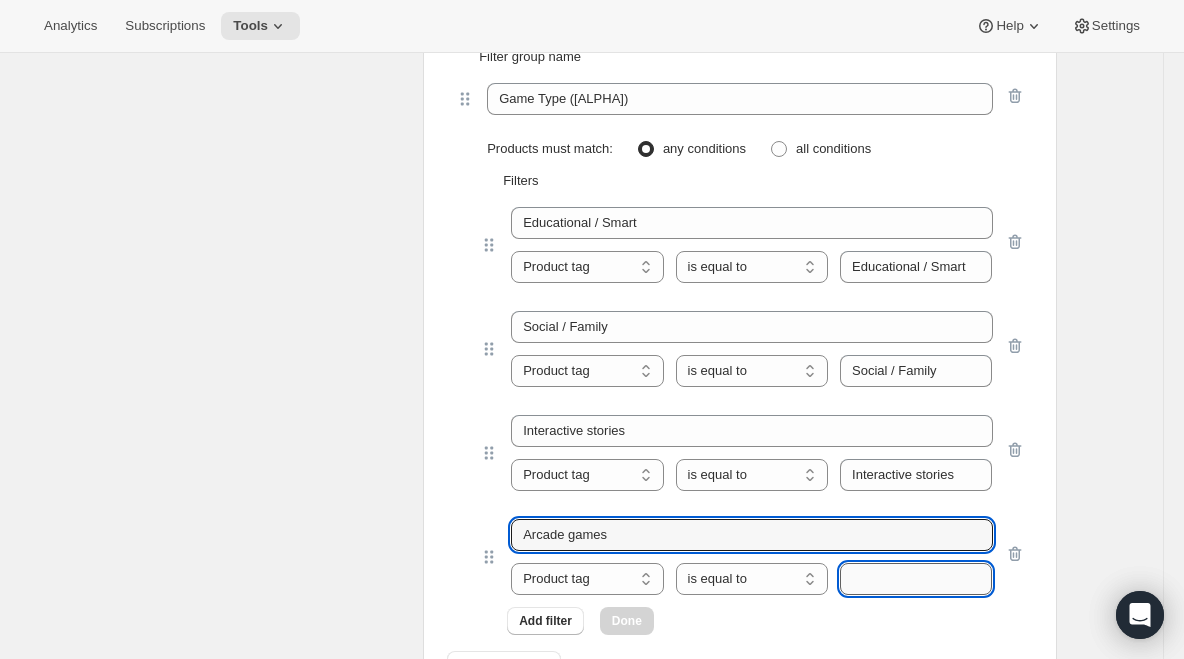 click at bounding box center (916, 579) 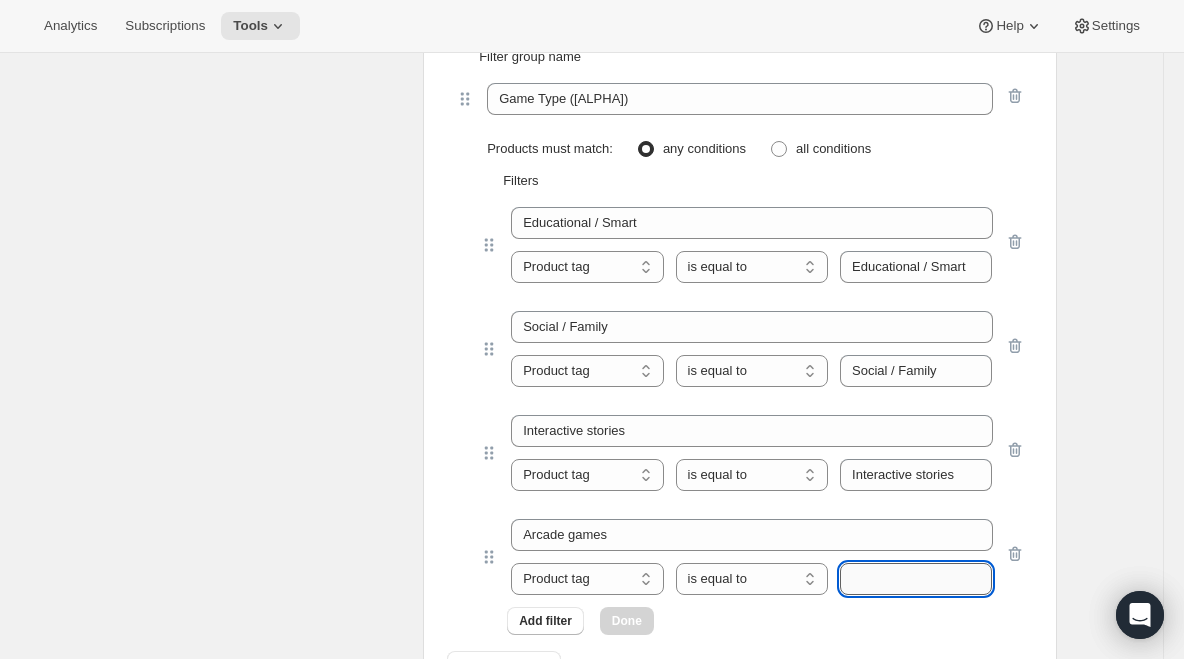 paste on "Arcade games" 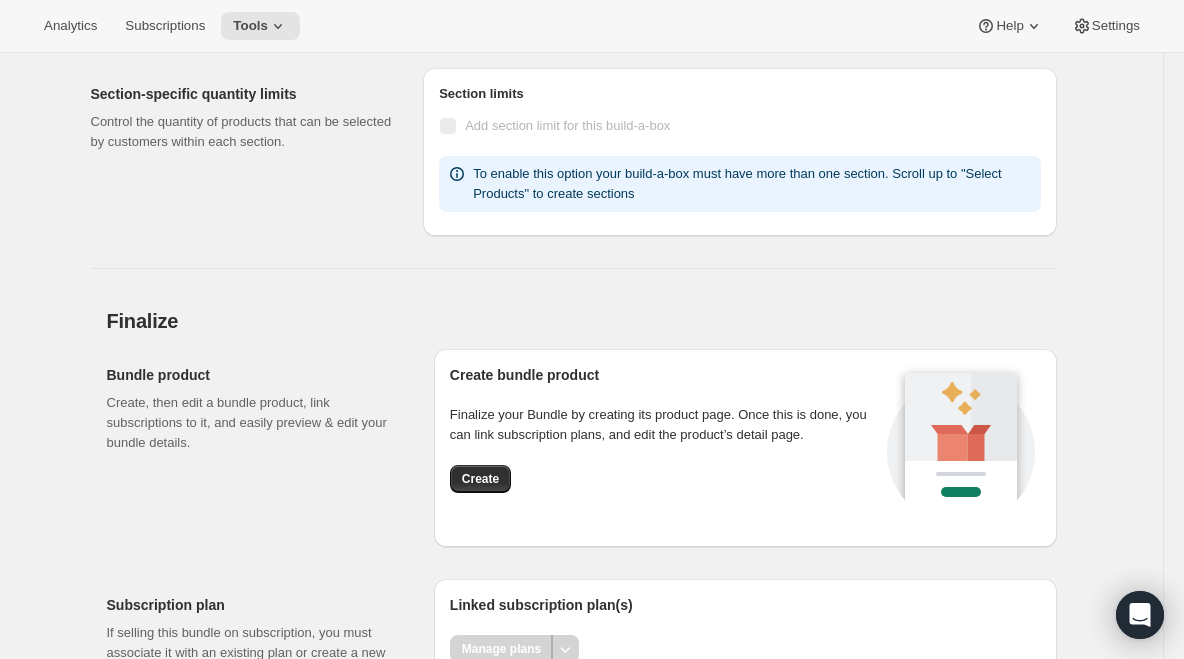 scroll, scrollTop: 4454, scrollLeft: 0, axis: vertical 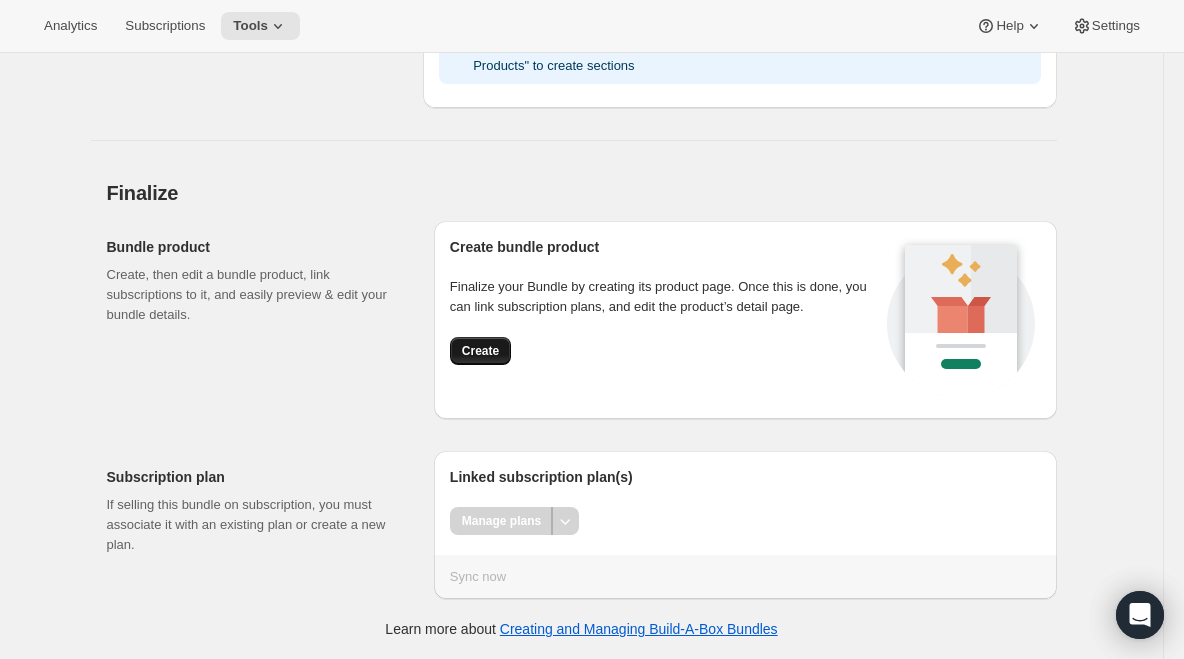 type on "Arcade games" 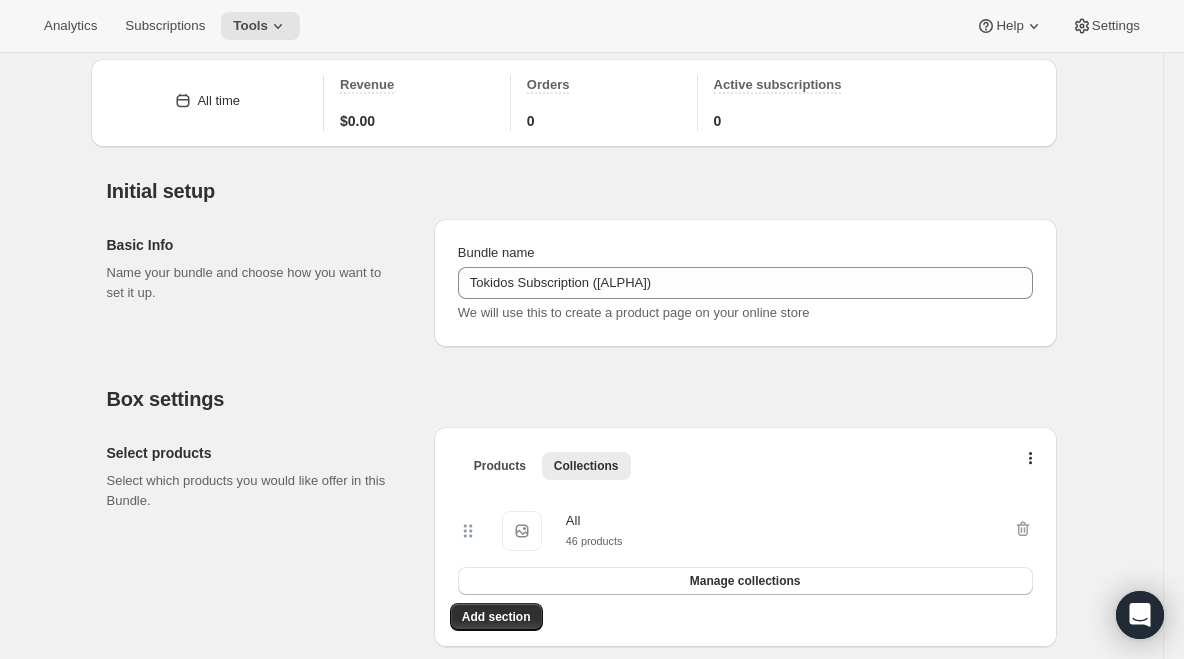 scroll, scrollTop: 0, scrollLeft: 0, axis: both 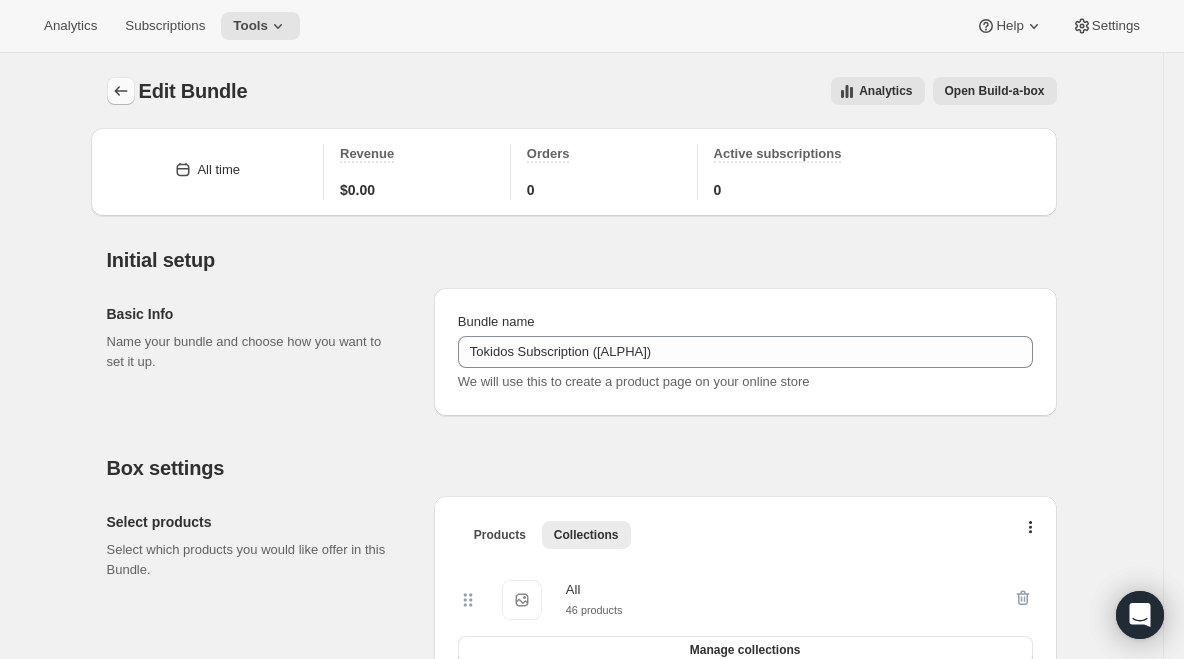 click 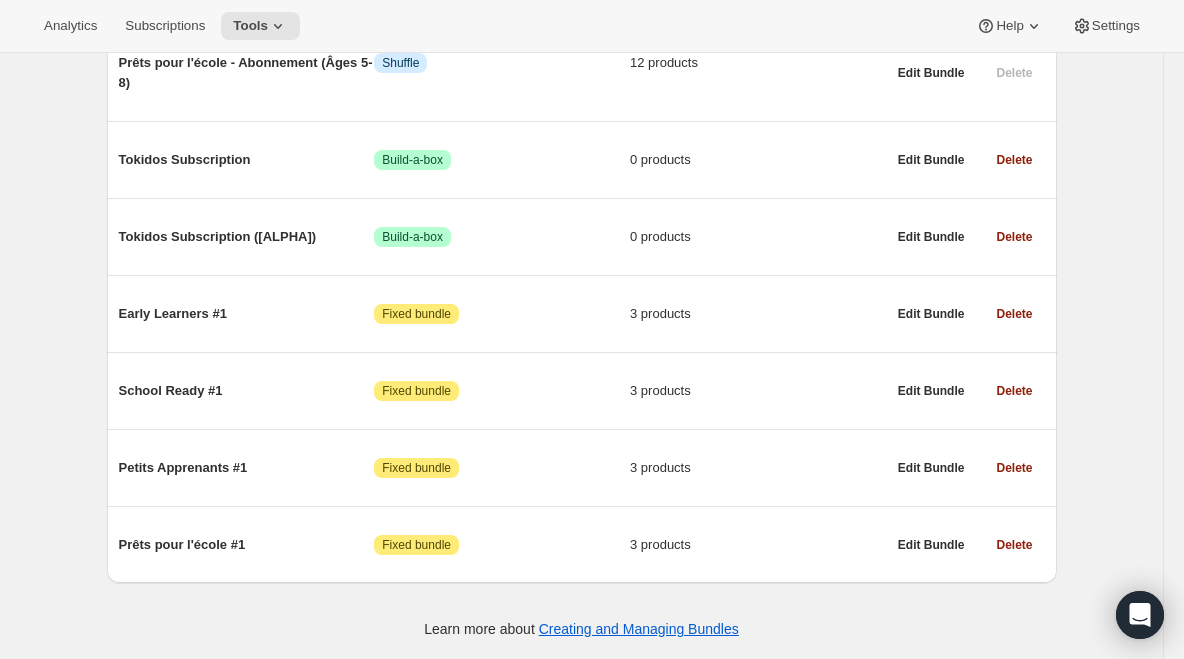 scroll, scrollTop: 0, scrollLeft: 0, axis: both 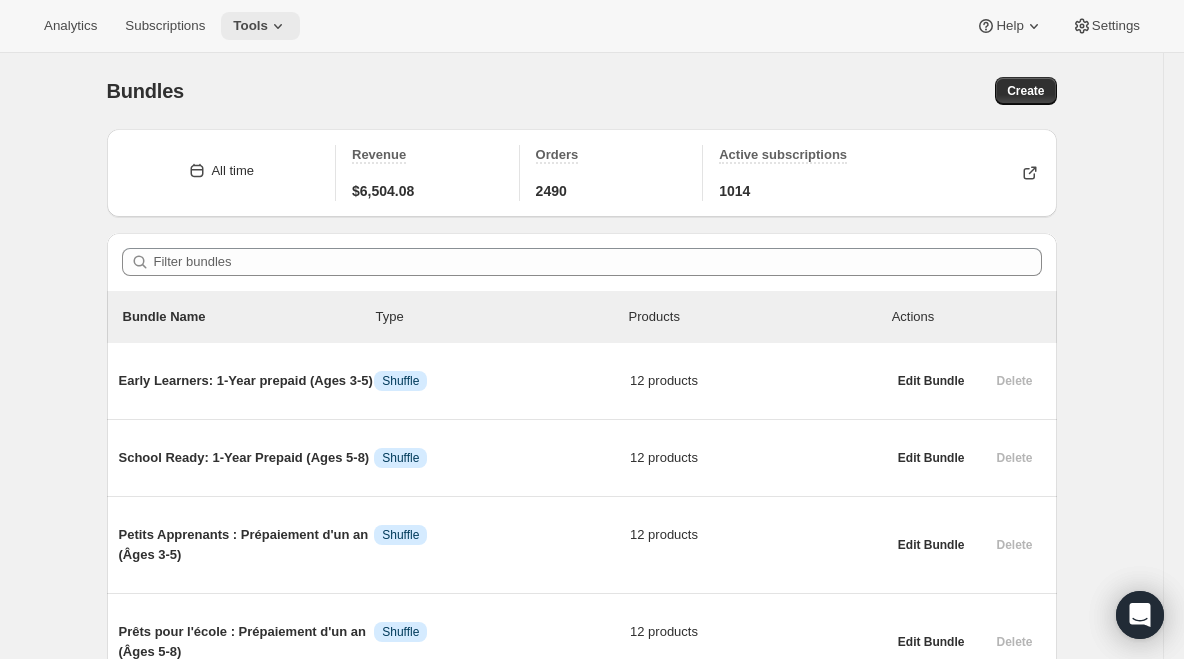click 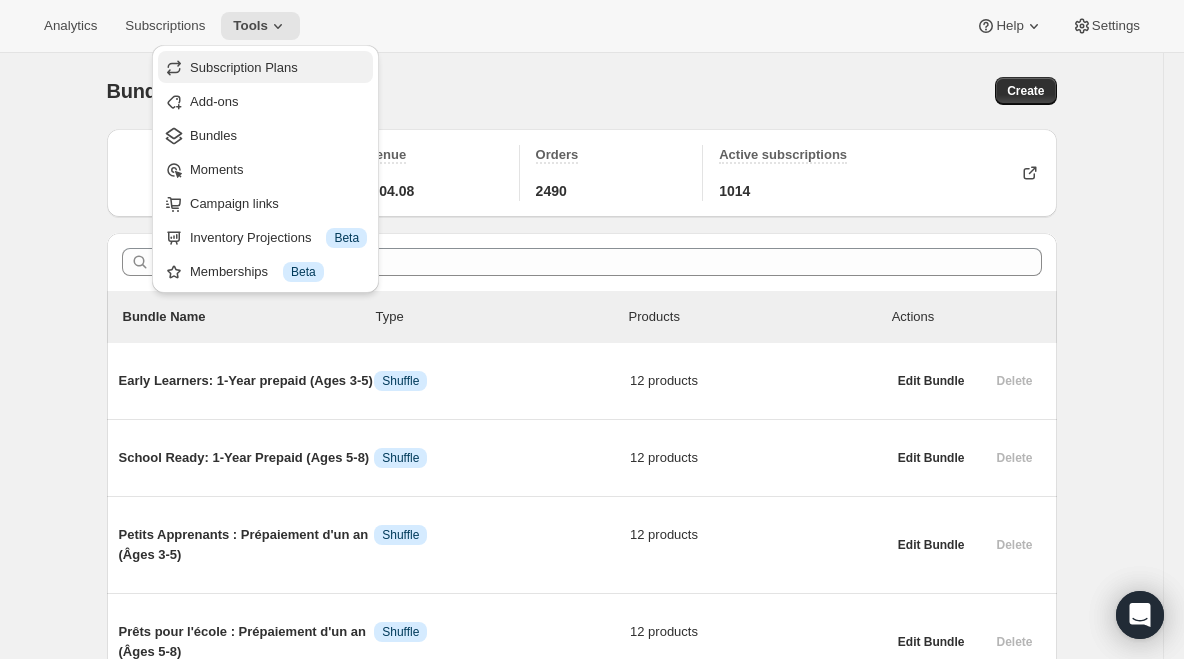 click on "Subscription Plans" at bounding box center [265, 67] 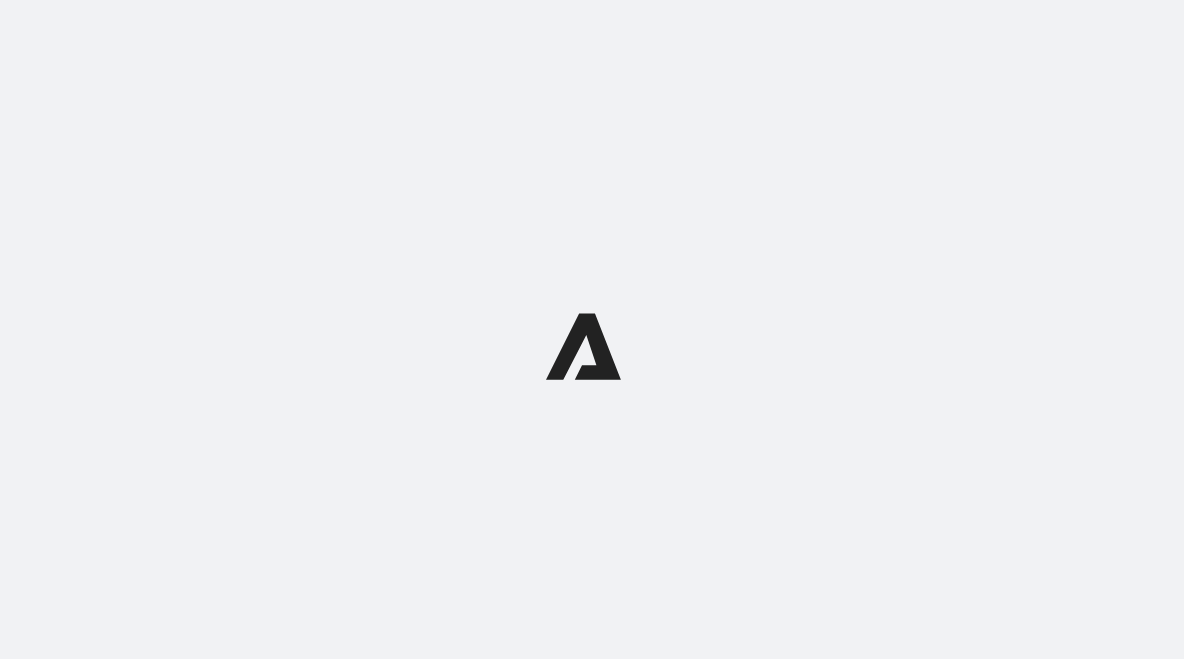 scroll, scrollTop: 0, scrollLeft: 0, axis: both 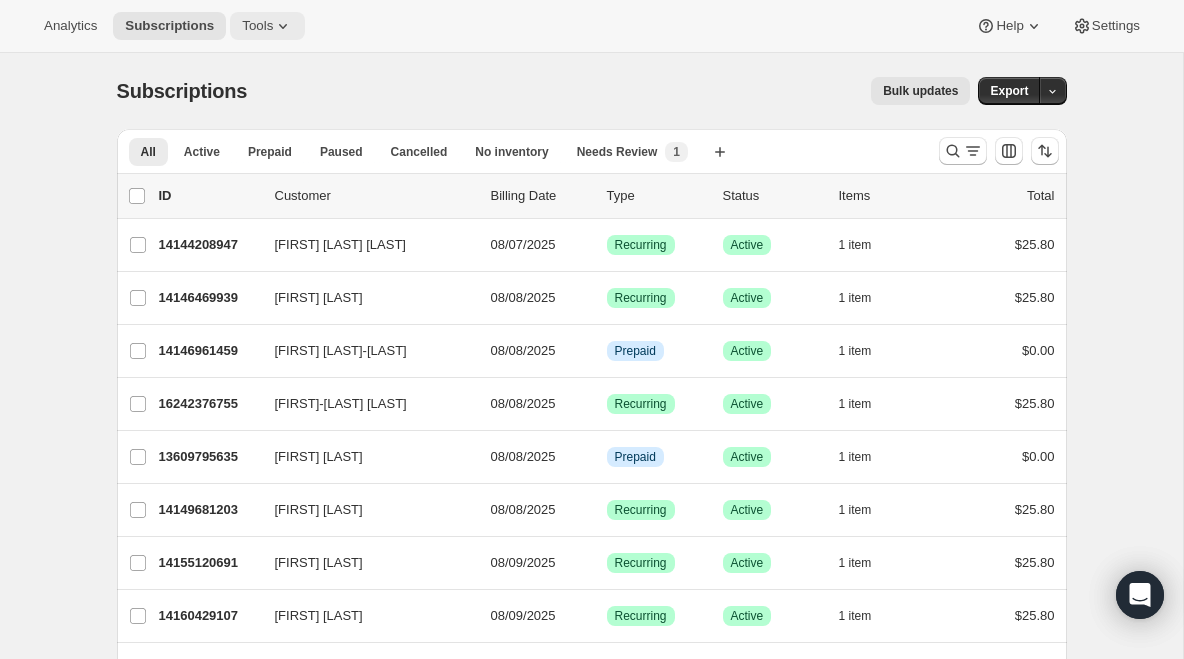 click on "Tools" at bounding box center [267, 26] 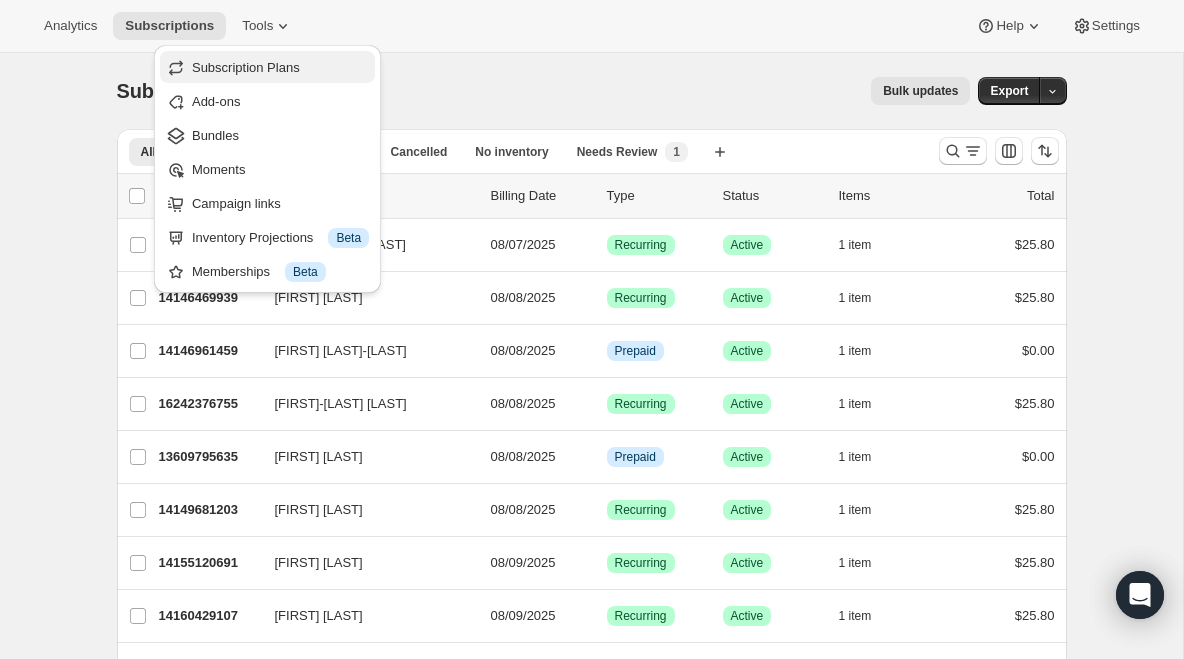 click on "Subscription Plans" at bounding box center (246, 67) 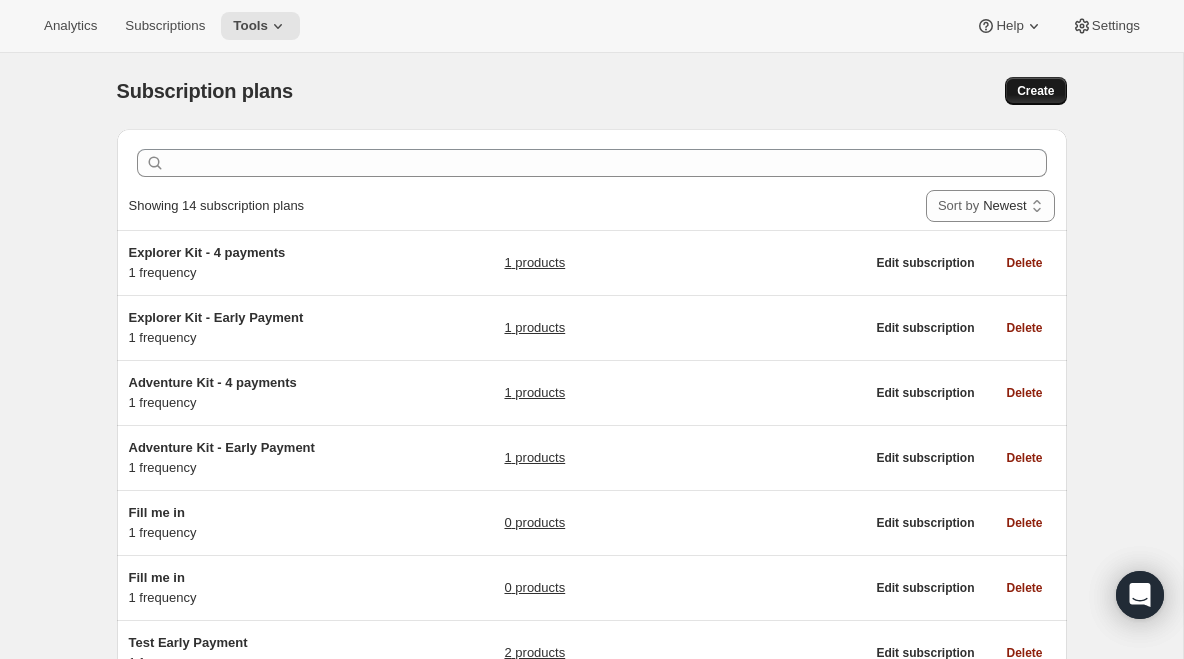 click on "Create" at bounding box center [1035, 91] 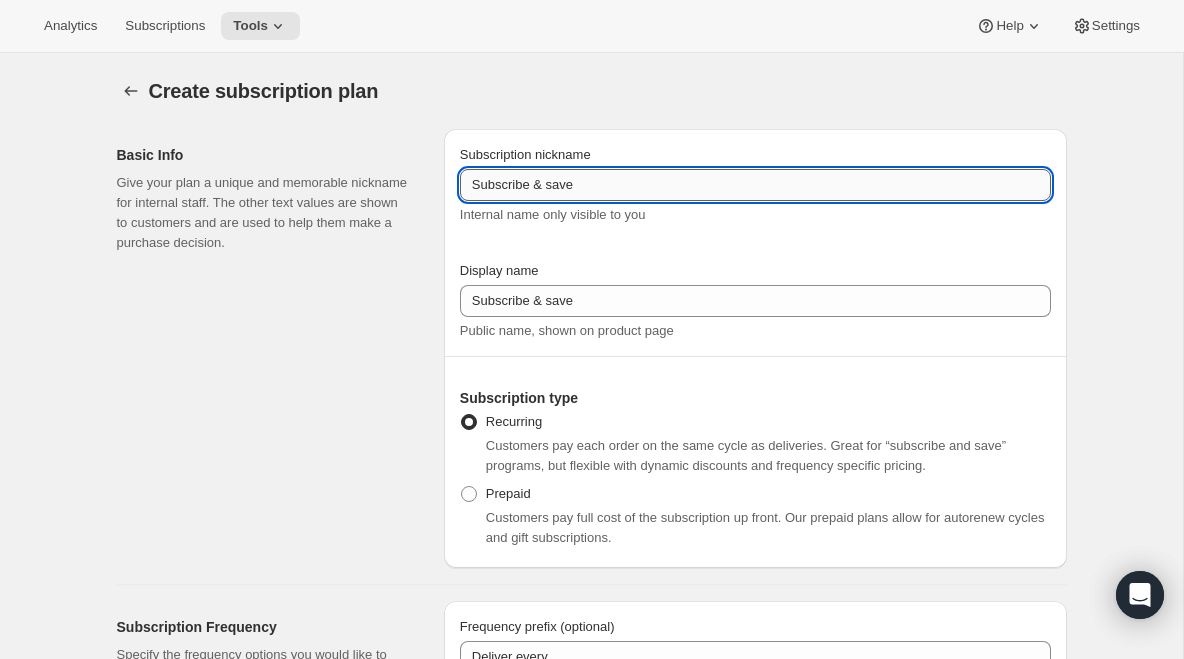 click on "Subscribe & save" at bounding box center [755, 185] 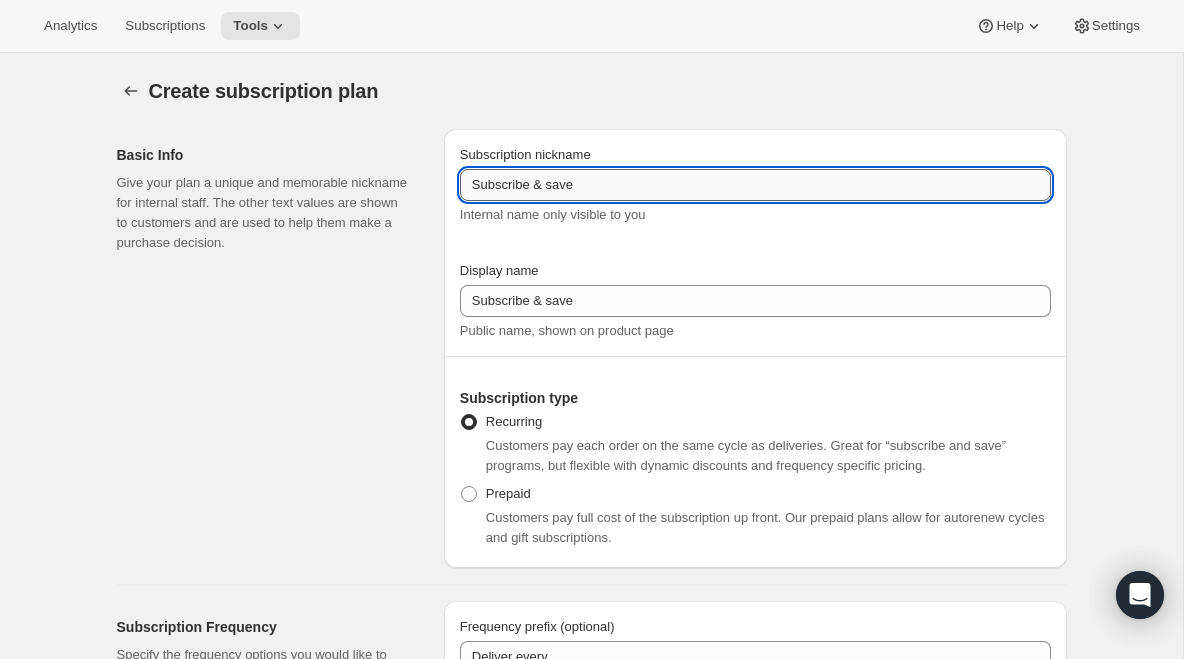 paste on "Explorer Kit - 4 payments" 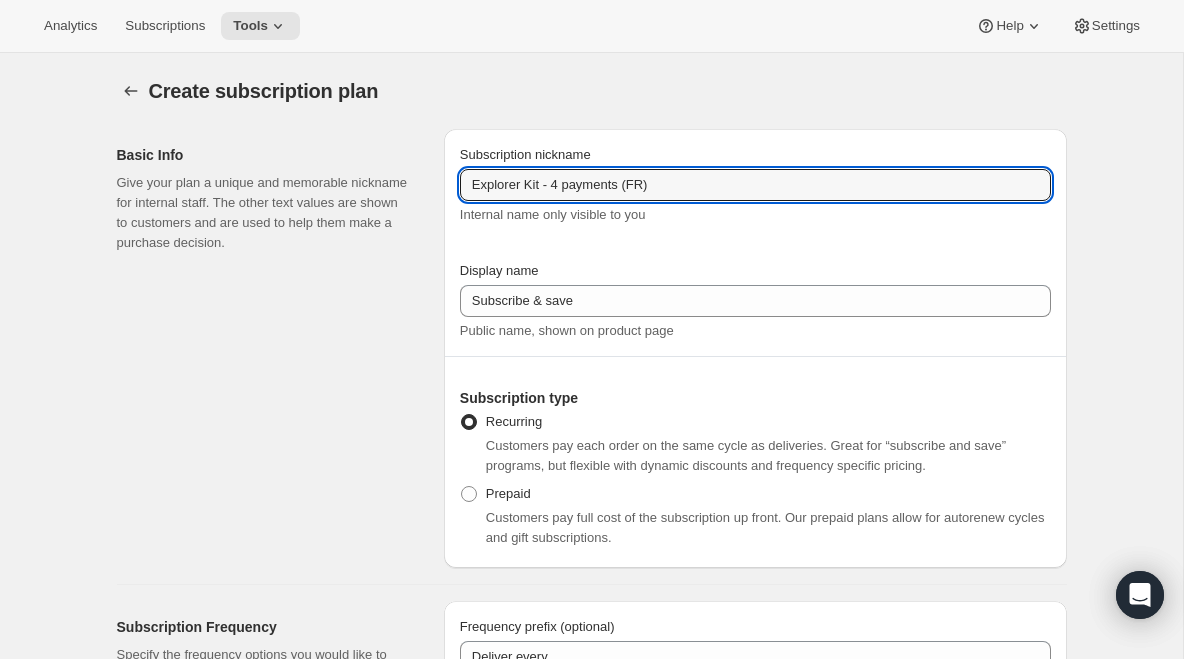 type on "Explorer Kit - 4 payments (FR)" 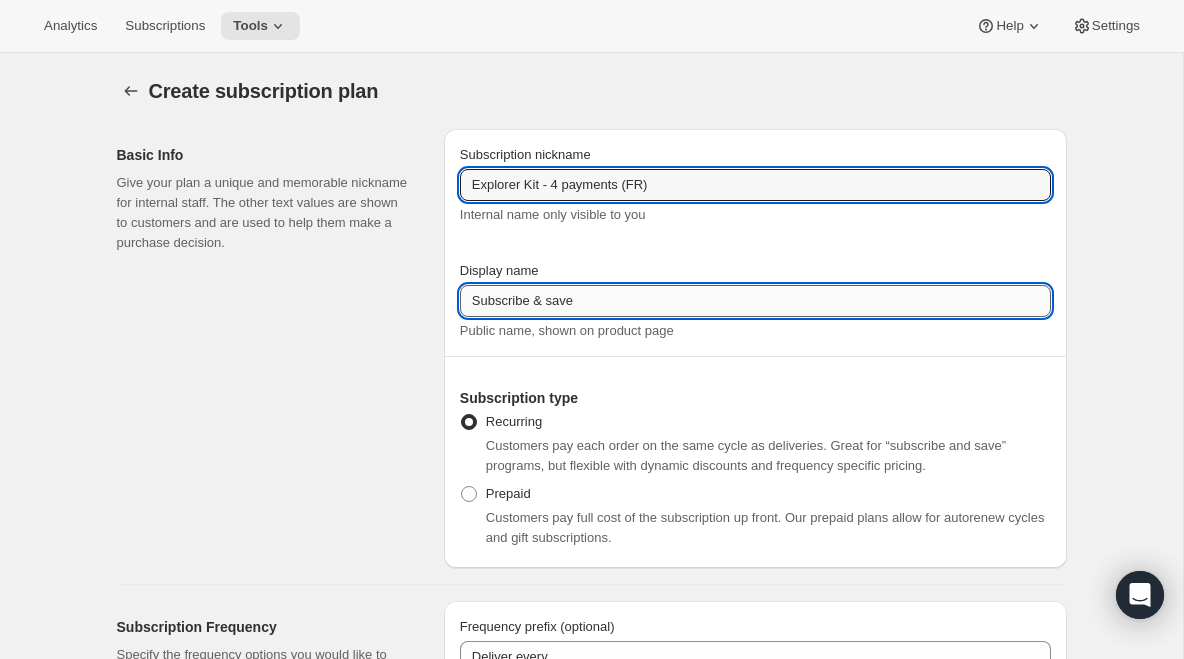 click on "Subscribe & save" at bounding box center [755, 301] 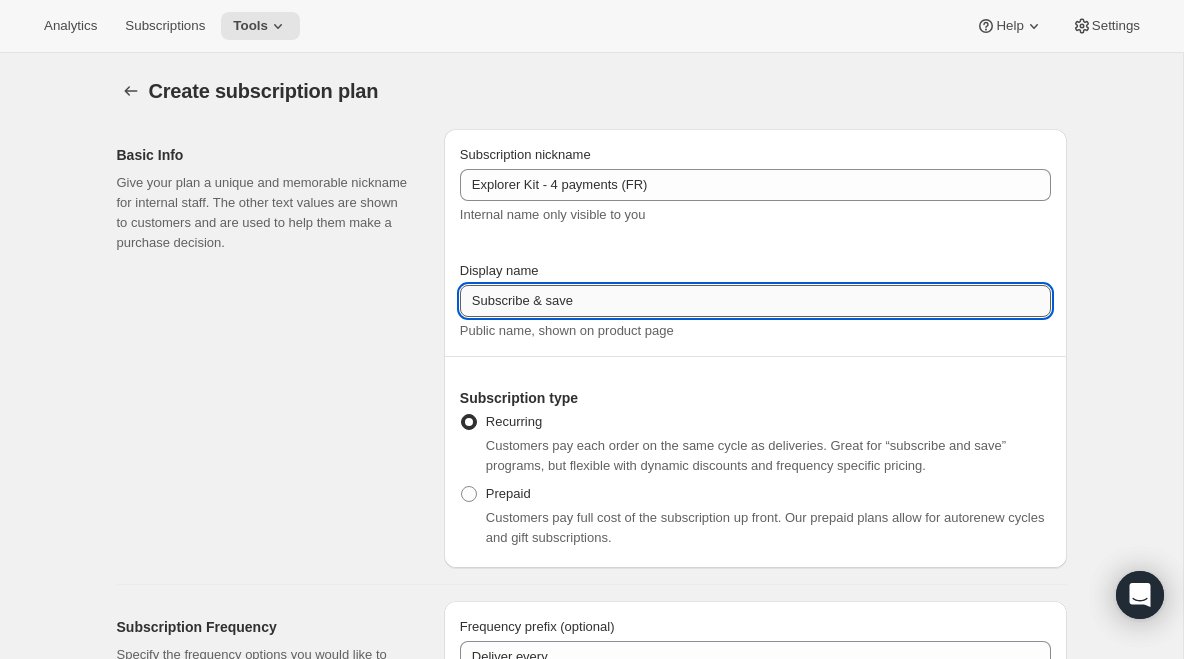 paste on "Explorer Kit - 4 payments" 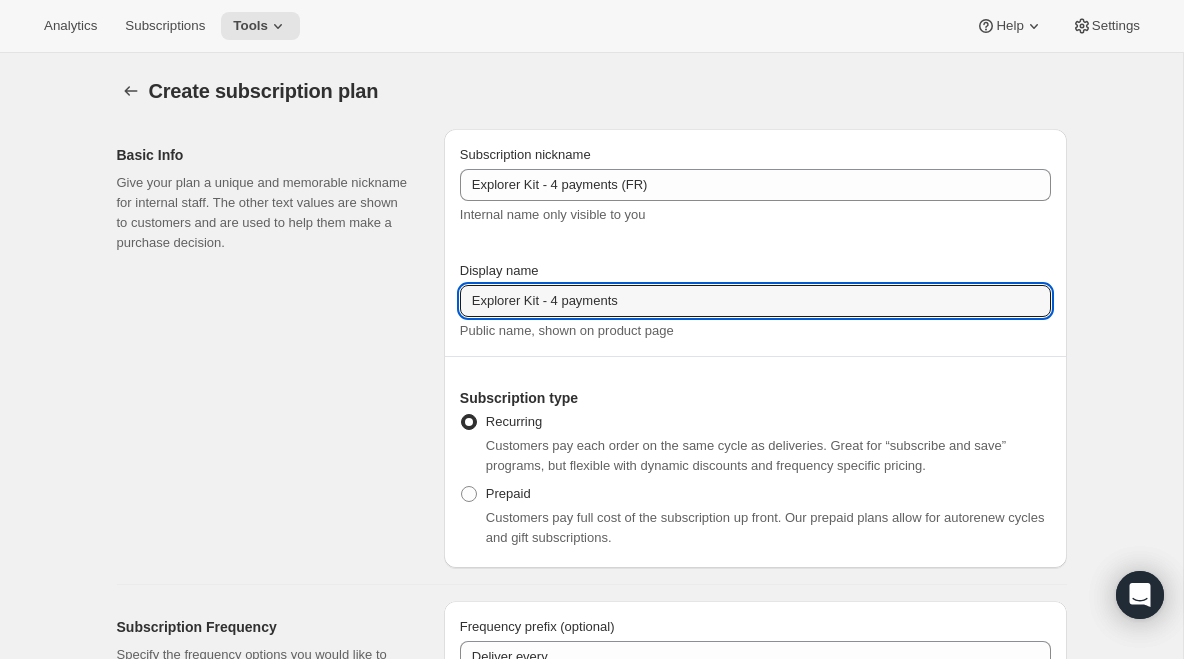 type on "Explorer Kit - 4 payments" 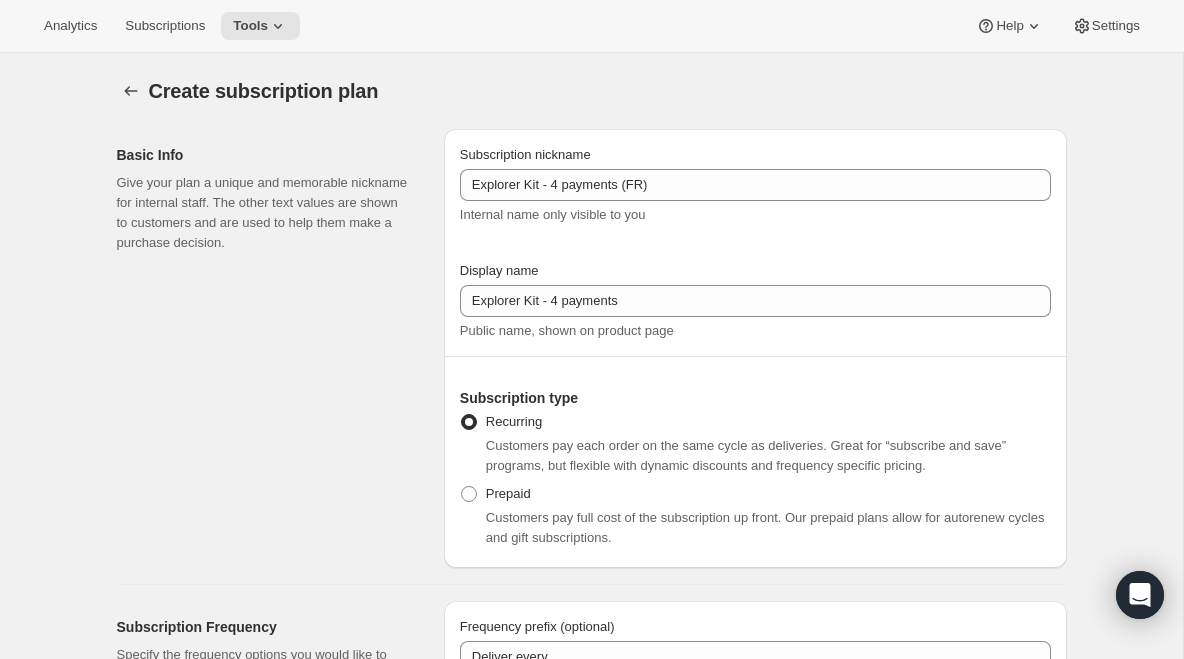 click on "Basic Info Give your plan a unique and memorable nickname for internal staff. The other text values are shown to customers and are used to help them make a purchase decision." at bounding box center [272, 348] 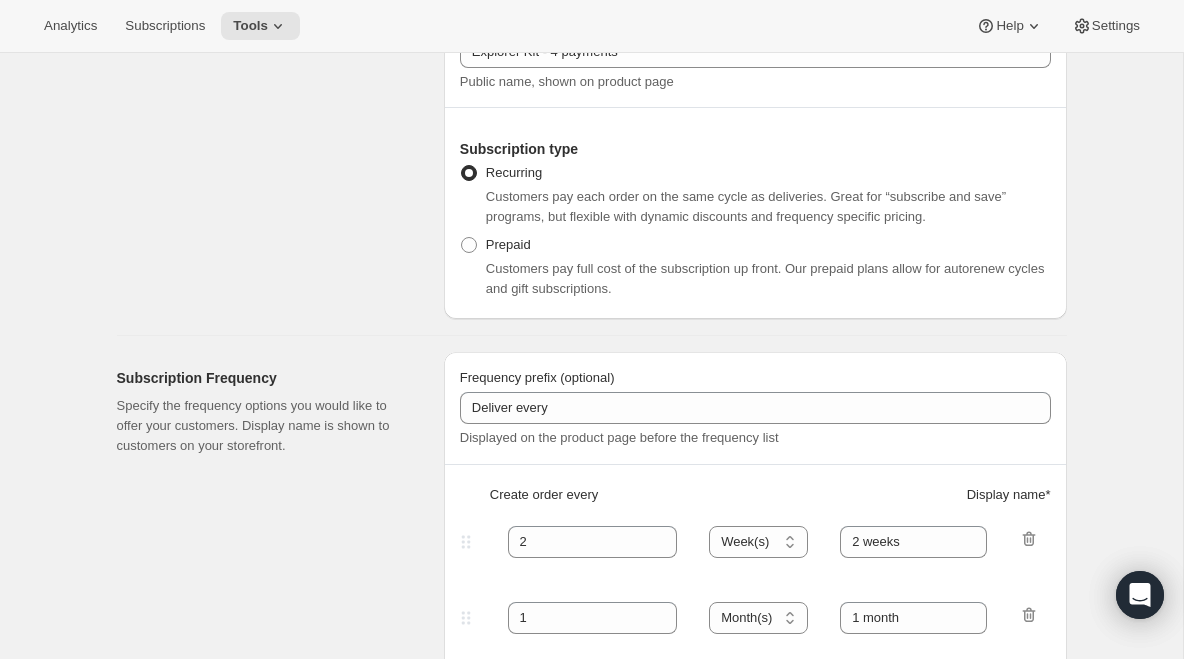 scroll, scrollTop: 340, scrollLeft: 0, axis: vertical 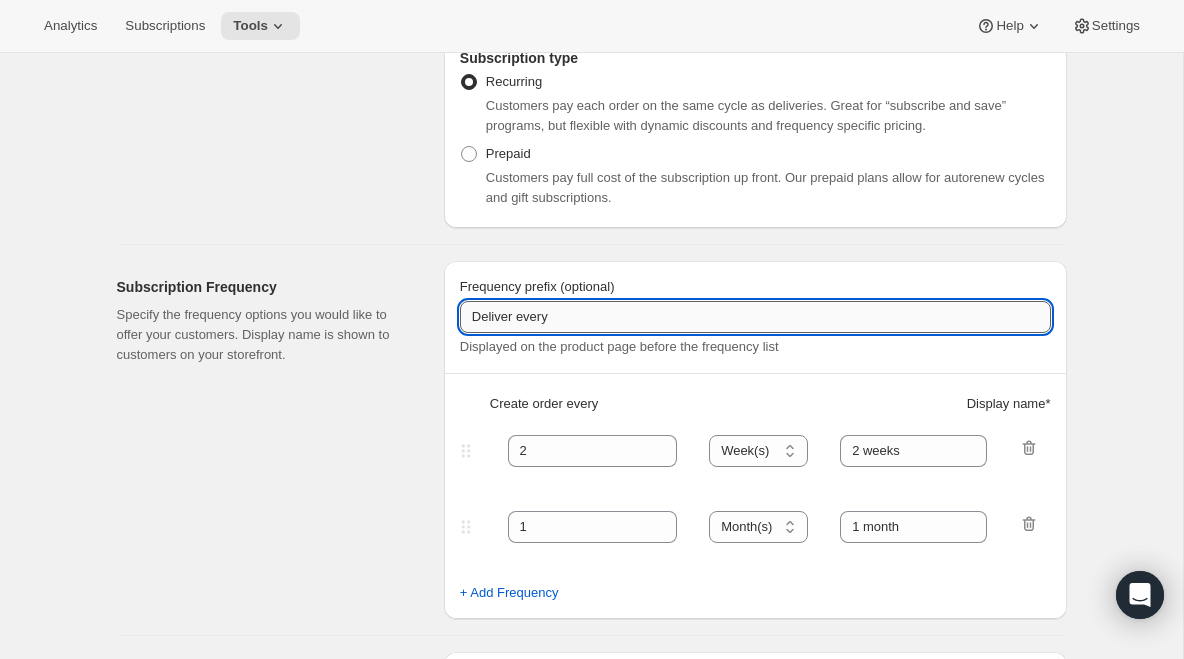 click on "Deliver every" at bounding box center [755, 317] 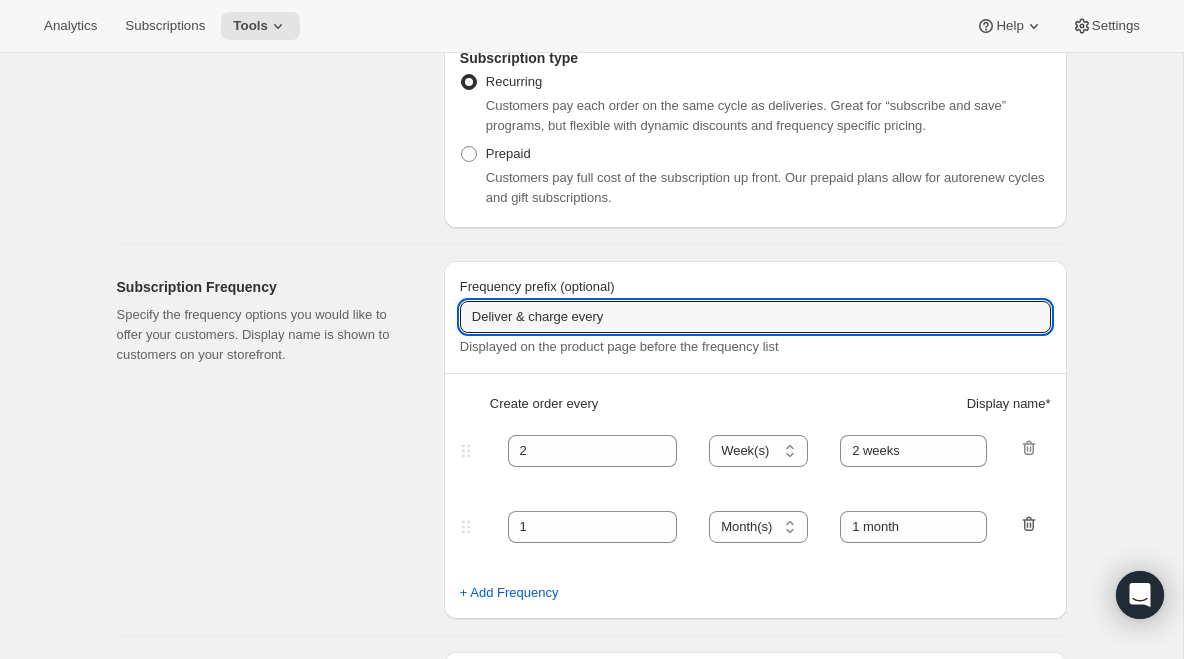 type on "Deliver & charge every" 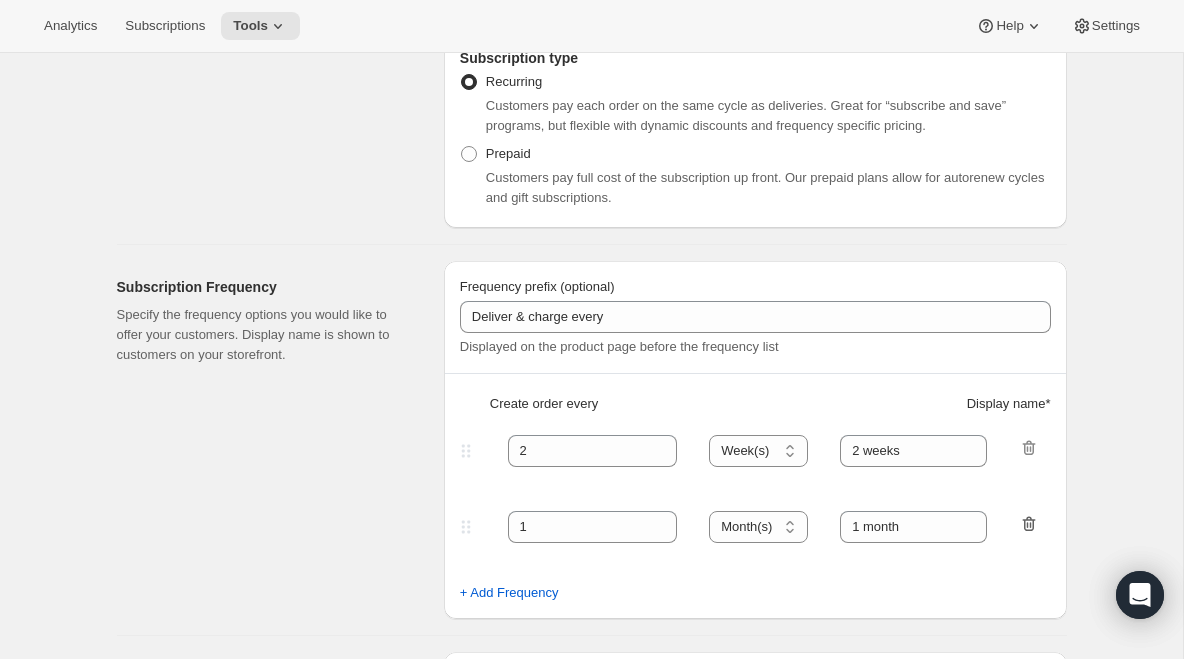 click 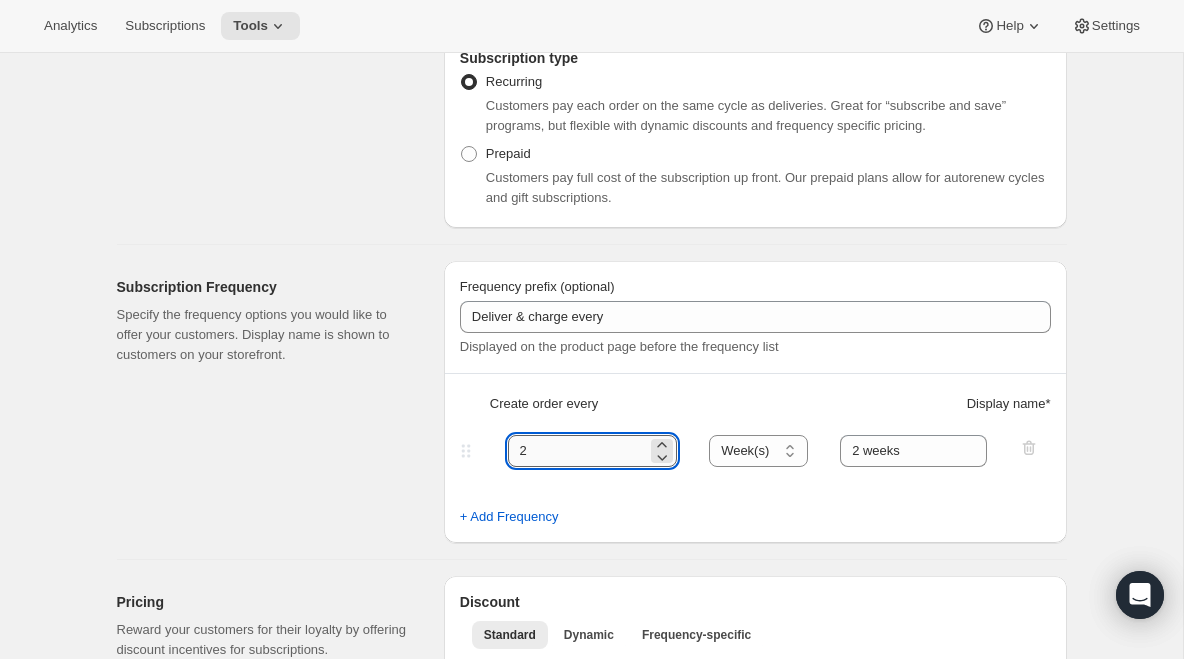 click on "2" at bounding box center (578, 451) 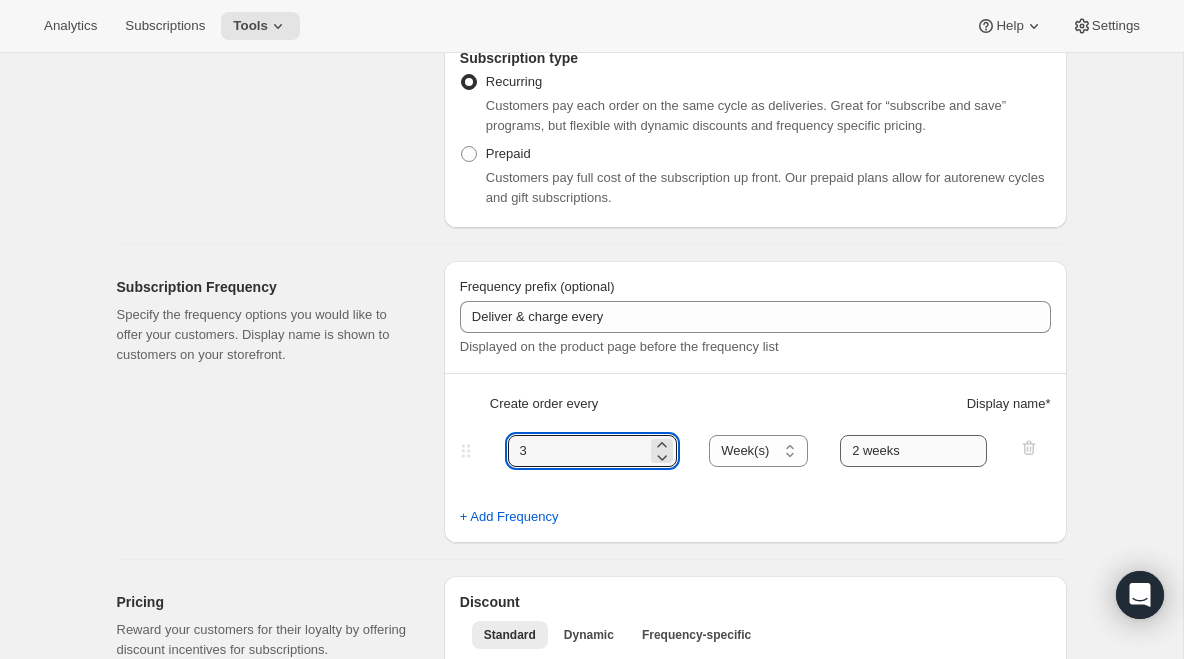type on "3" 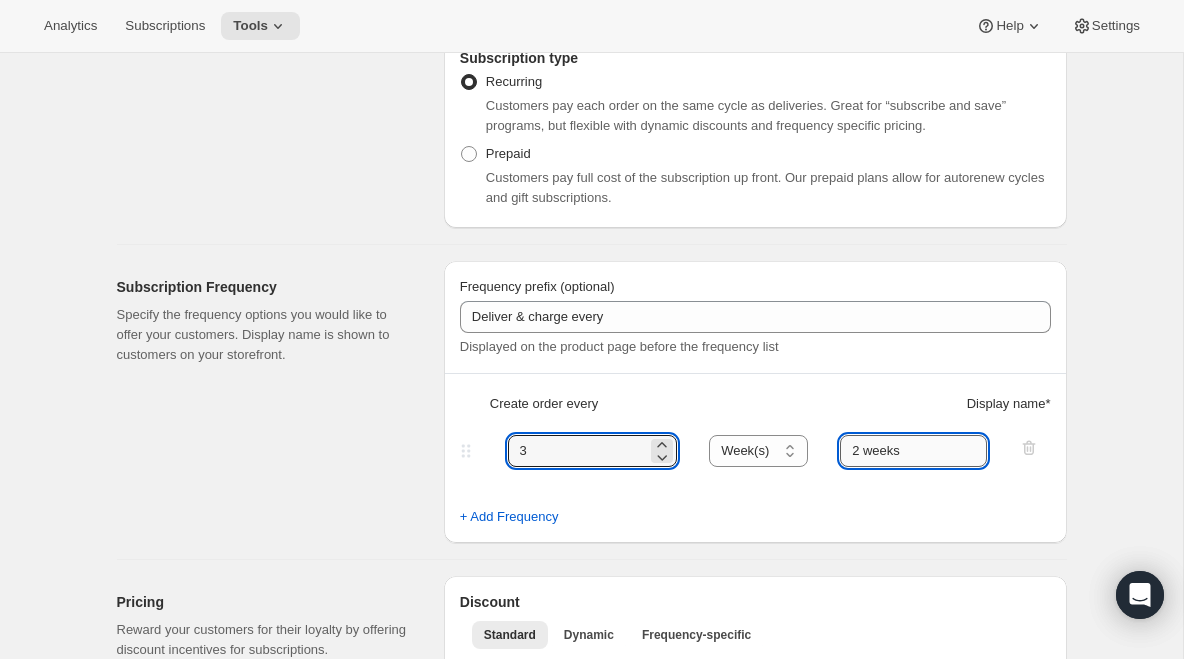 click on "2 weeks" at bounding box center [913, 451] 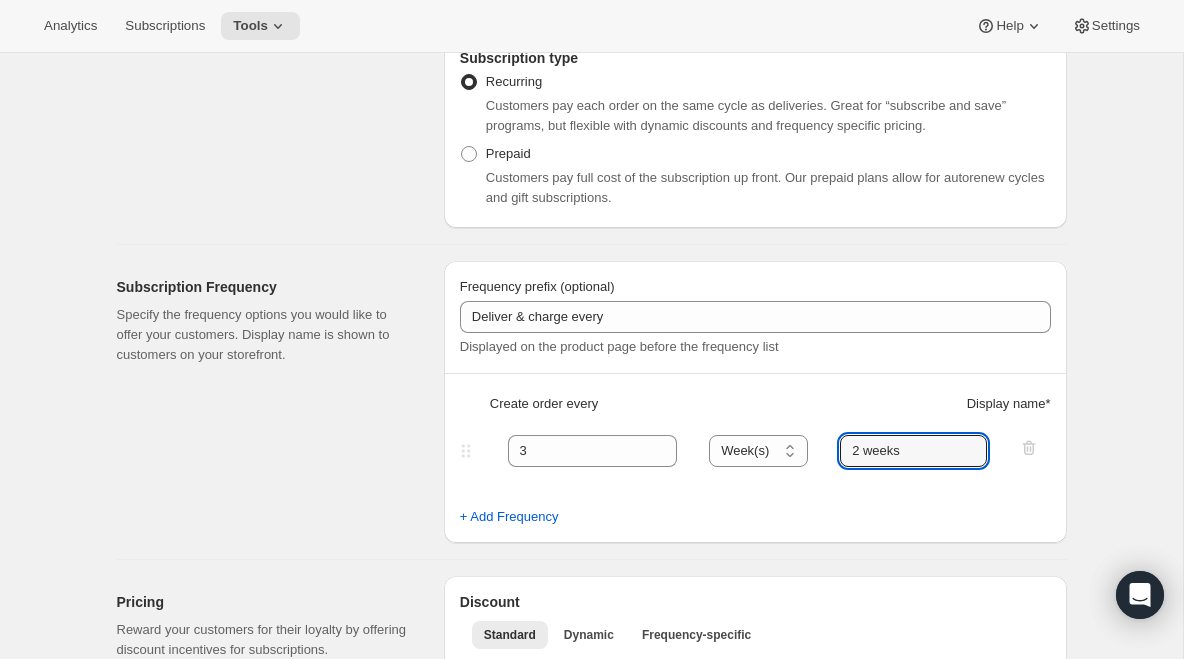 drag, startPoint x: 860, startPoint y: 450, endPoint x: 840, endPoint y: 450, distance: 20 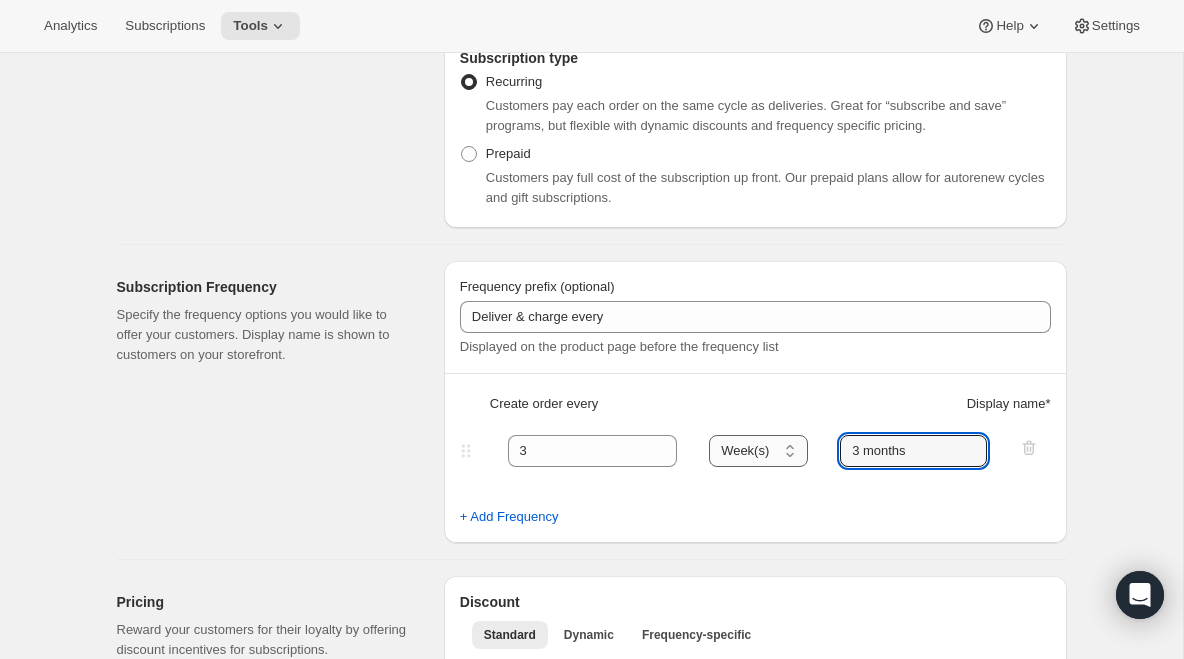 type on "3 months" 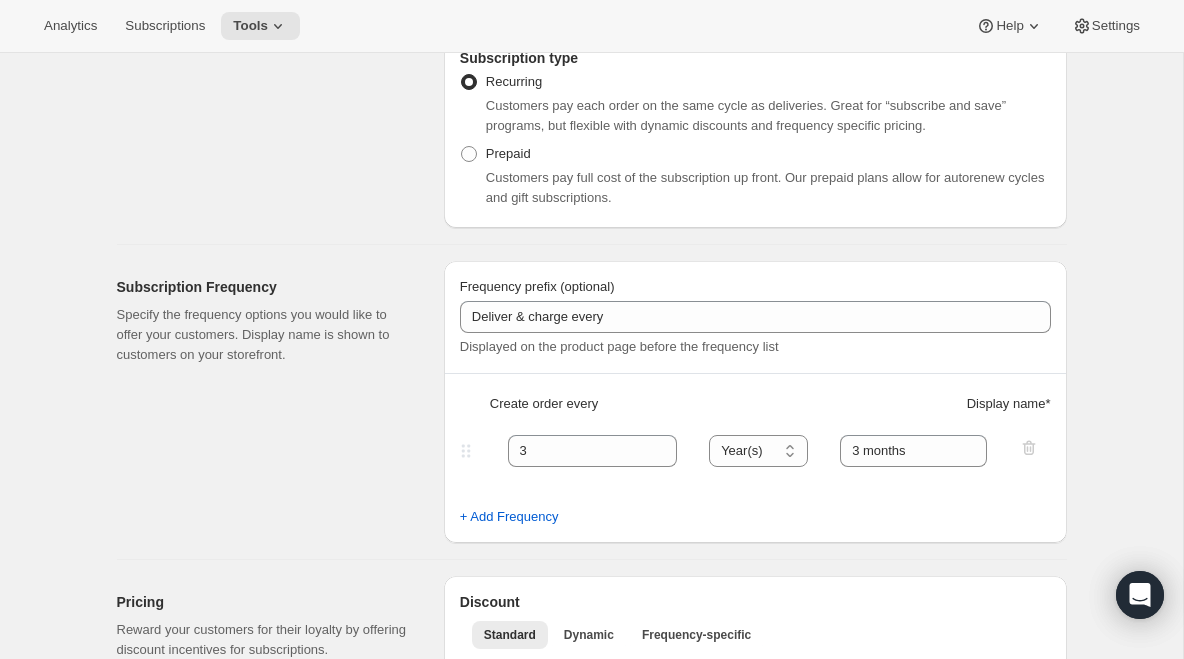 click on "Day(s) Week(s) Month(s) Year(s)" at bounding box center [758, 451] 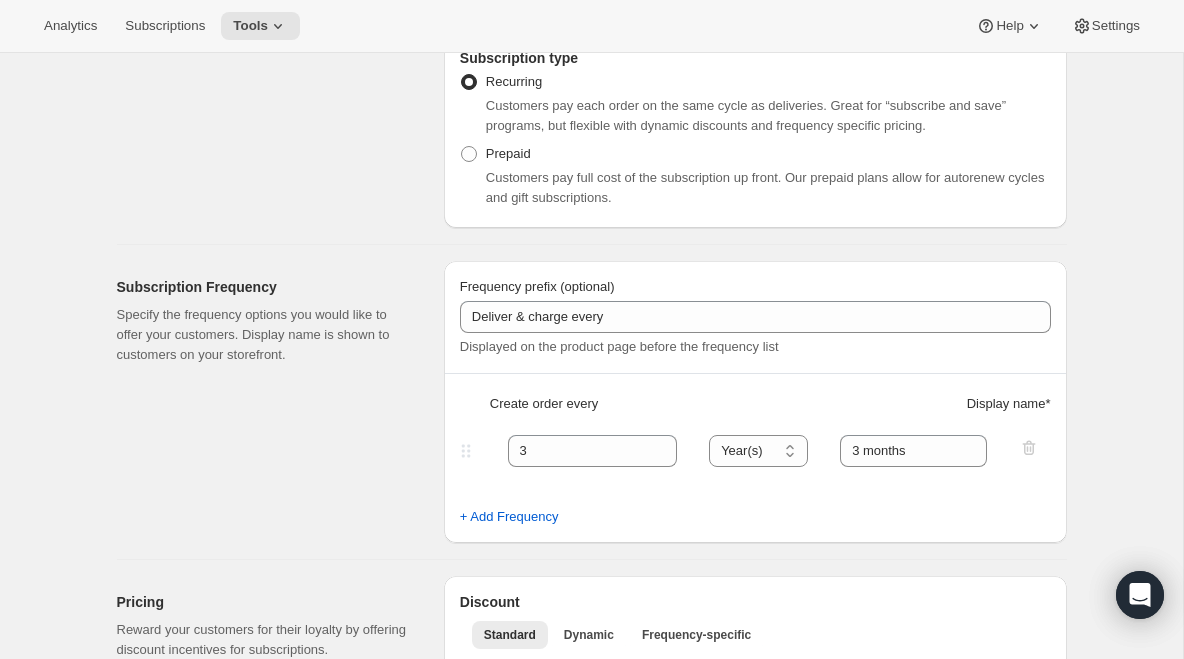 select on "MONTH" 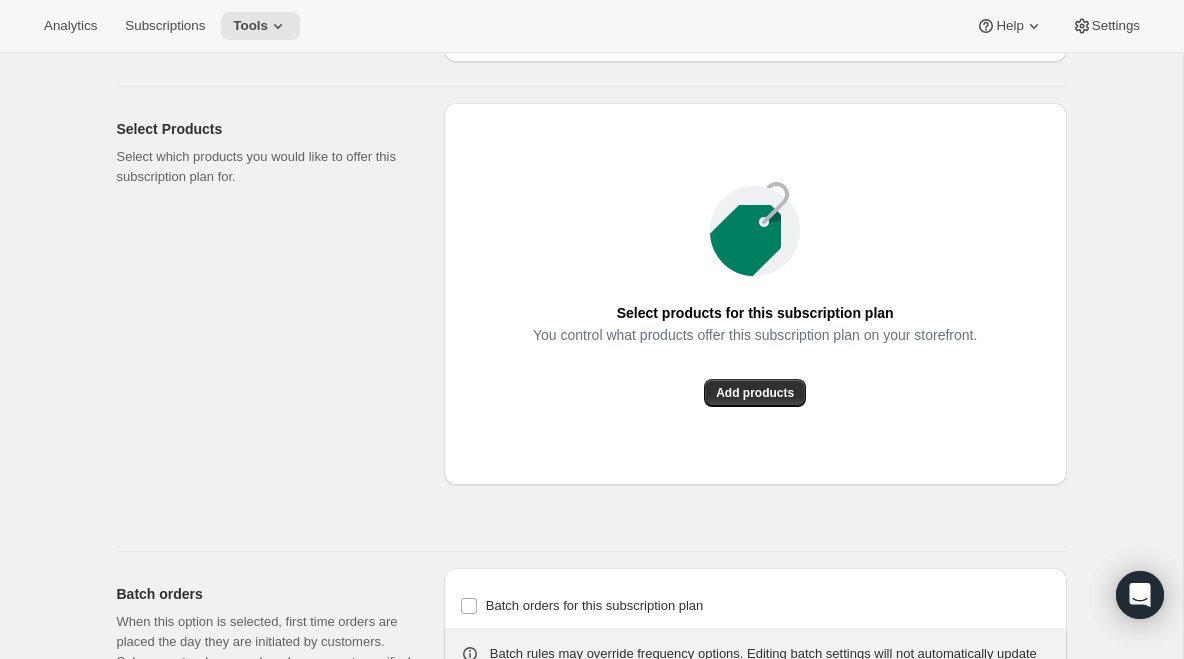 scroll, scrollTop: 1367, scrollLeft: 0, axis: vertical 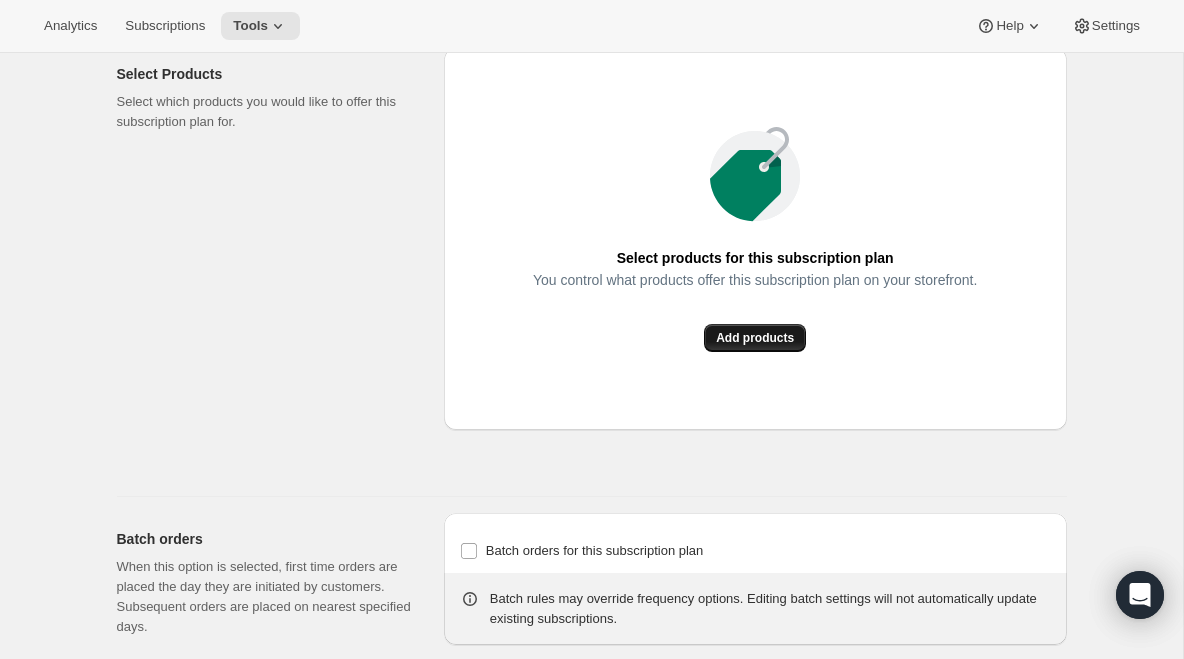 click on "Add products" at bounding box center (755, 338) 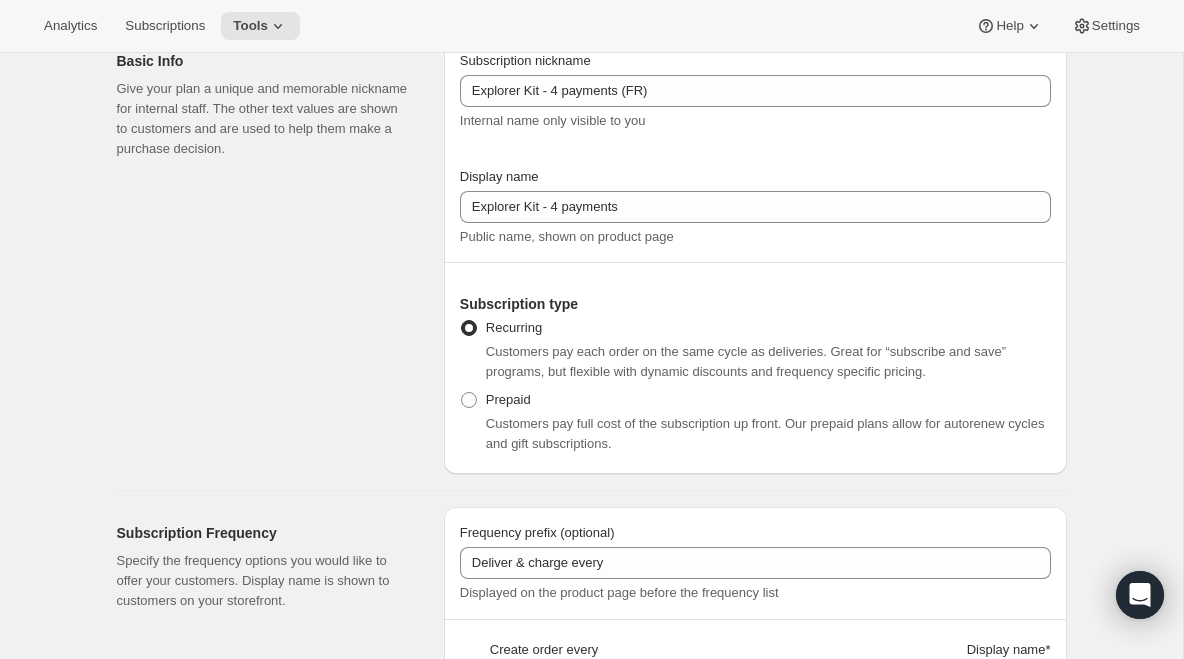 scroll, scrollTop: 0, scrollLeft: 0, axis: both 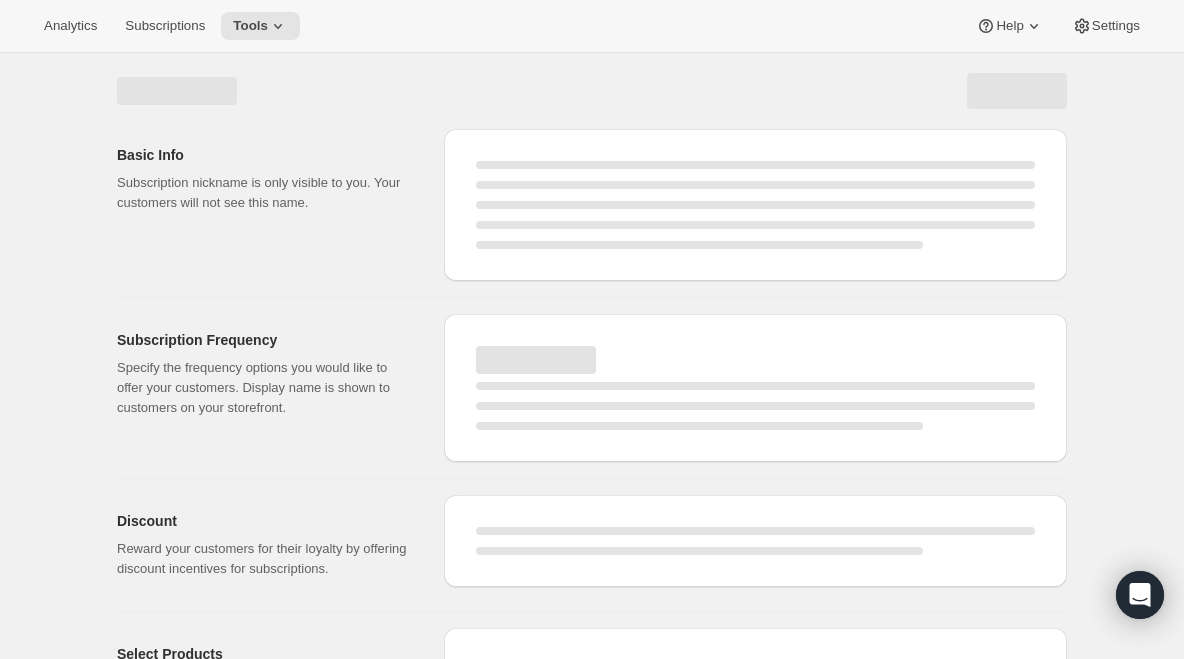 select on "WEEK" 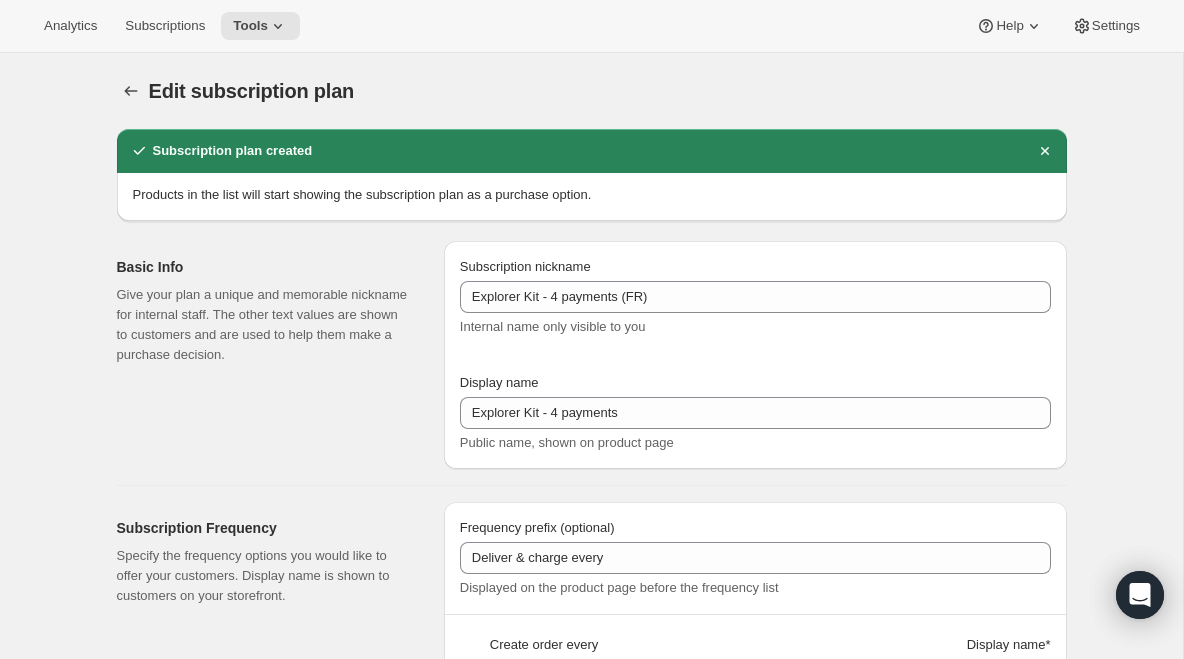 type on "Explorer Kit - 4 payments (FR)" 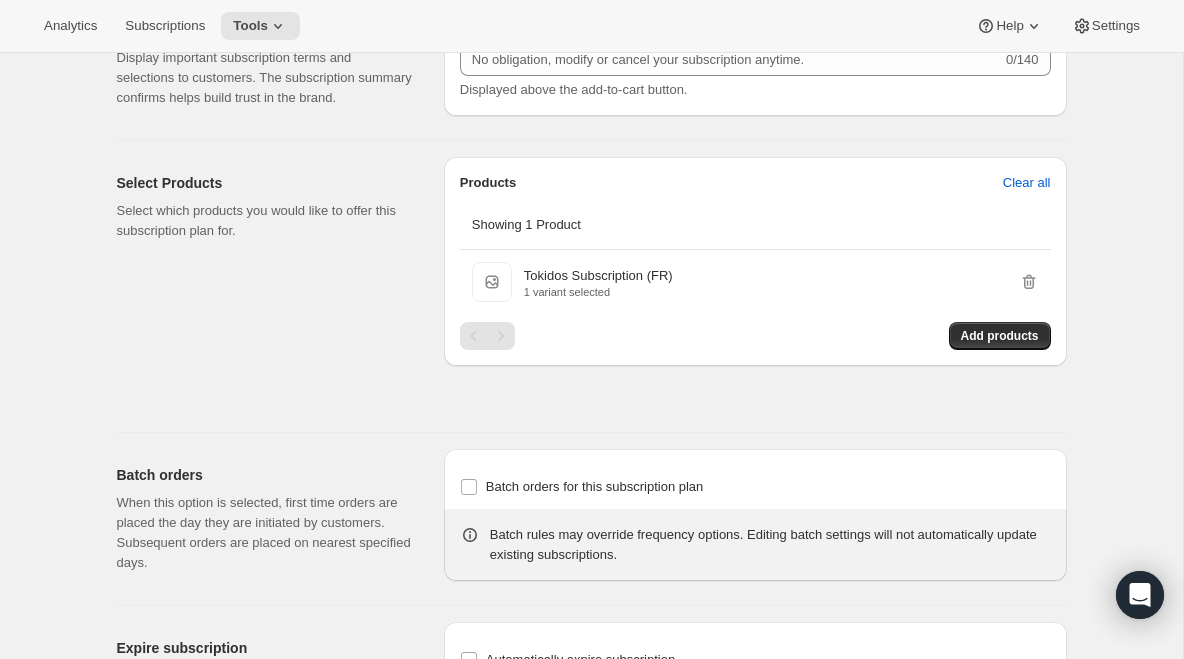 scroll, scrollTop: 1047, scrollLeft: 0, axis: vertical 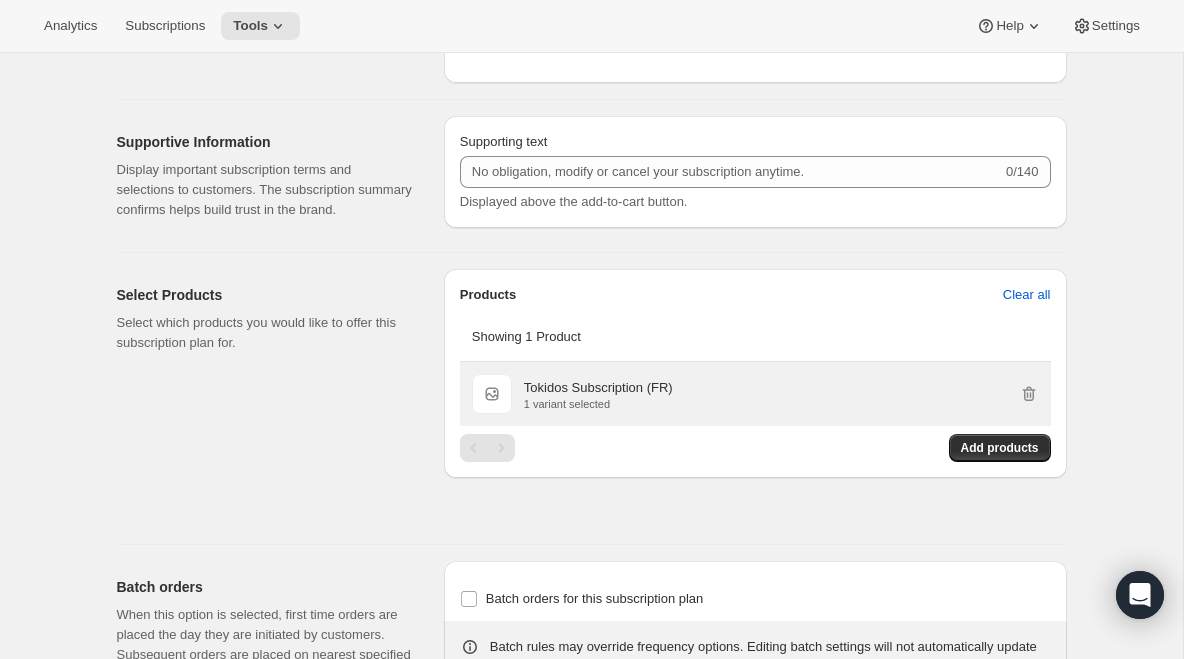 click on "Tokidos Subscription (FR) 1 variant selected" at bounding box center (781, 394) 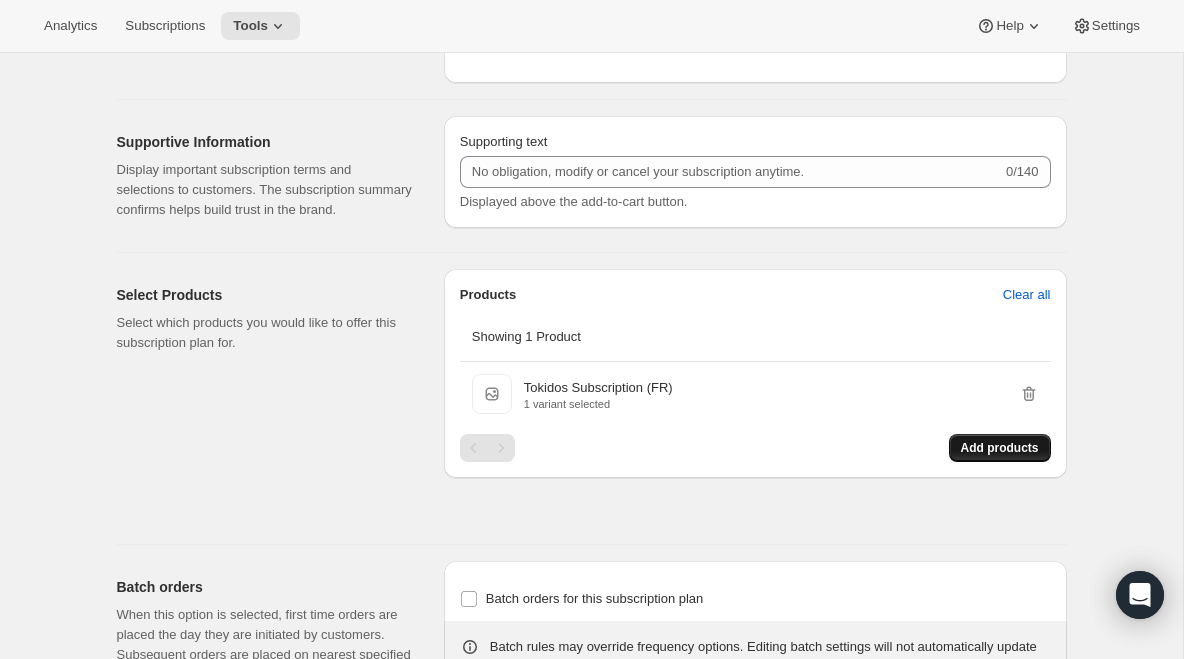 click on "Add products" at bounding box center [1000, 448] 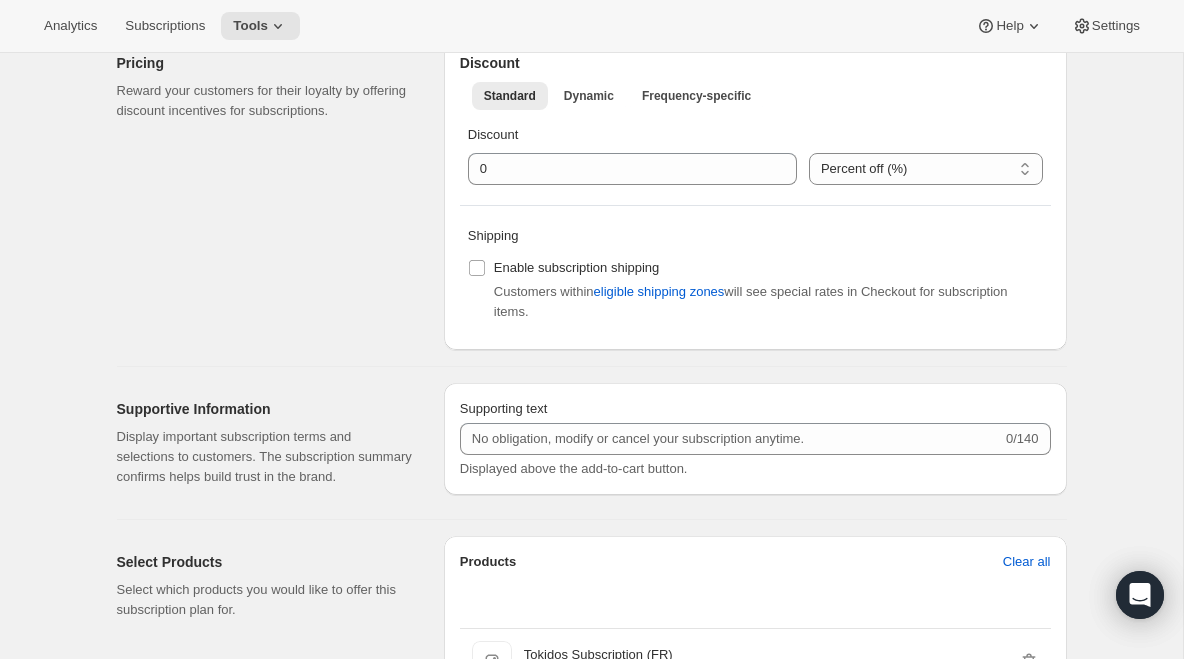 scroll, scrollTop: 0, scrollLeft: 0, axis: both 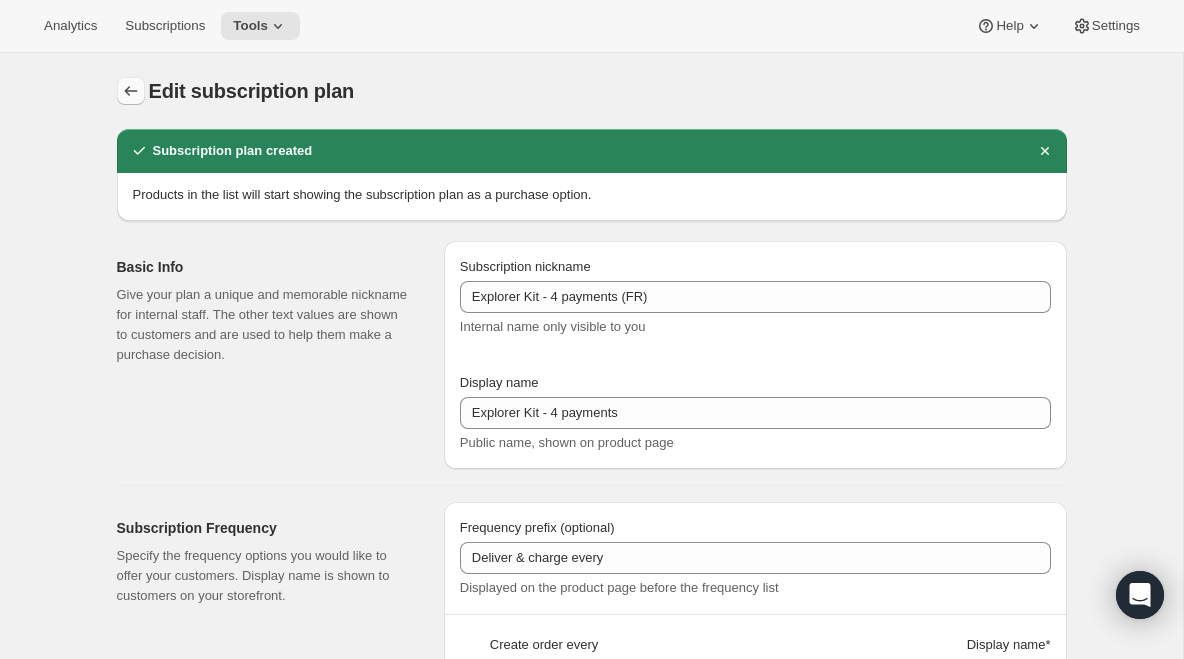 click 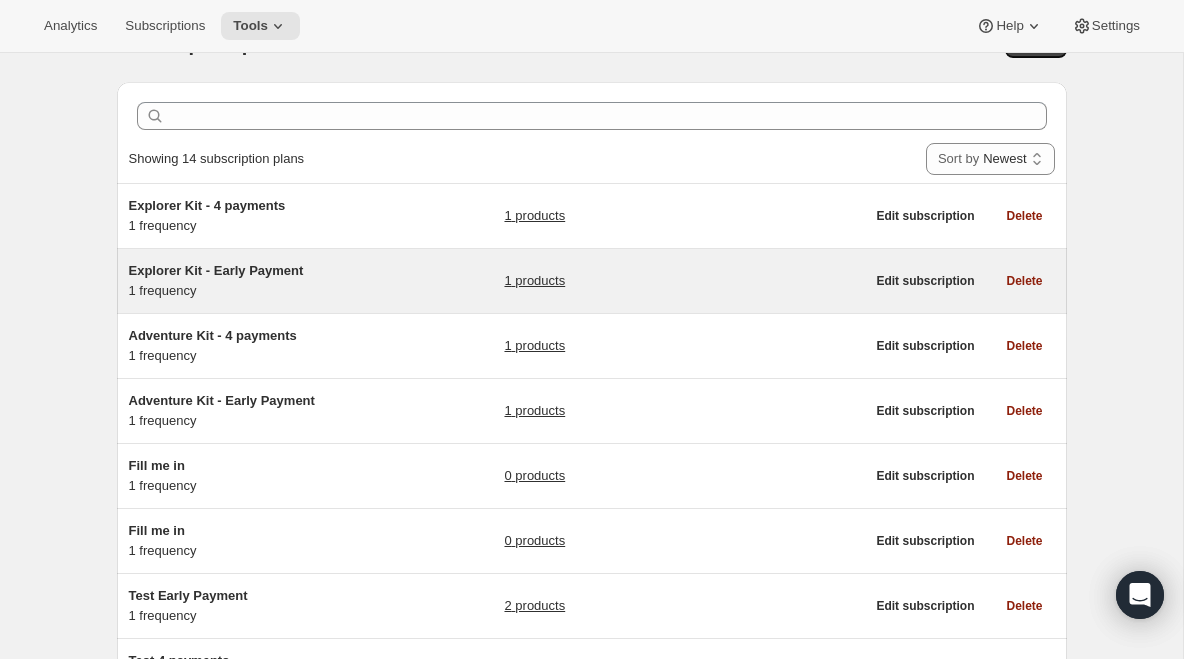 scroll, scrollTop: 0, scrollLeft: 0, axis: both 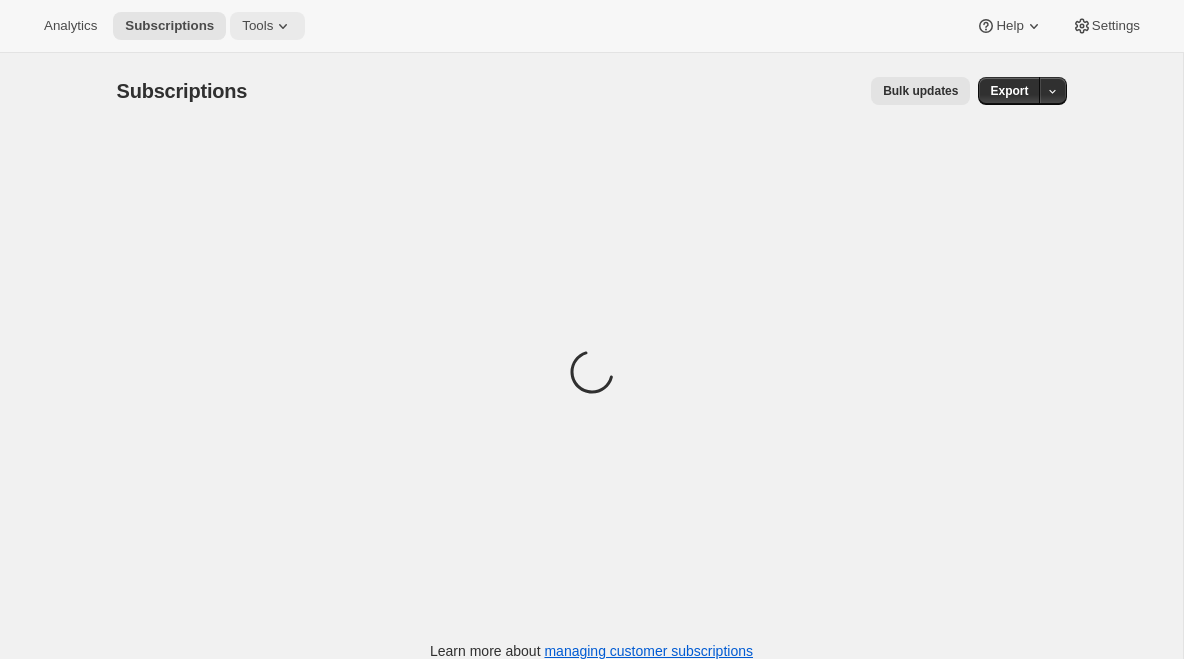 click 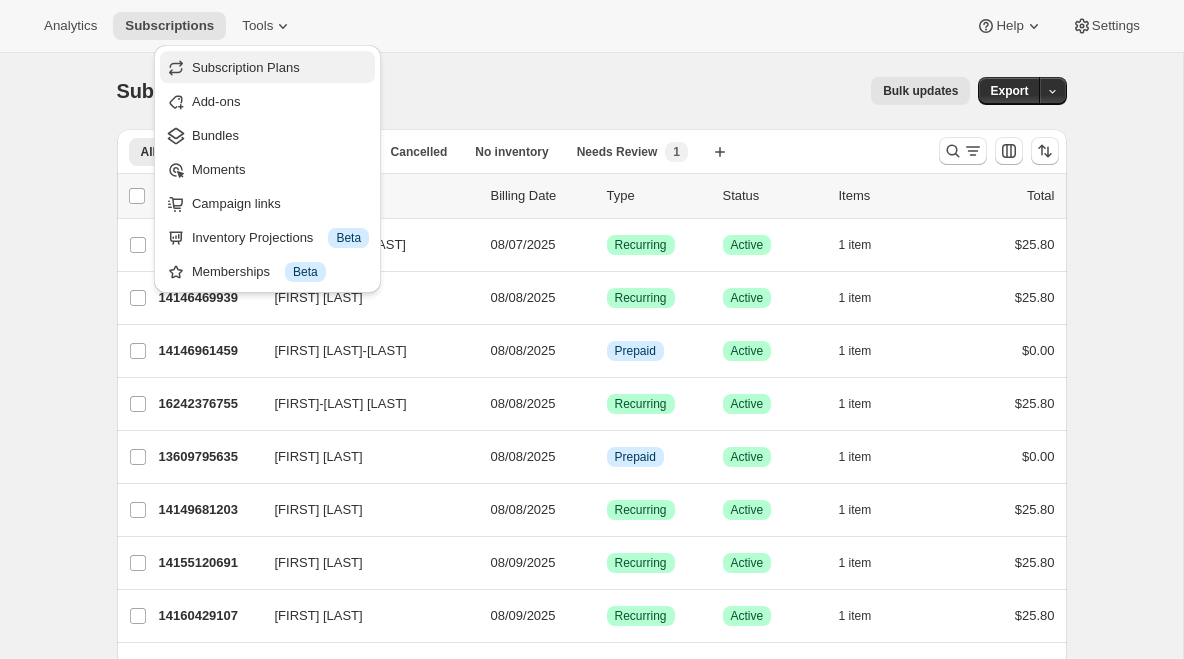click on "Subscription Plans" at bounding box center (246, 67) 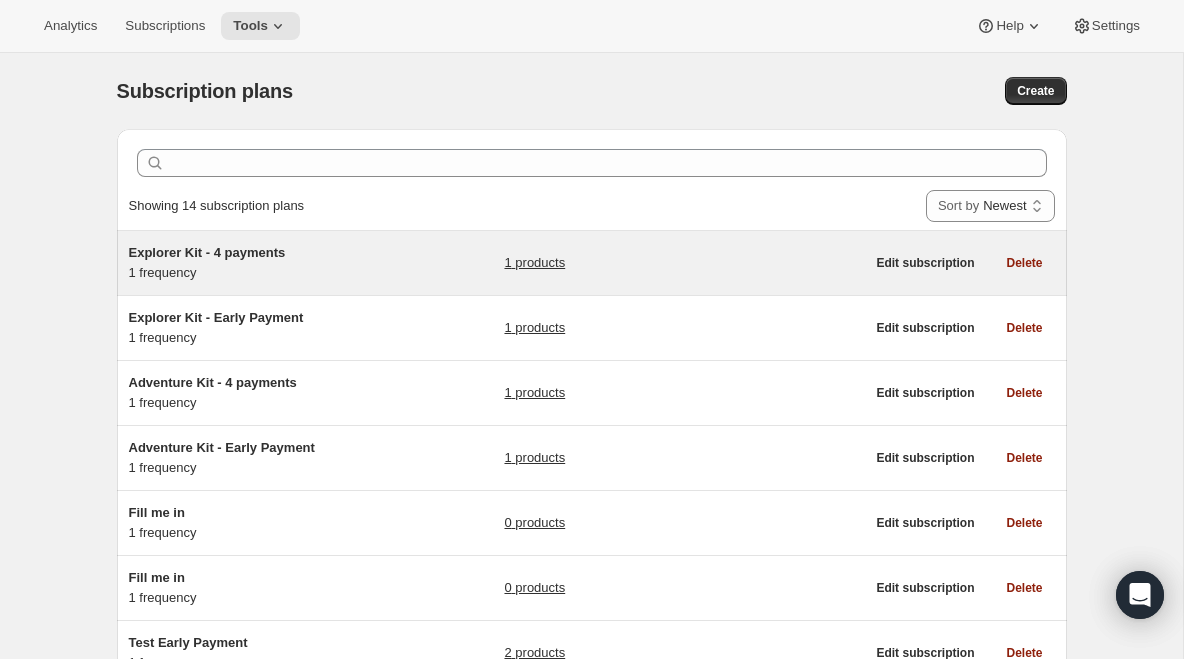 click on "Explorer Kit - 4 payments" at bounding box center [207, 252] 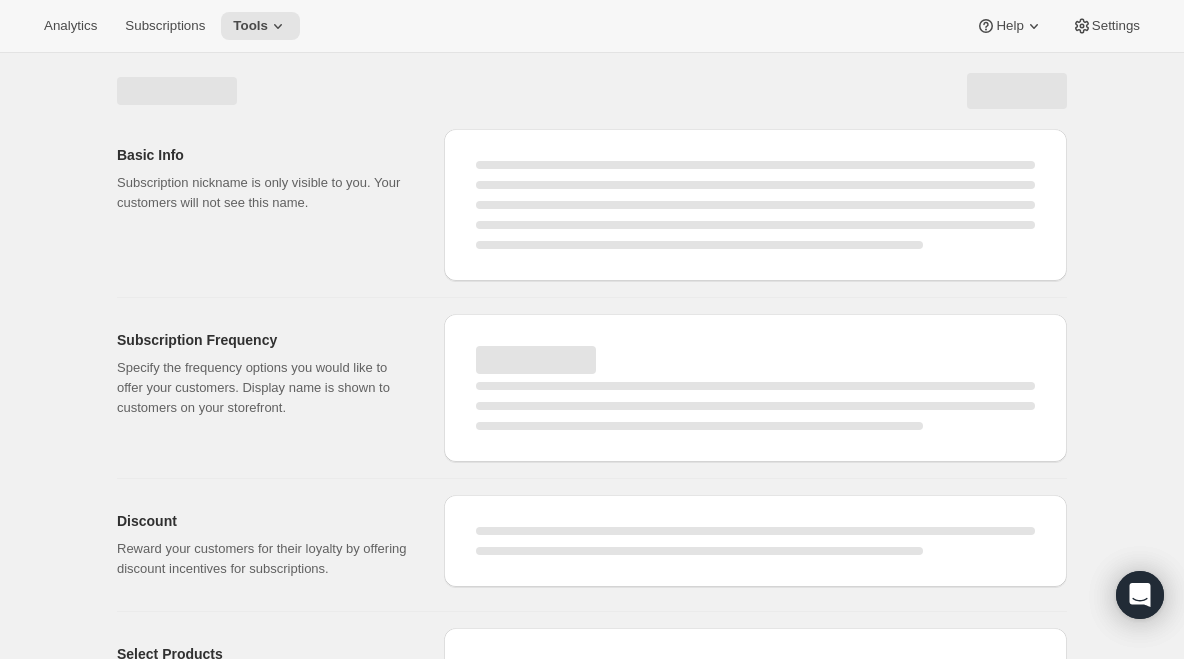 select on "WEEK" 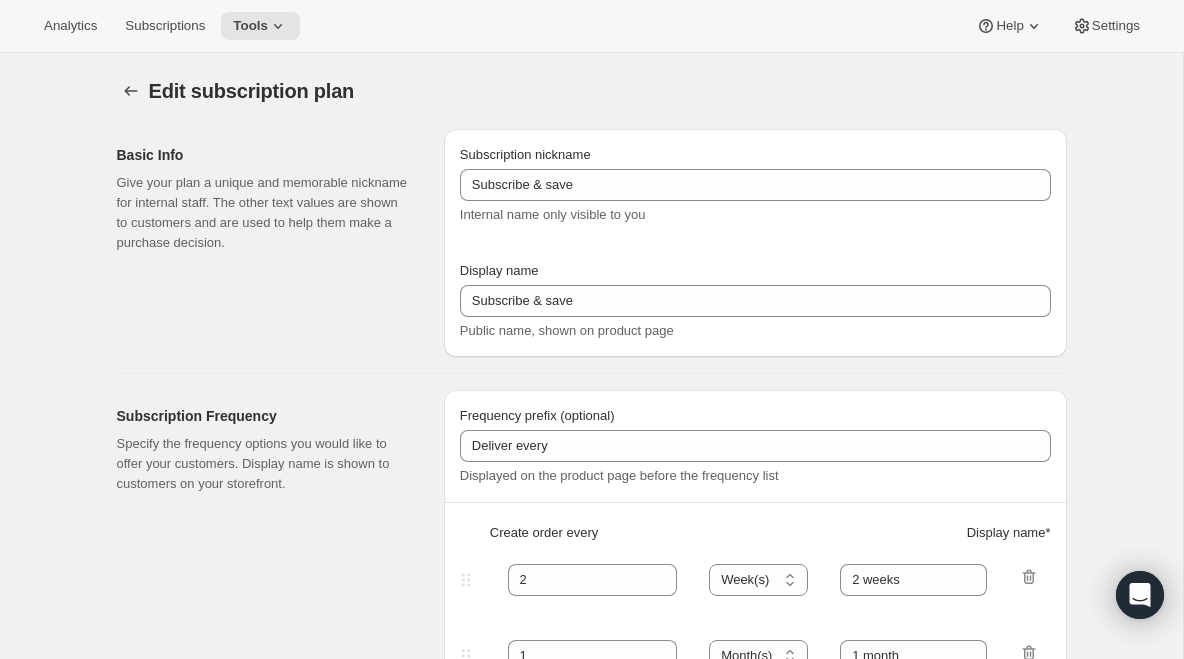 type on "Explorer Kit - 4 payments" 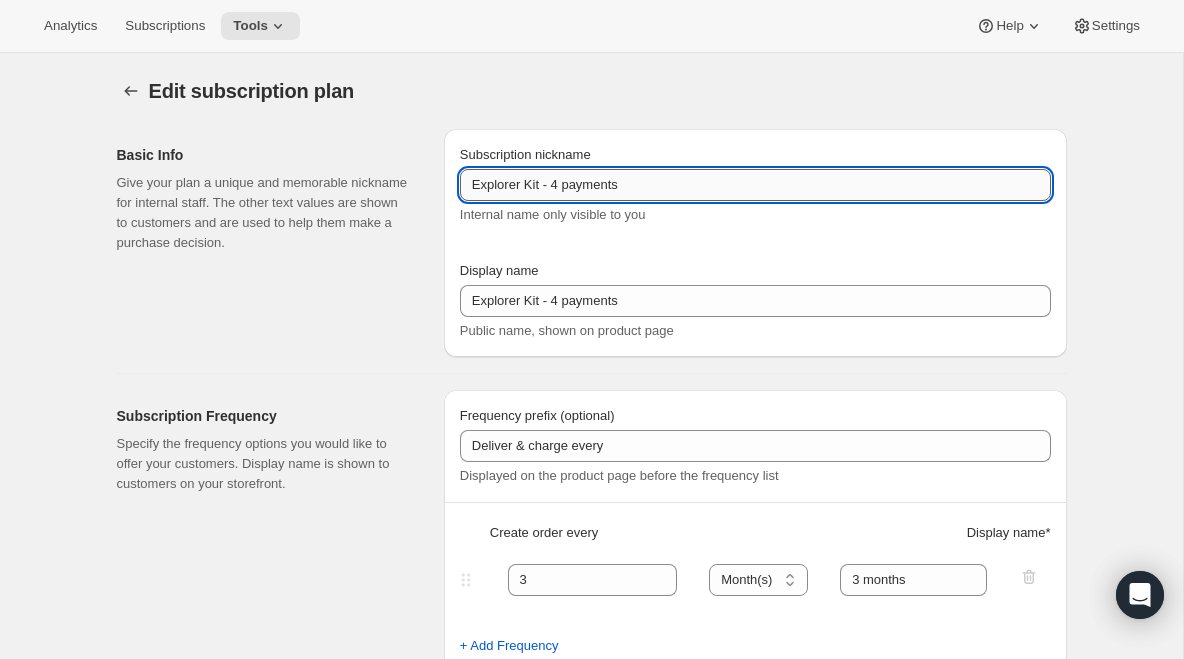 click on "Explorer Kit - 4 payments" at bounding box center (755, 185) 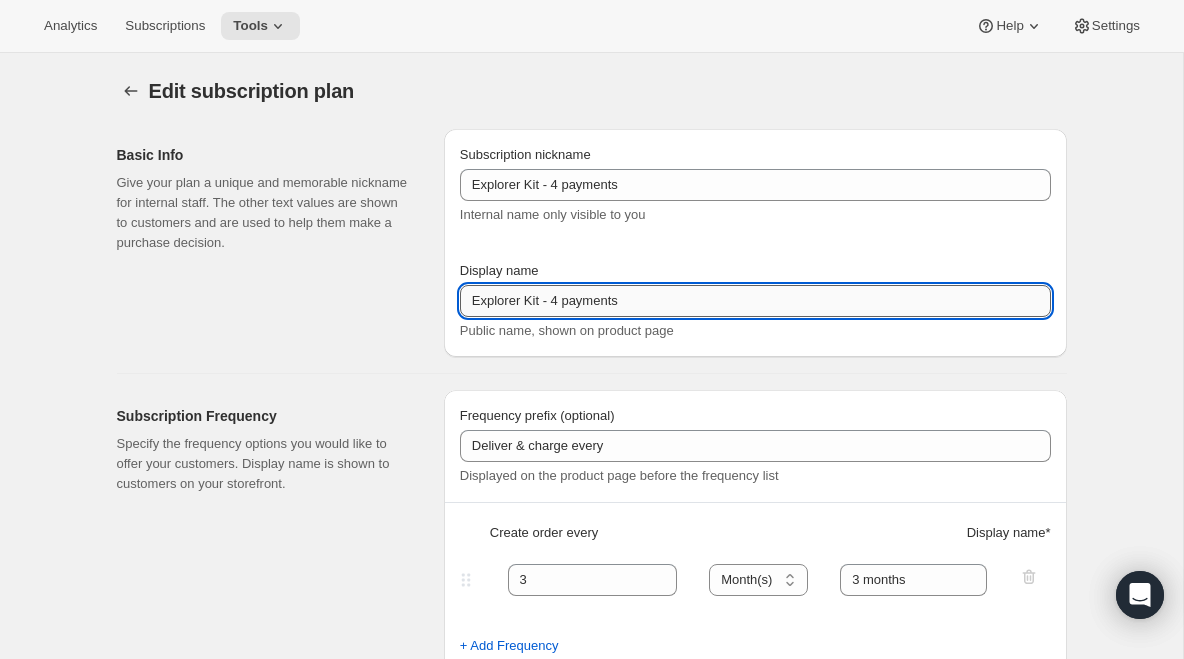 click on "Explorer Kit - 4 payments" at bounding box center (755, 301) 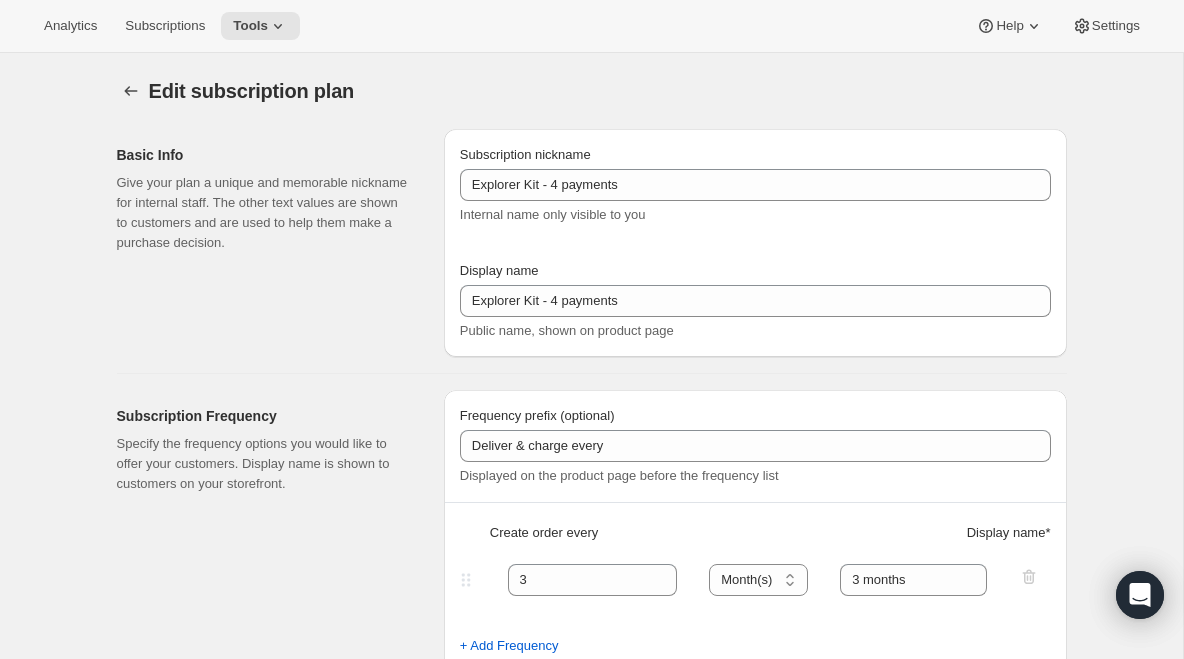 click on "Basic Info Give your plan a unique and memorable nickname for internal staff. The other text values are shown to customers and are used to help them make a purchase decision." at bounding box center (272, 243) 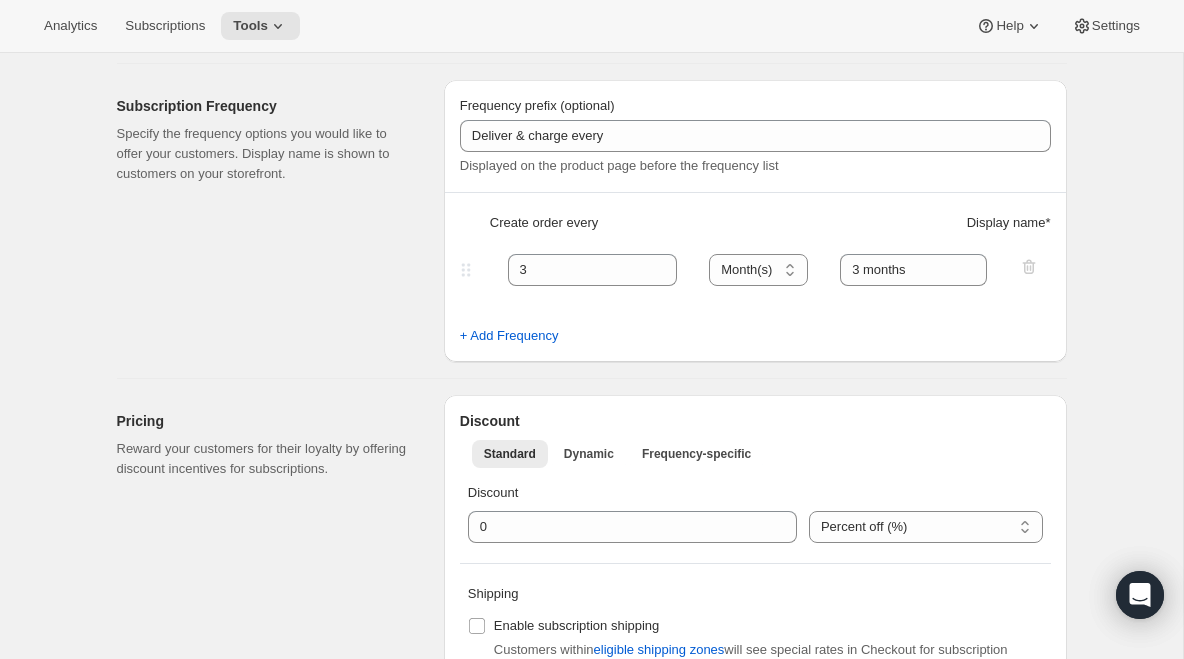 scroll, scrollTop: 312, scrollLeft: 0, axis: vertical 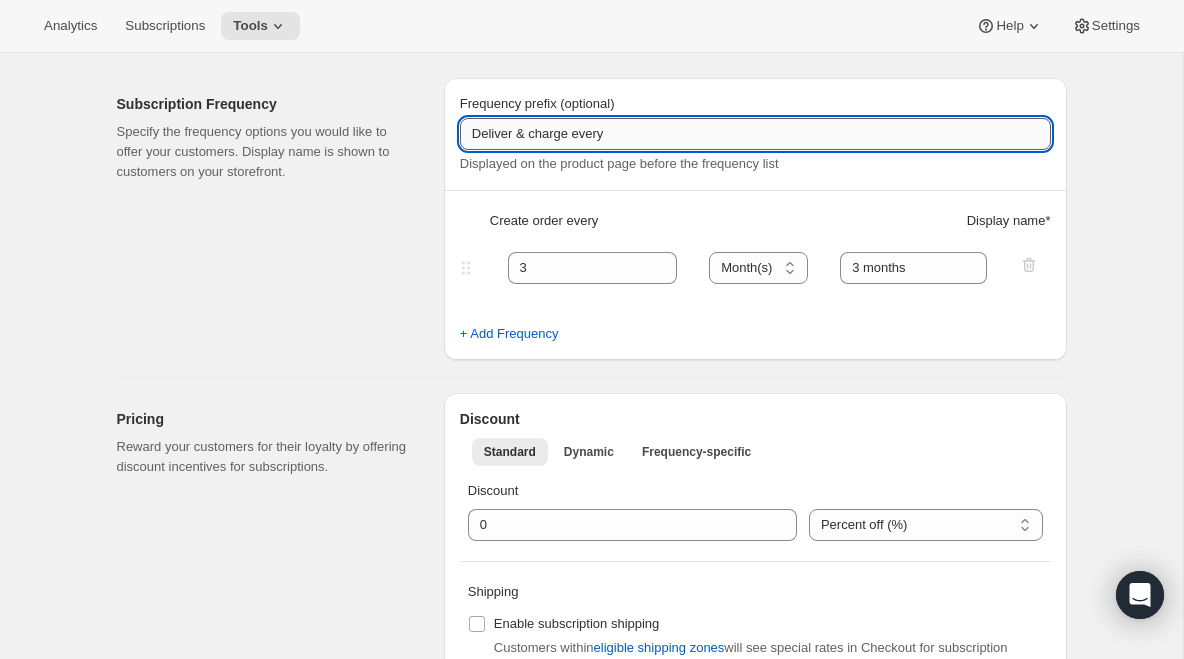 click on "Deliver & charge every" at bounding box center (755, 134) 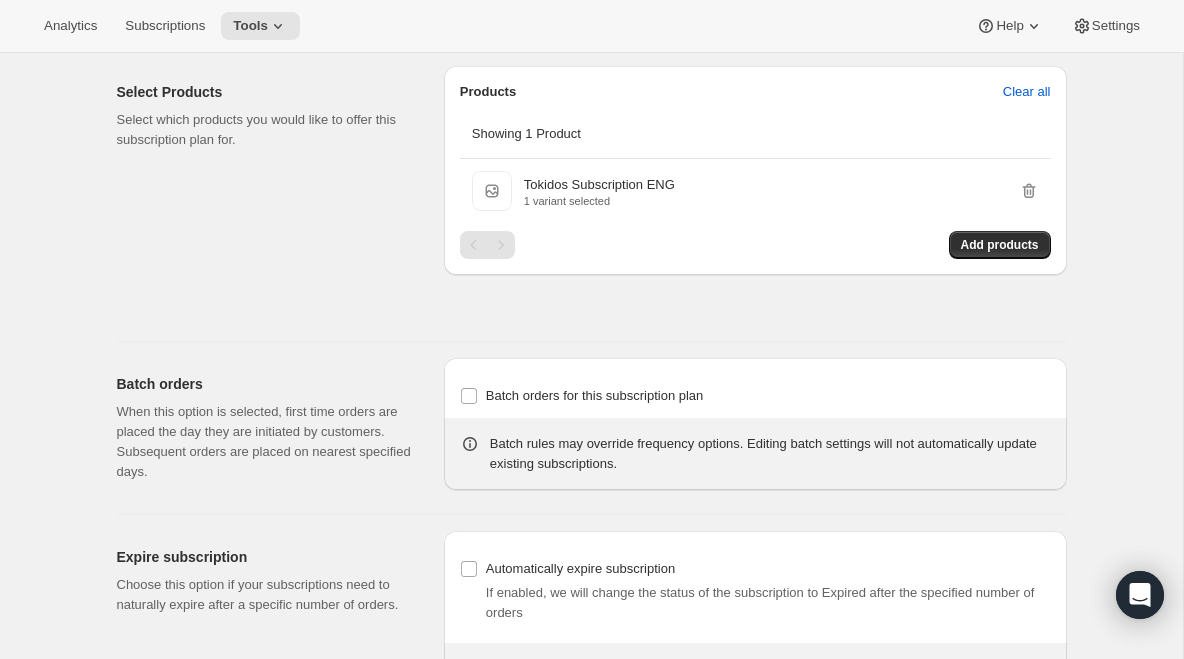 scroll, scrollTop: 1143, scrollLeft: 0, axis: vertical 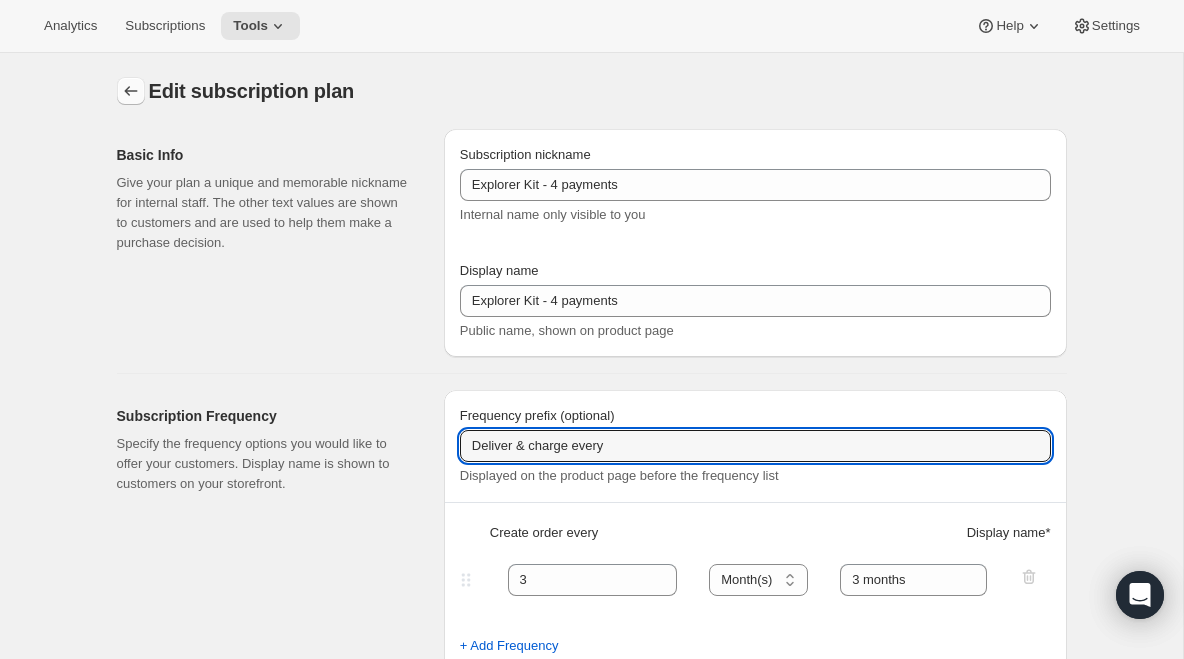 click 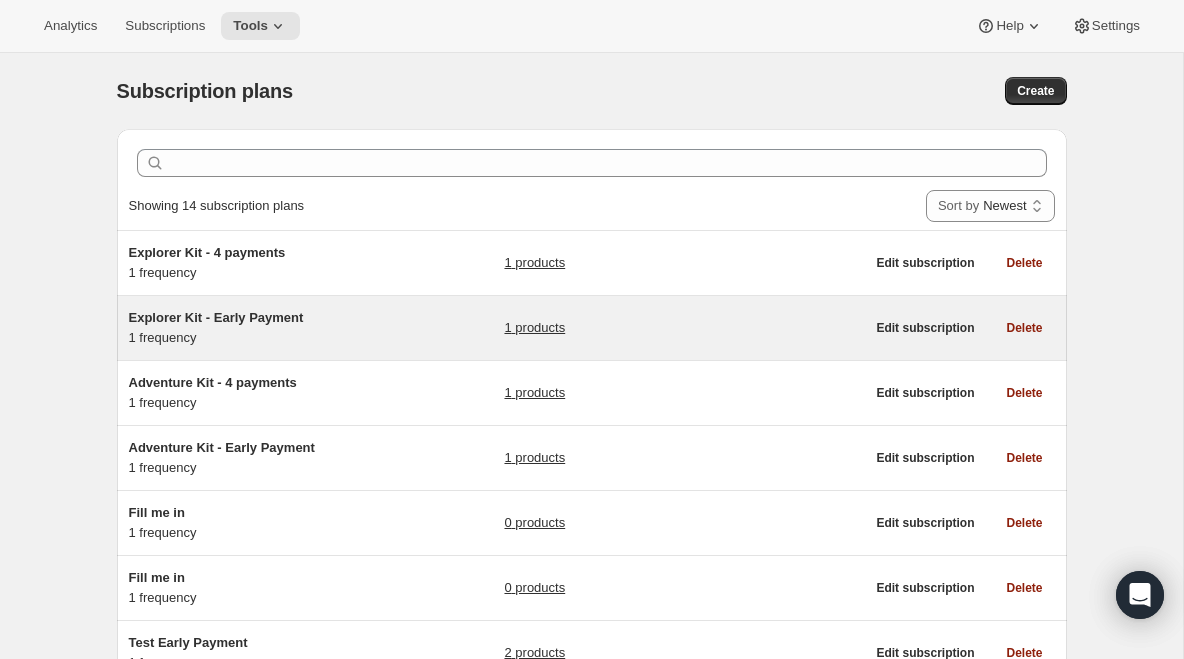 click on "Explorer Kit - Early Payment 1 frequency" at bounding box center [254, 328] 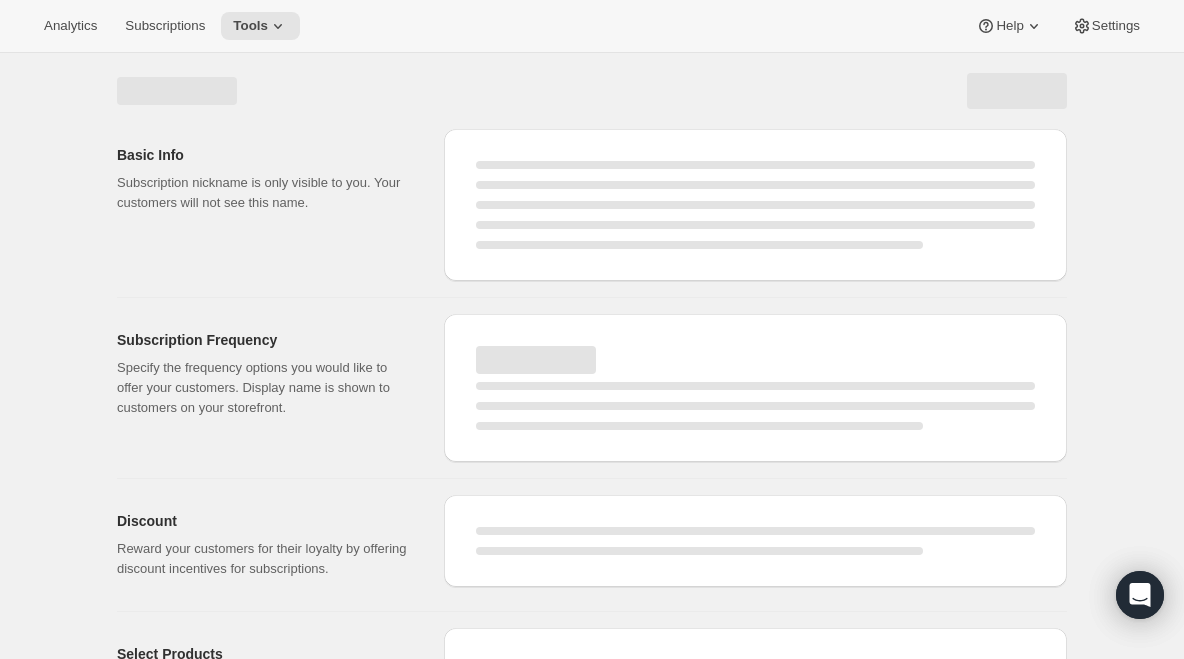 select on "WEEK" 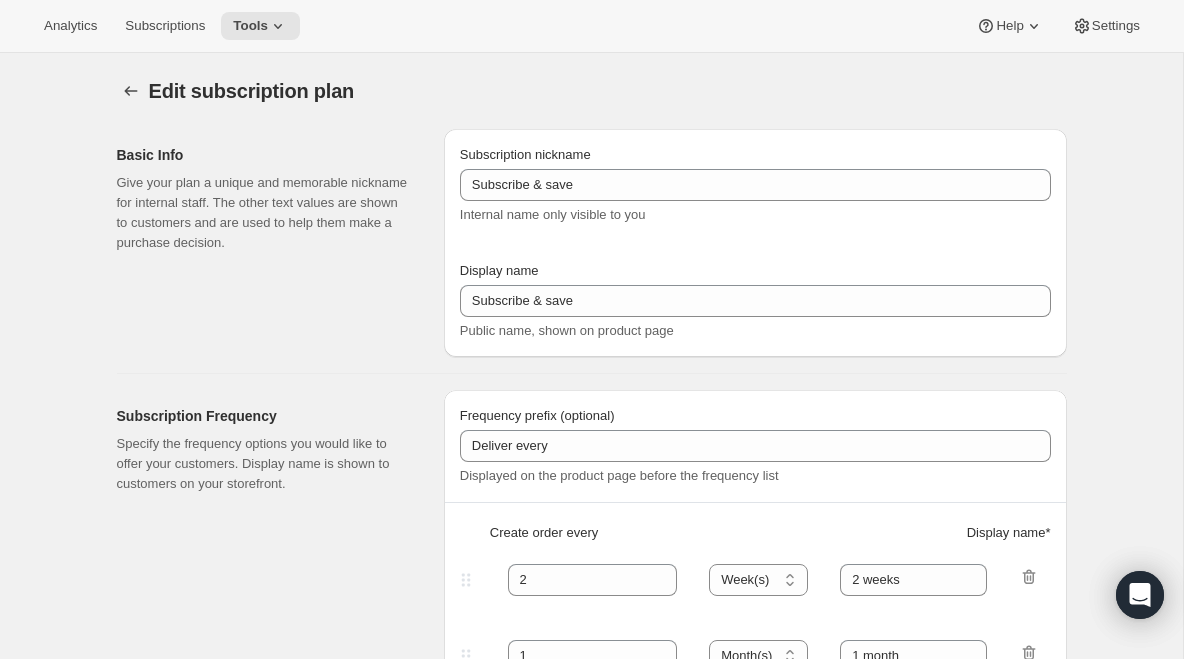 type on "Explorer Kit - Early Payment" 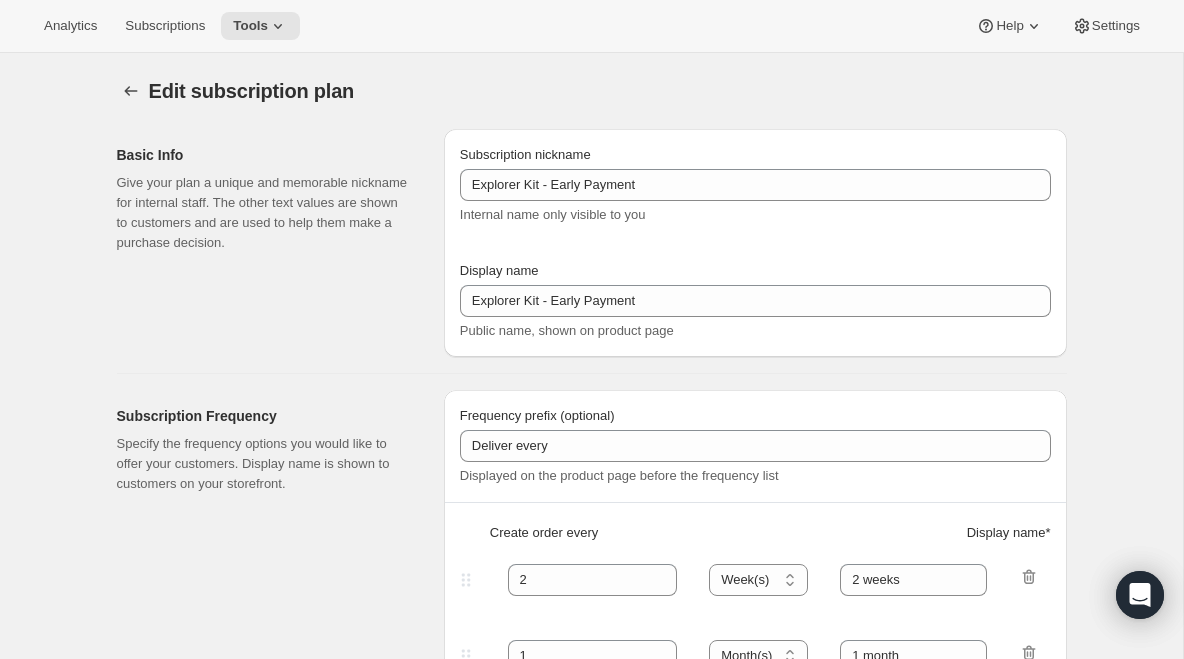 select on "ENABLED" 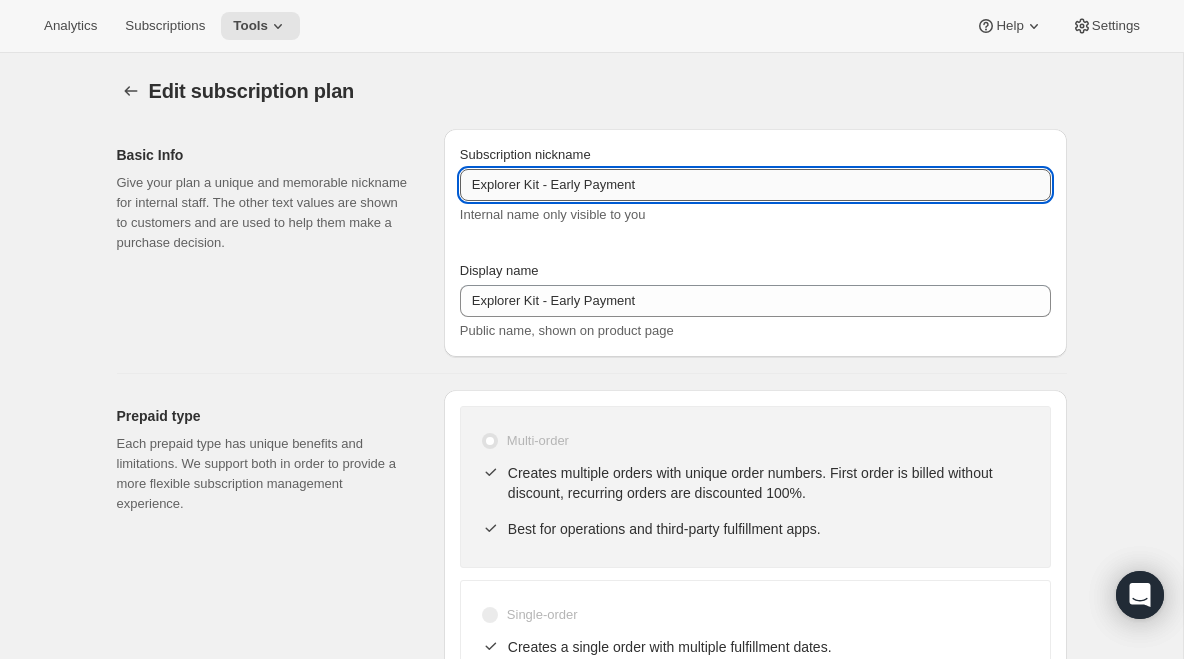 click on "Explorer Kit - Early Payment" at bounding box center [755, 185] 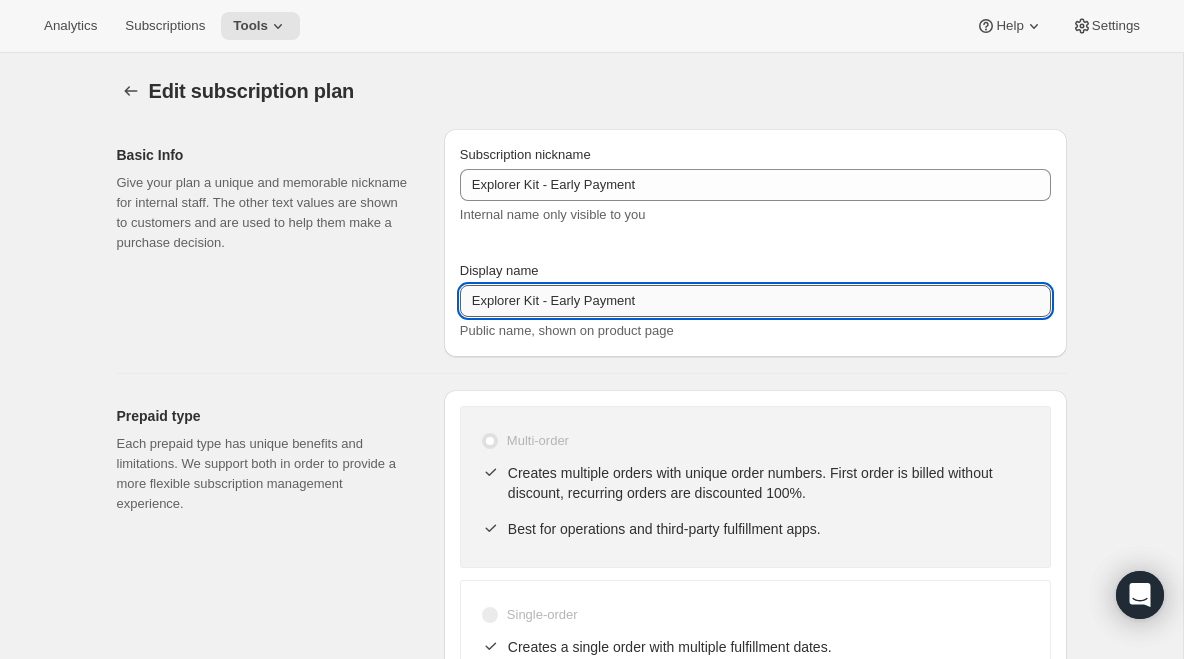 click on "Explorer Kit - Early Payment" at bounding box center [755, 301] 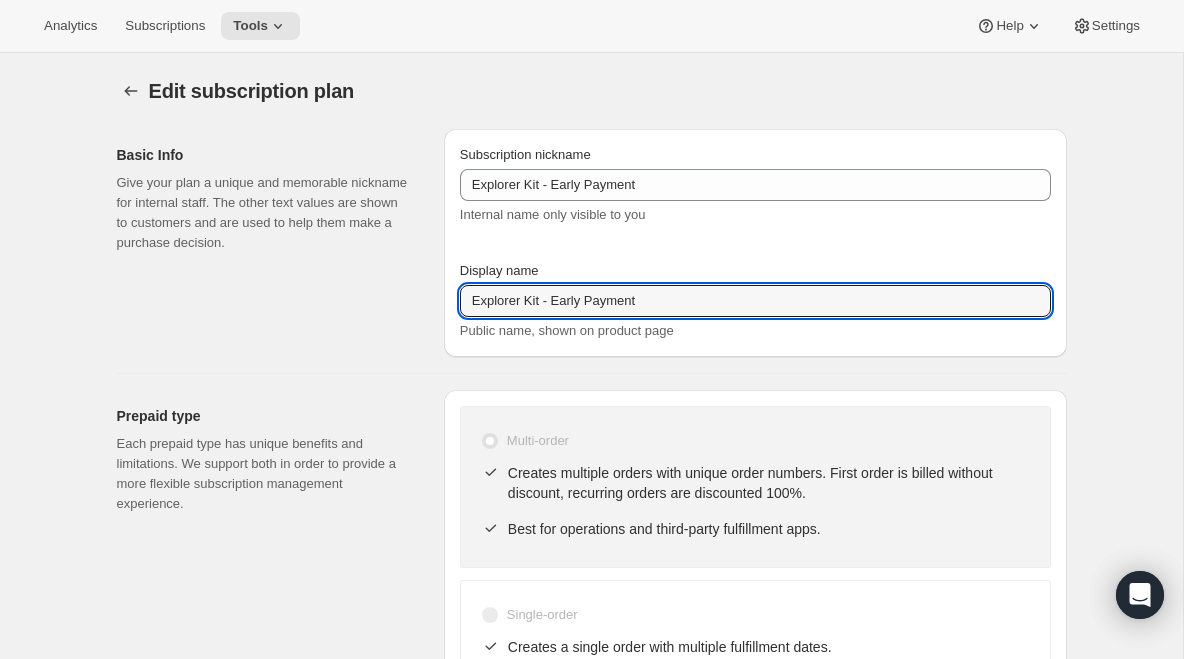 click on "Basic Info Give your plan a unique and memorable nickname for internal staff. The other text values are shown to customers and are used to help them make a purchase decision." at bounding box center (272, 243) 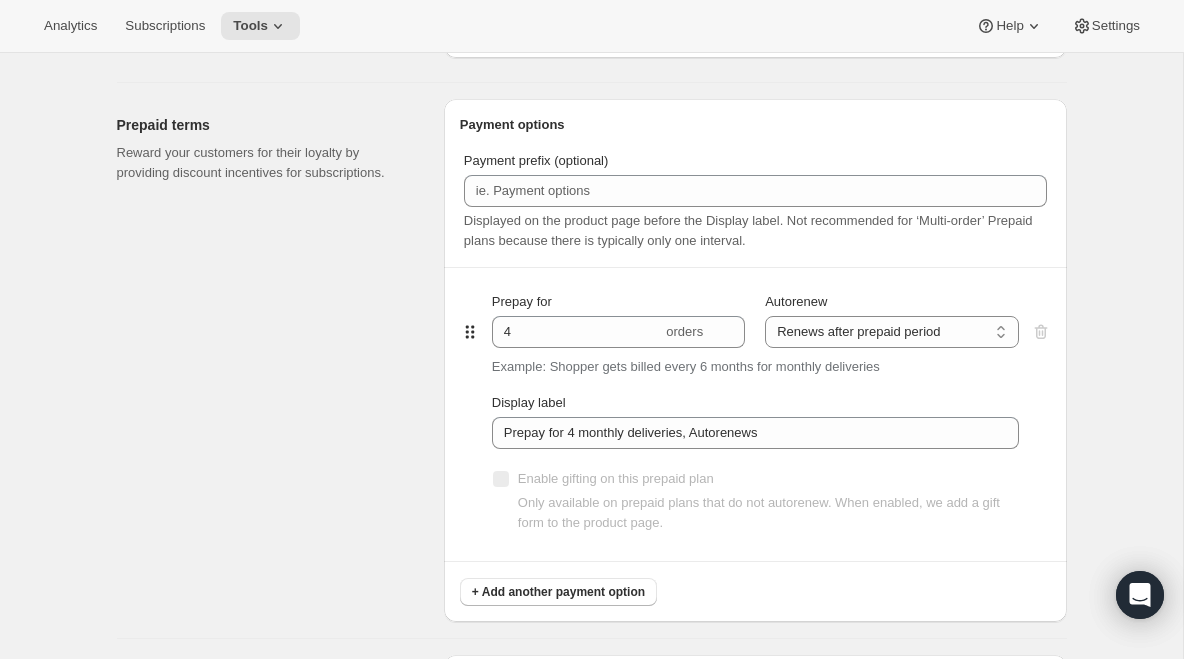 scroll, scrollTop: 921, scrollLeft: 0, axis: vertical 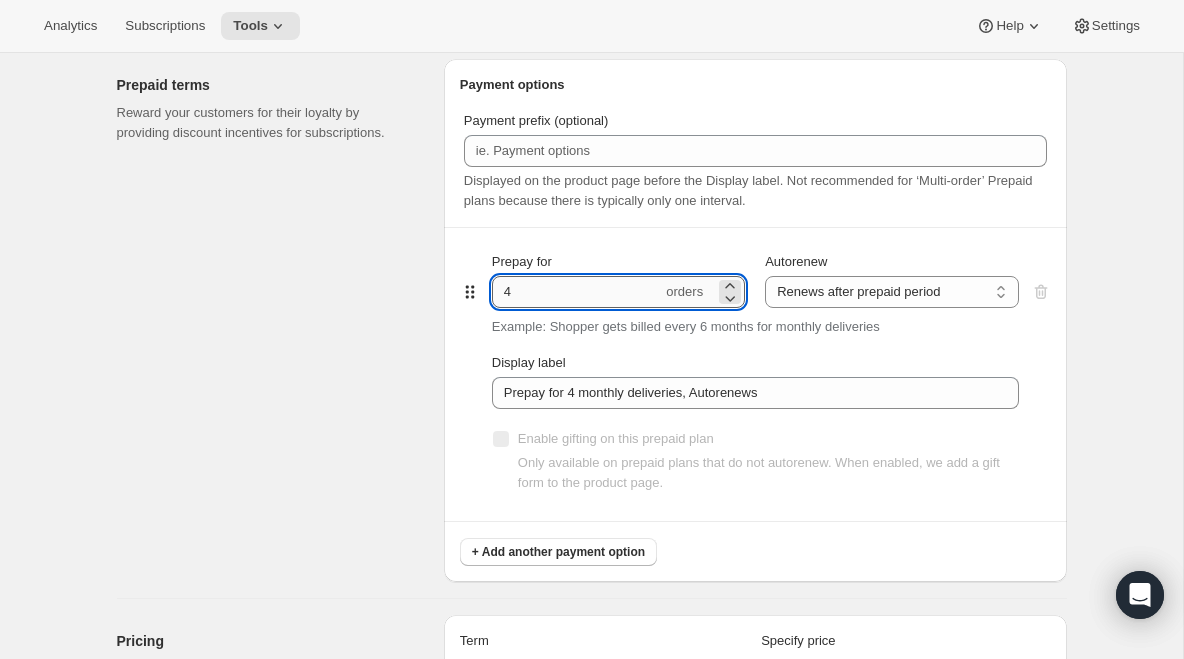 click on "4" at bounding box center (577, 292) 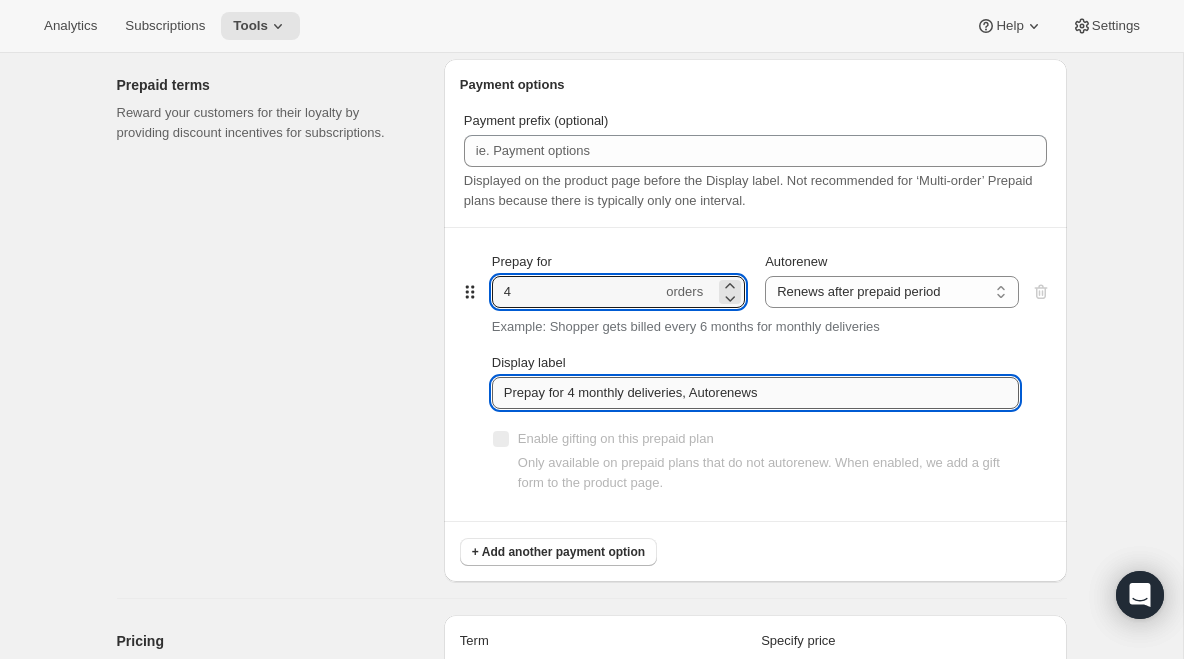 click on "Prepay for 4 monthly deliveries, Autorenews" at bounding box center [755, 393] 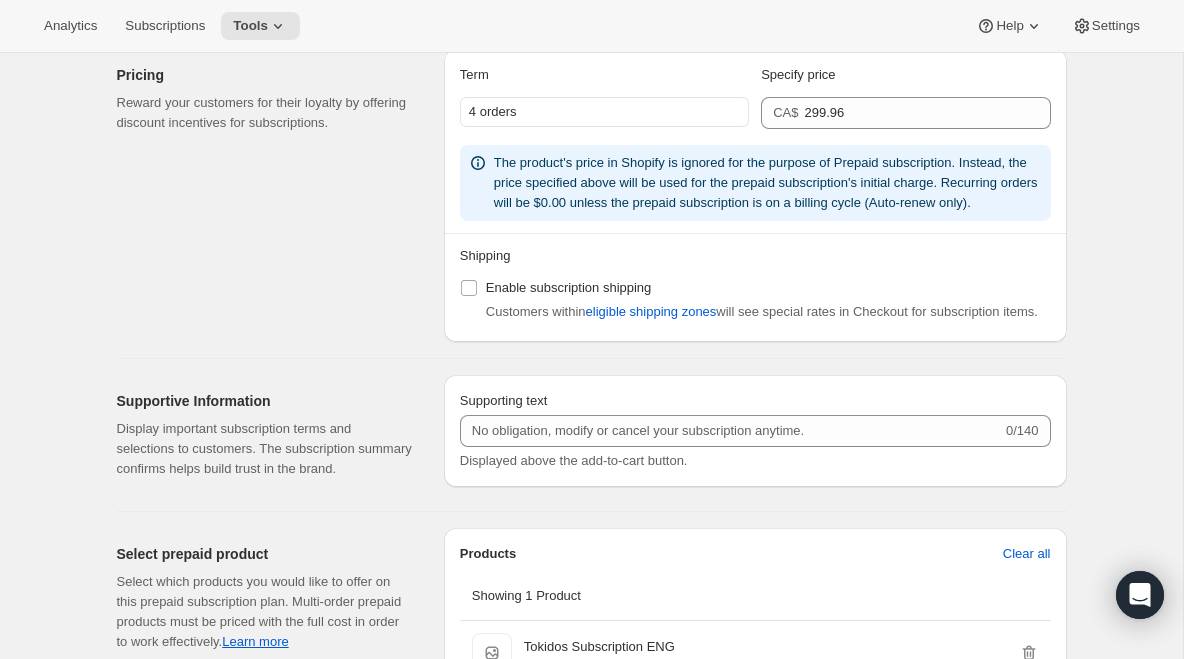 scroll, scrollTop: 1490, scrollLeft: 0, axis: vertical 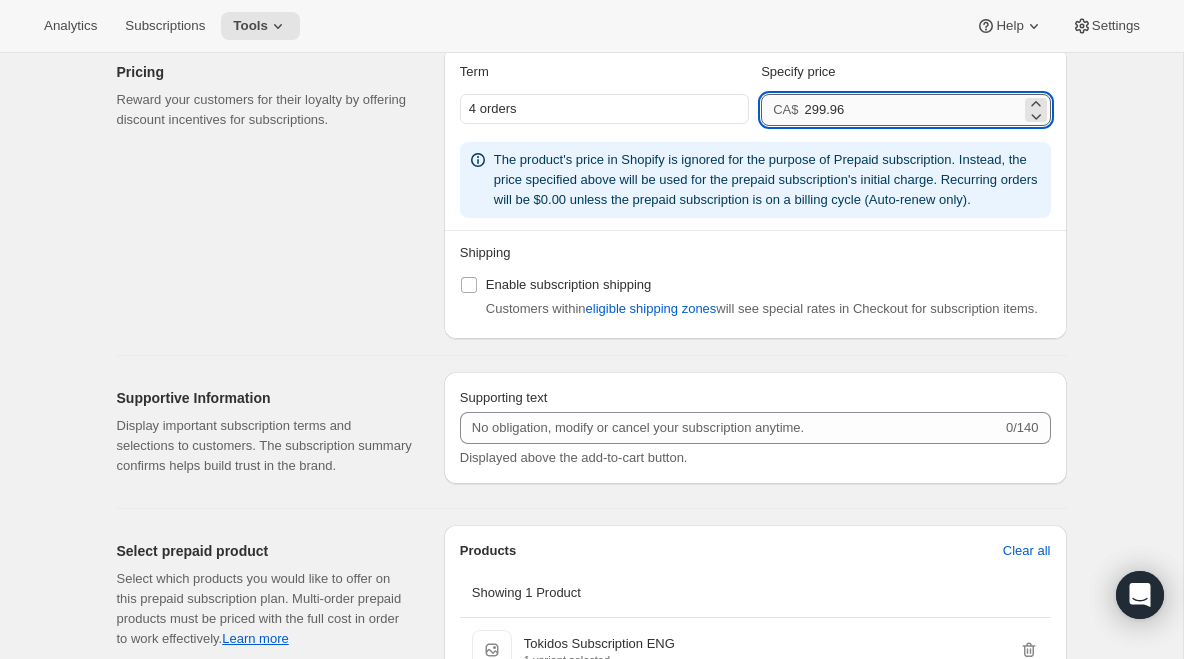 click on "299.96" at bounding box center [912, 110] 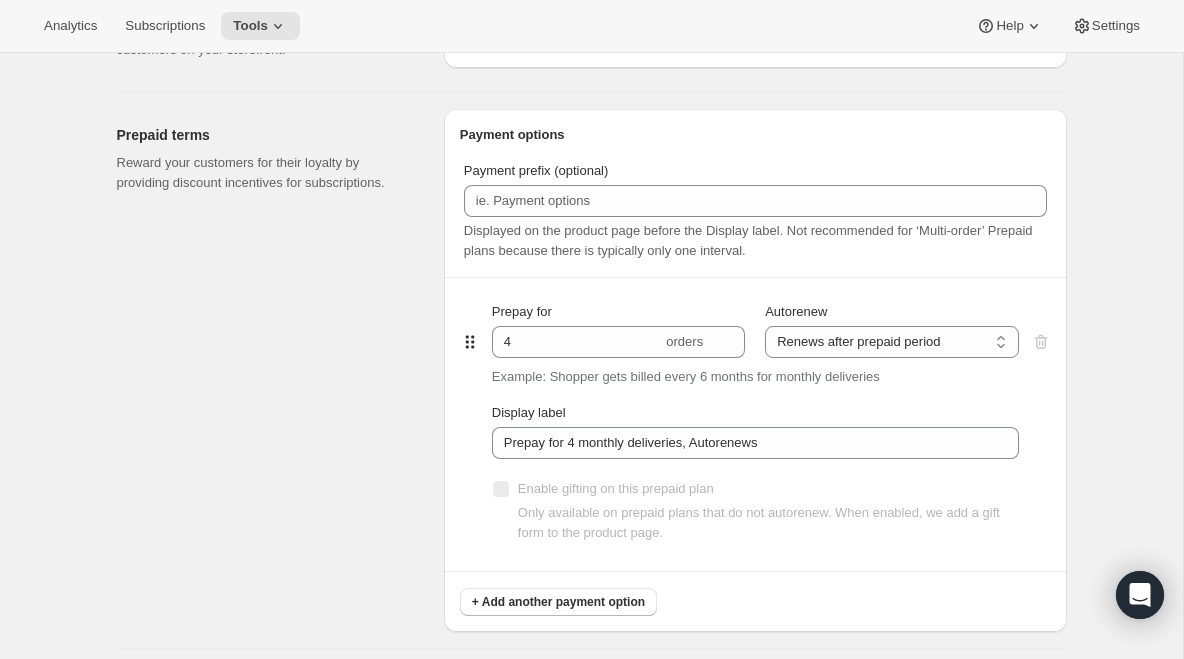 scroll, scrollTop: 819, scrollLeft: 0, axis: vertical 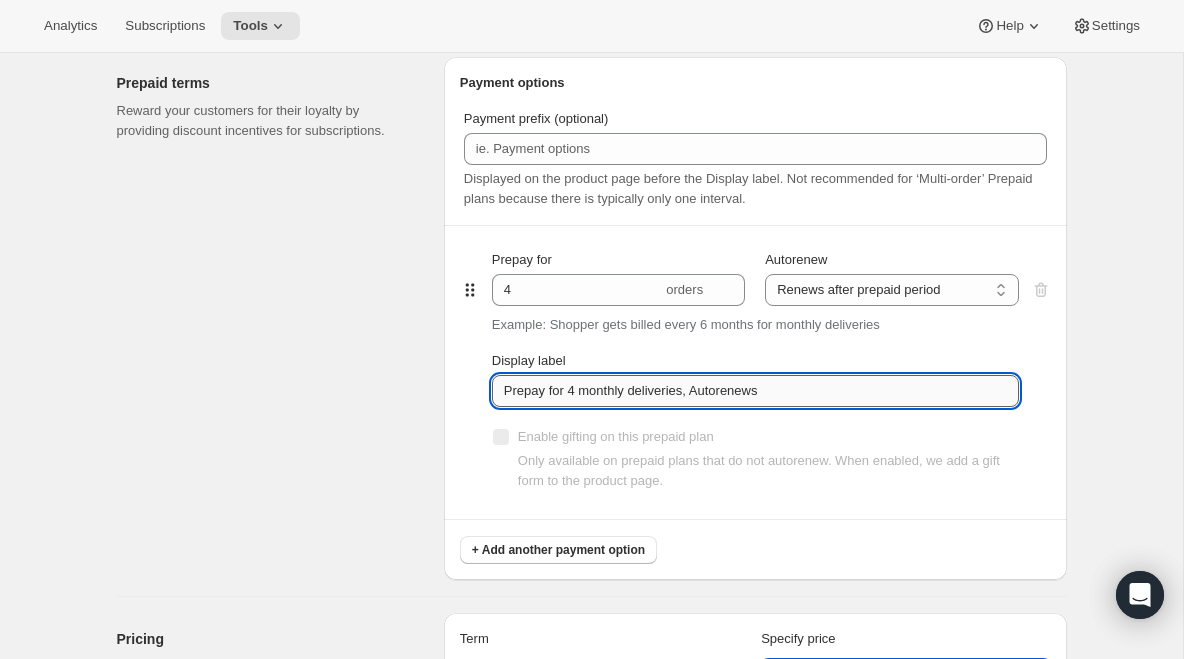 click on "Prepay for 4 monthly deliveries, Autorenews" at bounding box center (755, 391) 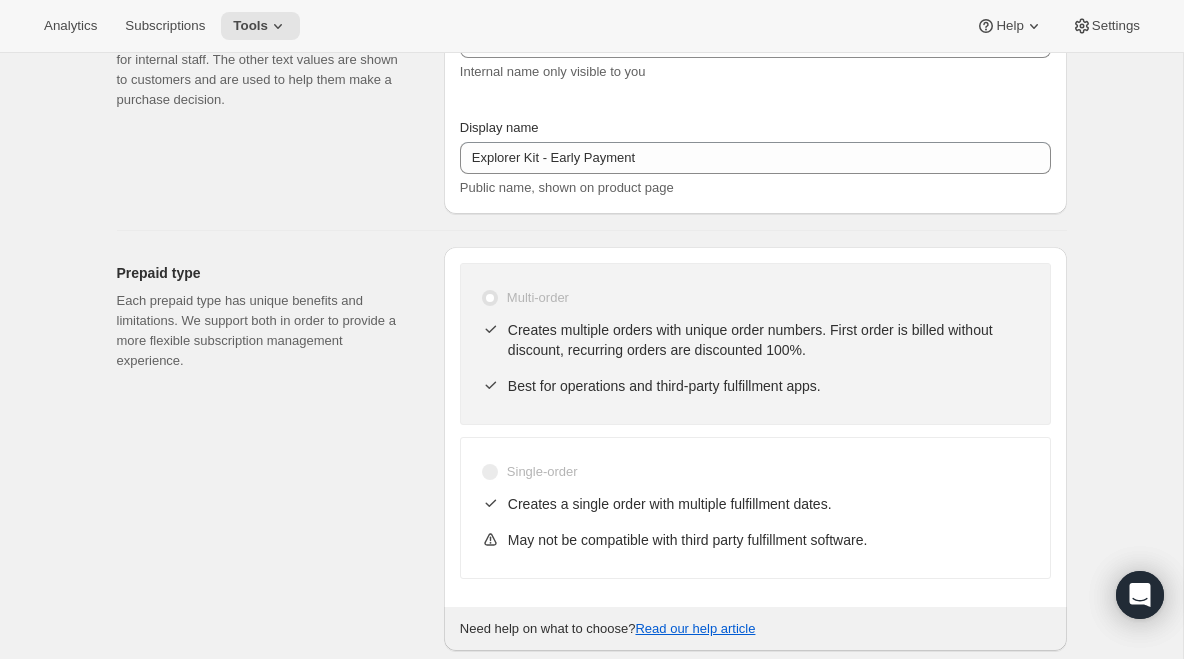 scroll, scrollTop: 0, scrollLeft: 0, axis: both 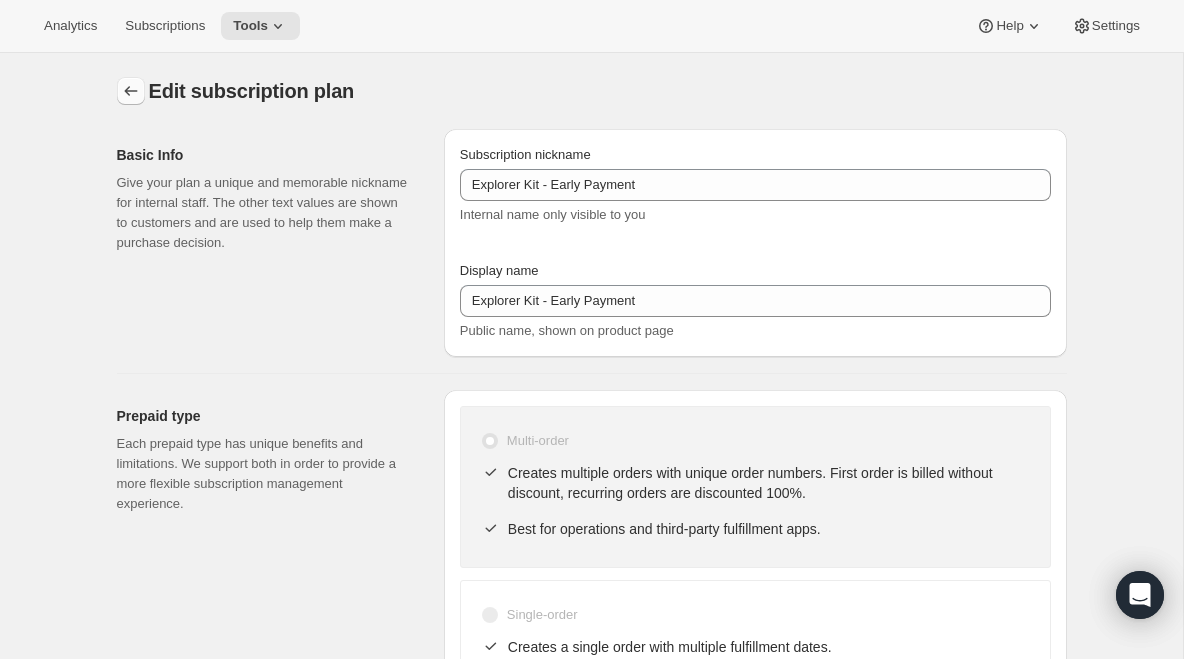 click 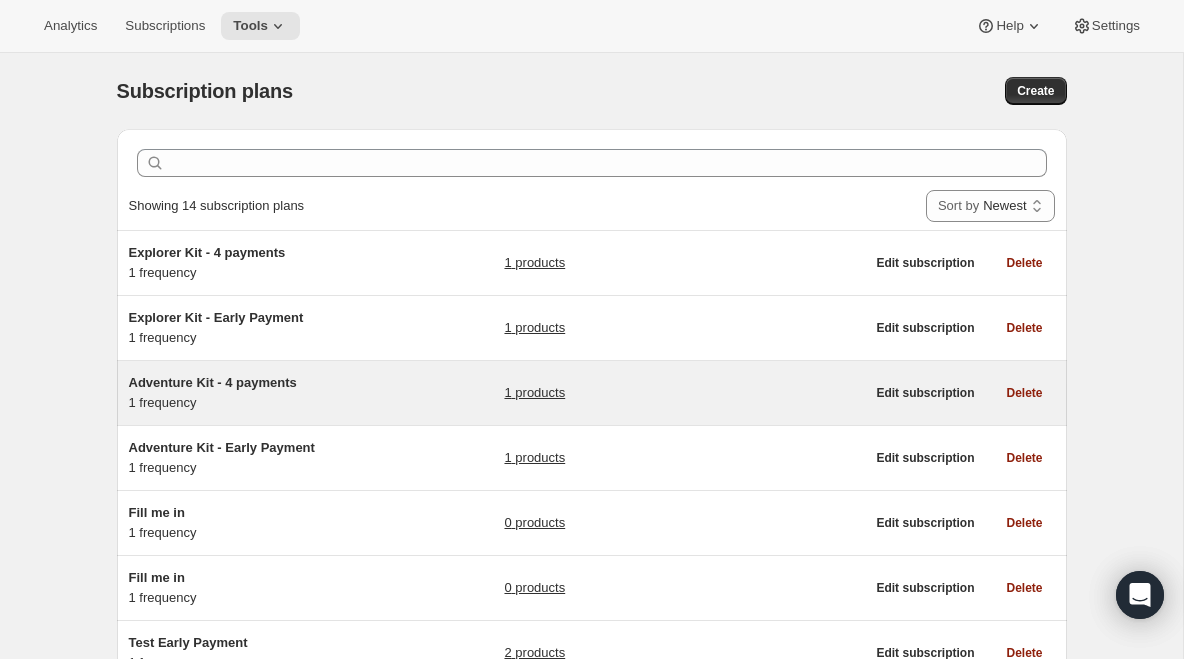 click on "Adventure Kit - 4 payments" at bounding box center [254, 383] 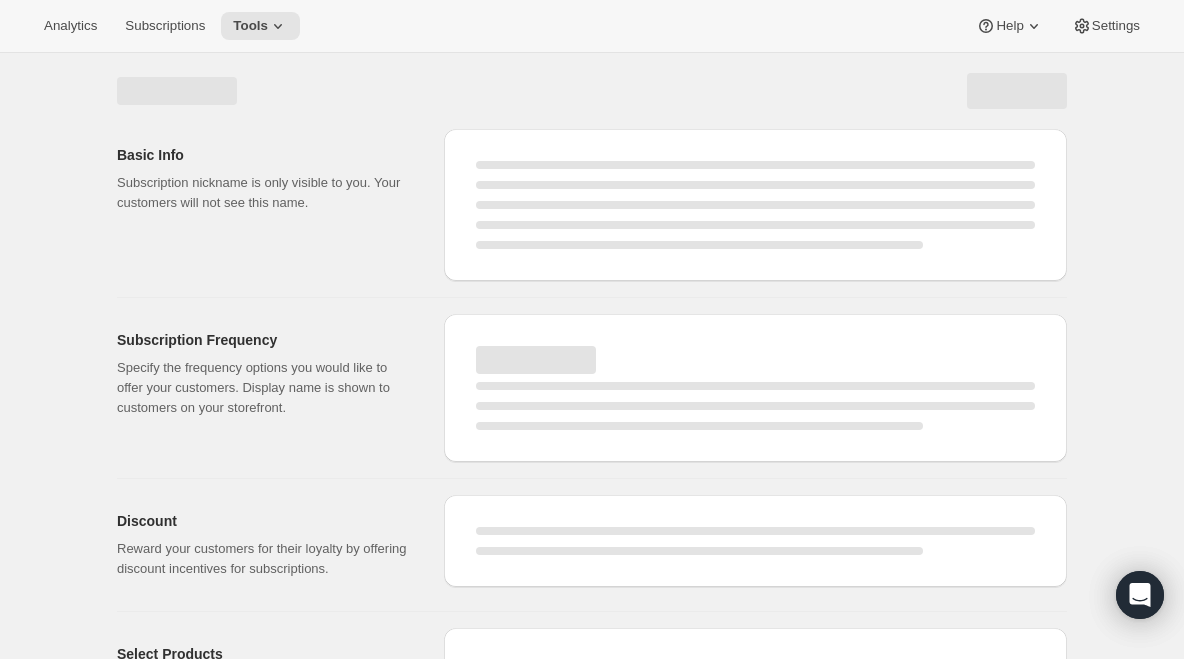 select on "WEEK" 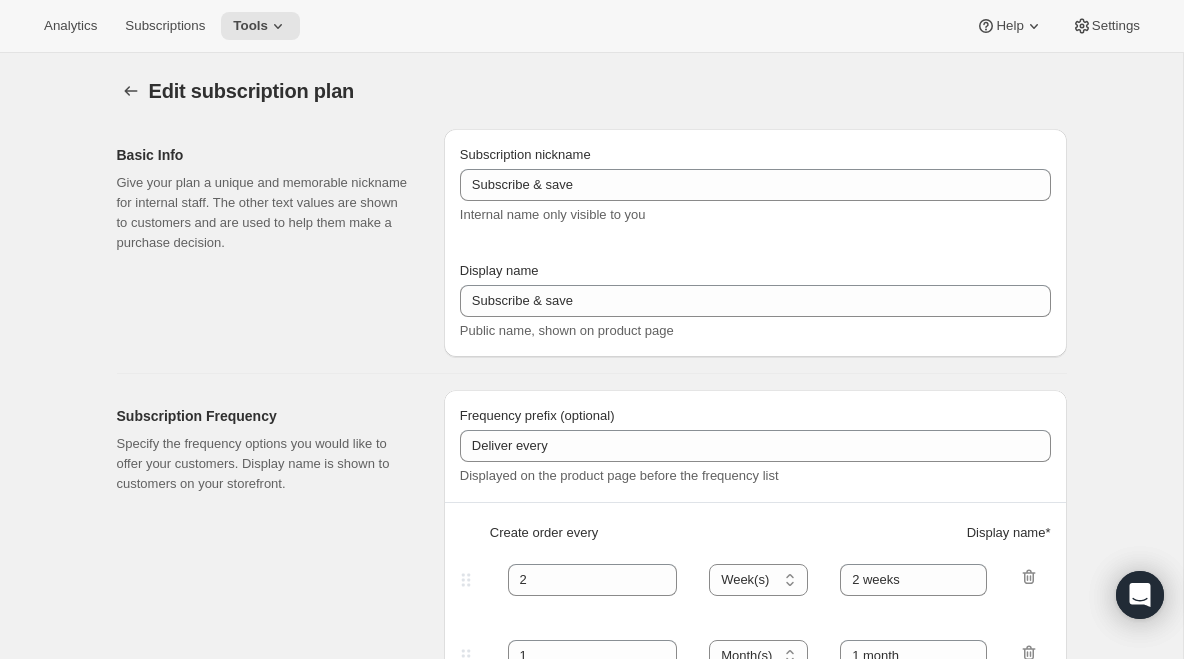 type on "Adventure Kit - 4 payments" 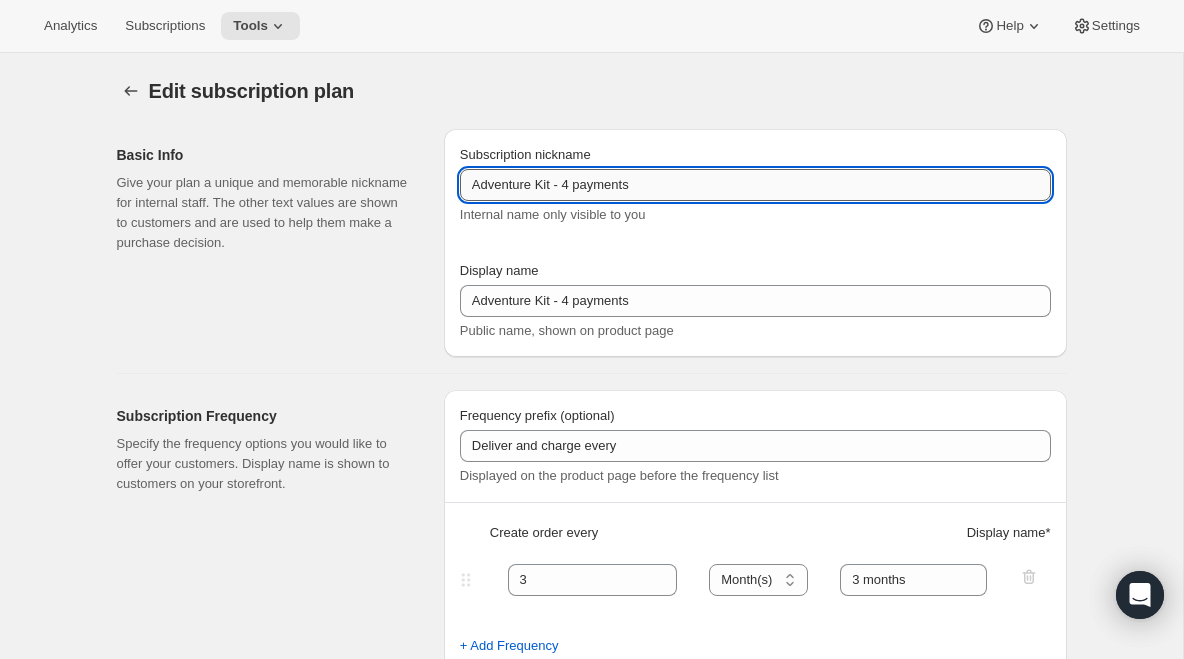 click on "Adventure Kit - 4 payments" at bounding box center [755, 185] 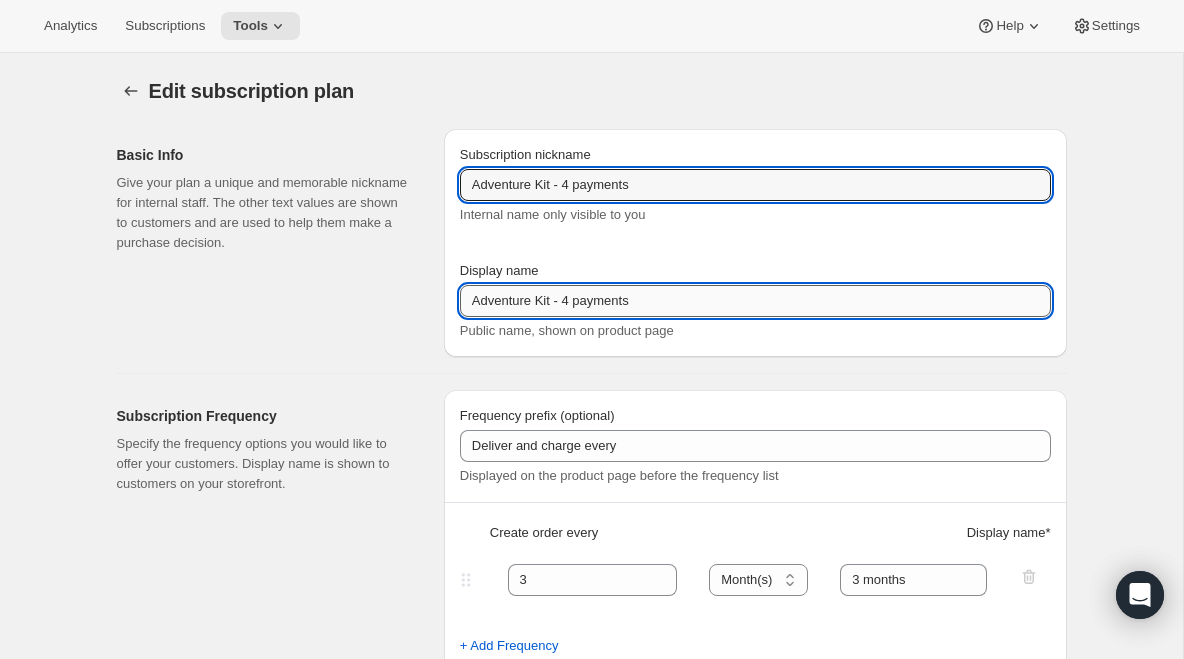 click on "Adventure Kit - 4 payments" at bounding box center (755, 301) 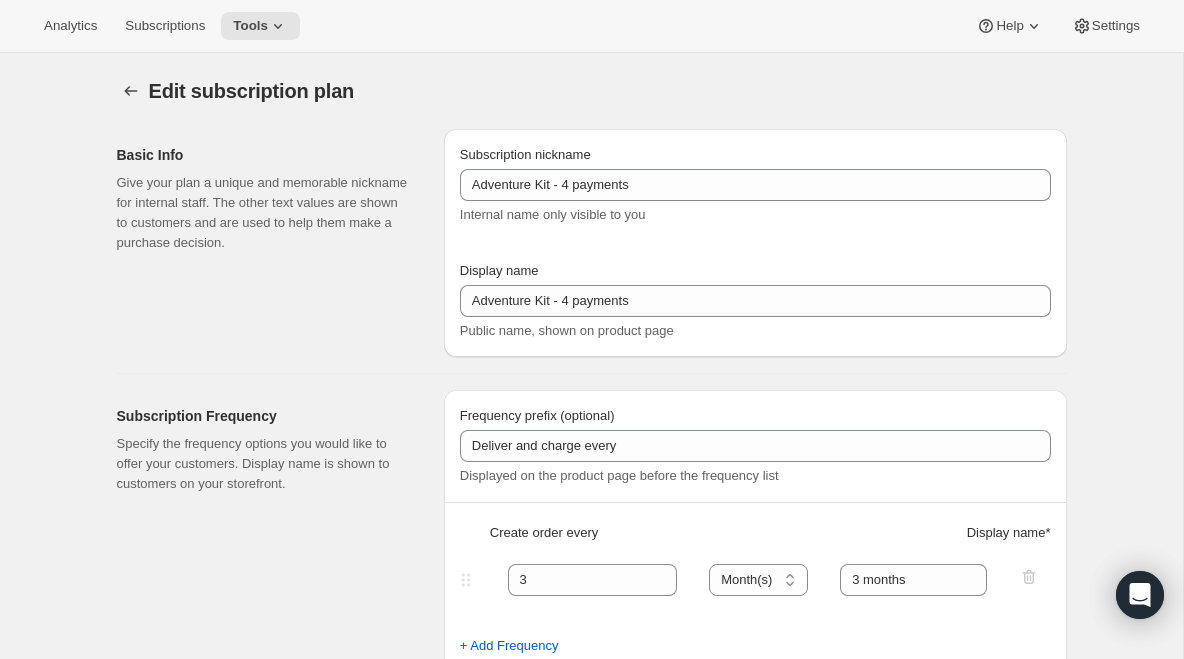 click on "Subscription Frequency Specify the frequency options you would like to offer your customers. Display name is shown to customers on your storefront. Frequency prefix (optional) Deliver and charge every Displayed on the product page before the frequency list Create order every Display name * 3 Day(s) Week(s) Month(s) Year(s) Month(s) 3 months + Add Frequency" at bounding box center (584, 523) 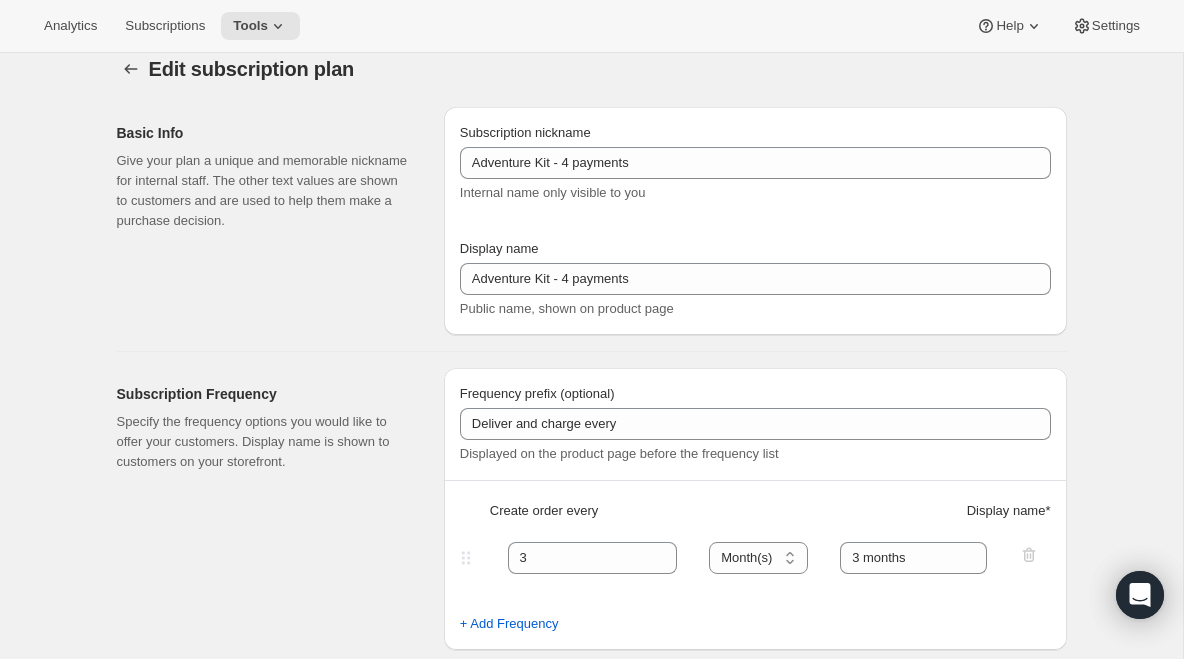 scroll, scrollTop: 0, scrollLeft: 0, axis: both 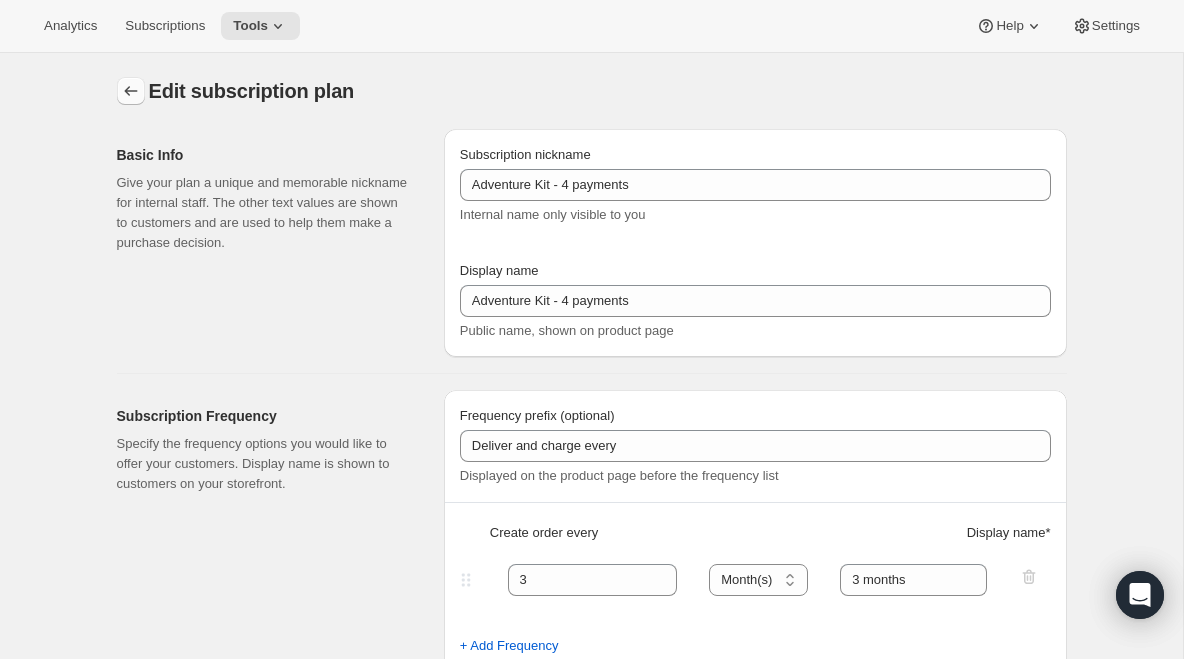click 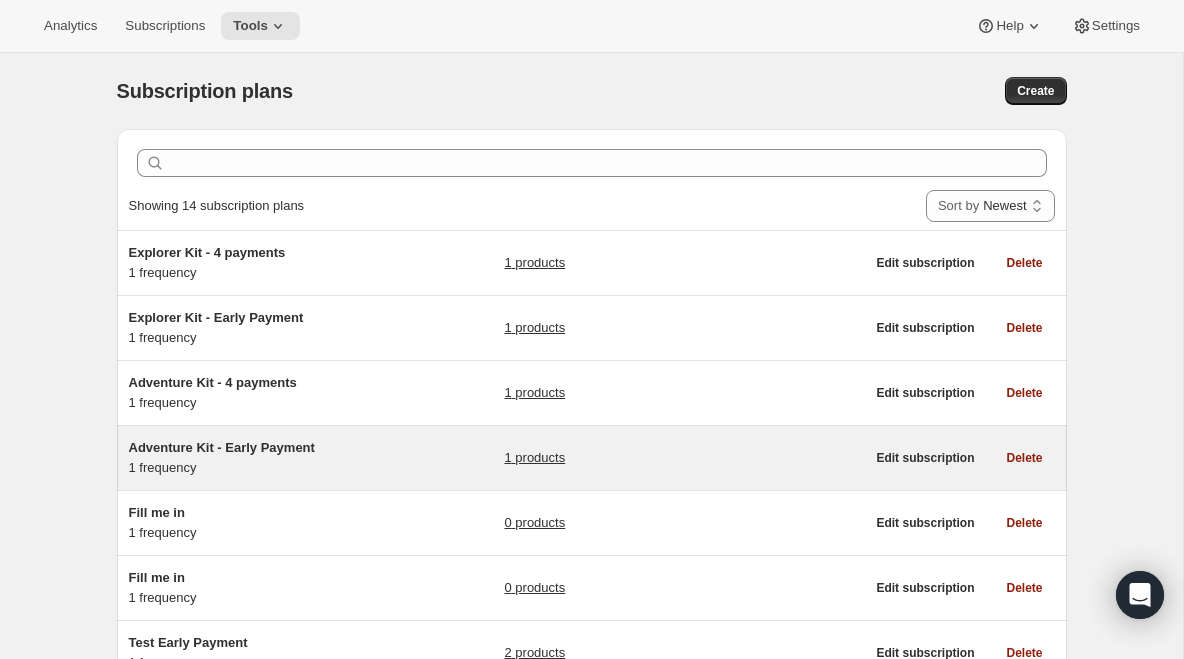 click on "1   products" at bounding box center [534, 458] 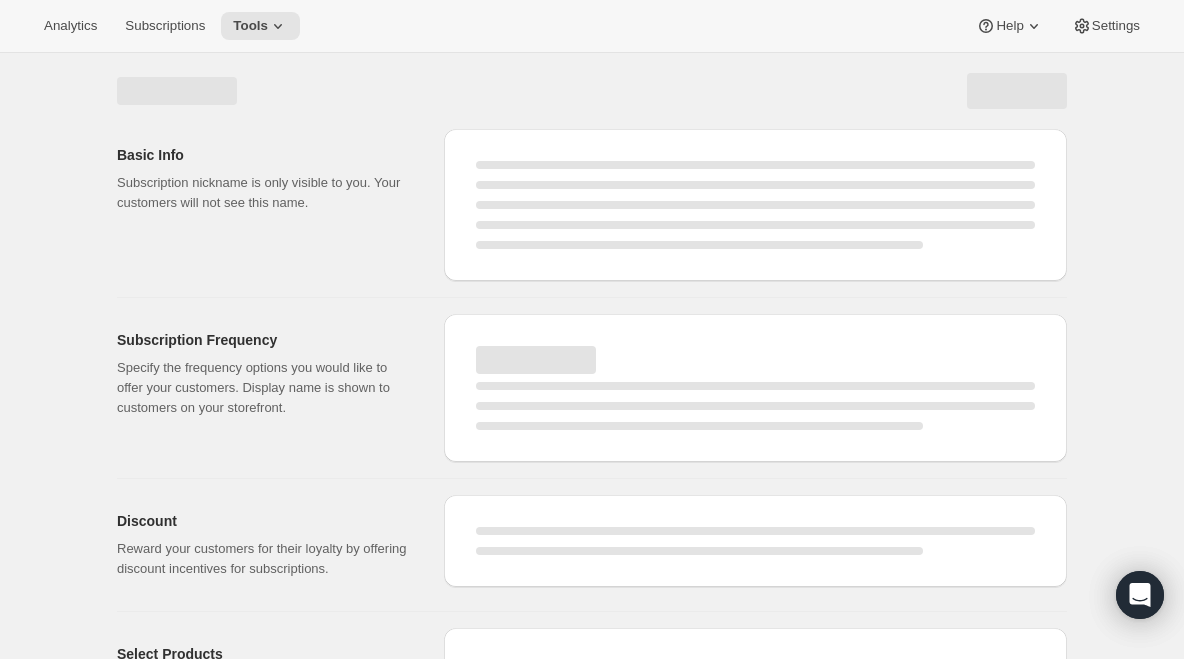 select on "WEEK" 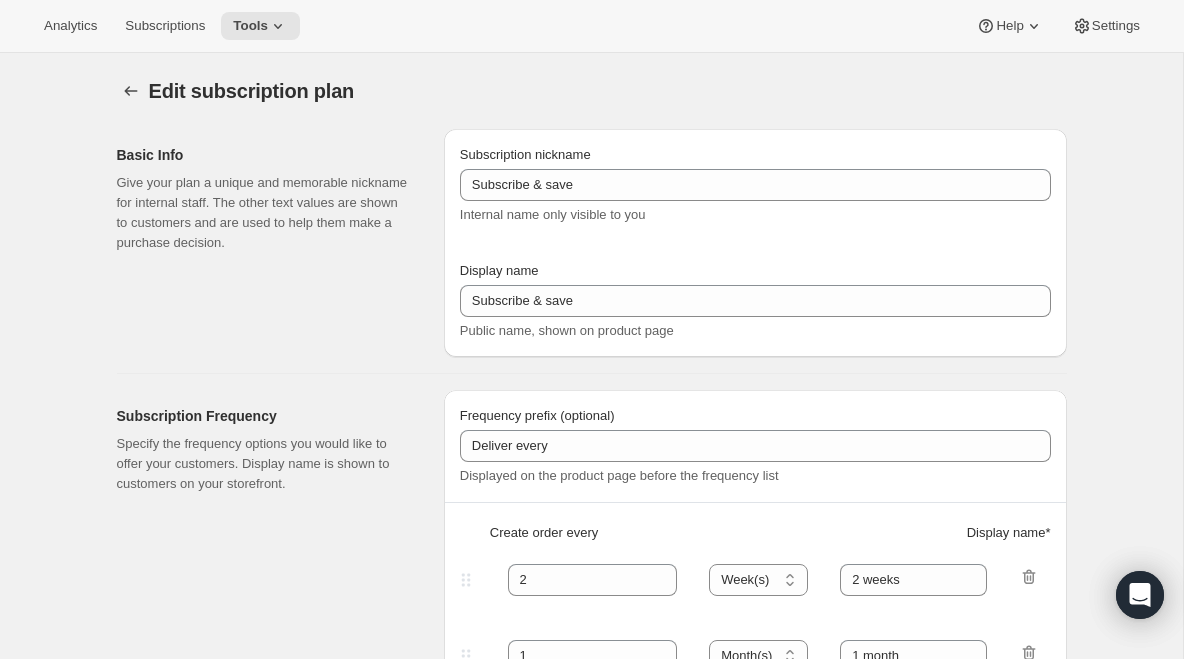 type on "Adventure Kit - Early Payment" 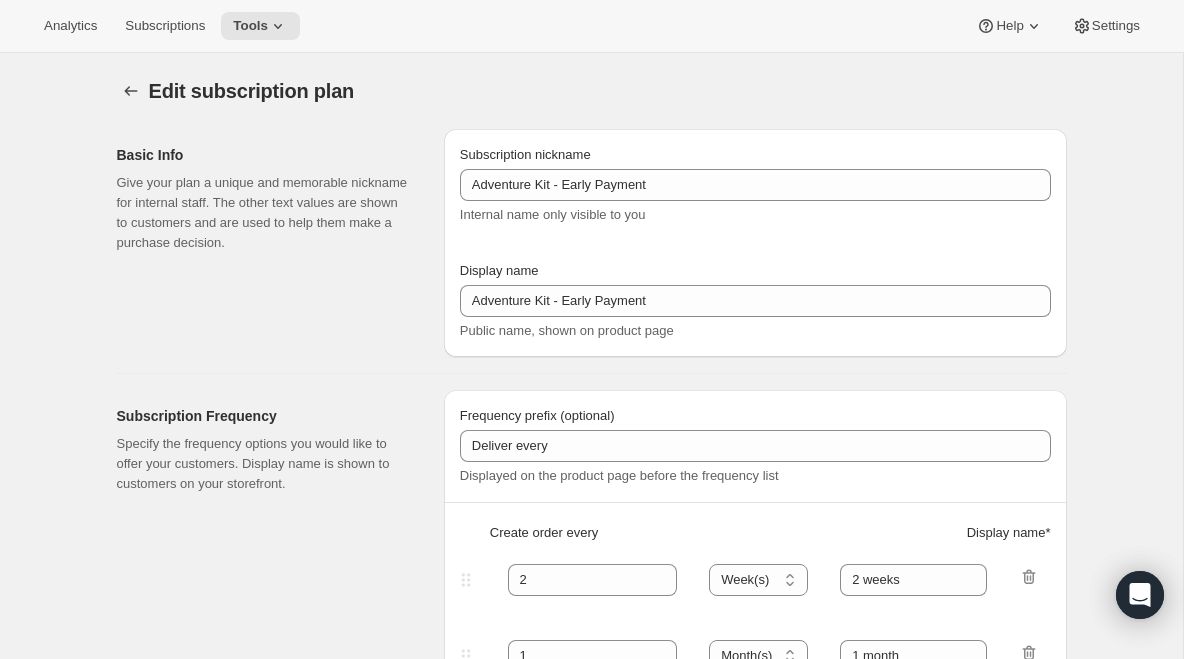select on "ENABLED" 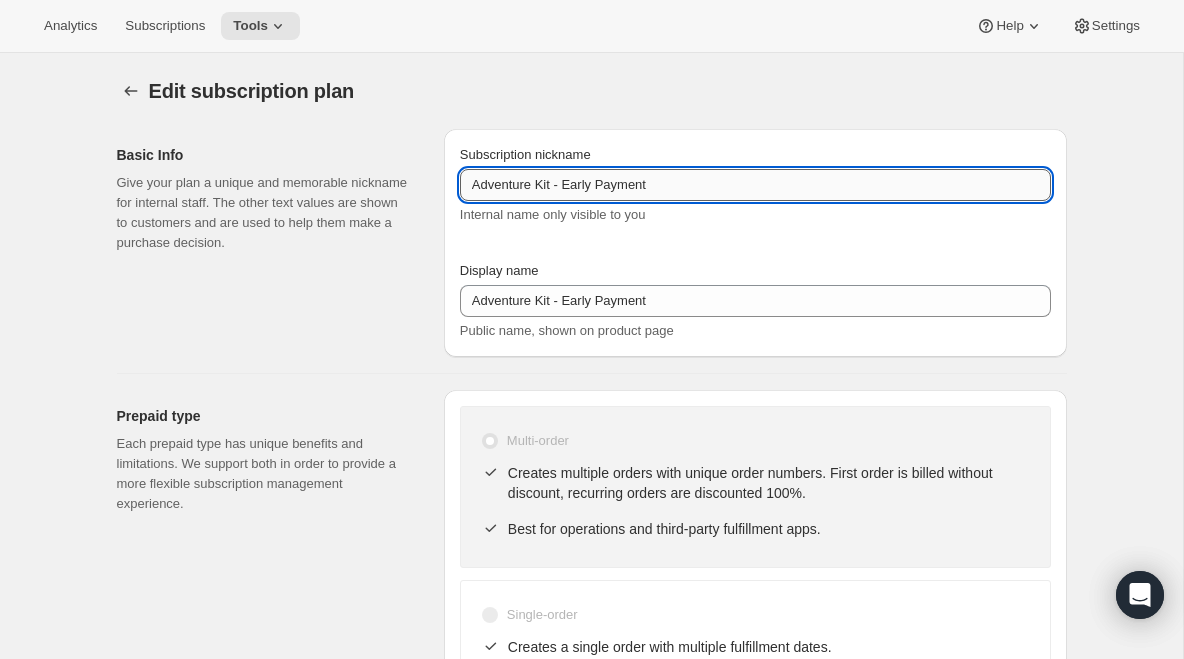 click on "Adventure Kit - Early Payment" at bounding box center [755, 185] 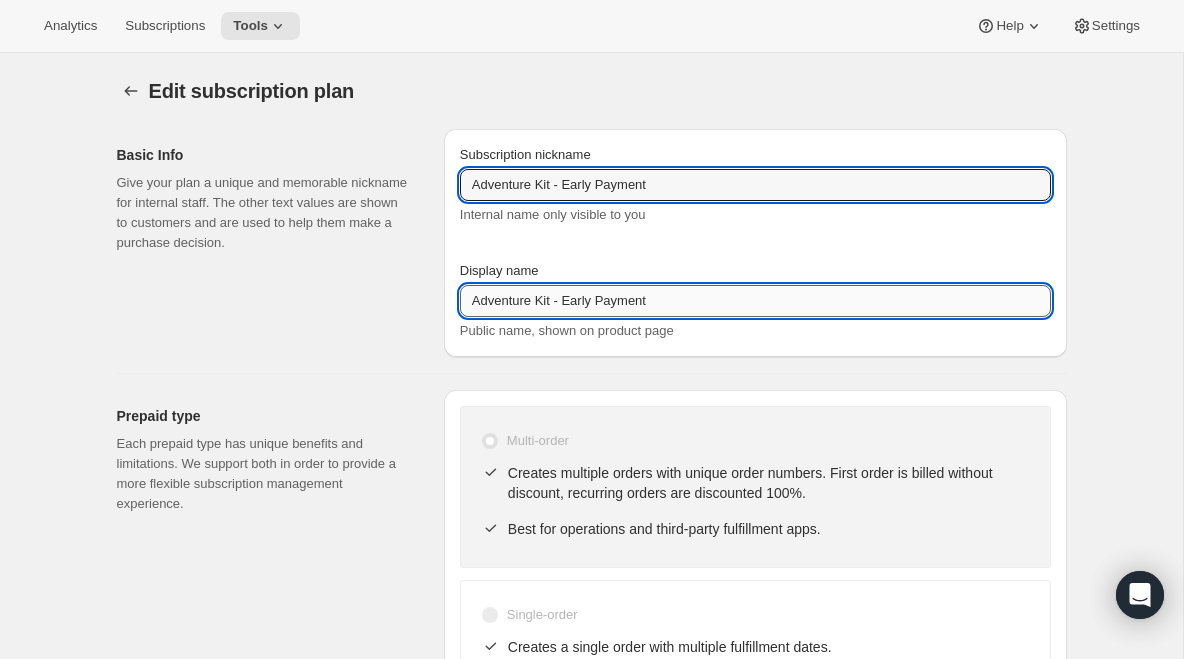 click on "Adventure Kit - Early Payment" at bounding box center [755, 301] 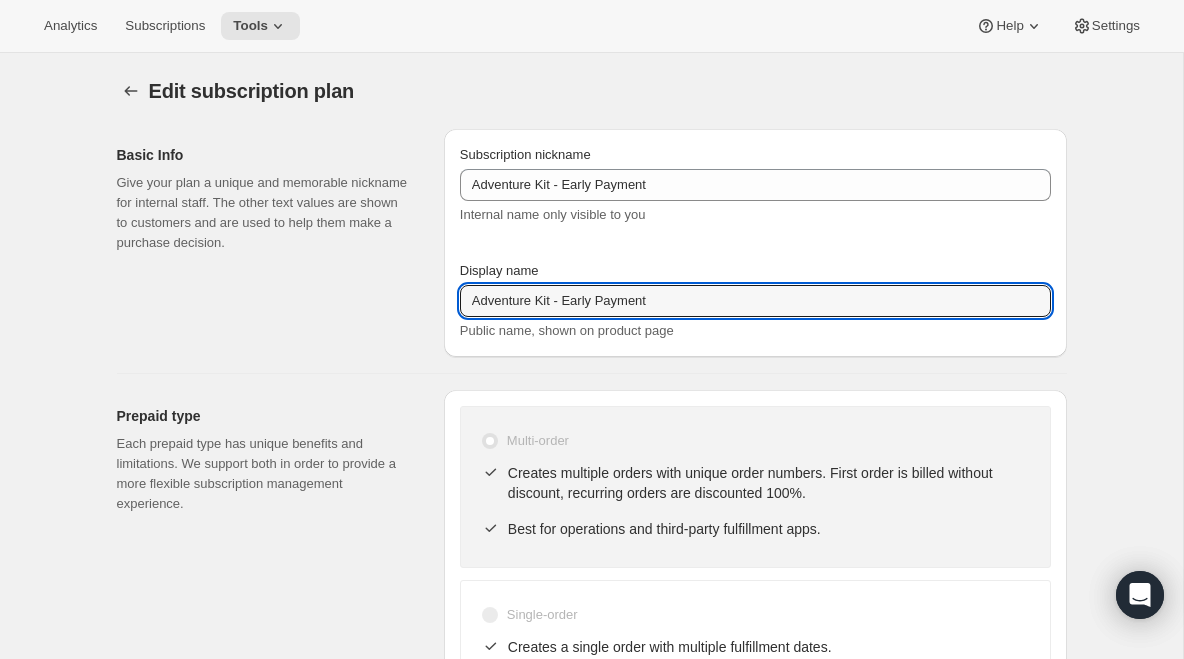 click on "Give your plan a unique and memorable nickname for internal staff. The other text values are shown to customers and are used to help them make a purchase decision." at bounding box center [264, 213] 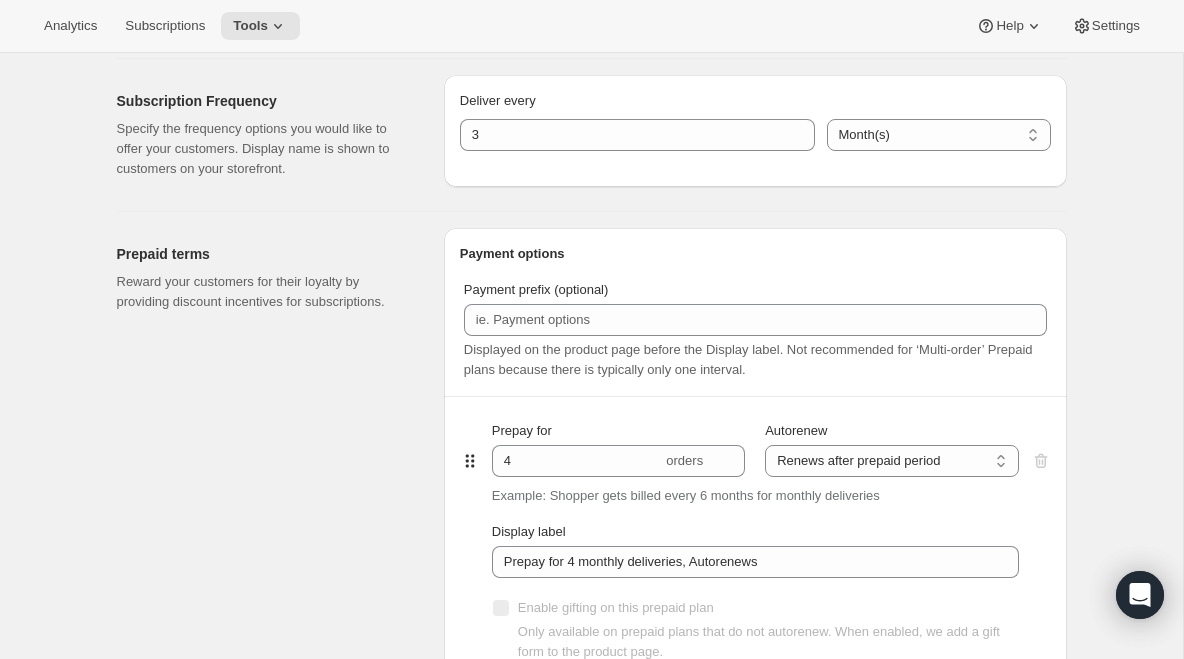scroll, scrollTop: 822, scrollLeft: 0, axis: vertical 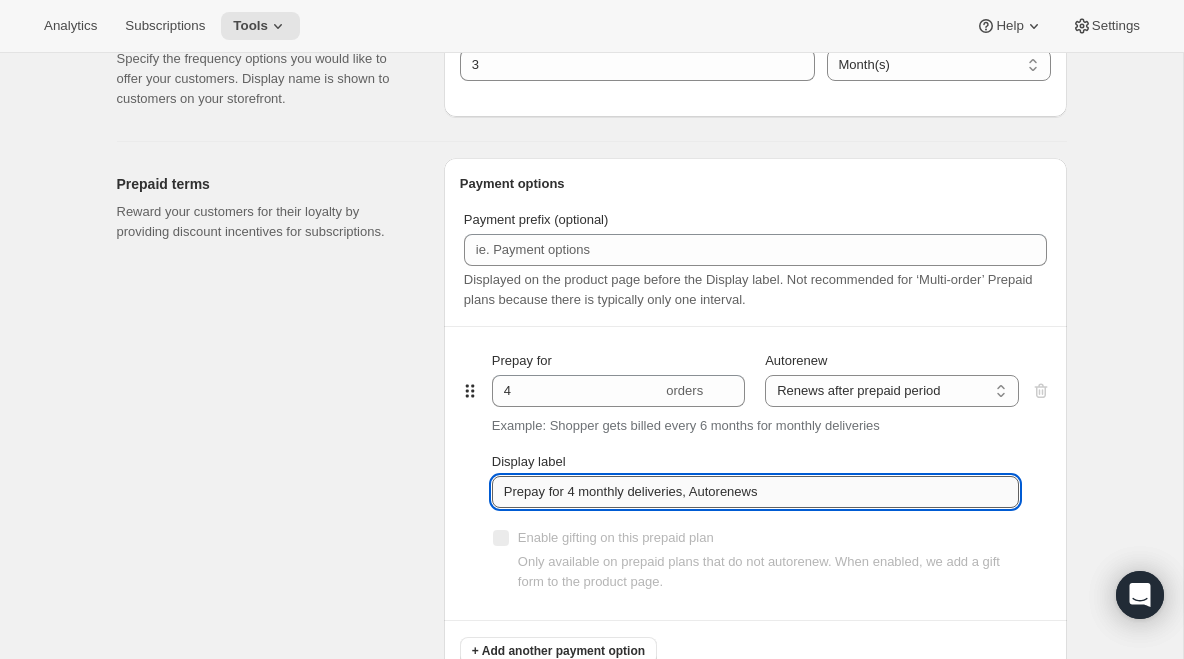 click on "Prepay for 4 monthly deliveries, Autorenews" at bounding box center [755, 492] 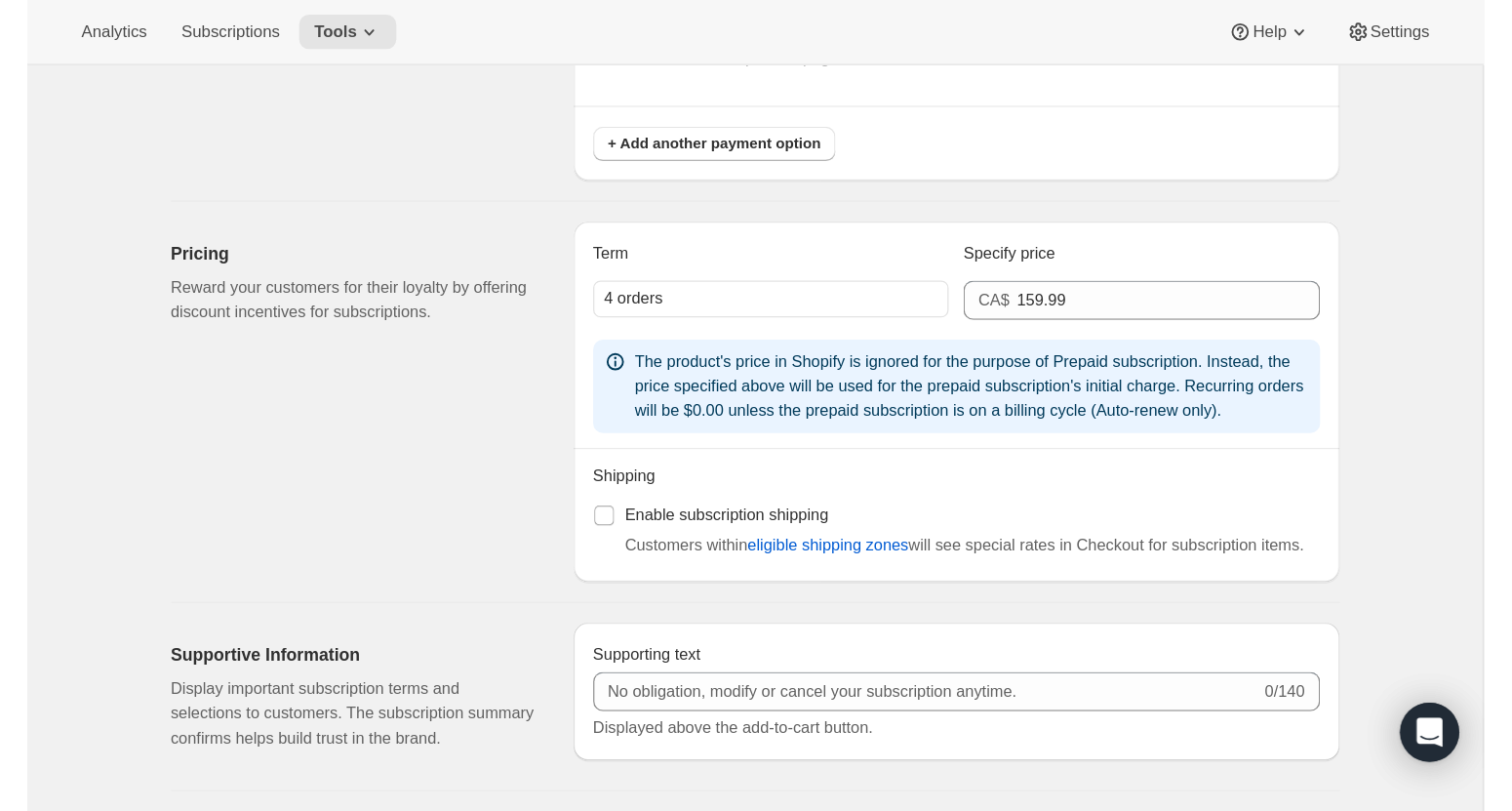 scroll, scrollTop: 1346, scrollLeft: 0, axis: vertical 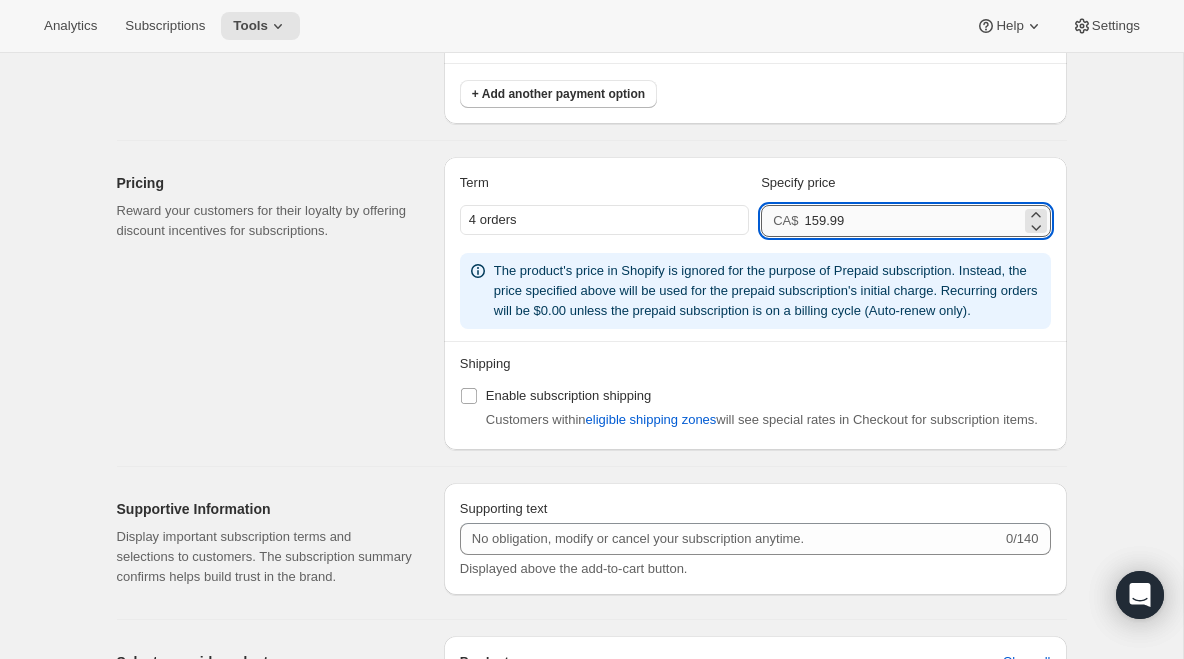 click on "159.99" at bounding box center [912, 221] 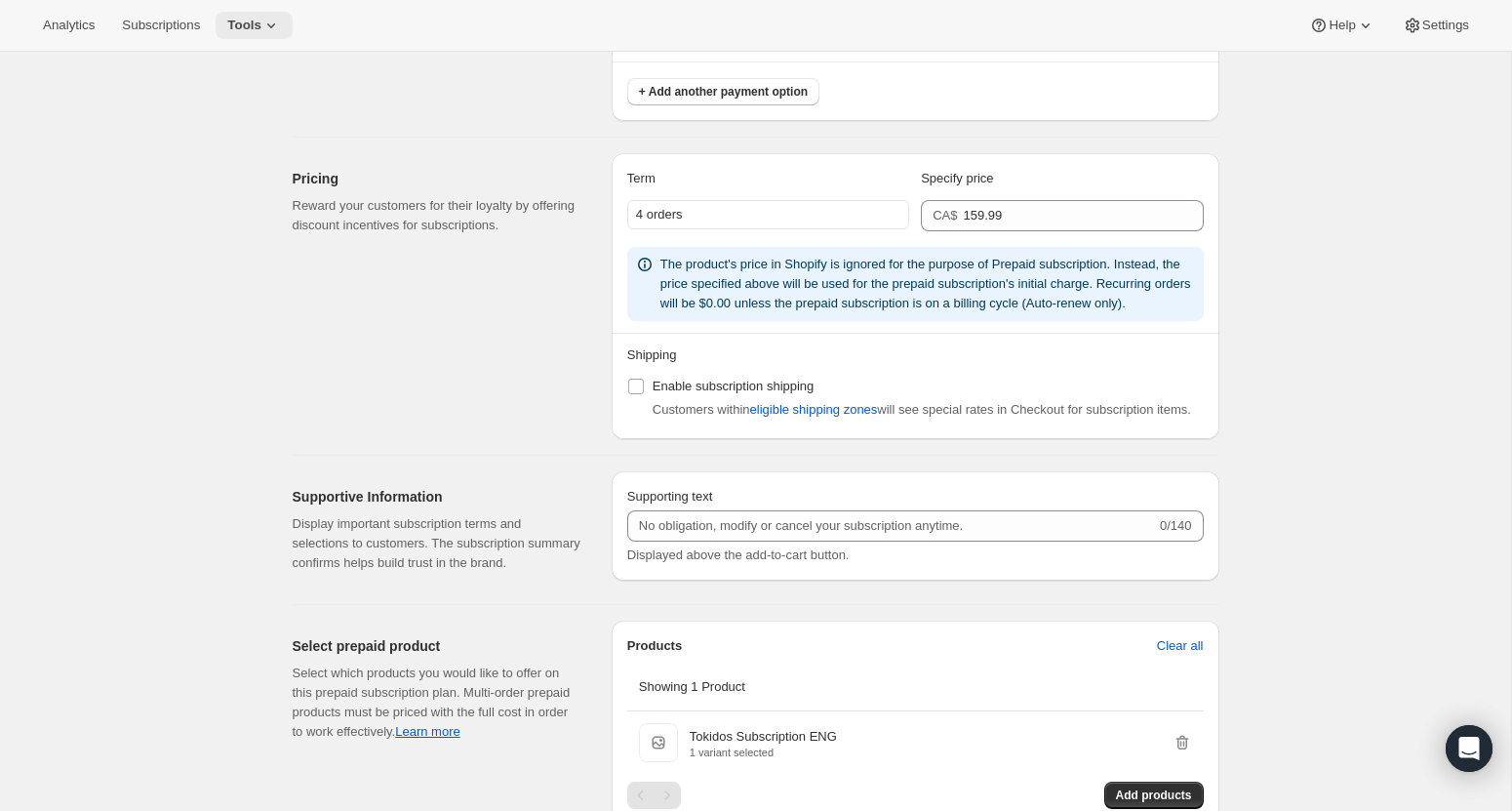 click on "Tools" at bounding box center [244, 25] 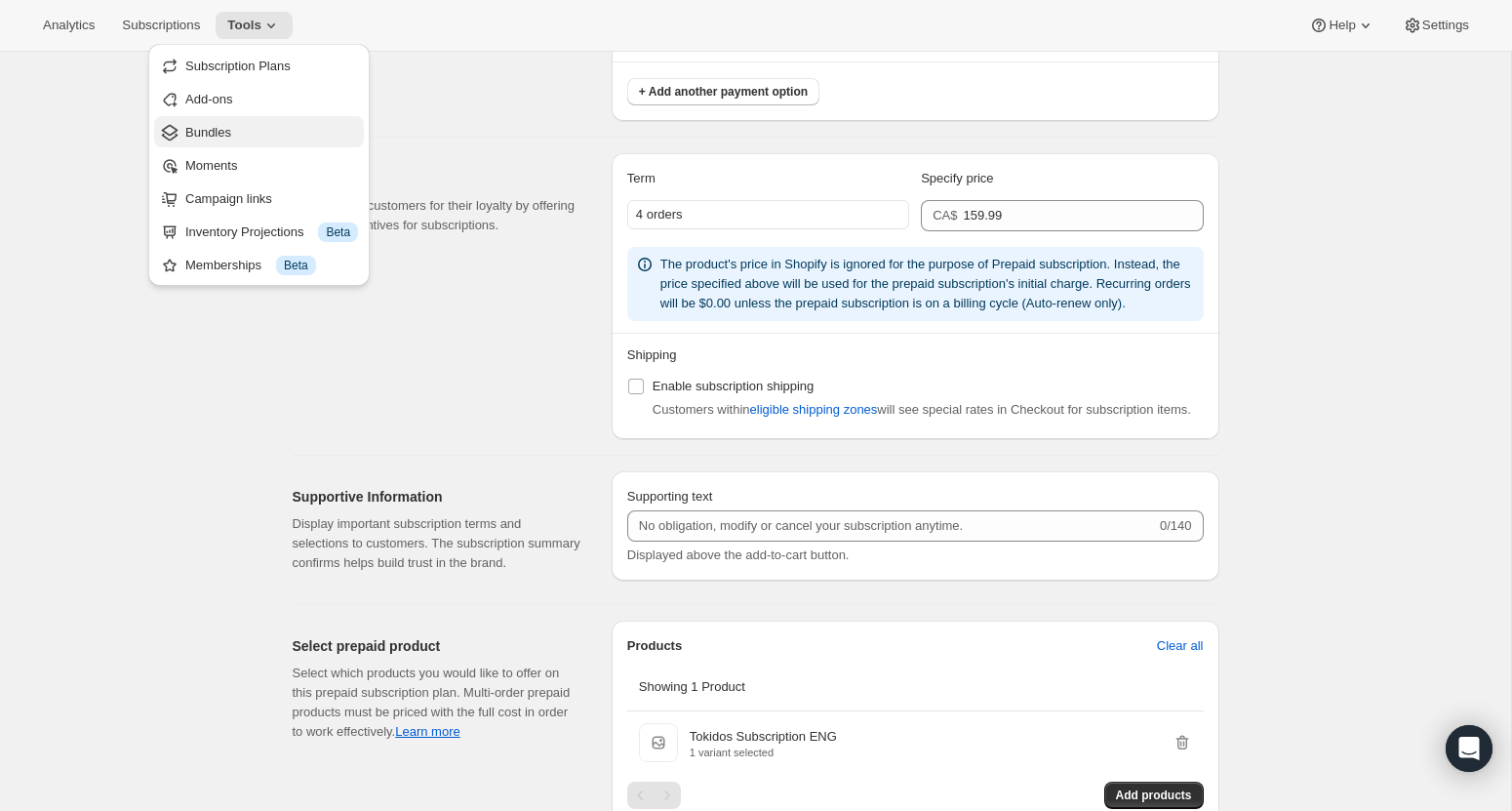 click on "Bundles" at bounding box center [271, 133] 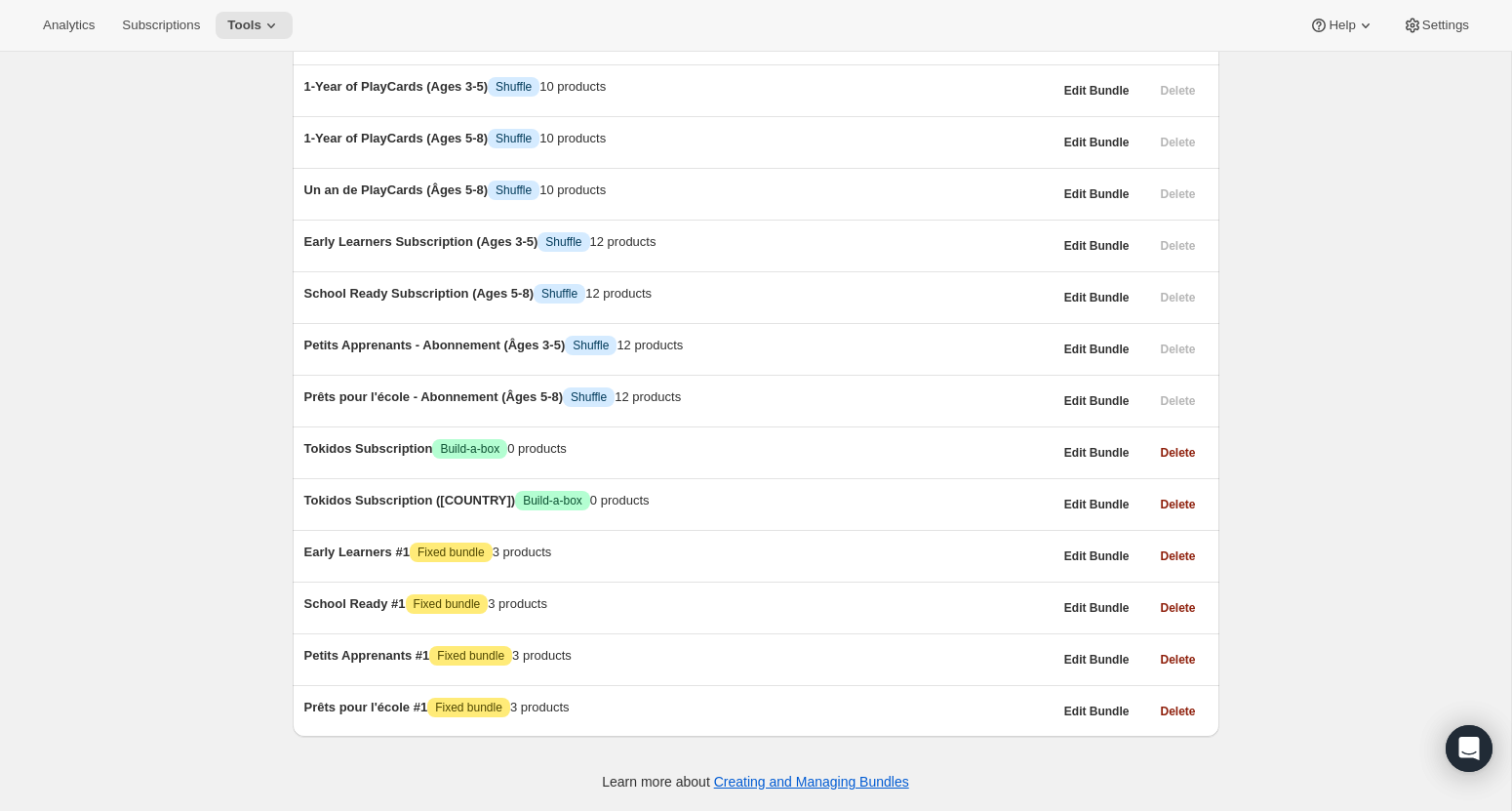 scroll, scrollTop: 1076, scrollLeft: 0, axis: vertical 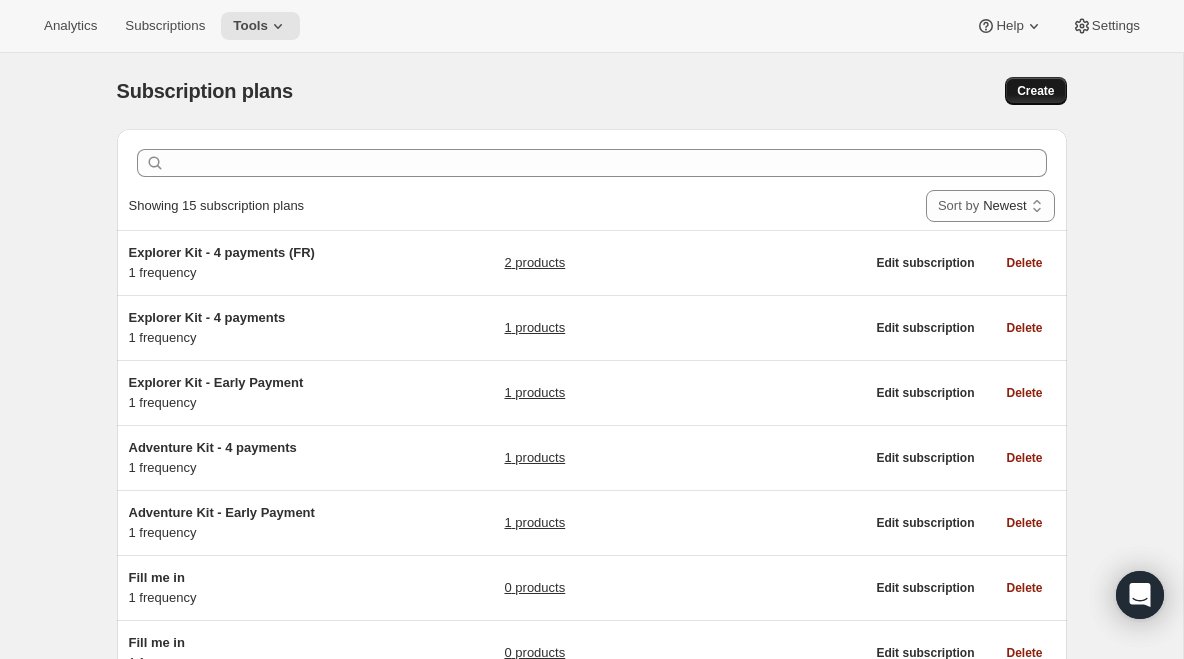 click on "Create" at bounding box center [1035, 91] 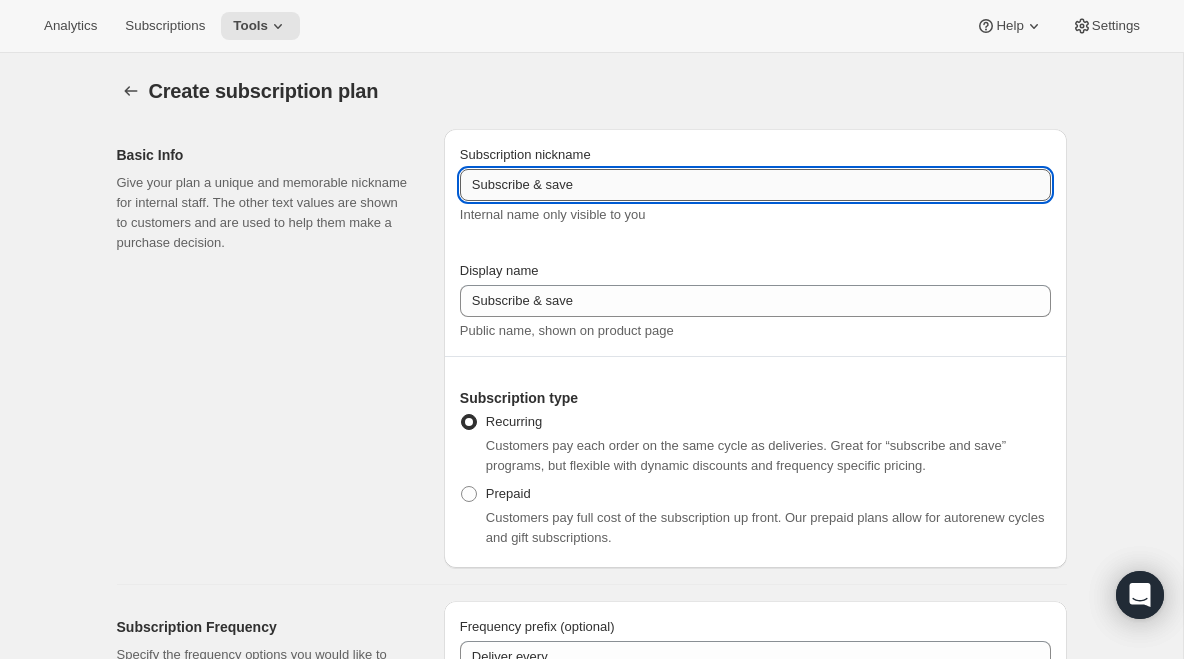 click on "Subscribe & save" at bounding box center [755, 185] 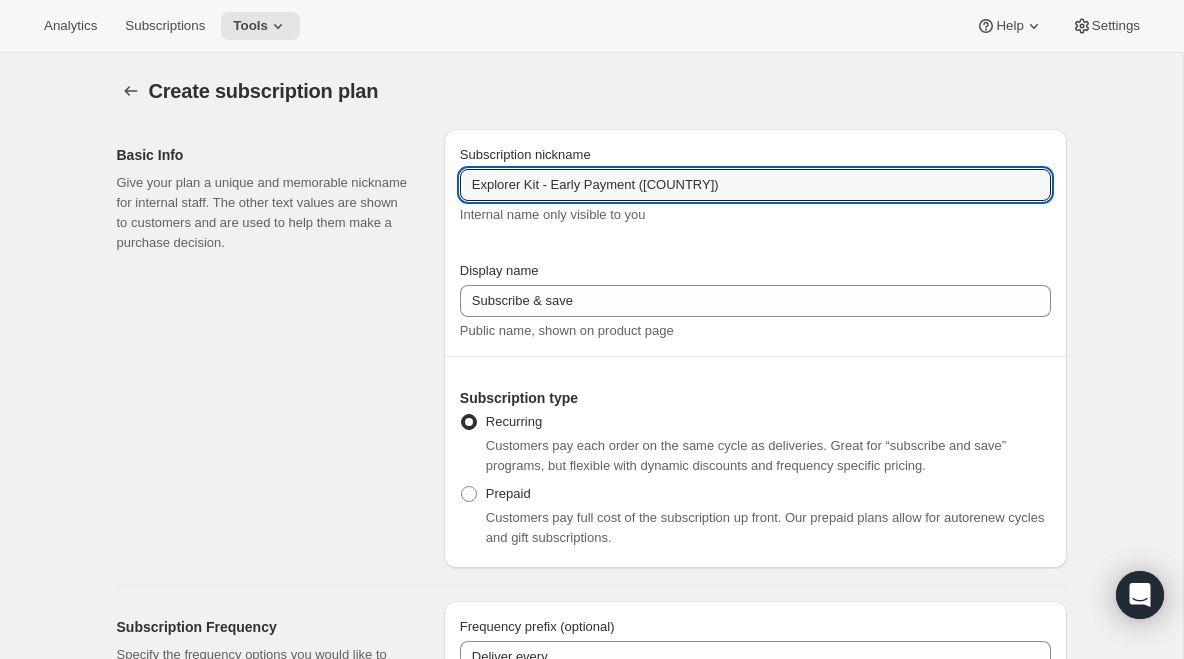 type on "Explorer Kit - Early Payment (FR)" 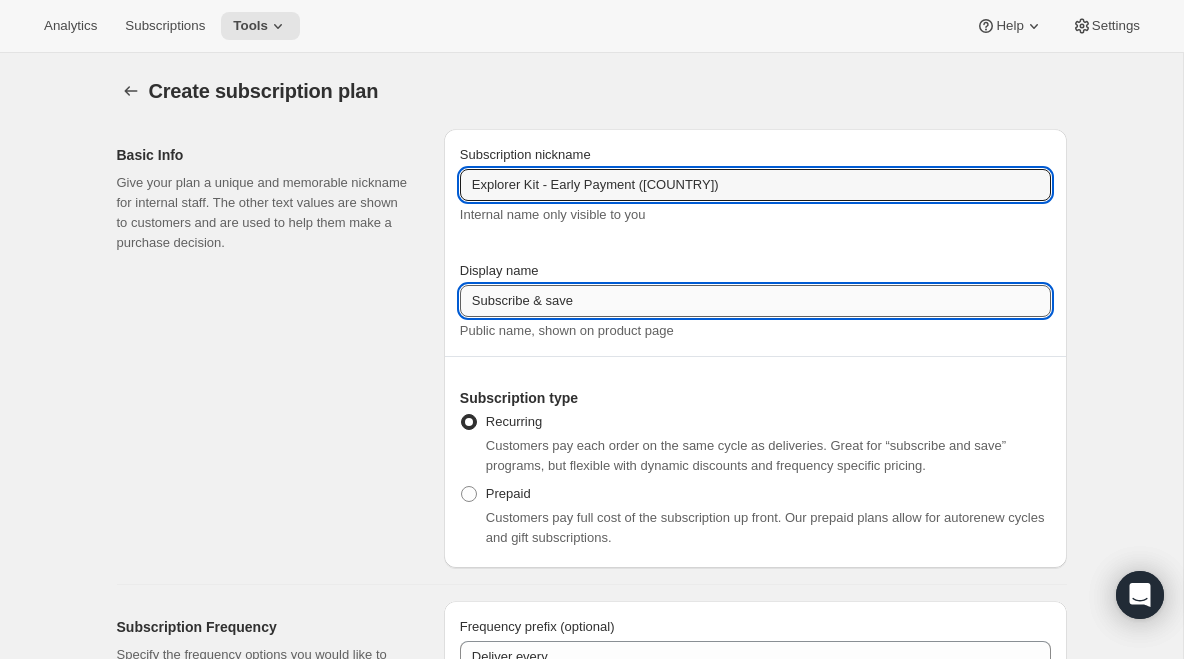 click on "Subscribe & save" at bounding box center [755, 301] 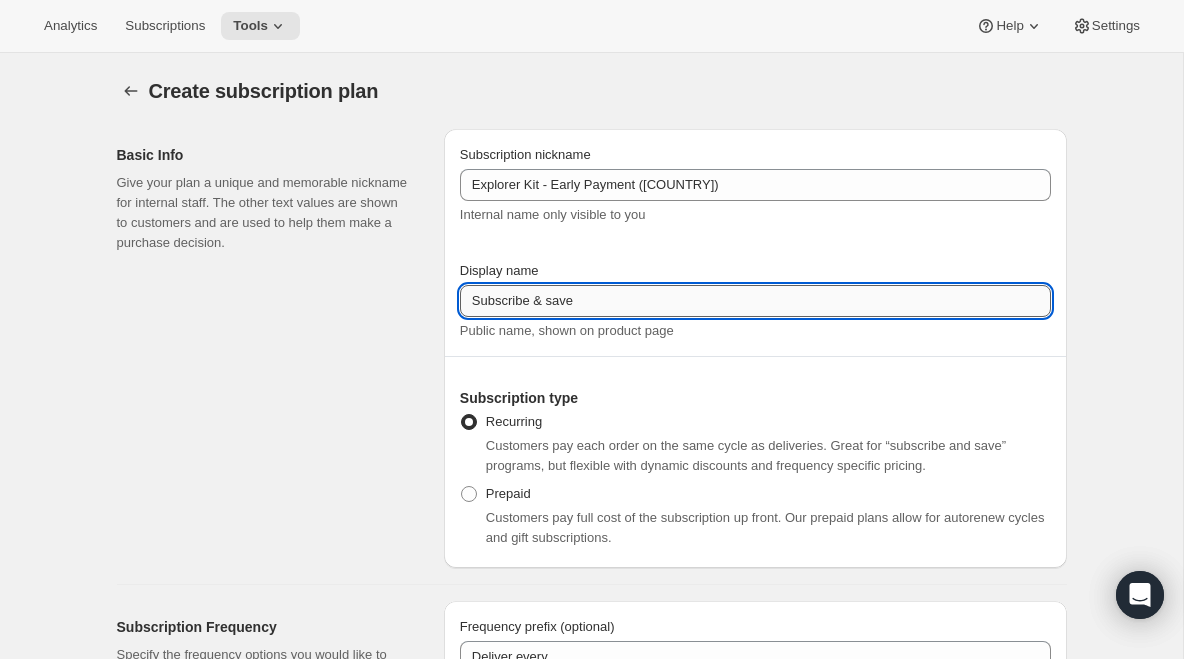 paste on "Explorer Kit - Early Payment" 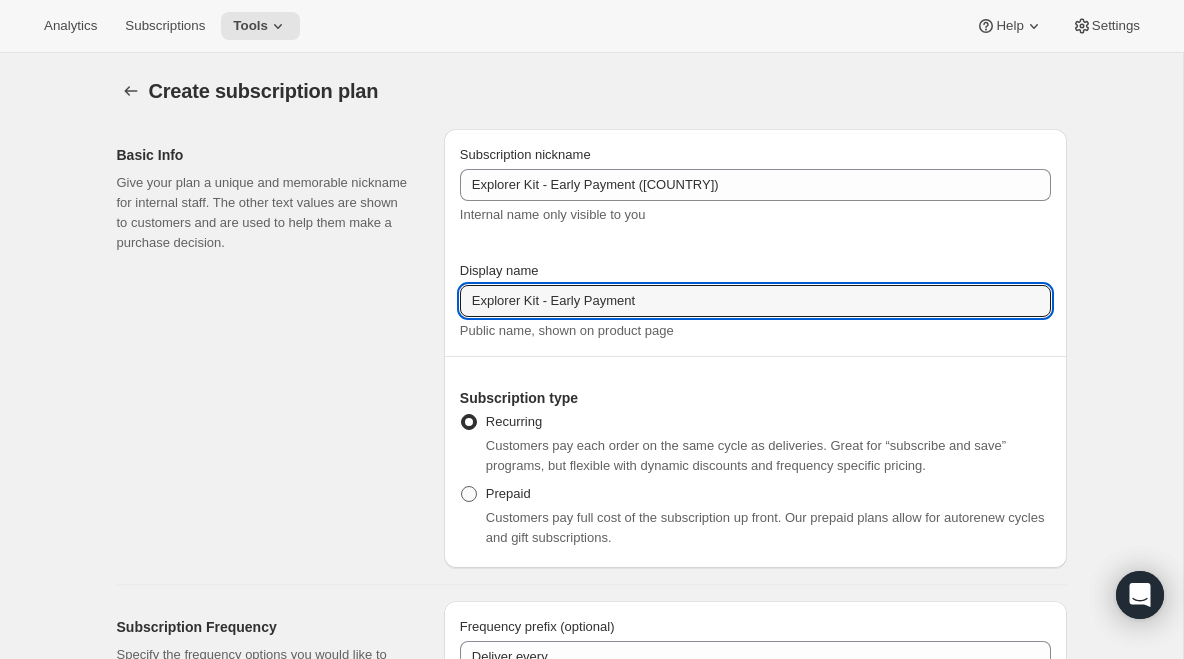 type on "Explorer Kit - Early Payment" 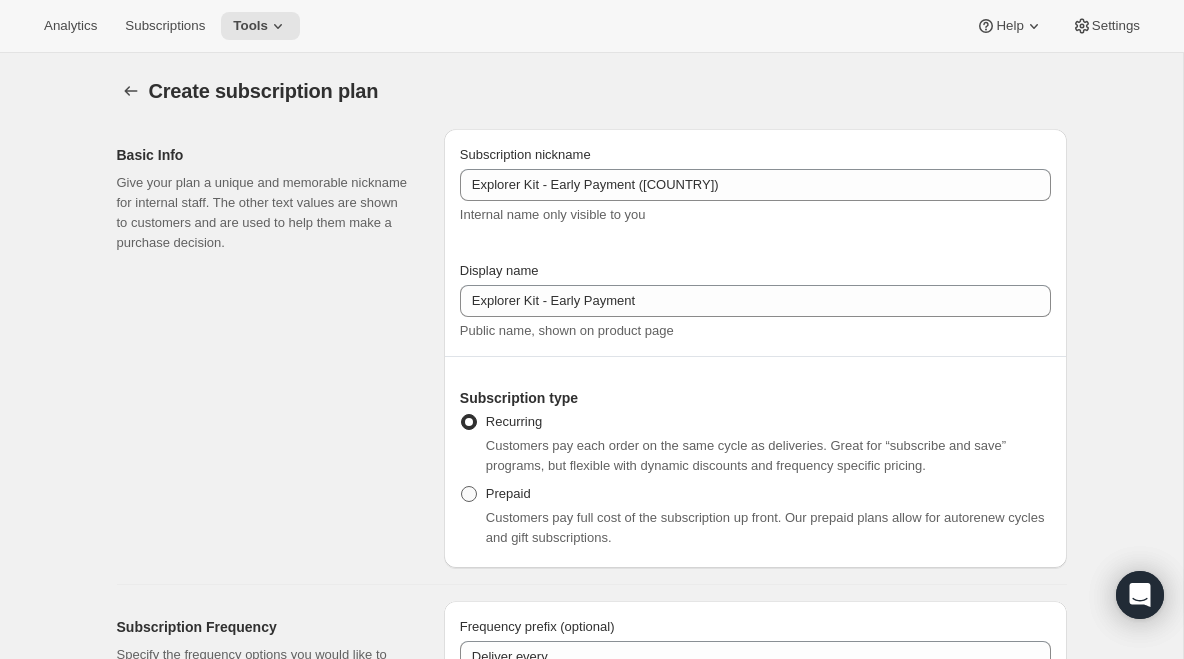 click at bounding box center [469, 494] 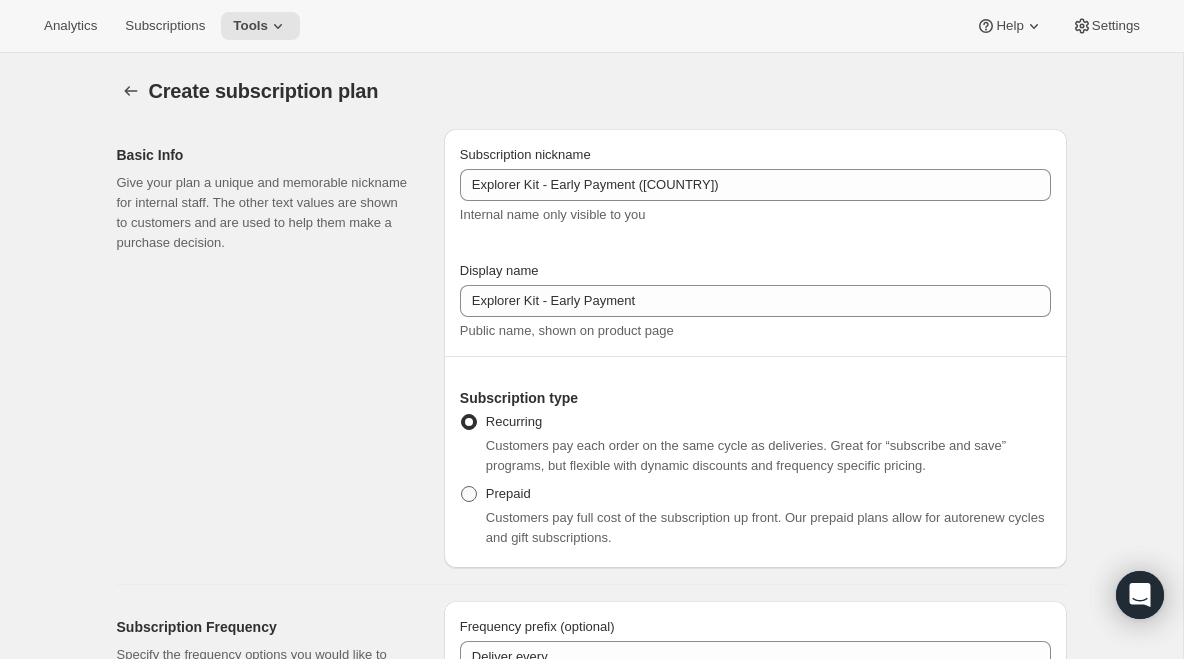 radio on "true" 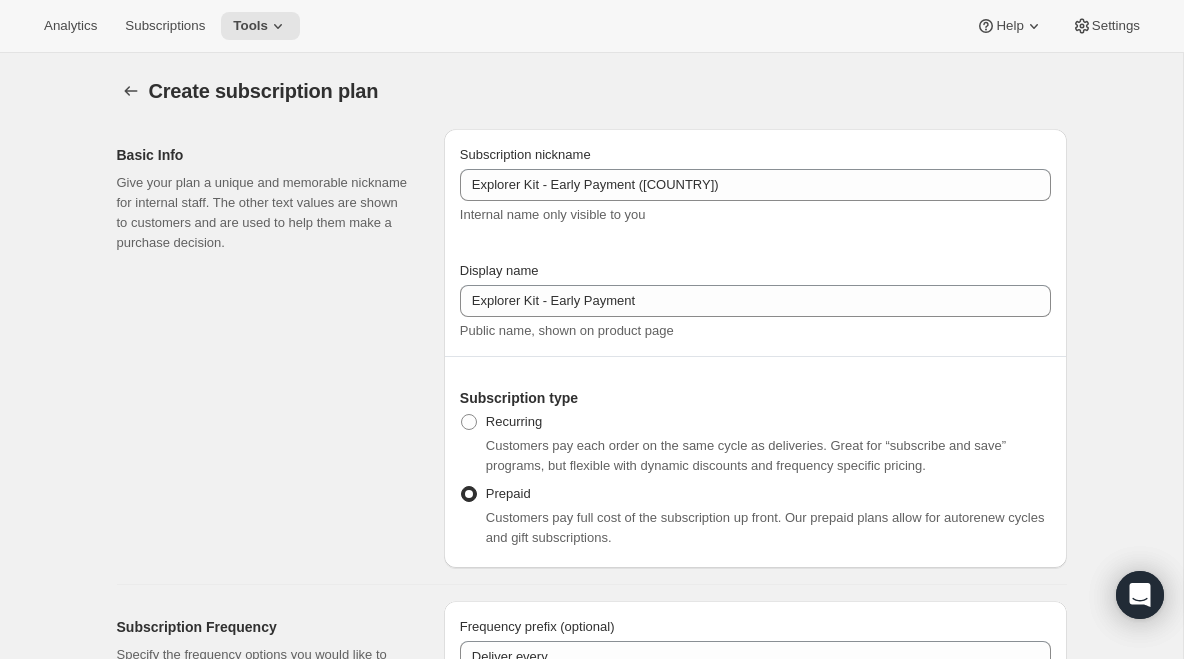 select on "MONTH" 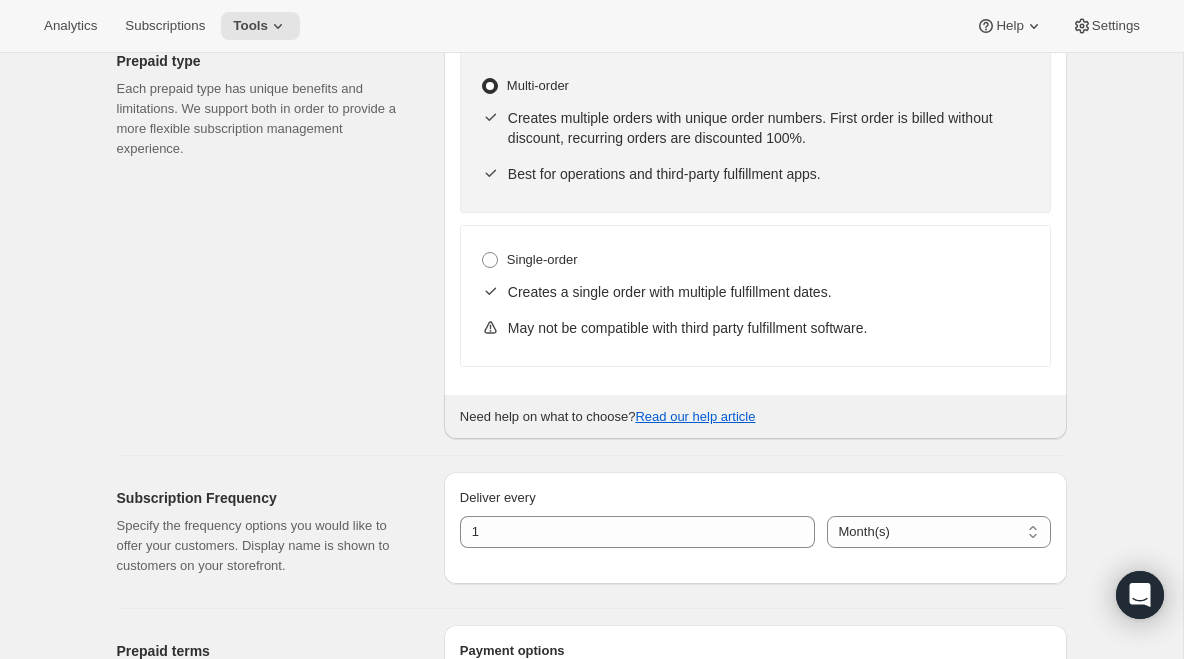 scroll, scrollTop: 576, scrollLeft: 0, axis: vertical 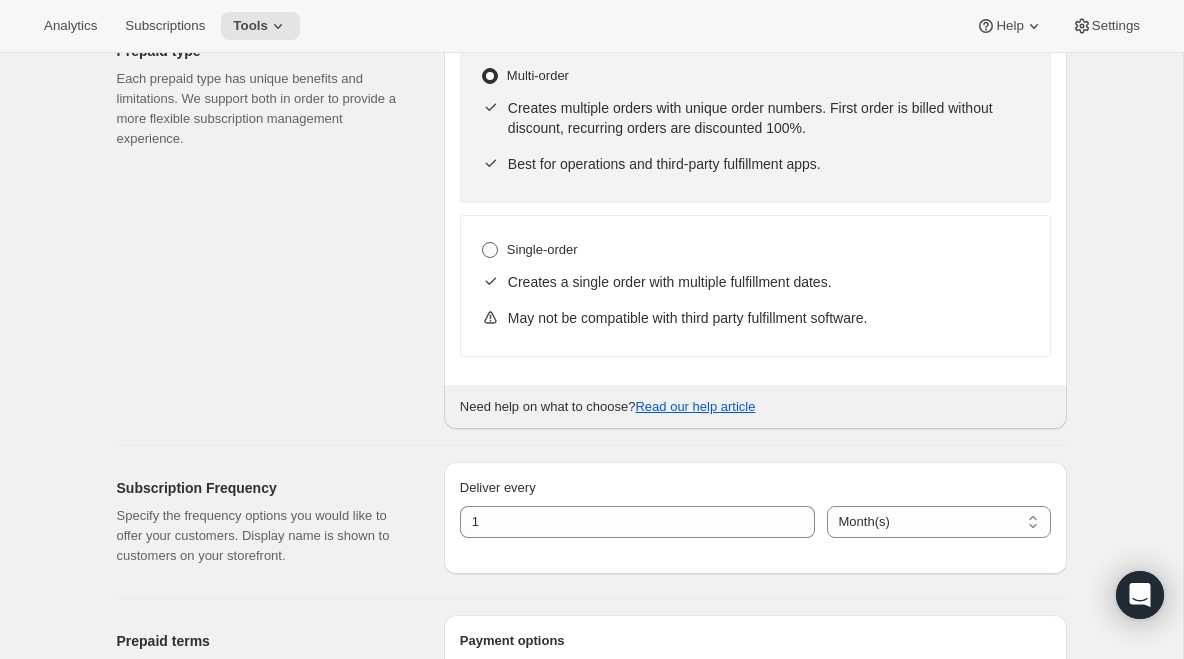 click at bounding box center (490, 250) 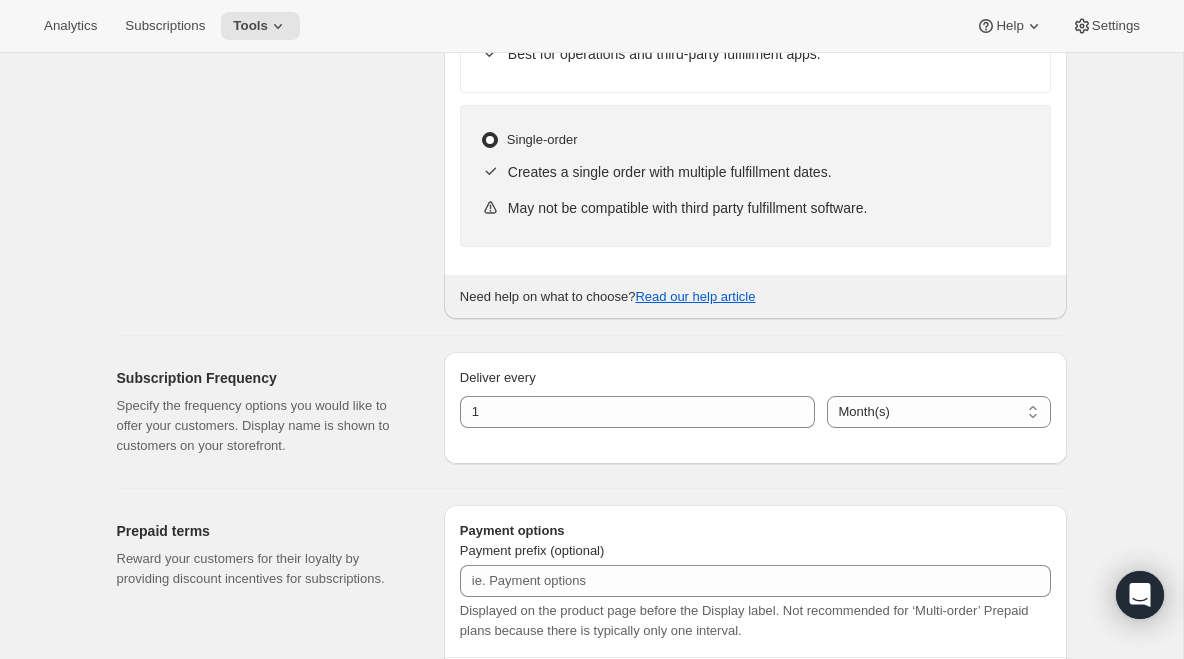 scroll, scrollTop: 925, scrollLeft: 0, axis: vertical 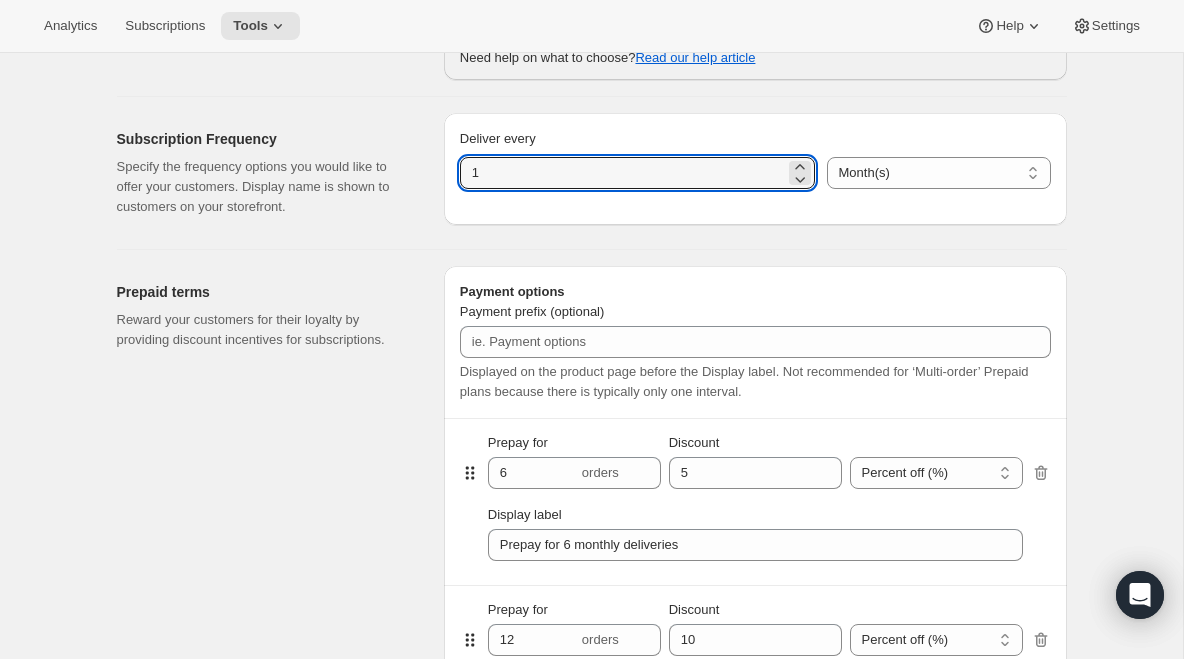 drag, startPoint x: 517, startPoint y: 172, endPoint x: 404, endPoint y: 159, distance: 113.74533 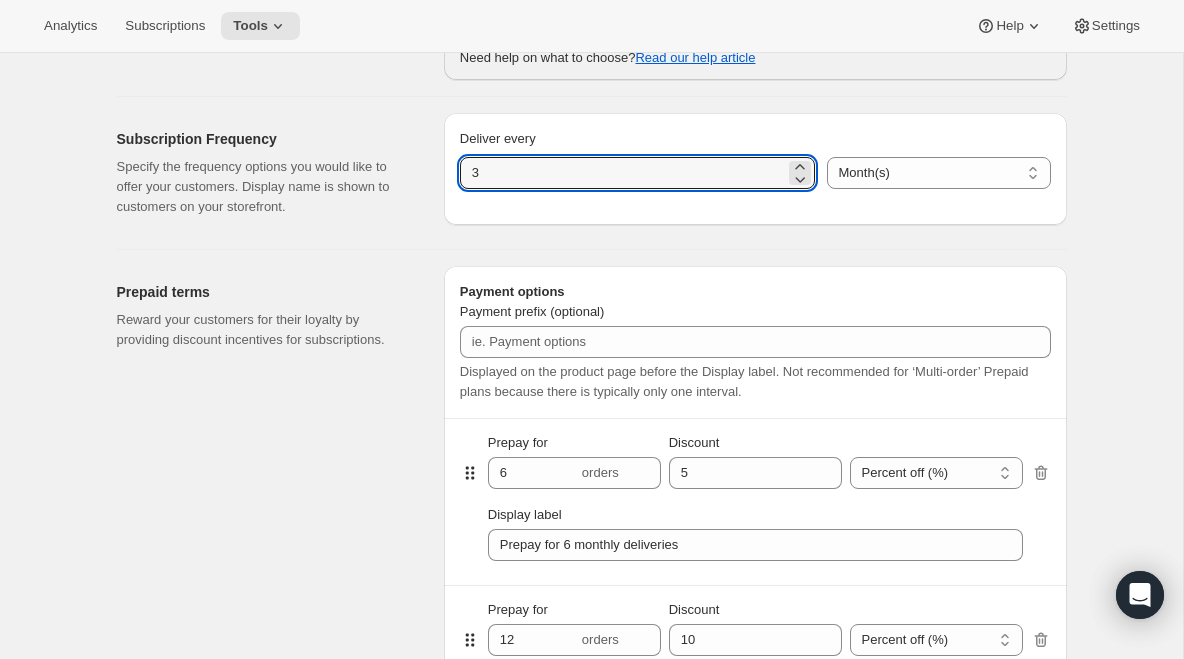 type on "3" 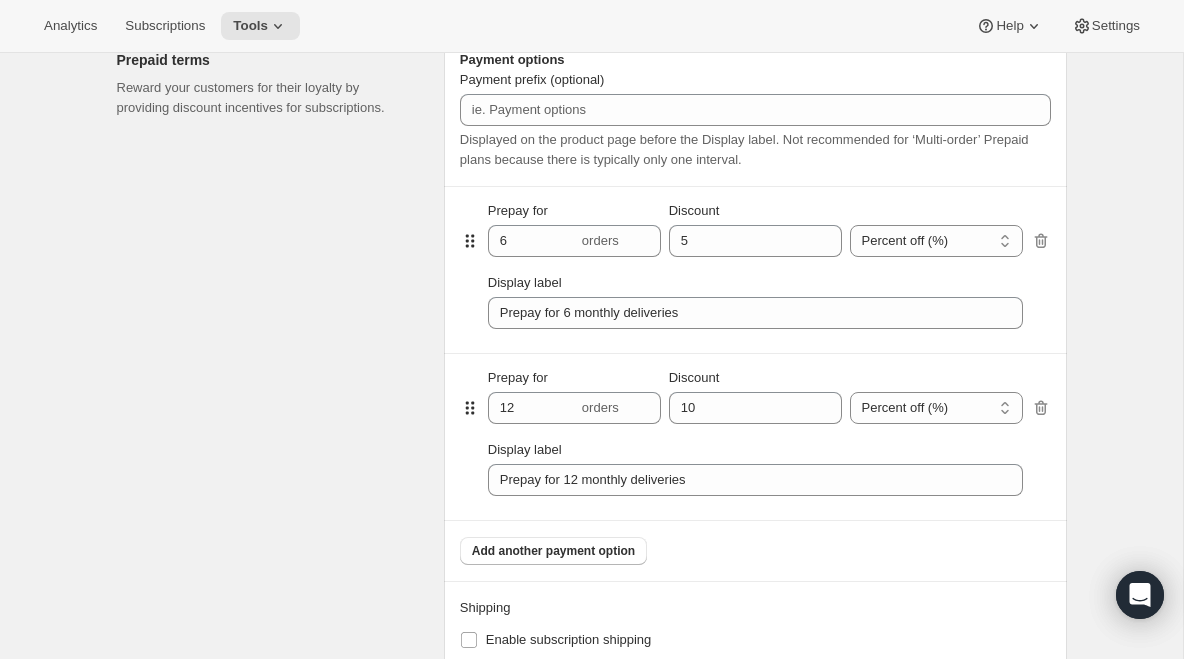 scroll, scrollTop: 1220, scrollLeft: 0, axis: vertical 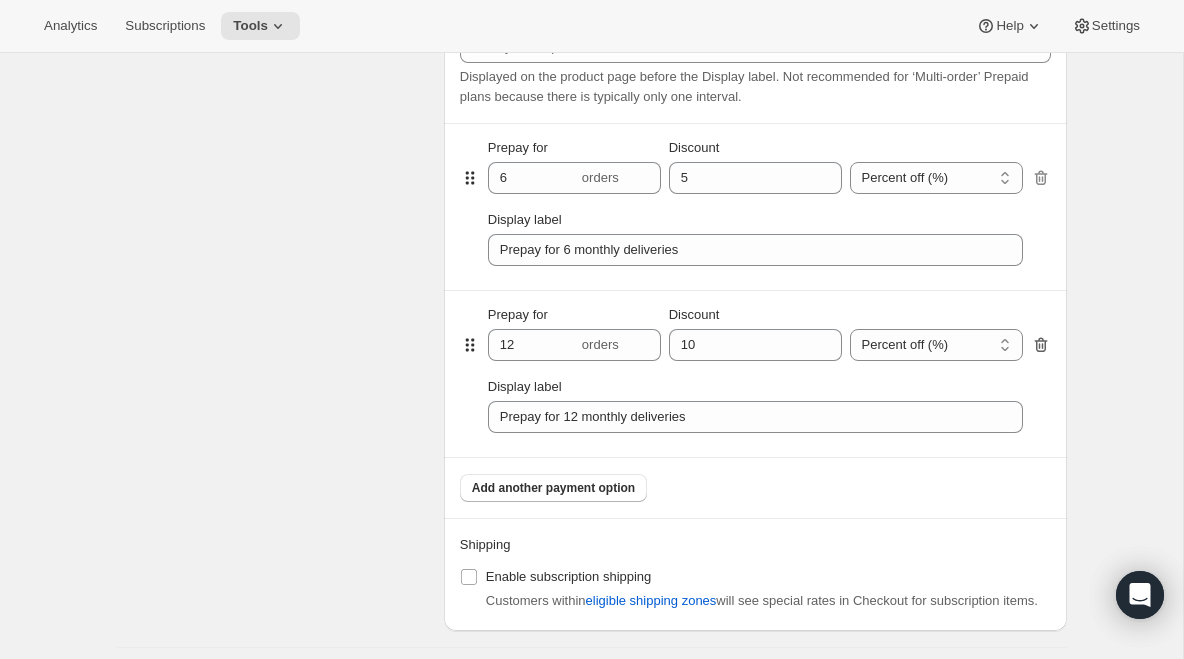 click 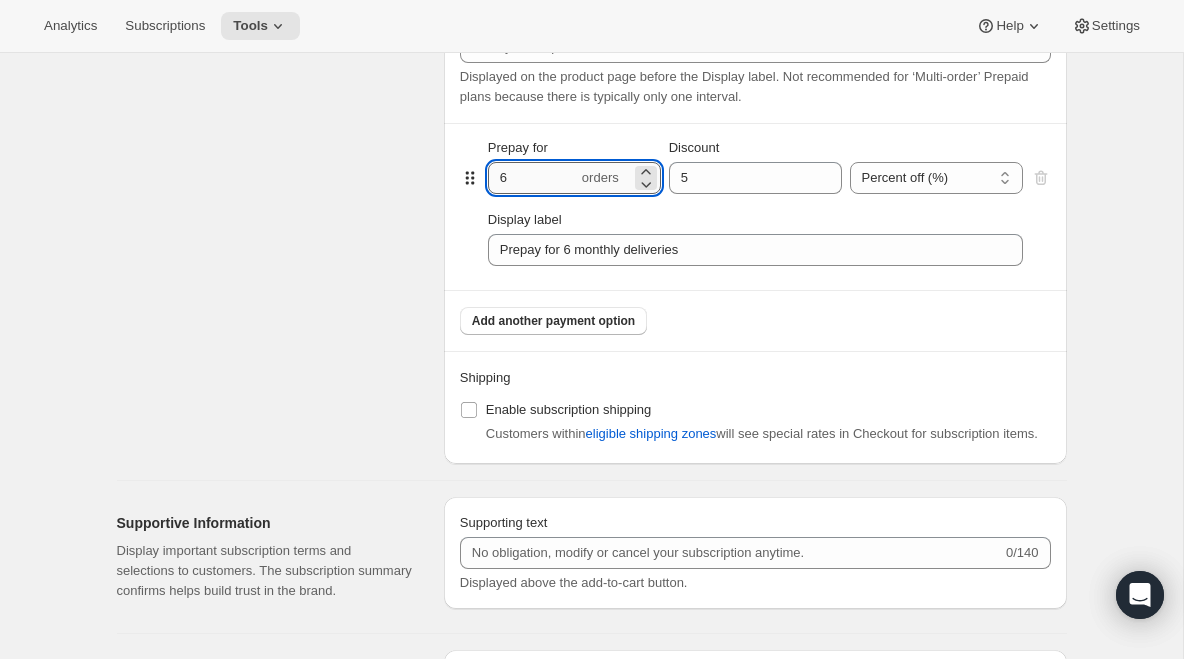click on "6" at bounding box center (533, 178) 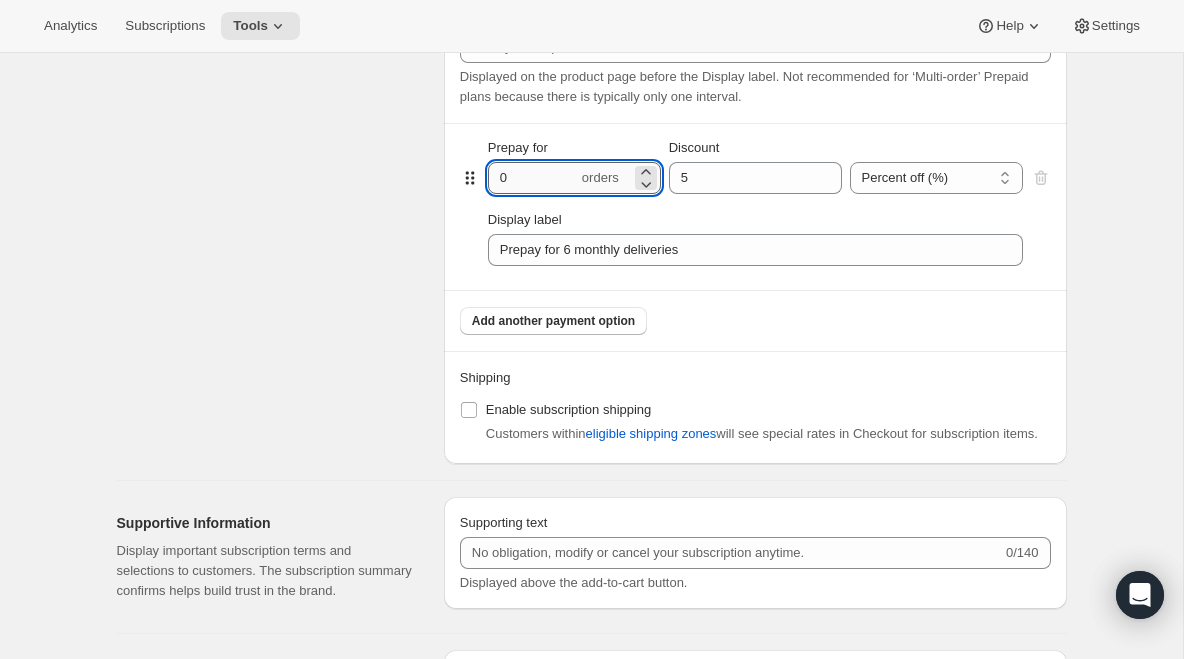 paste on "4" 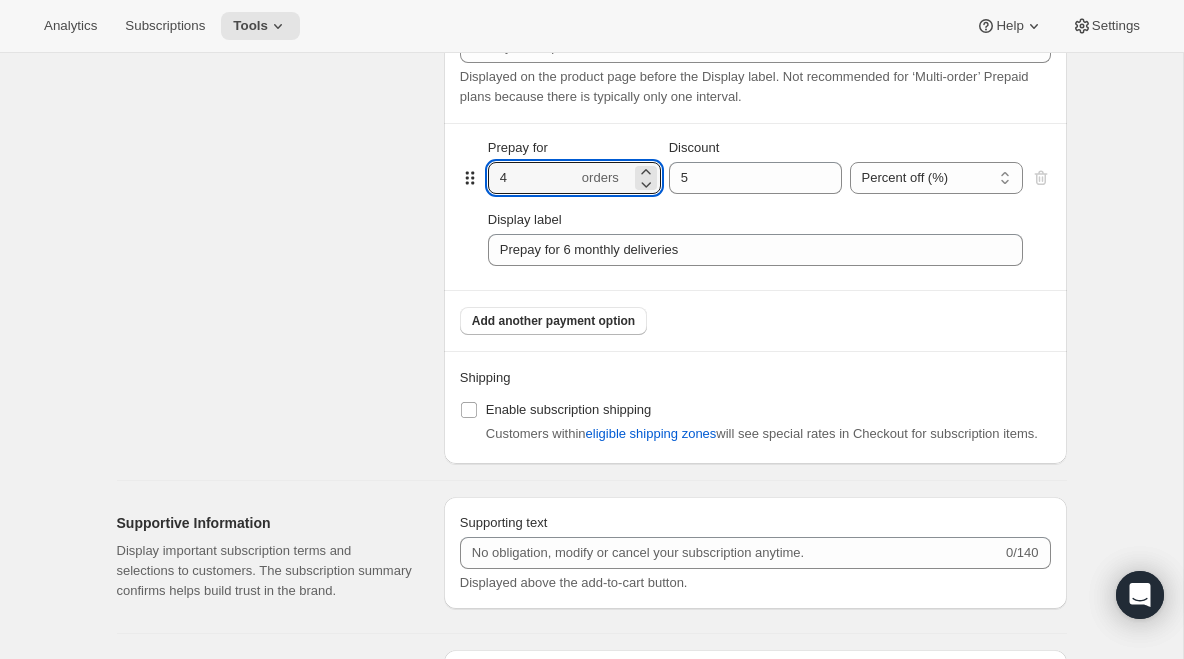 type on "4" 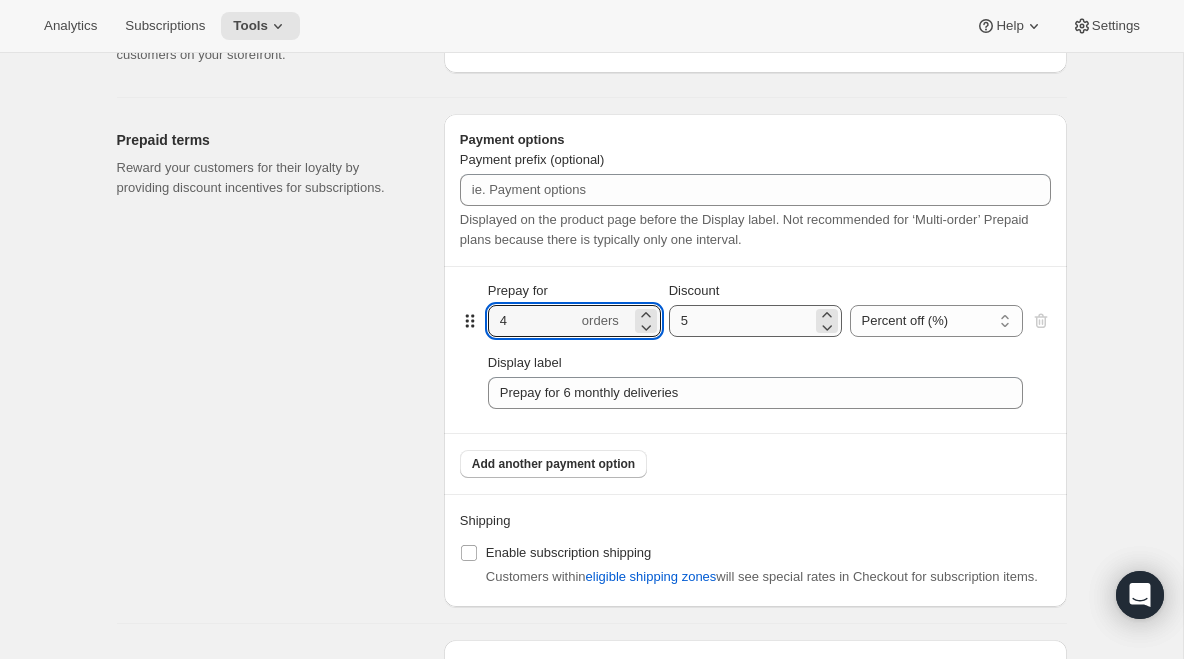 scroll, scrollTop: 1084, scrollLeft: 0, axis: vertical 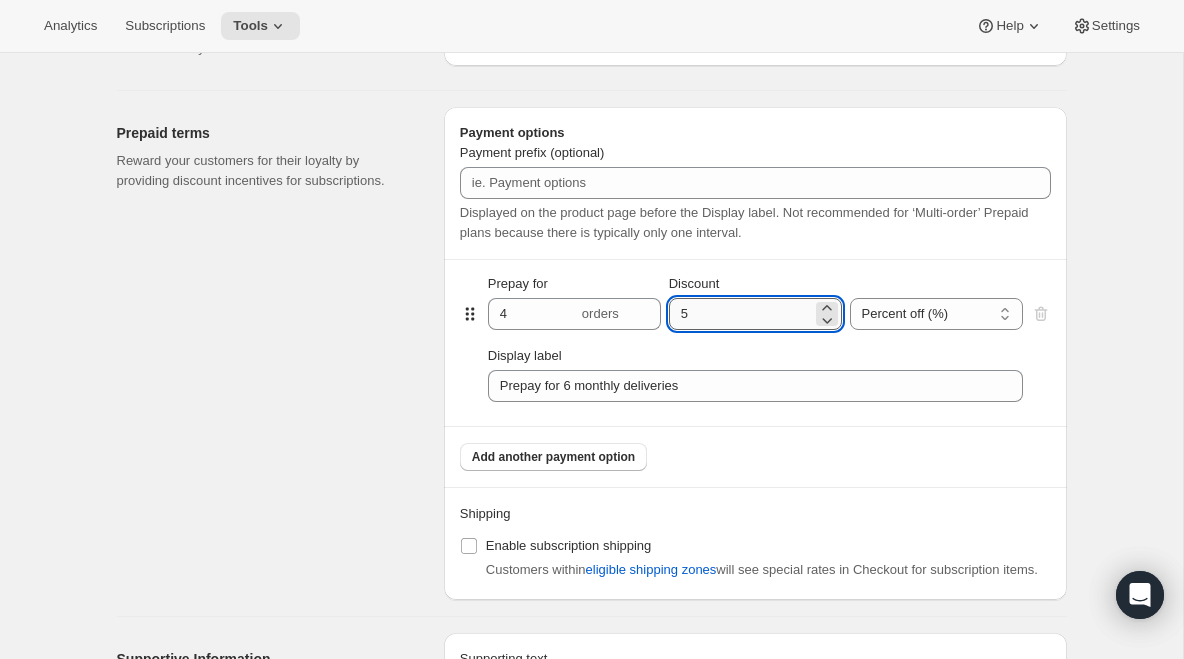 click on "Discount" at bounding box center (740, 314) 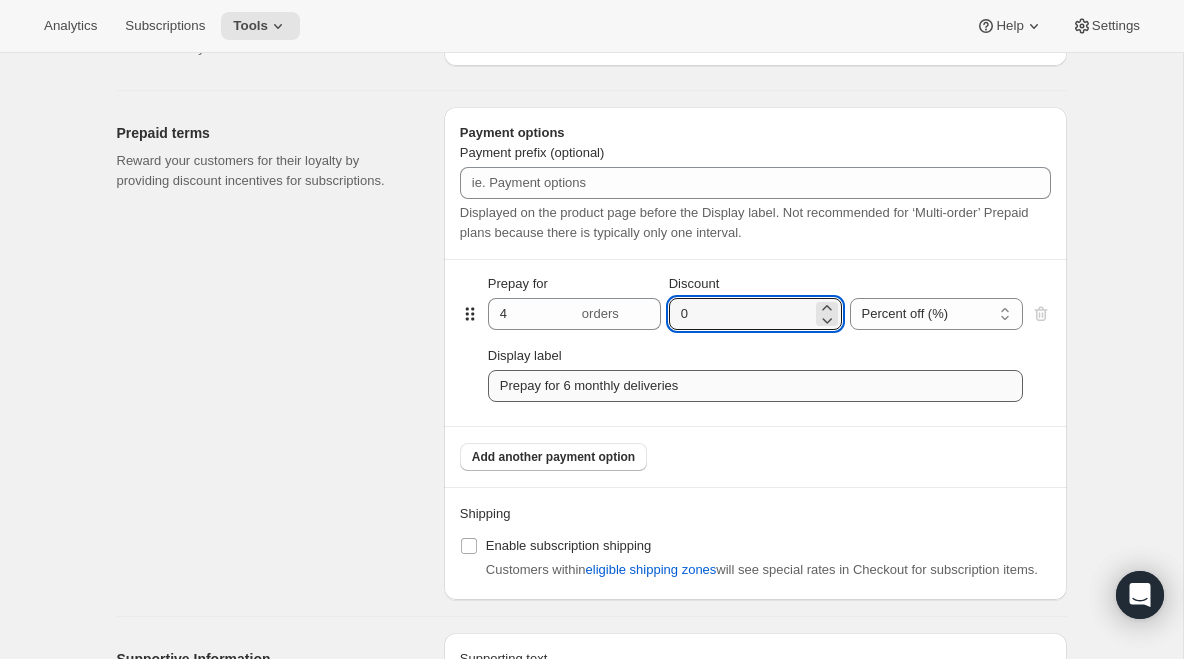 type on "0" 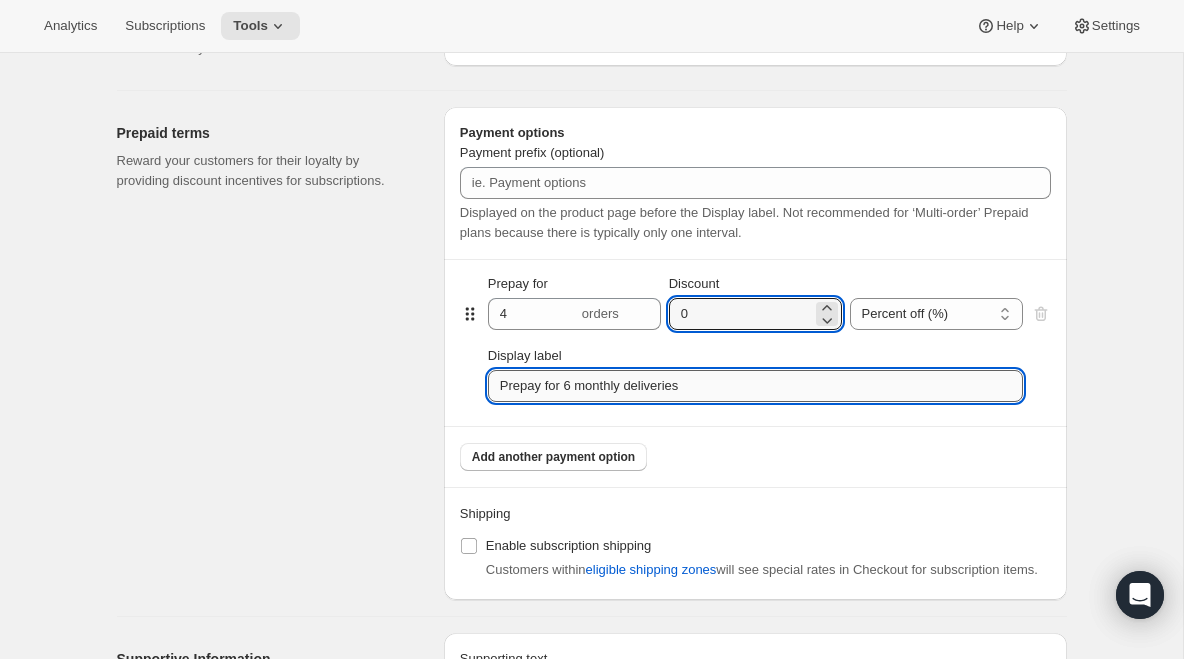 click on "Prepay for 6 monthly deliveries" at bounding box center [755, 386] 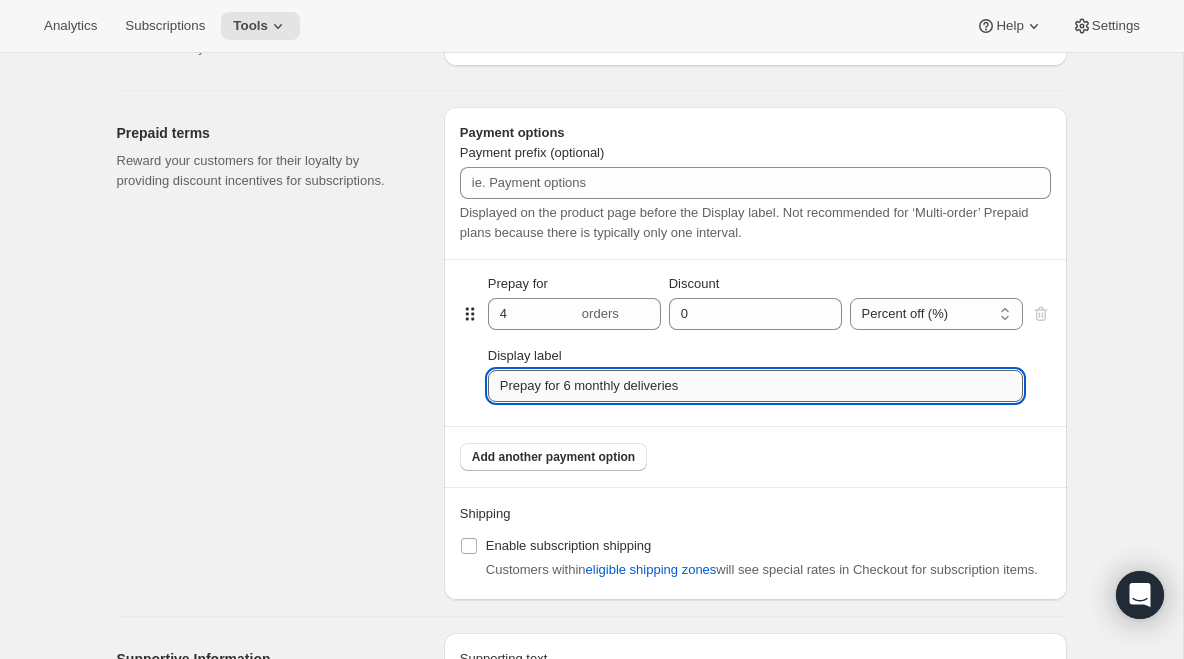 paste on "4 monthly deliveries, Autorenew" 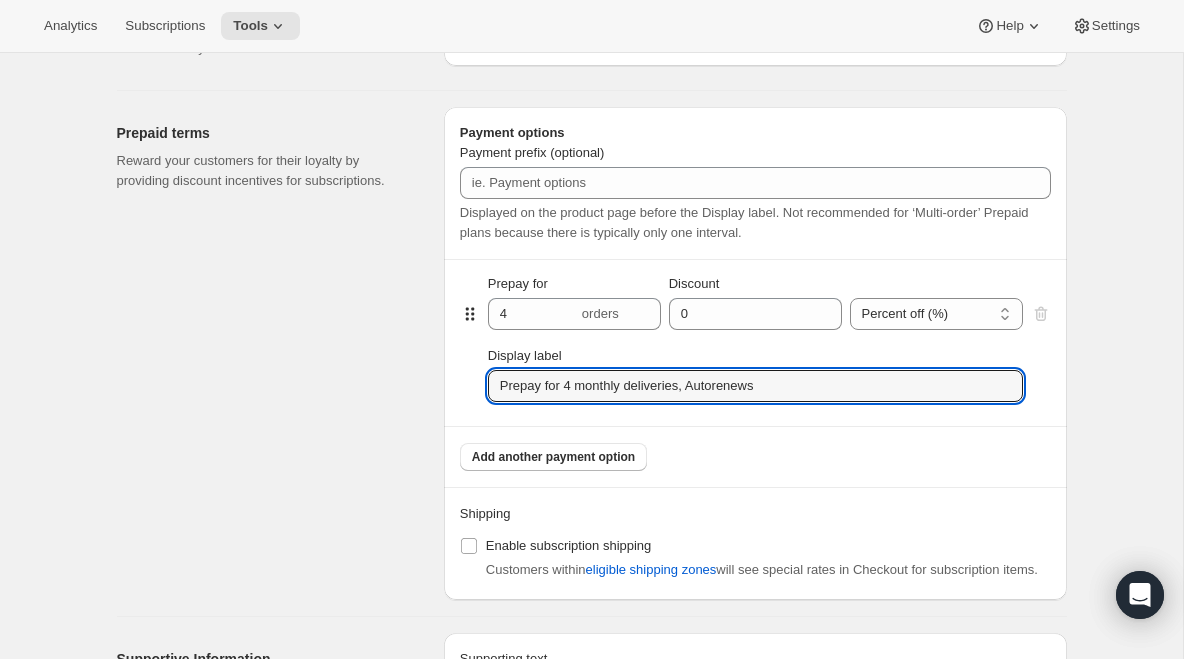 click on "Display label" at bounding box center [755, 356] 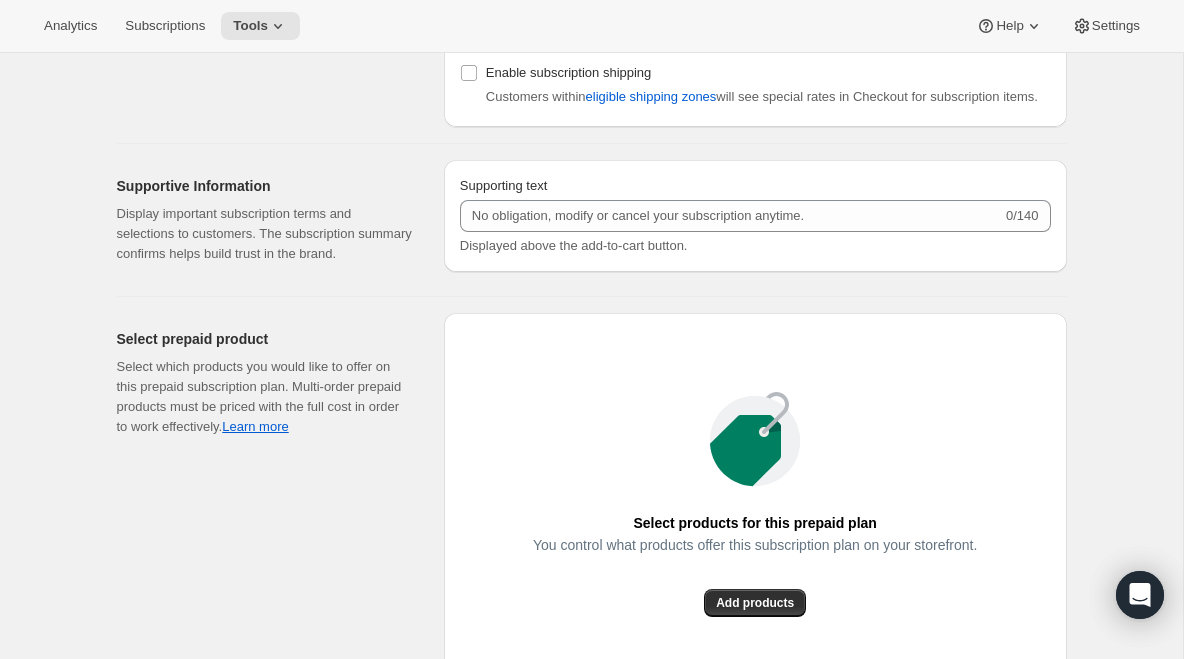 scroll, scrollTop: 1559, scrollLeft: 0, axis: vertical 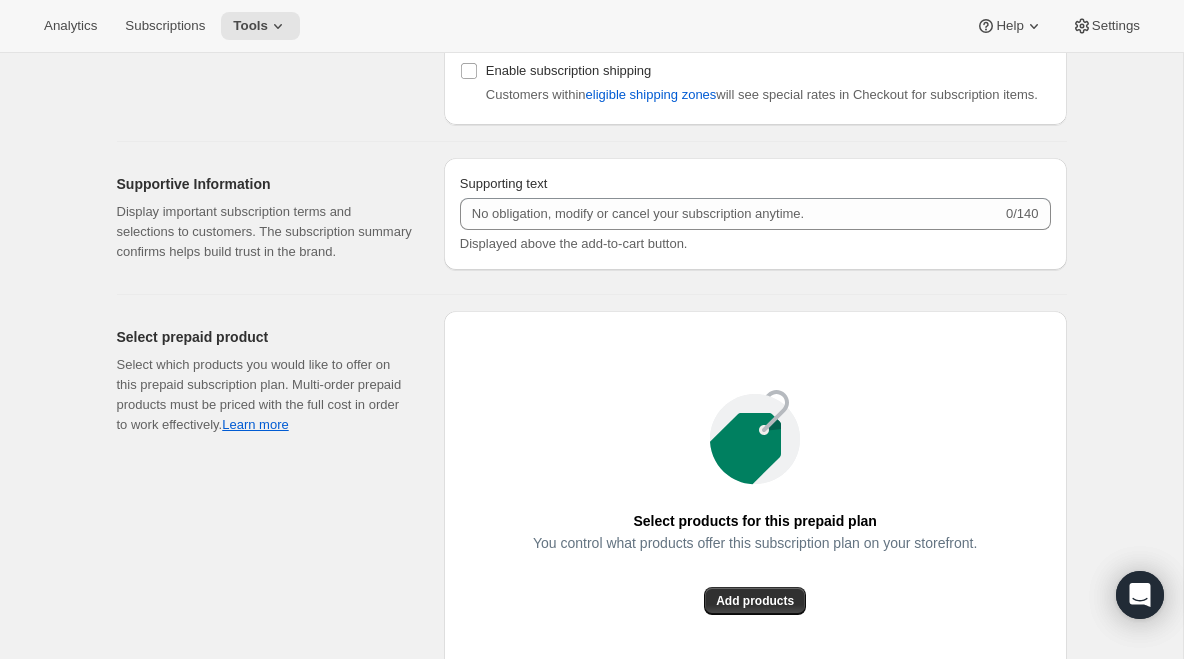 type on "Prepay for 4 monthly deliveries, Autorenews" 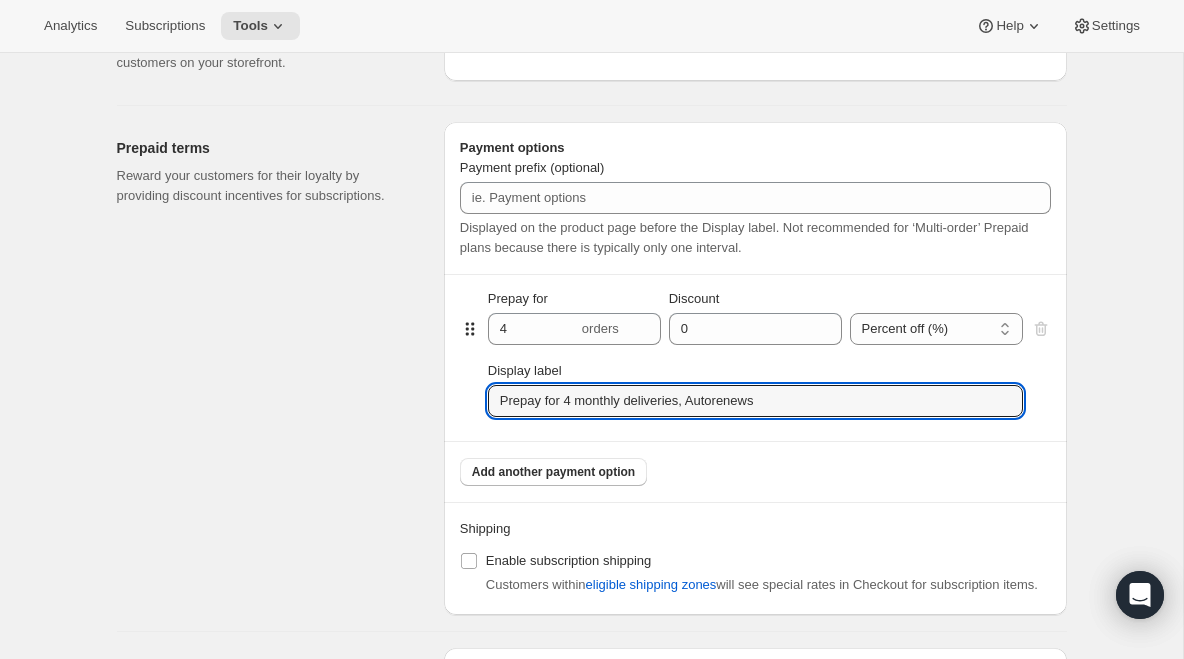 scroll, scrollTop: 1066, scrollLeft: 0, axis: vertical 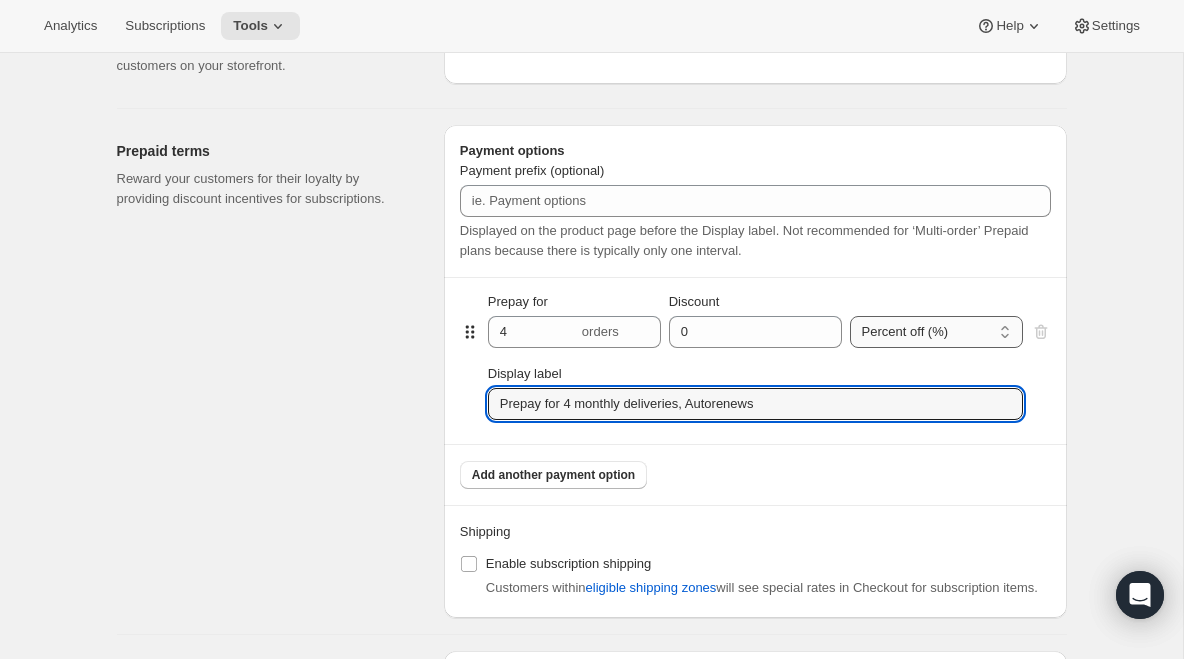 click on "Percent off (%) Dollars off ($)" at bounding box center (936, 332) 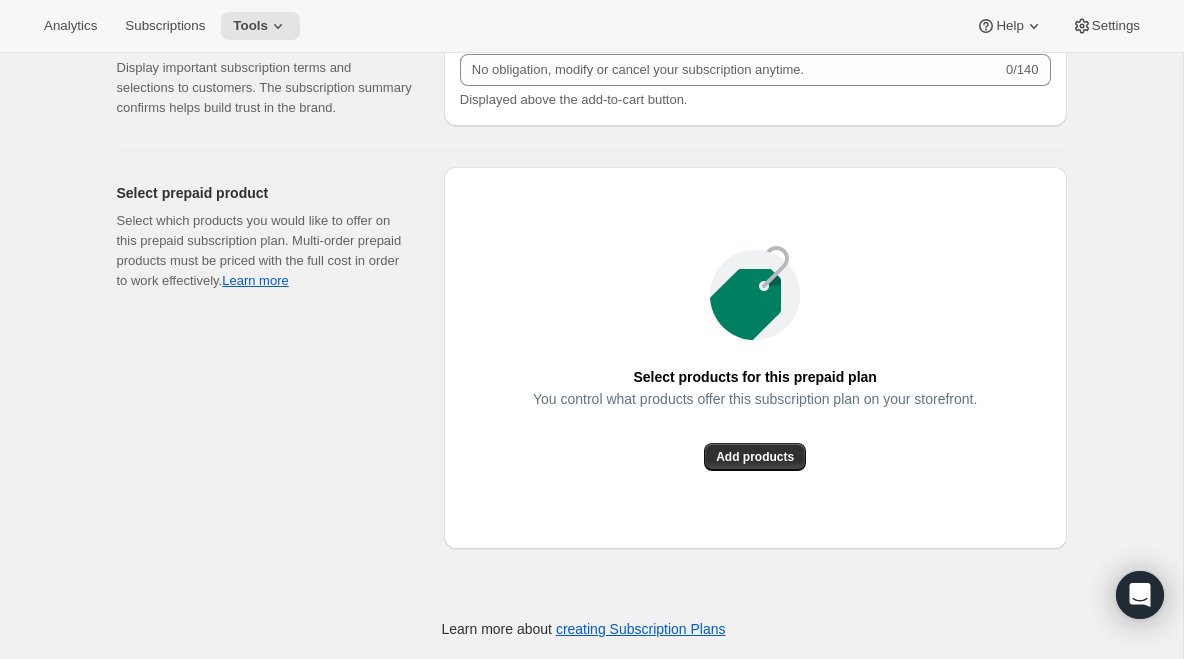 scroll, scrollTop: 1770, scrollLeft: 0, axis: vertical 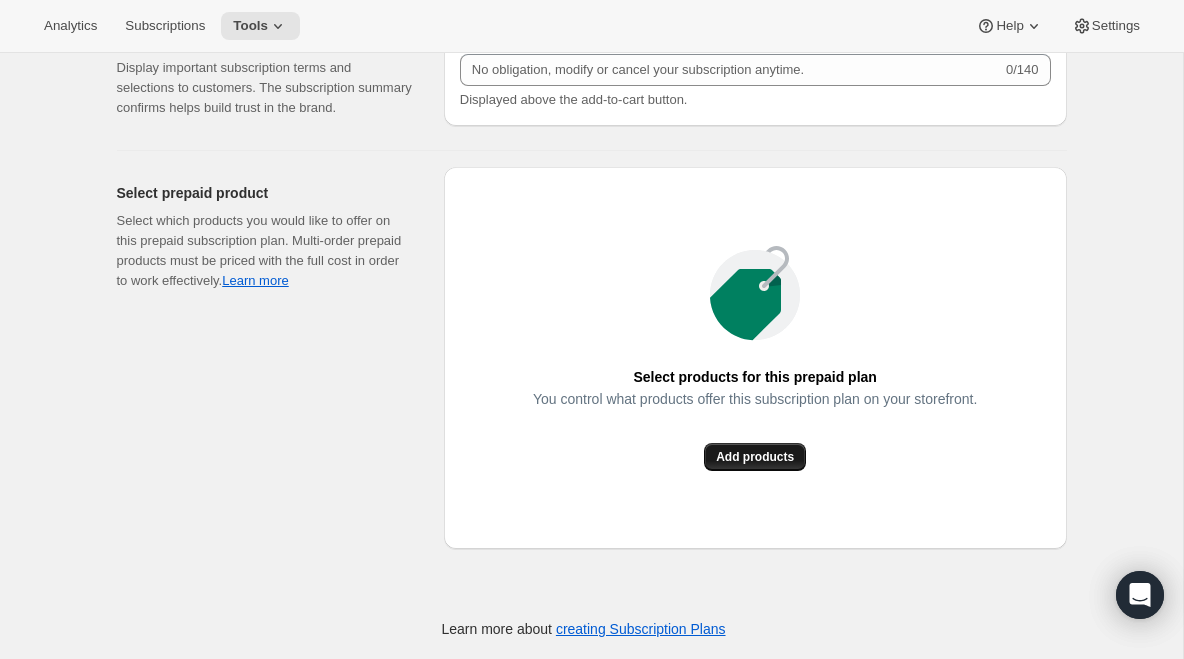 click on "Add products" at bounding box center (755, 457) 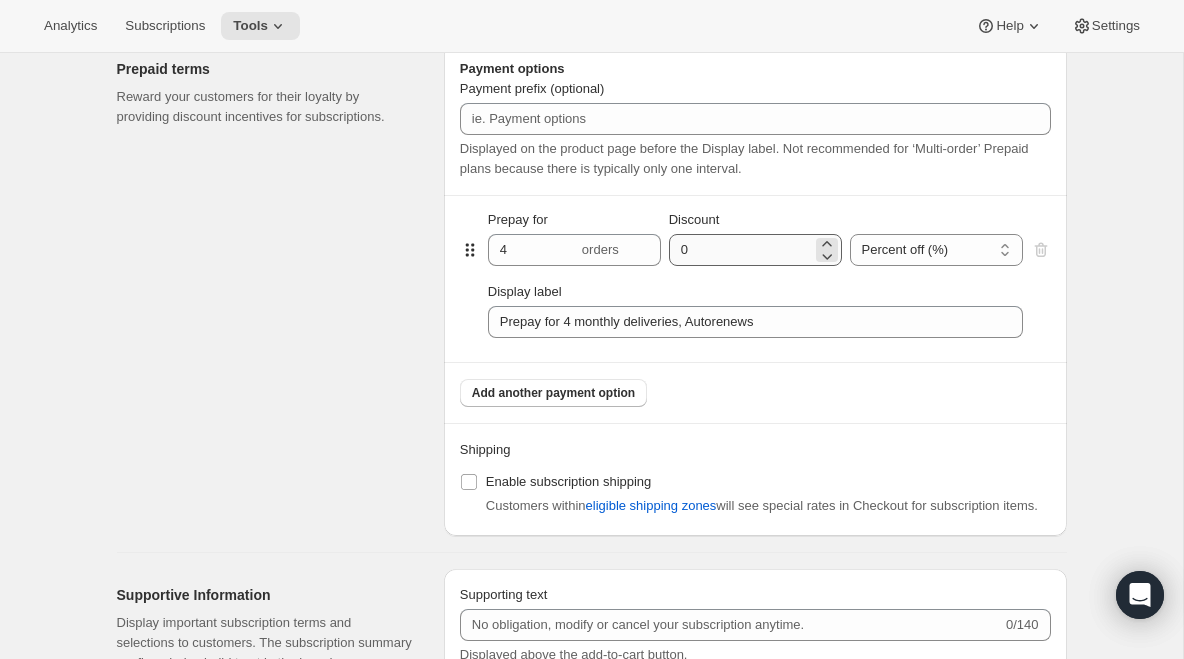scroll, scrollTop: 1152, scrollLeft: 0, axis: vertical 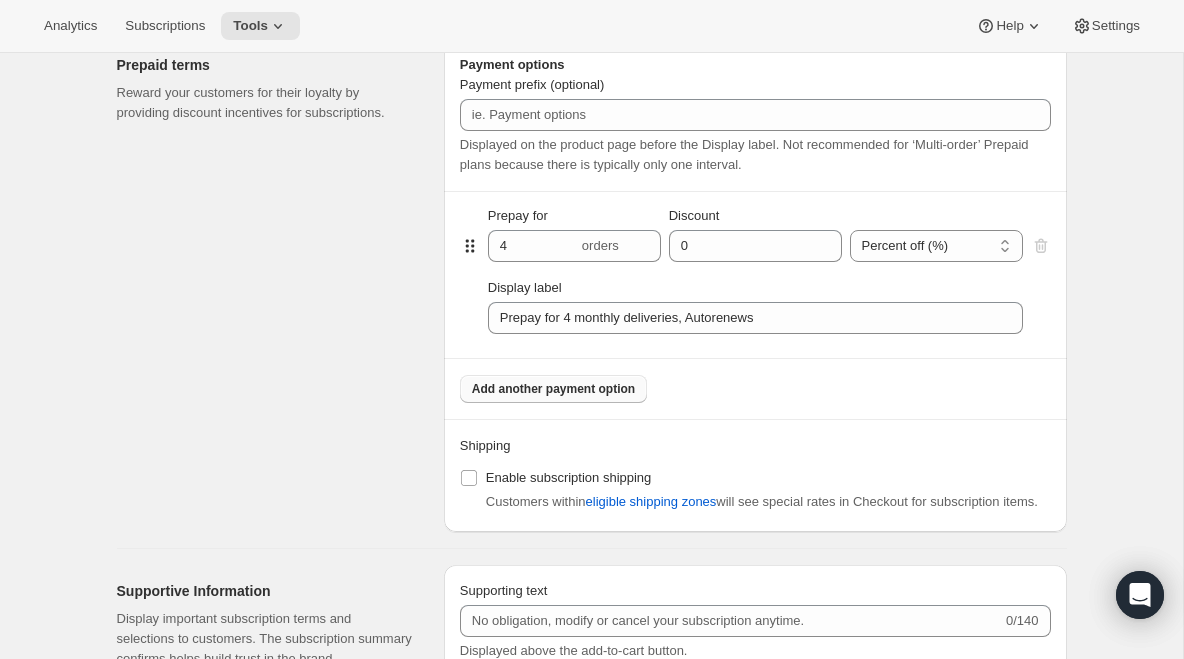 click on "Add another payment option" at bounding box center [553, 389] 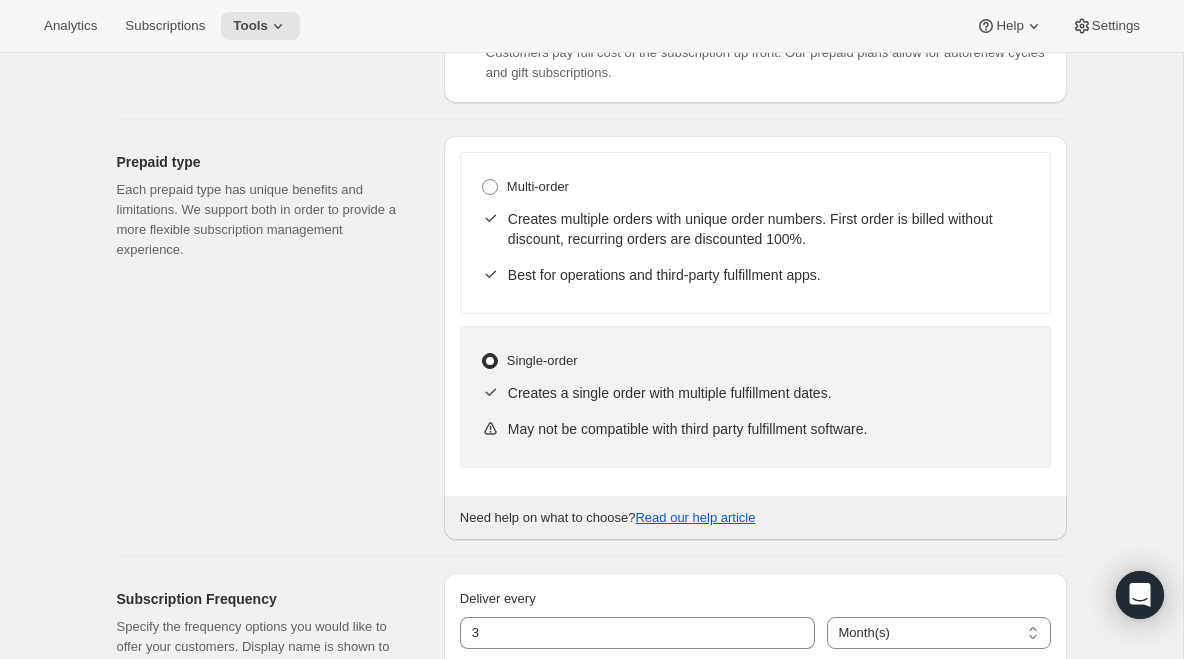 scroll, scrollTop: 492, scrollLeft: 0, axis: vertical 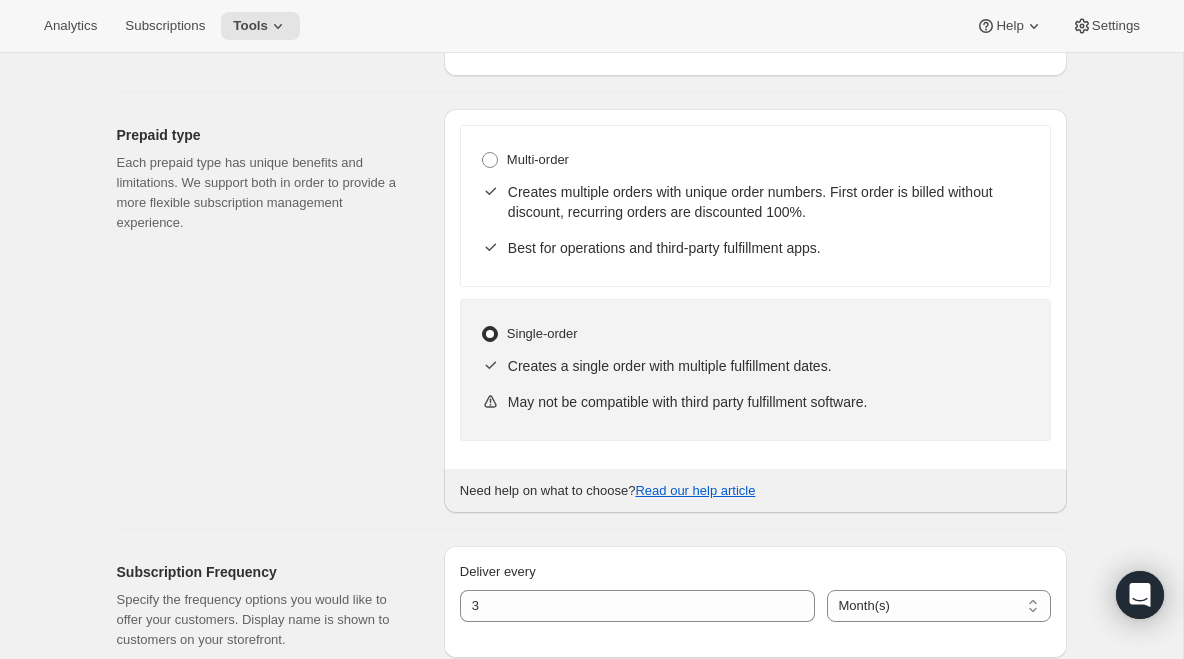 click on "Creates multiple orders with unique order numbers. First order is billed without discount, recurring orders are discounted 100%." at bounding box center [769, 202] 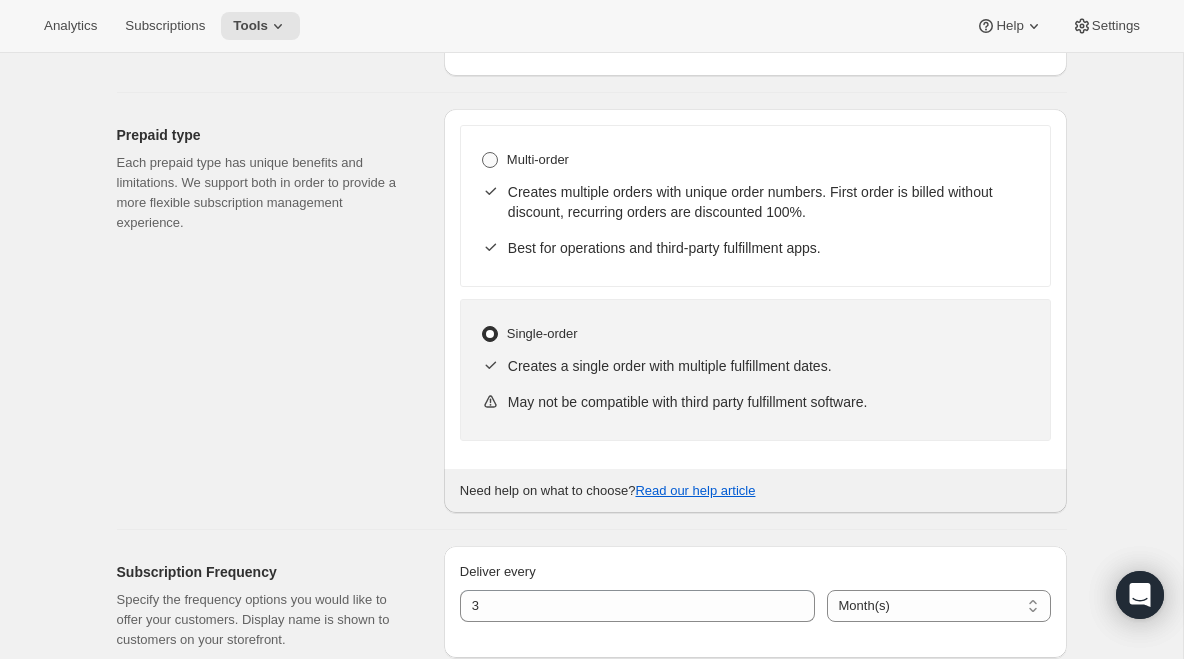 click at bounding box center [490, 160] 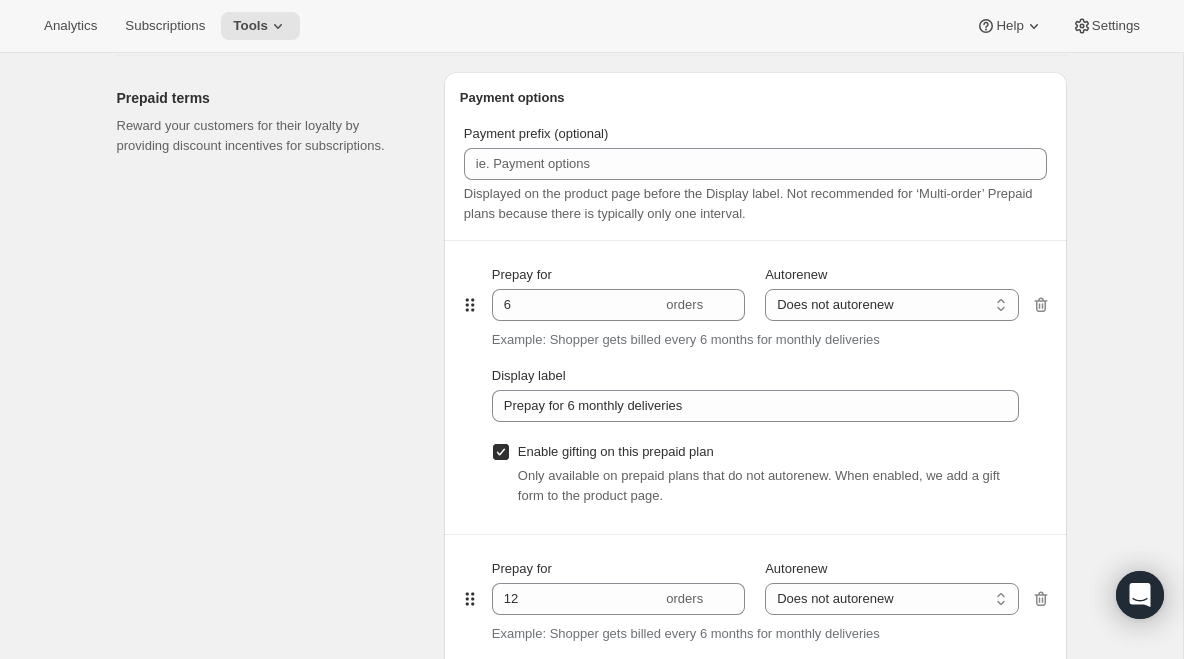 scroll, scrollTop: 1135, scrollLeft: 0, axis: vertical 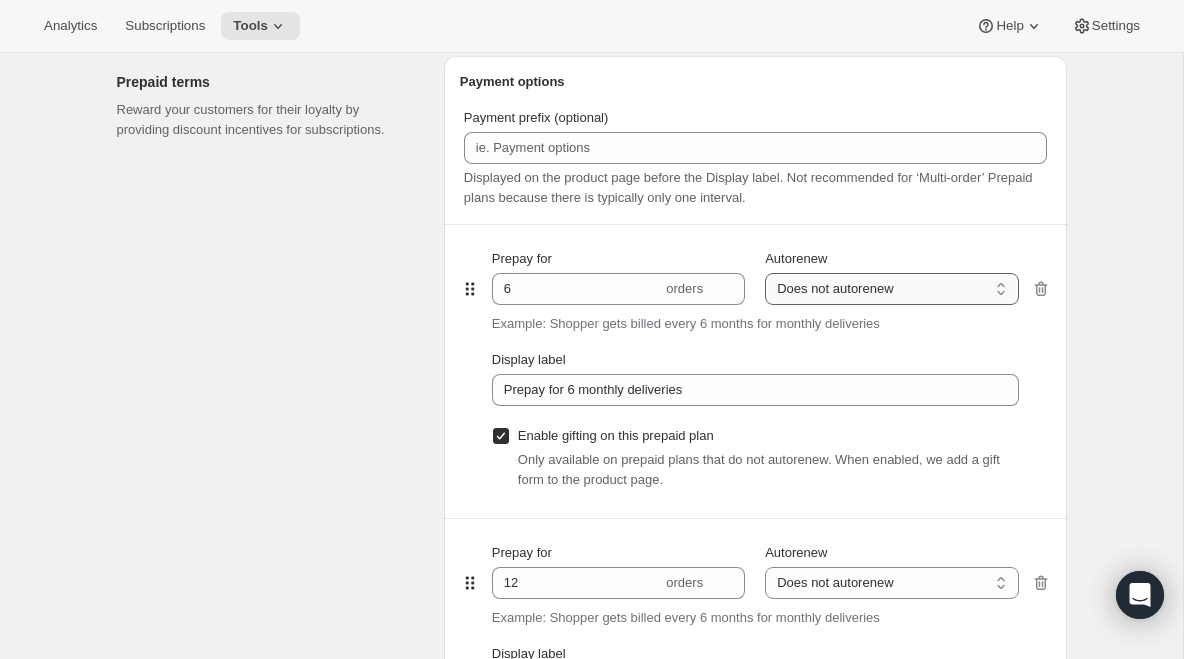 click on "Does not autorenew  Renews after prepaid period" at bounding box center (891, 289) 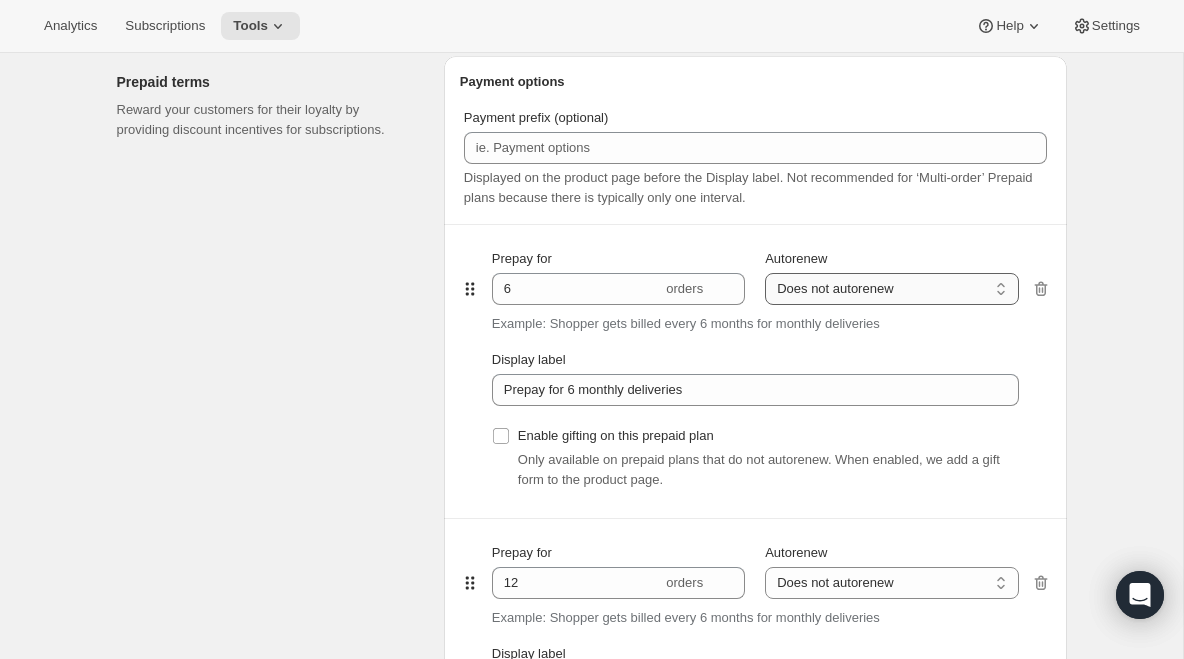 type on "Prepay for 6 monthly deliveries, Autorenews" 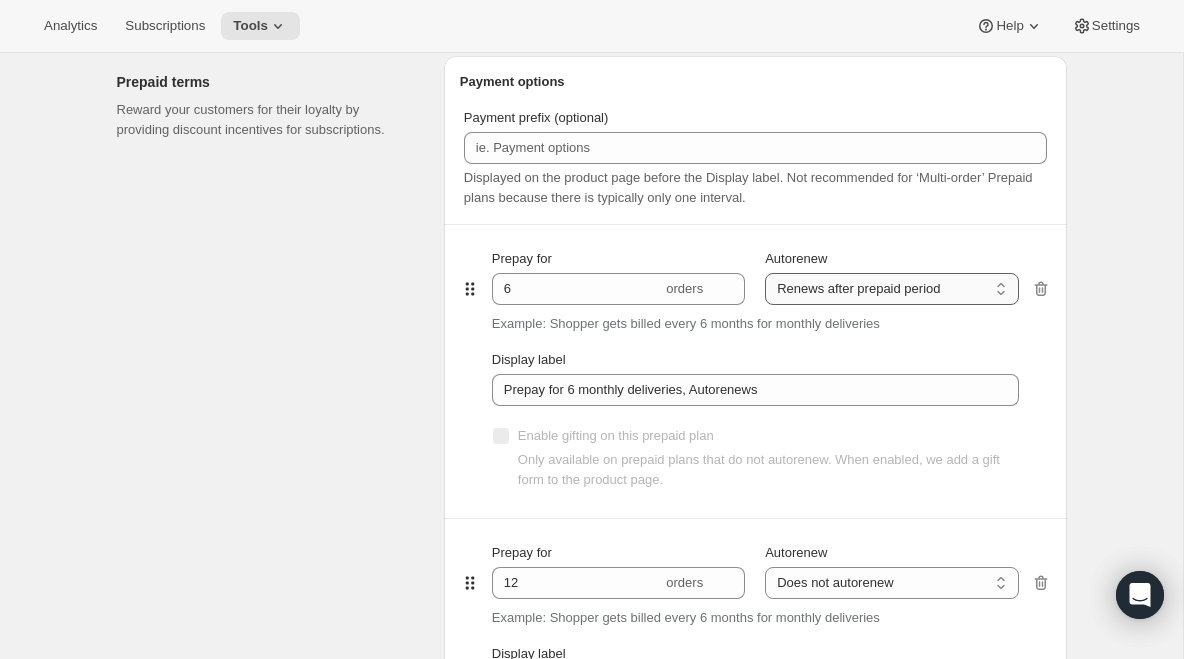 scroll, scrollTop: 1145, scrollLeft: 0, axis: vertical 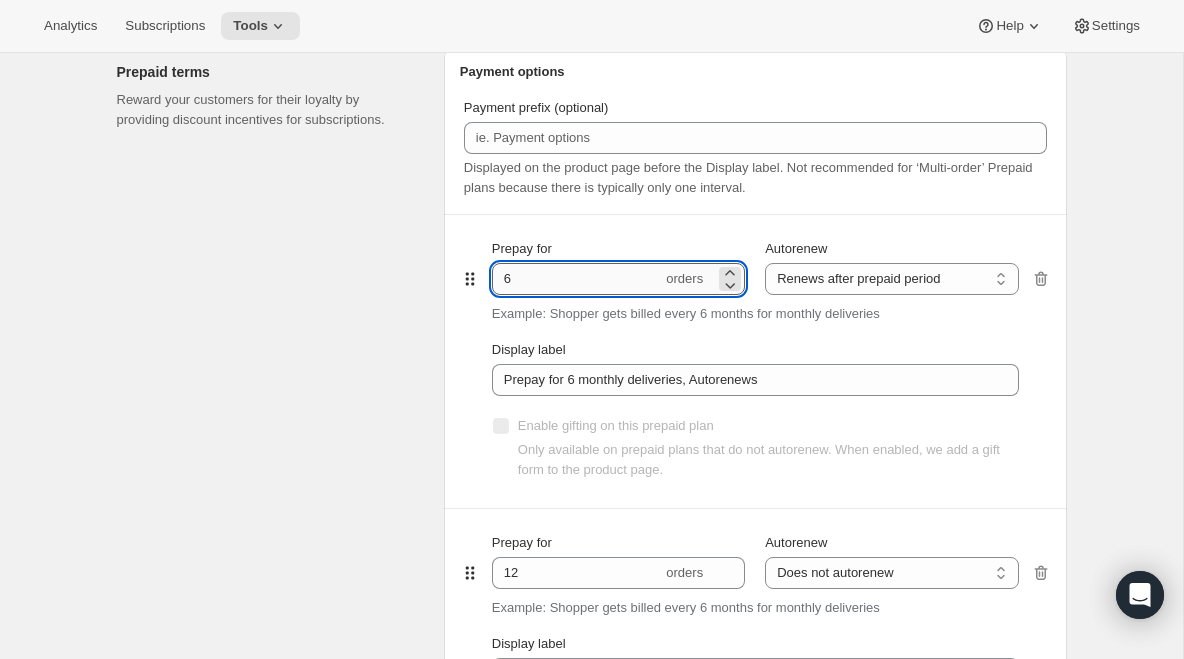 click on "6" at bounding box center [577, 279] 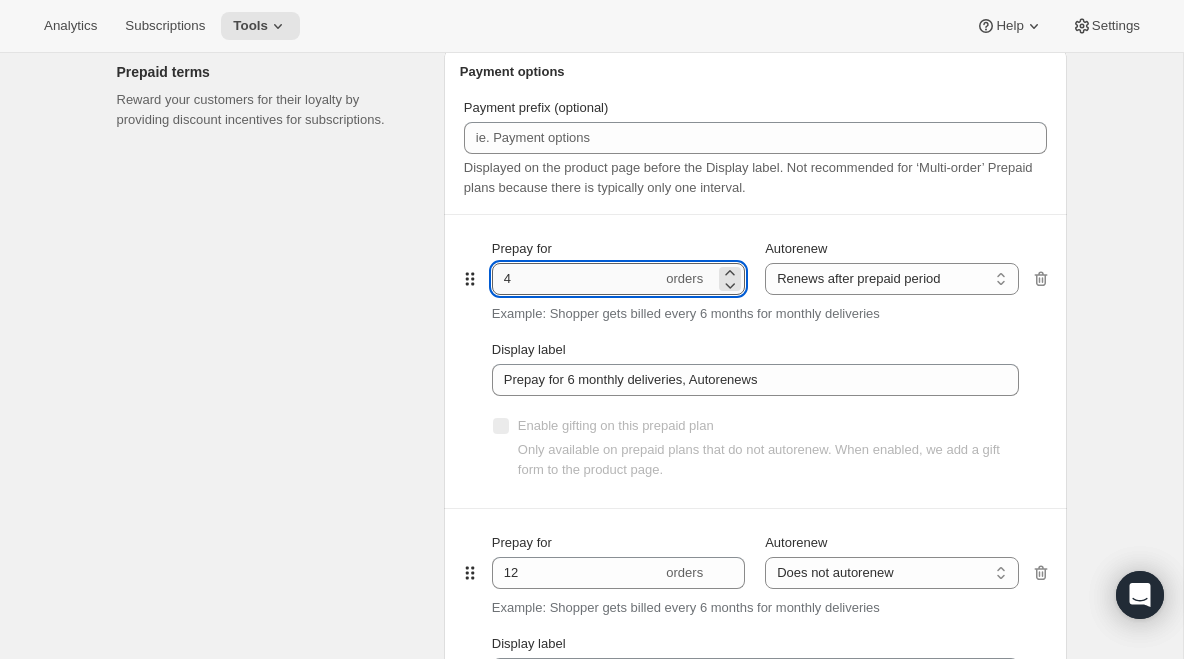 type on "4" 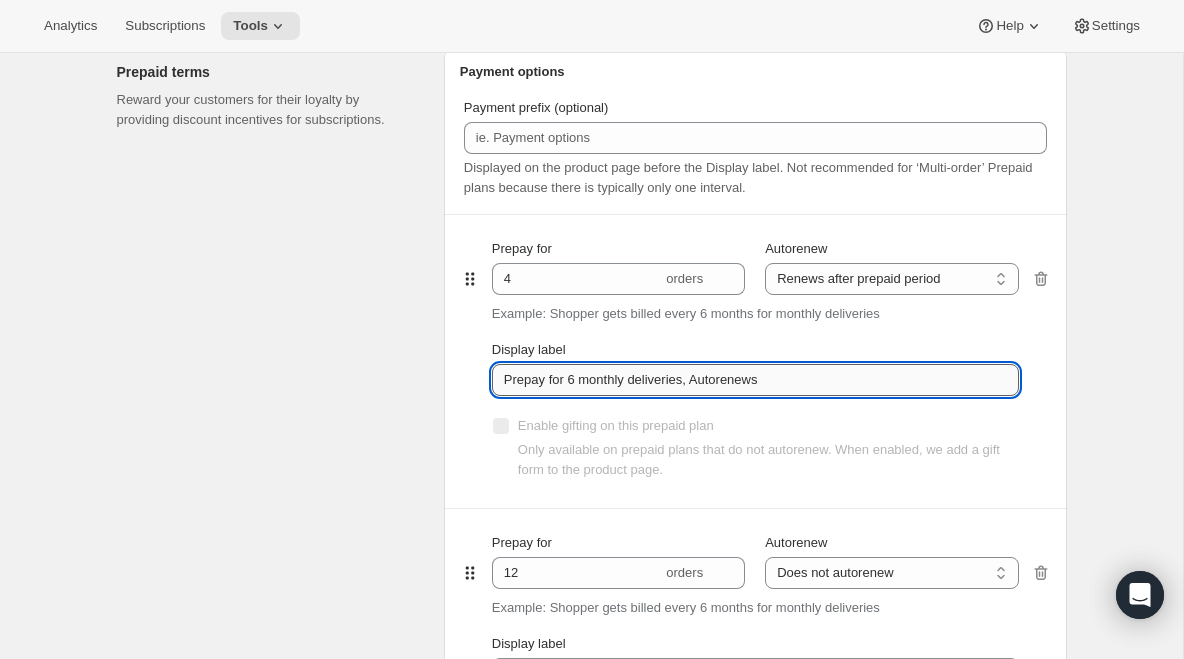 click on "Prepay for 6 monthly deliveries, Autorenews" at bounding box center (755, 380) 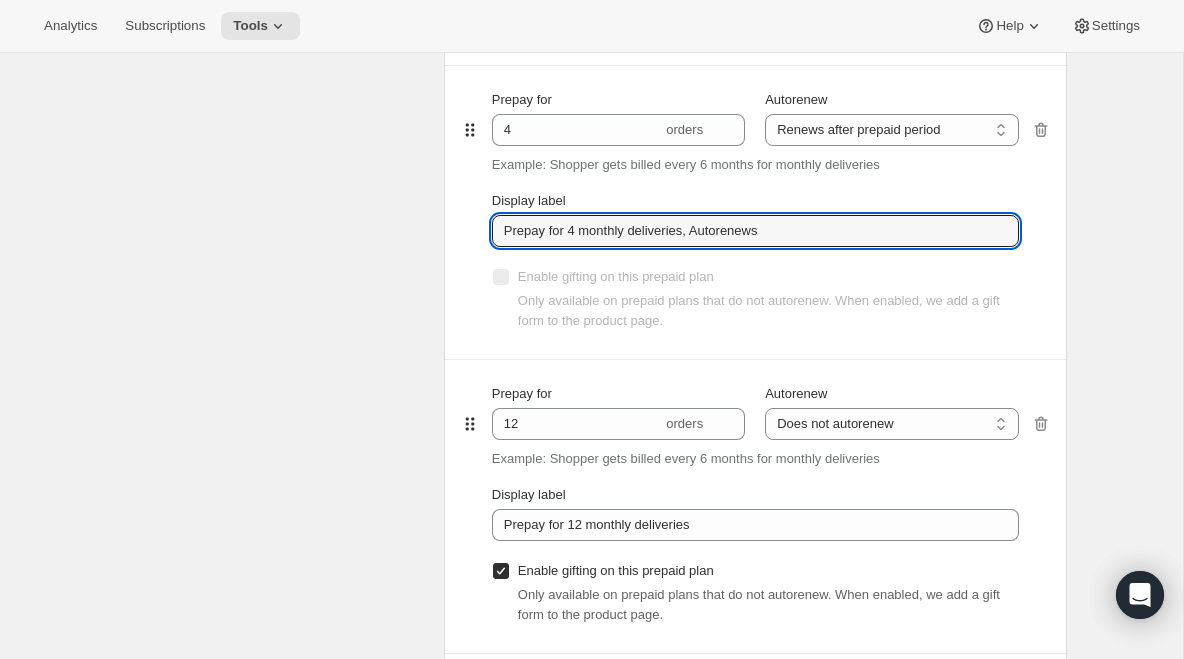 scroll, scrollTop: 1307, scrollLeft: 0, axis: vertical 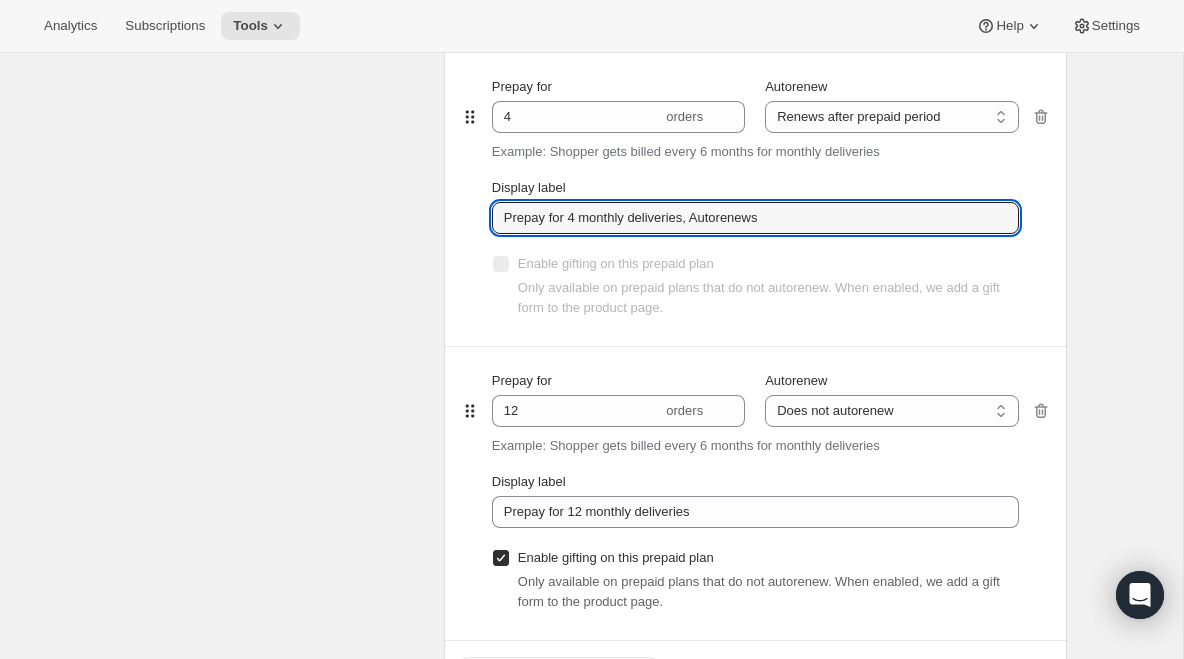 click at bounding box center [1041, 493] 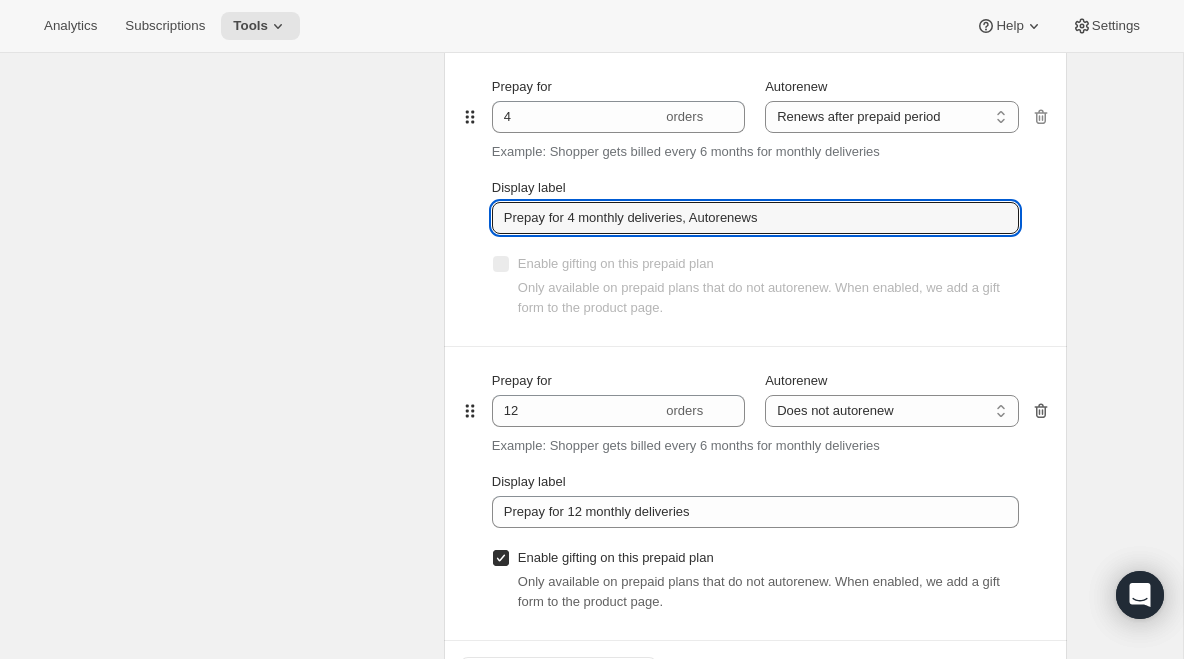 click 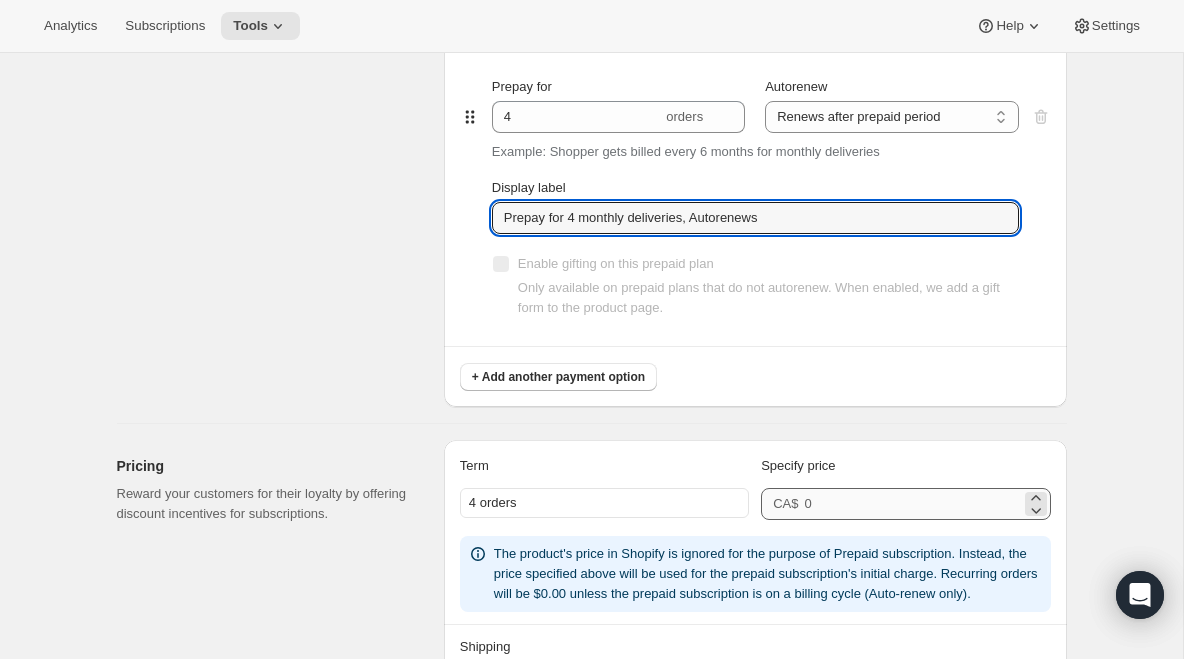 type on "Prepay for 4 monthly deliveries, Autorenews" 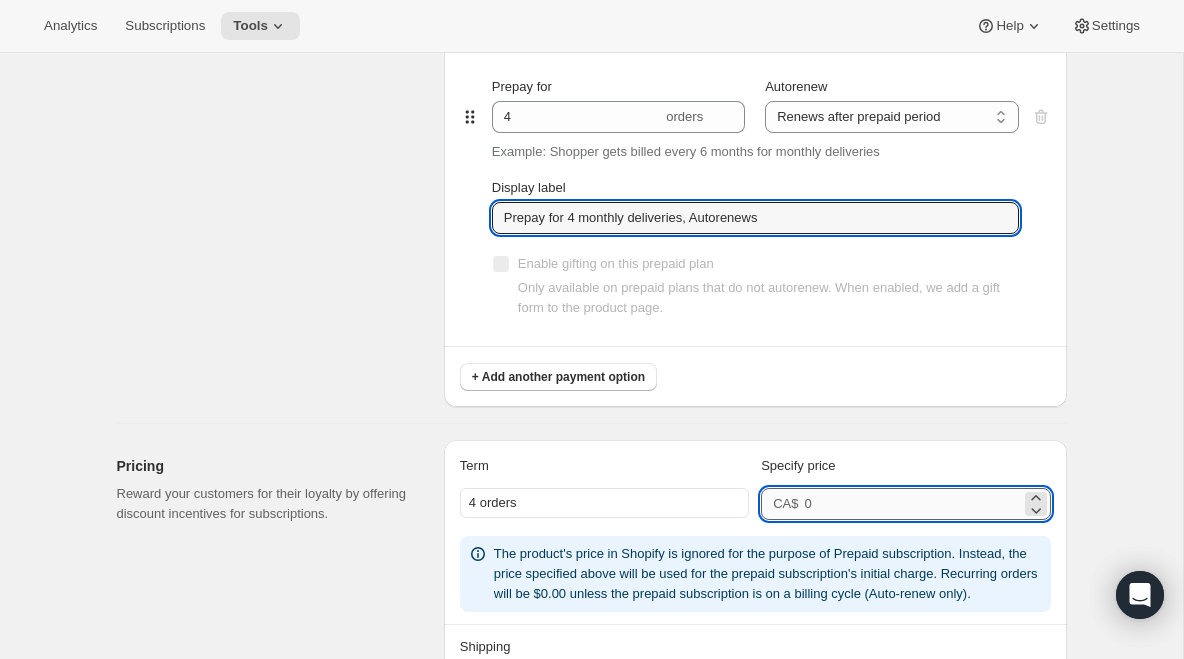 click at bounding box center (912, 504) 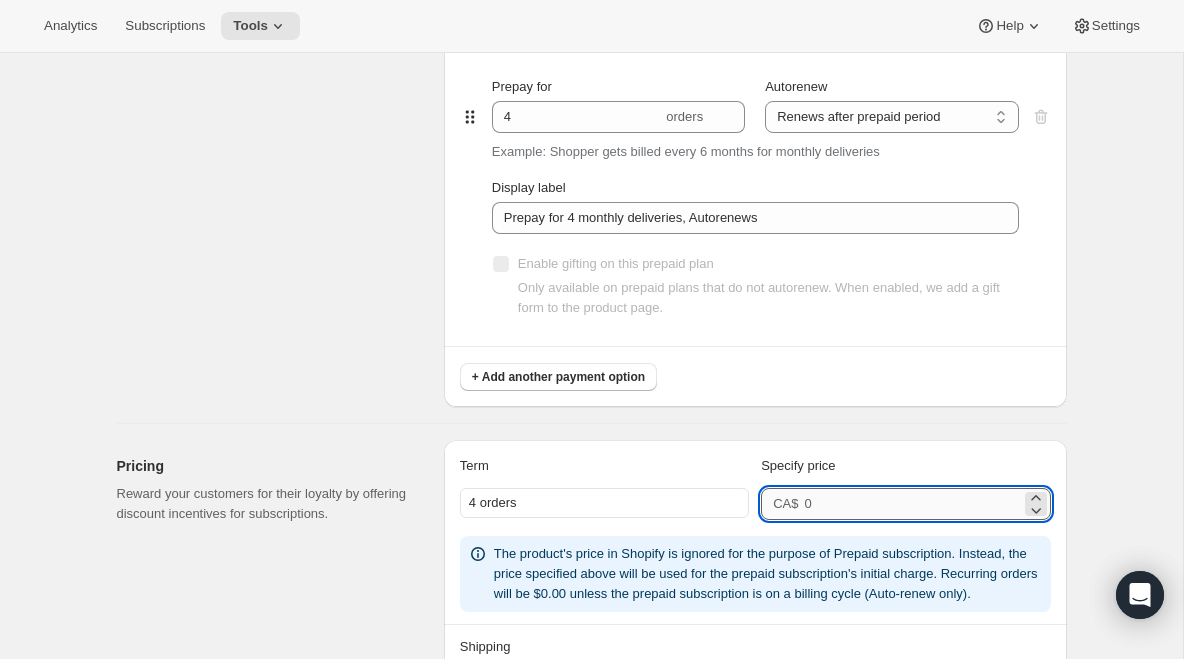 paste on "299.96" 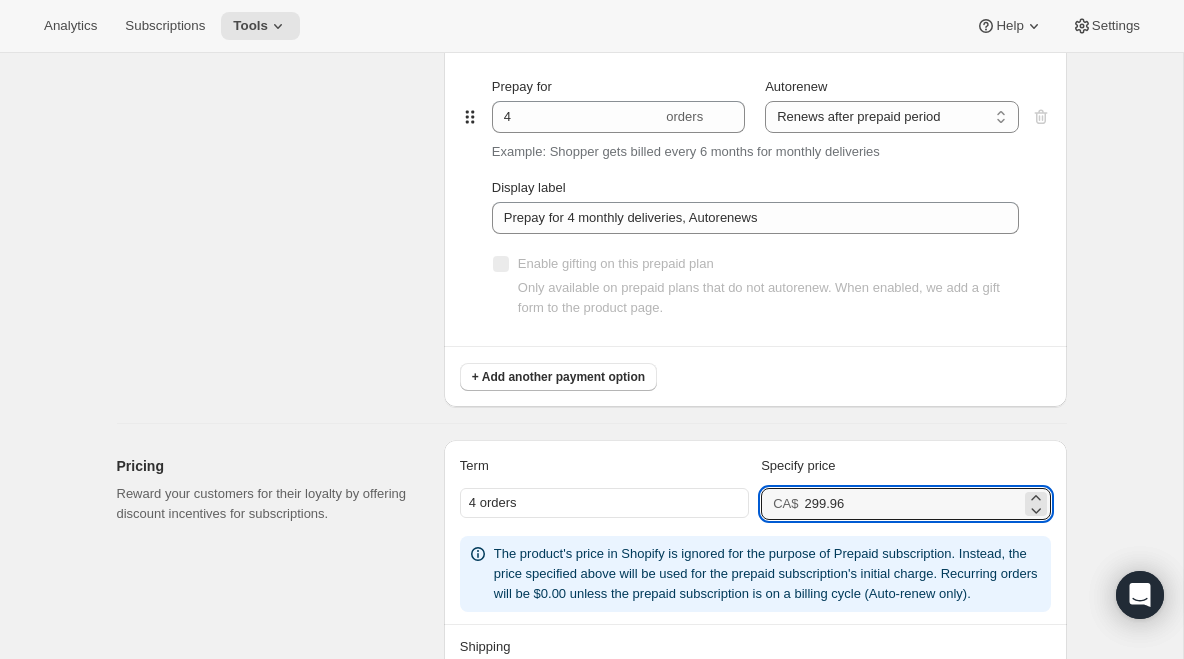 type on "299.96" 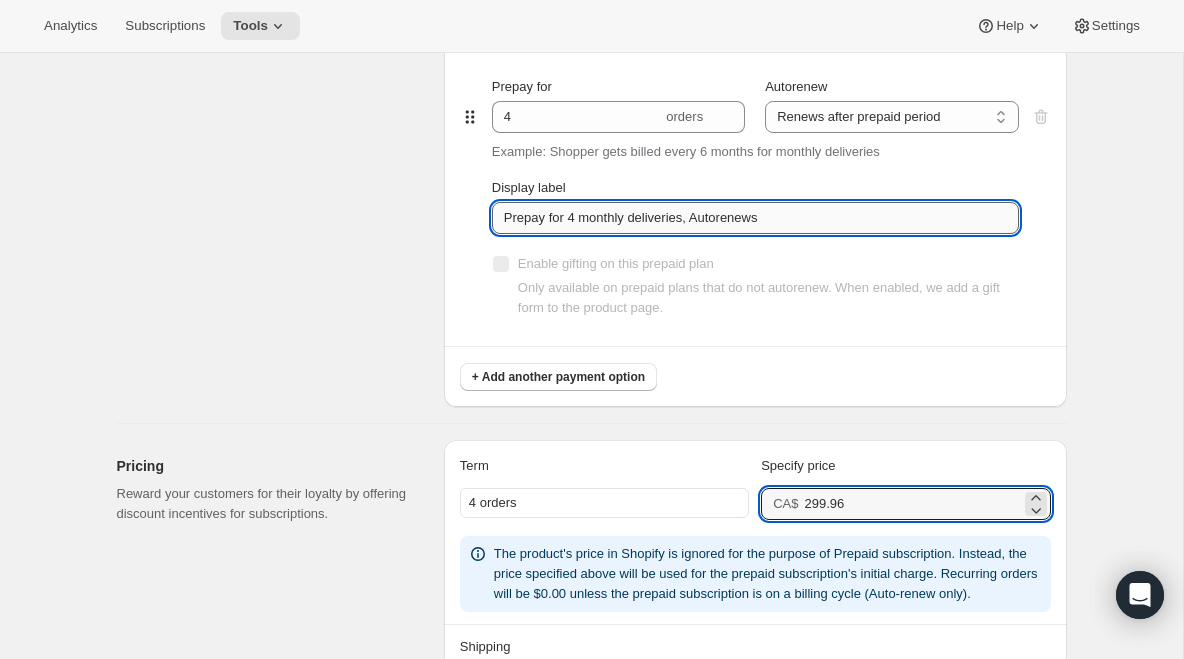 click on "Prepay for 4 monthly deliveries, Autorenews" at bounding box center [755, 218] 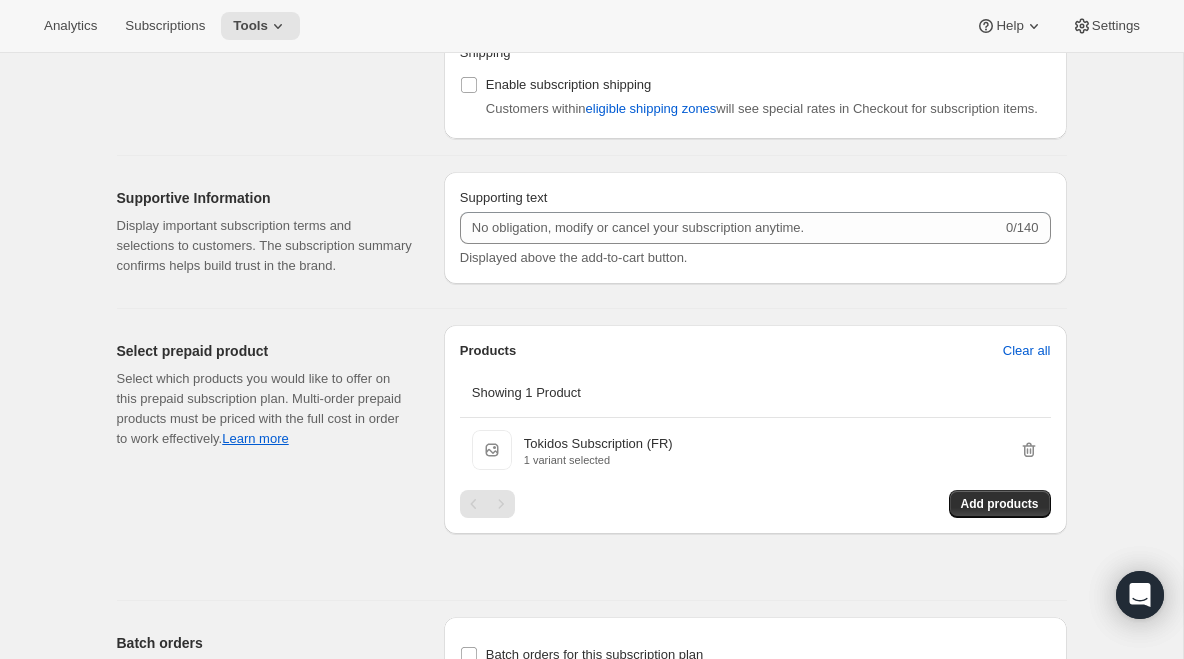 scroll, scrollTop: 1728, scrollLeft: 0, axis: vertical 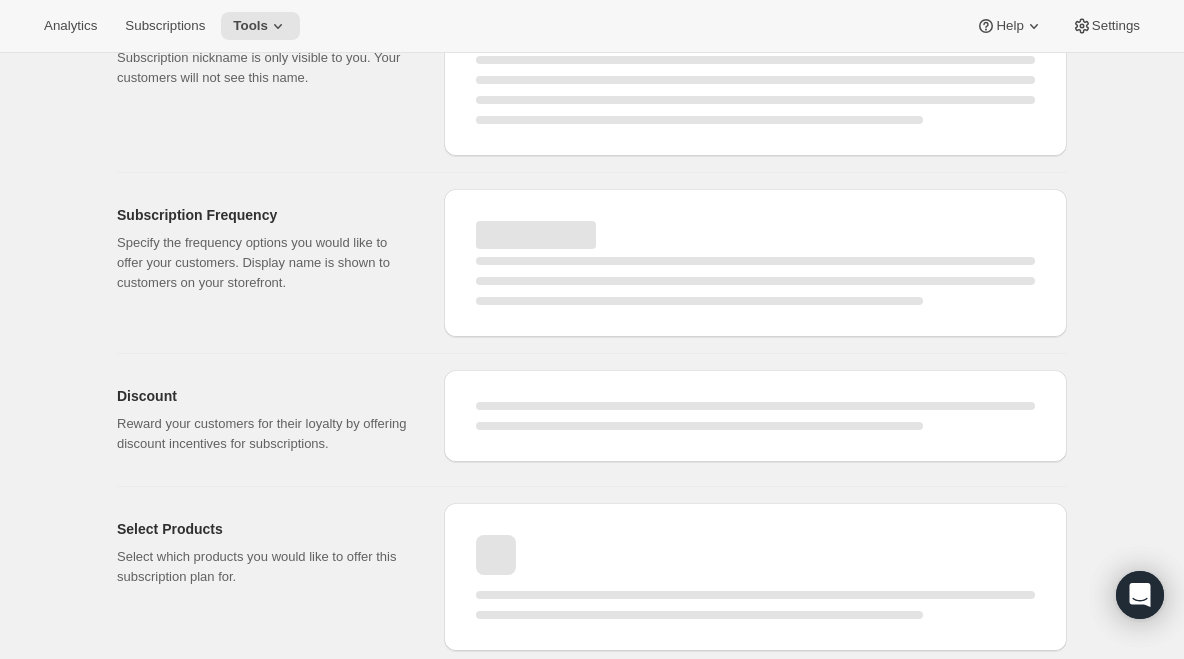 select on "WEEK" 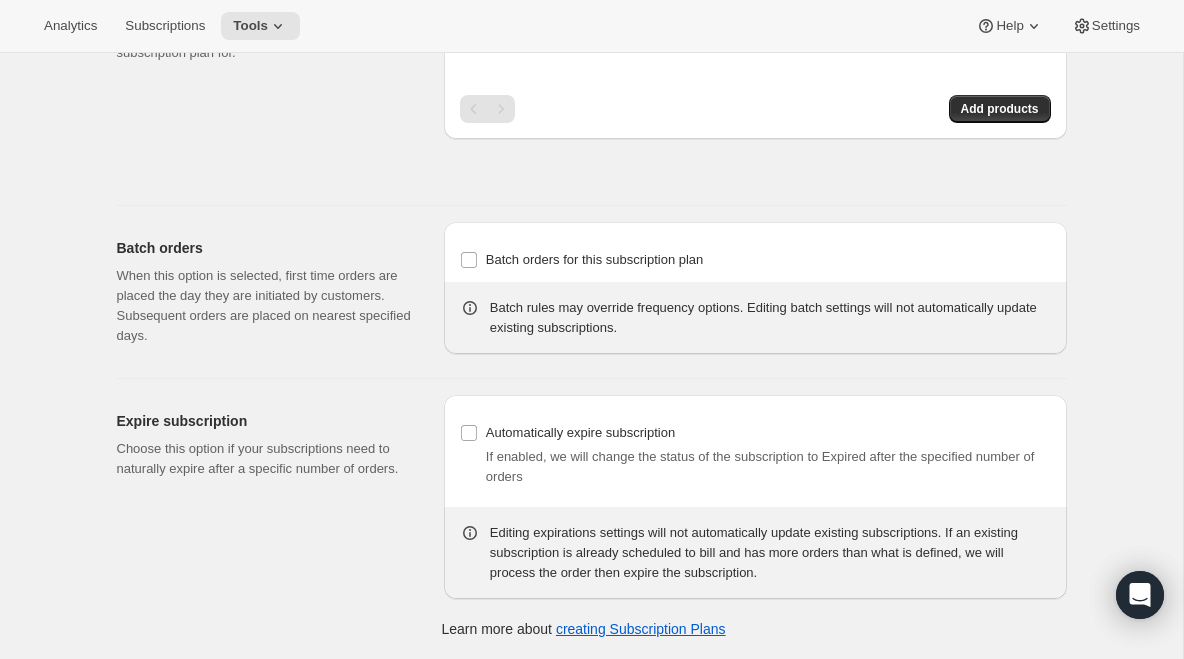 scroll, scrollTop: 1370, scrollLeft: 0, axis: vertical 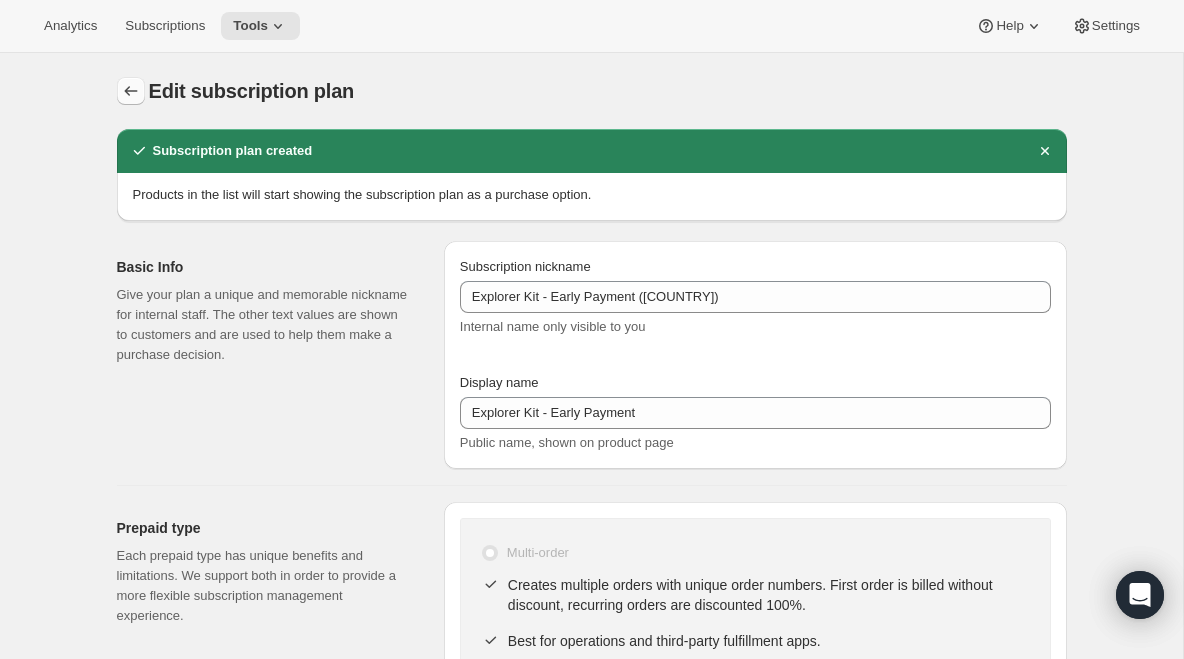 click 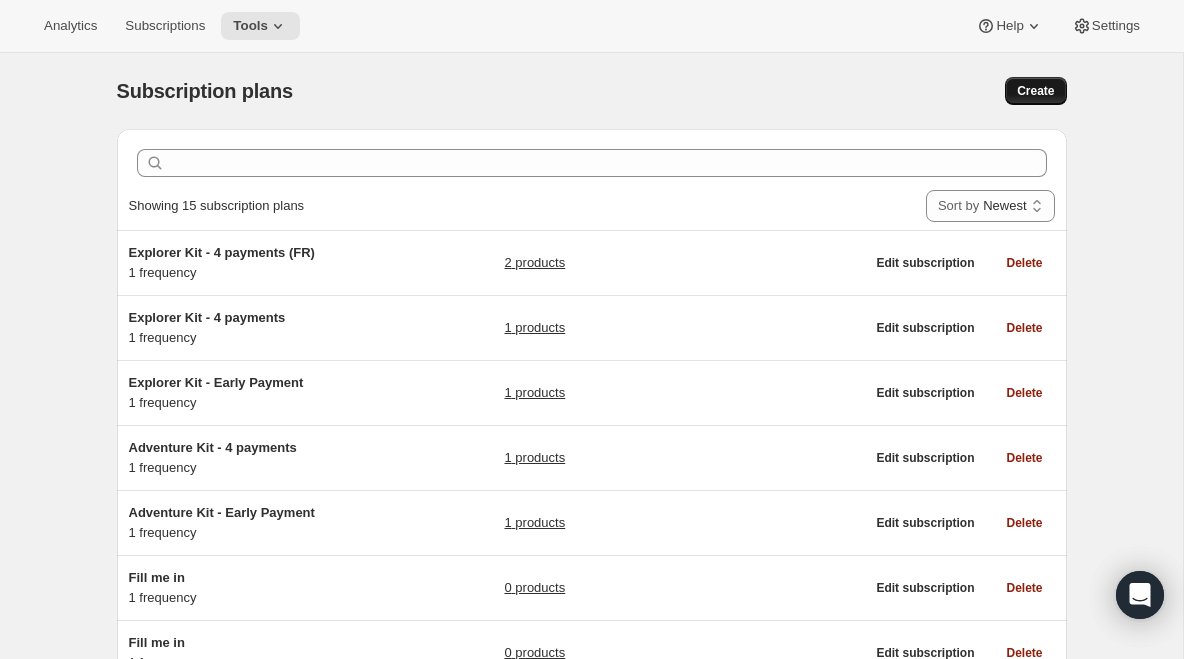 click on "Create" at bounding box center (1035, 91) 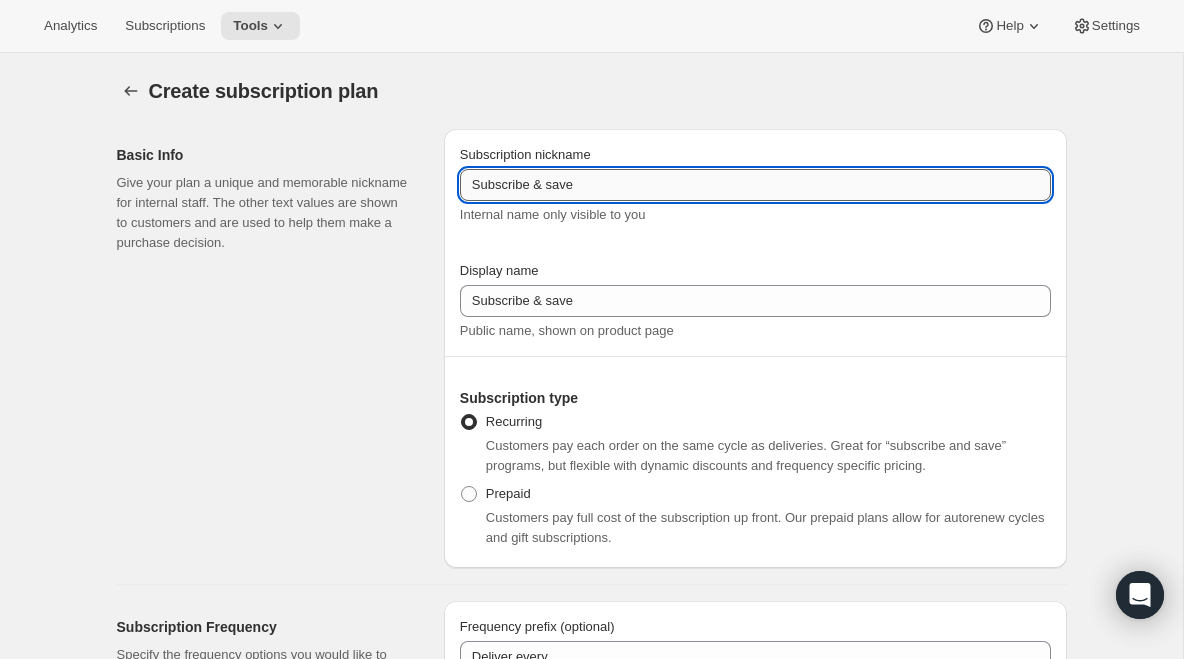click on "Subscribe & save" at bounding box center [755, 185] 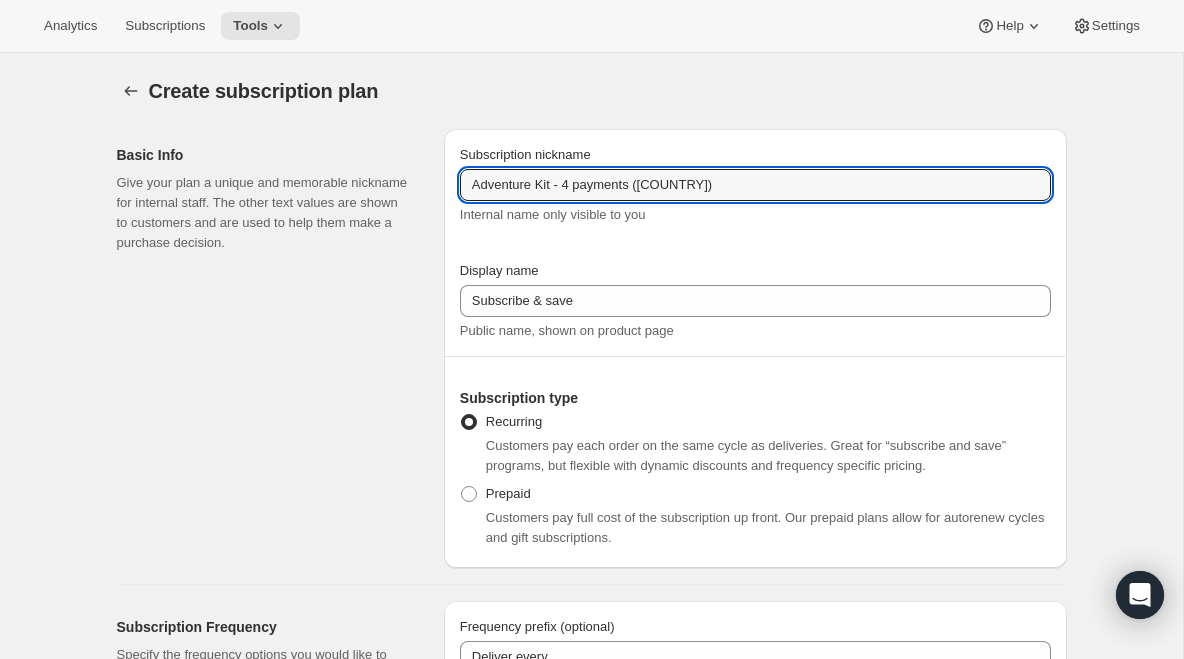 type on "Adventure Kit - 4 payments (FR)" 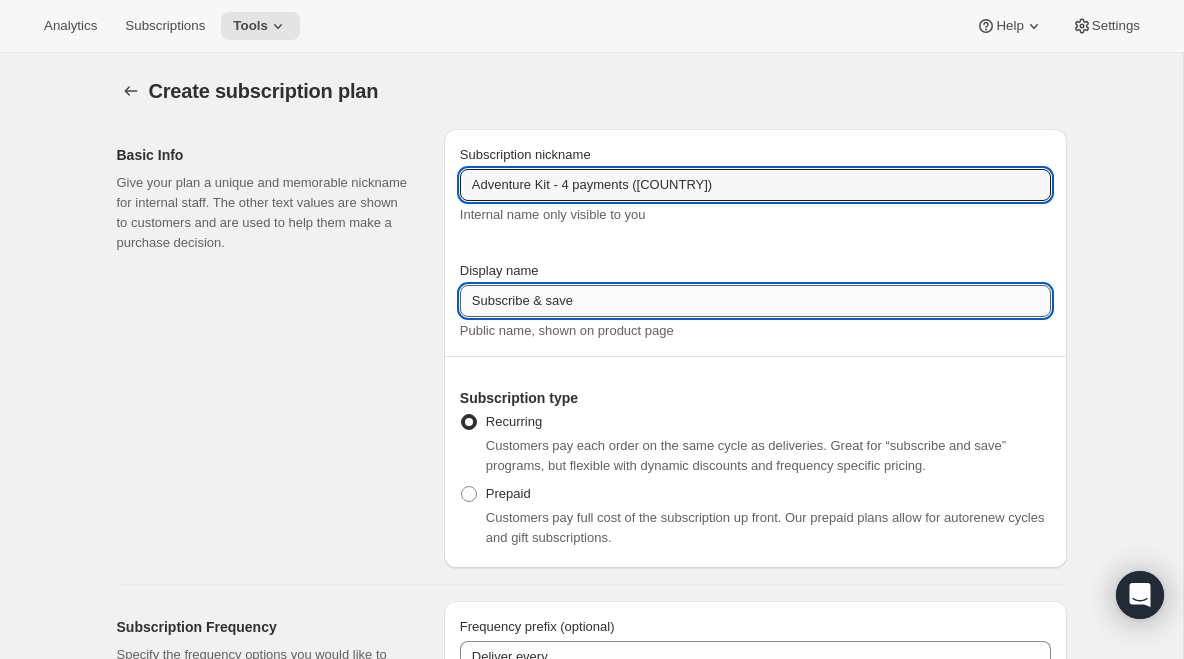 click on "Subscribe & save" at bounding box center [755, 301] 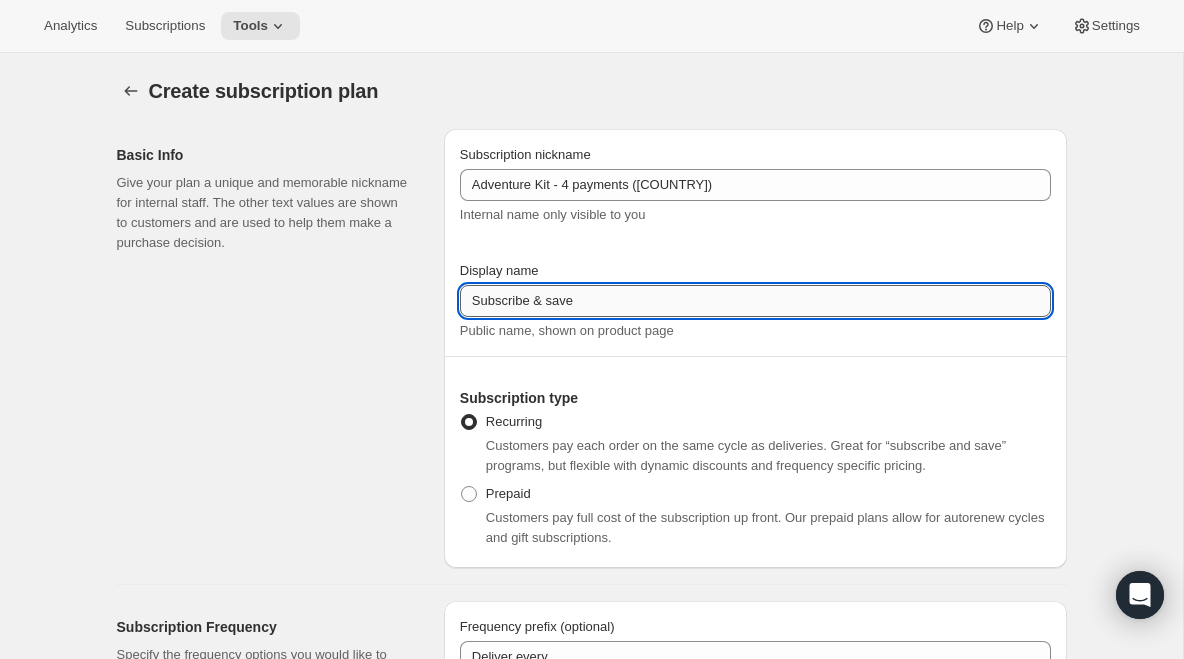 paste on "Adventure Kit - 4 payments" 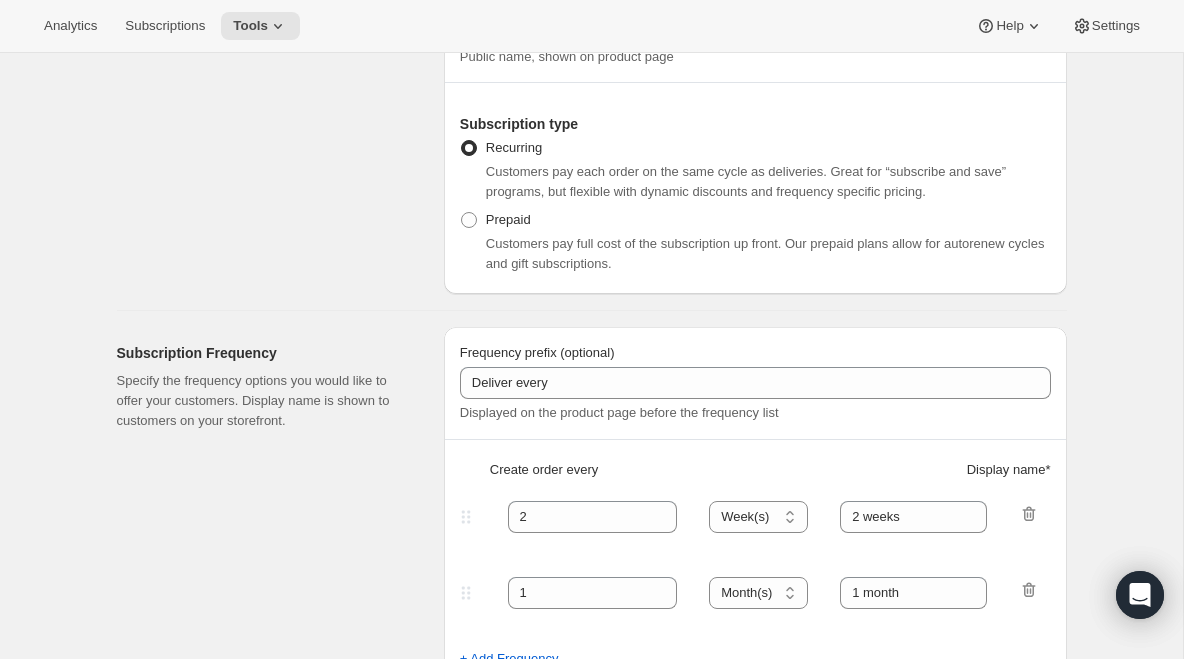 scroll, scrollTop: 476, scrollLeft: 0, axis: vertical 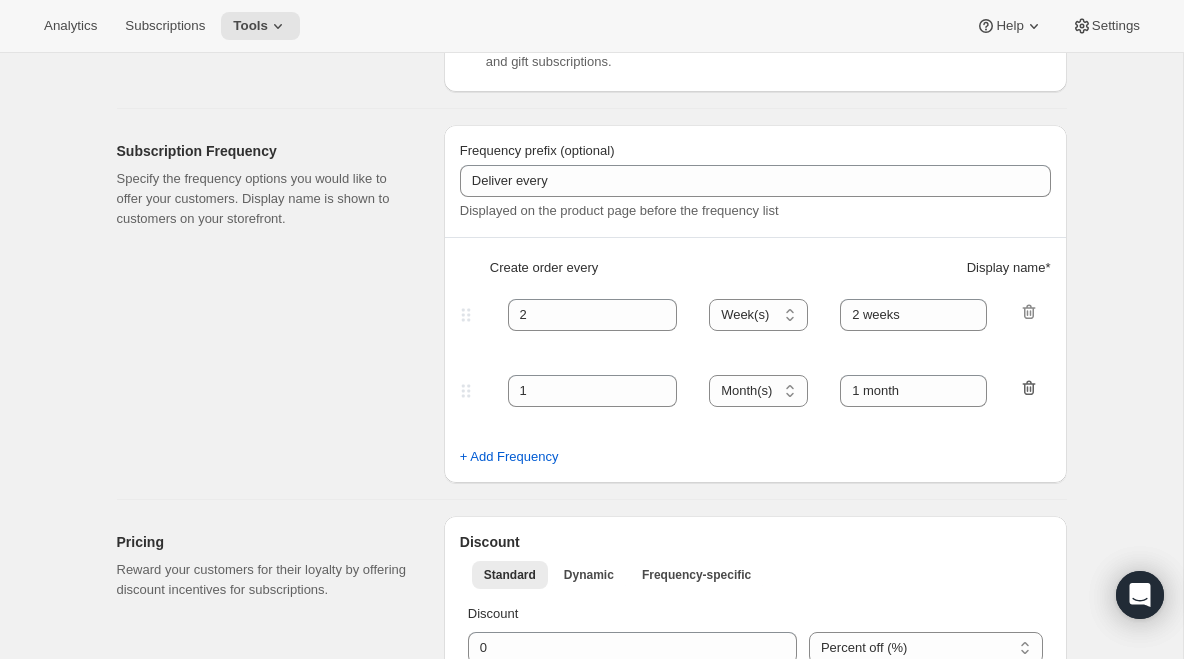 type on "Adventure Kit - 4 payments" 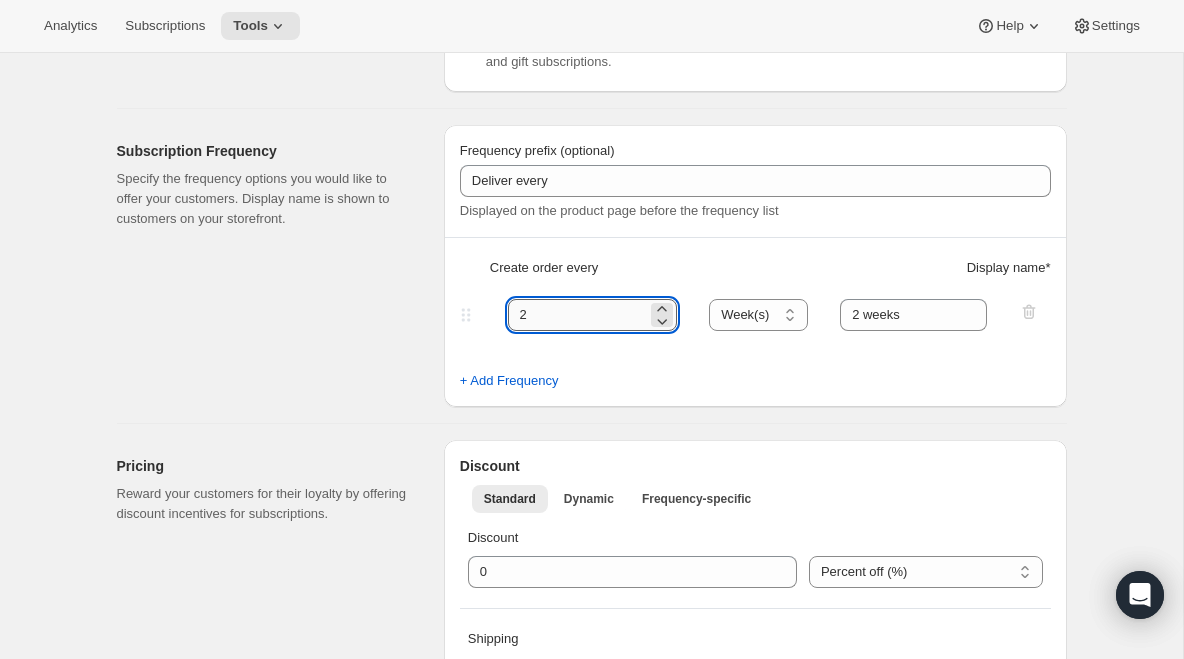 click on "2" at bounding box center (578, 315) 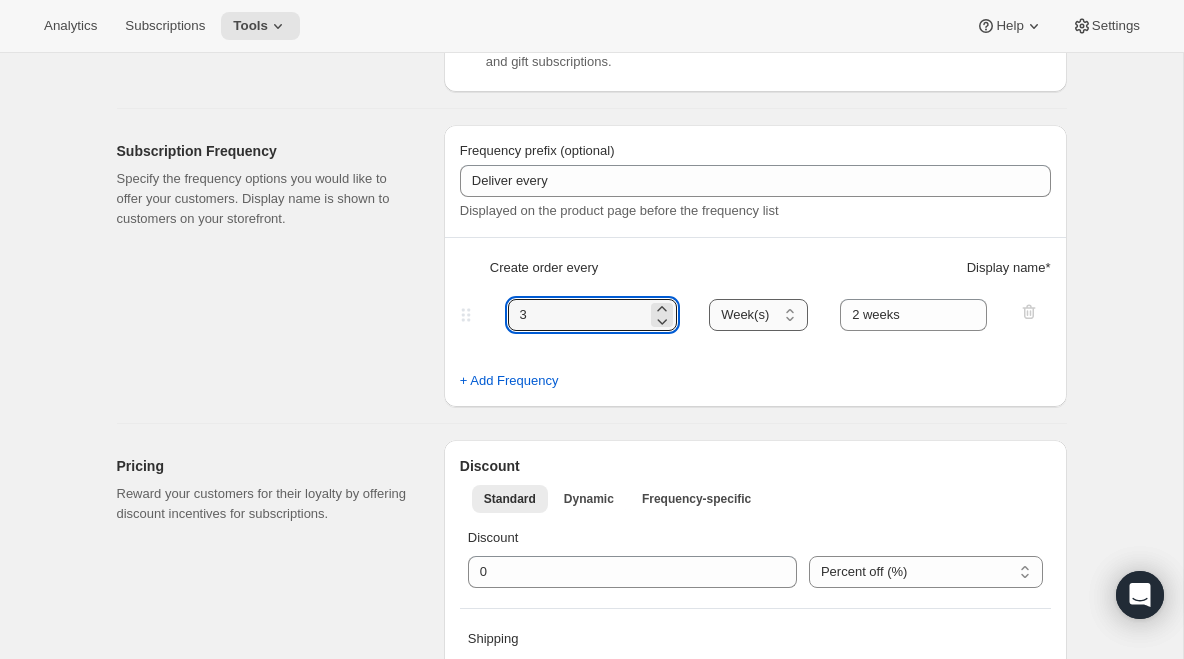 type on "3" 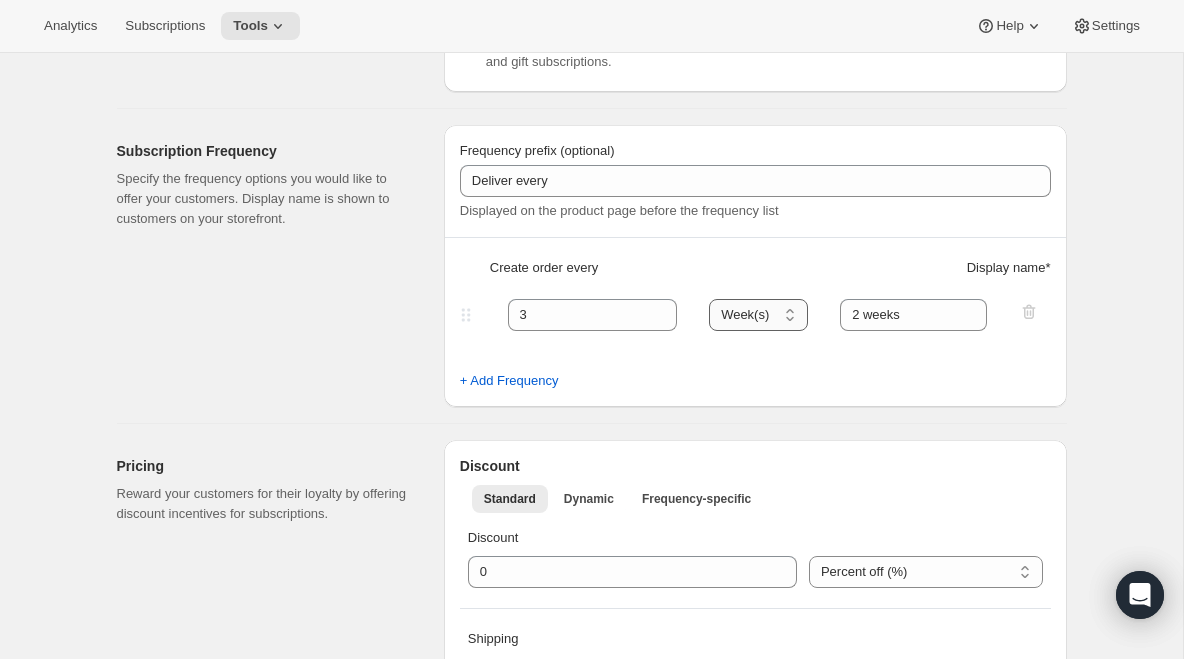 select on "MONTH" 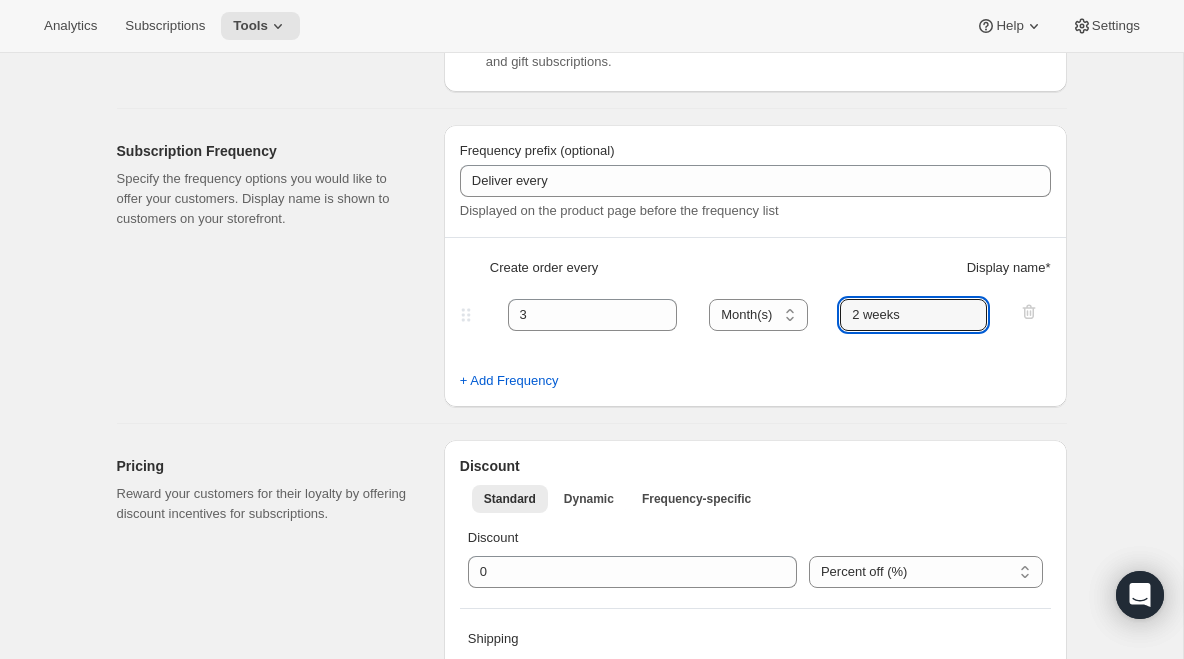 drag, startPoint x: 863, startPoint y: 312, endPoint x: 838, endPoint y: 312, distance: 25 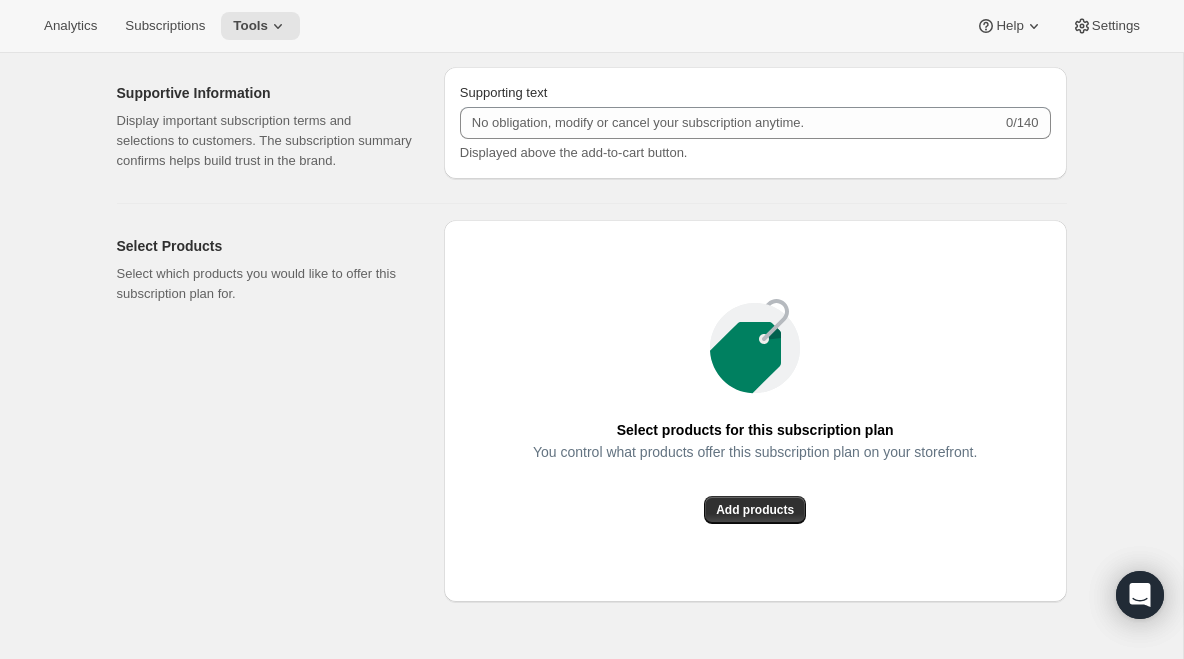 scroll, scrollTop: 1281, scrollLeft: 0, axis: vertical 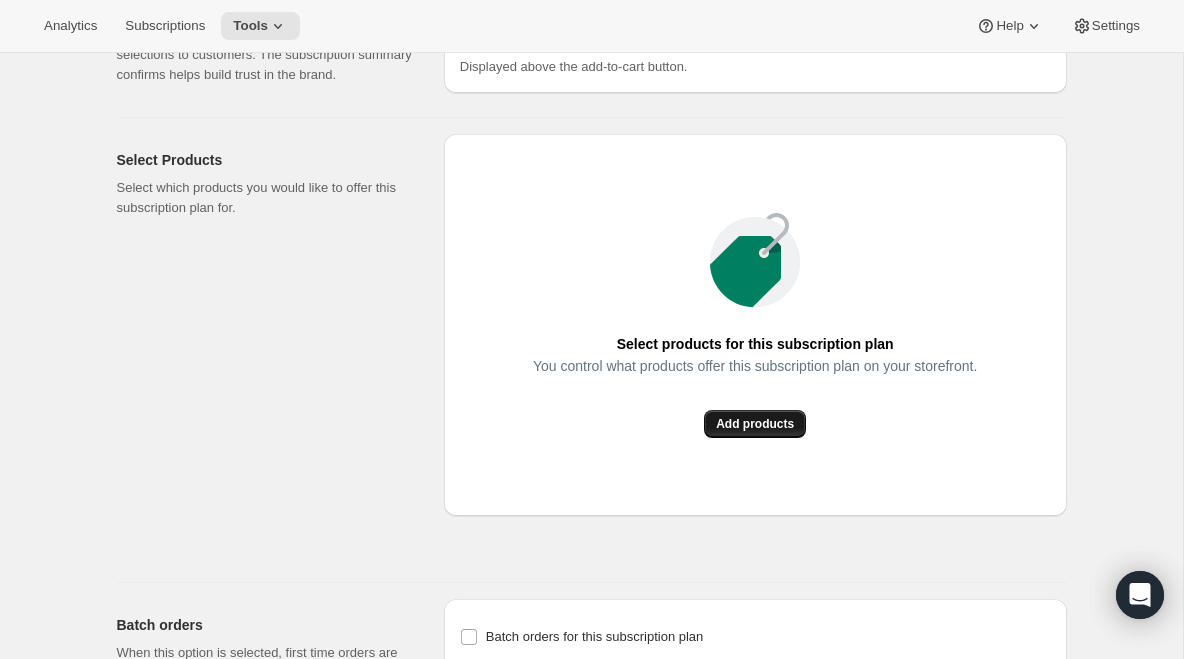 type on "3 months" 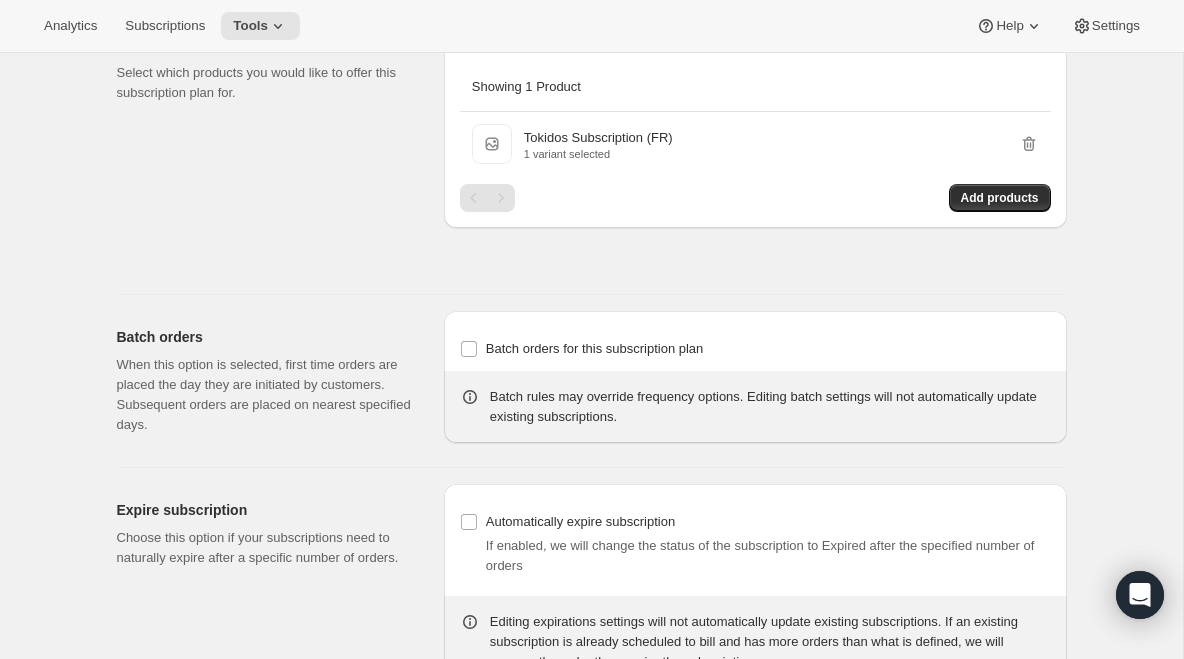 scroll, scrollTop: 1504, scrollLeft: 0, axis: vertical 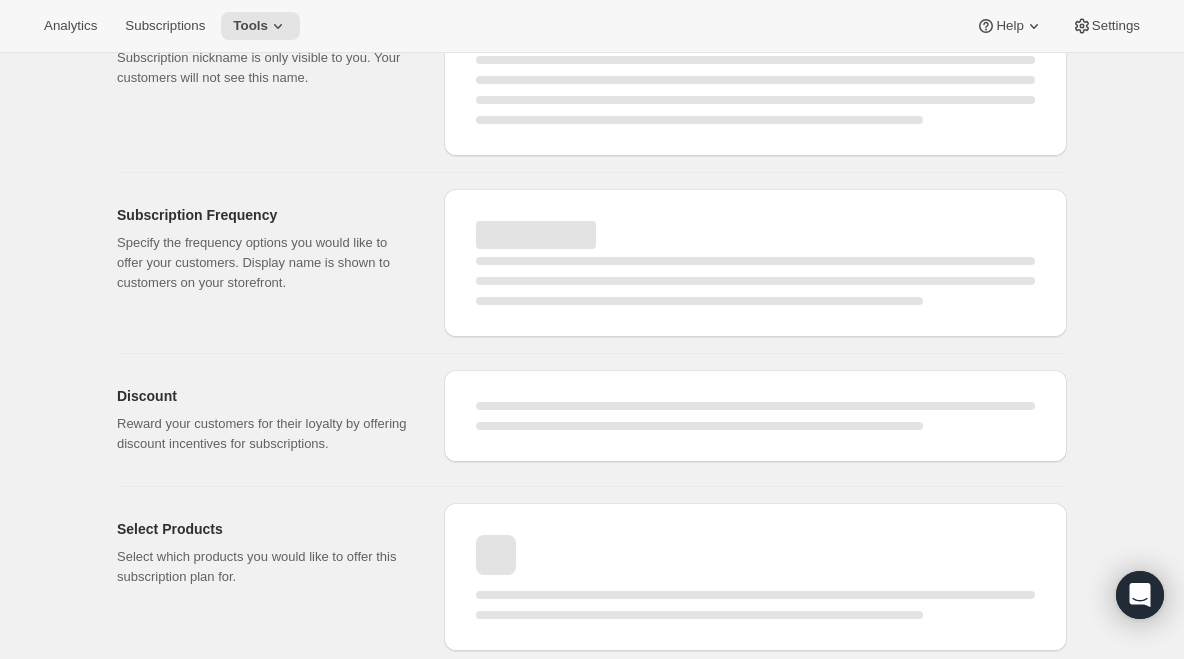 select on "WEEK" 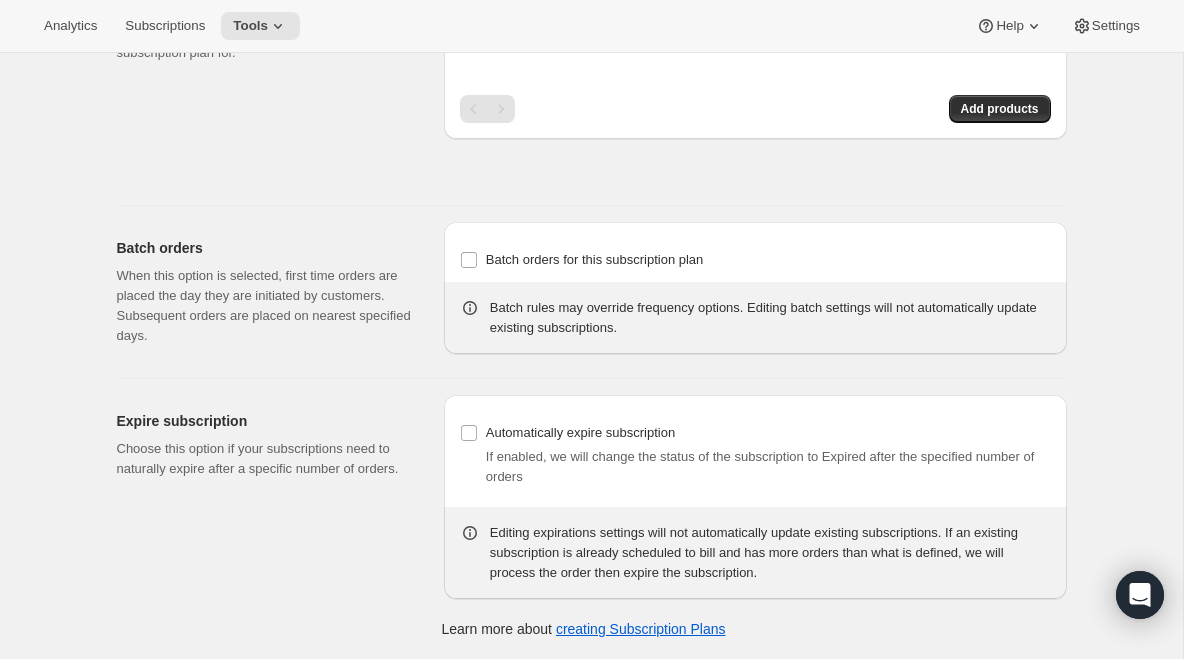 type on "Adventure Kit - 4 payments (FR)" 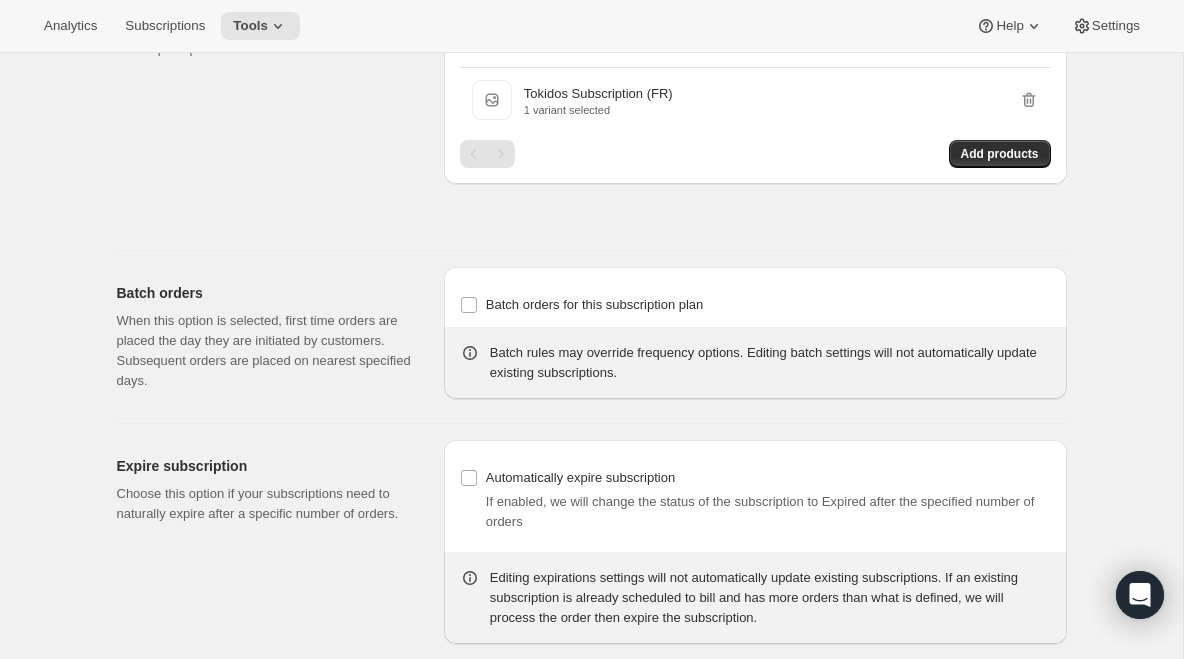 scroll, scrollTop: 1425, scrollLeft: 0, axis: vertical 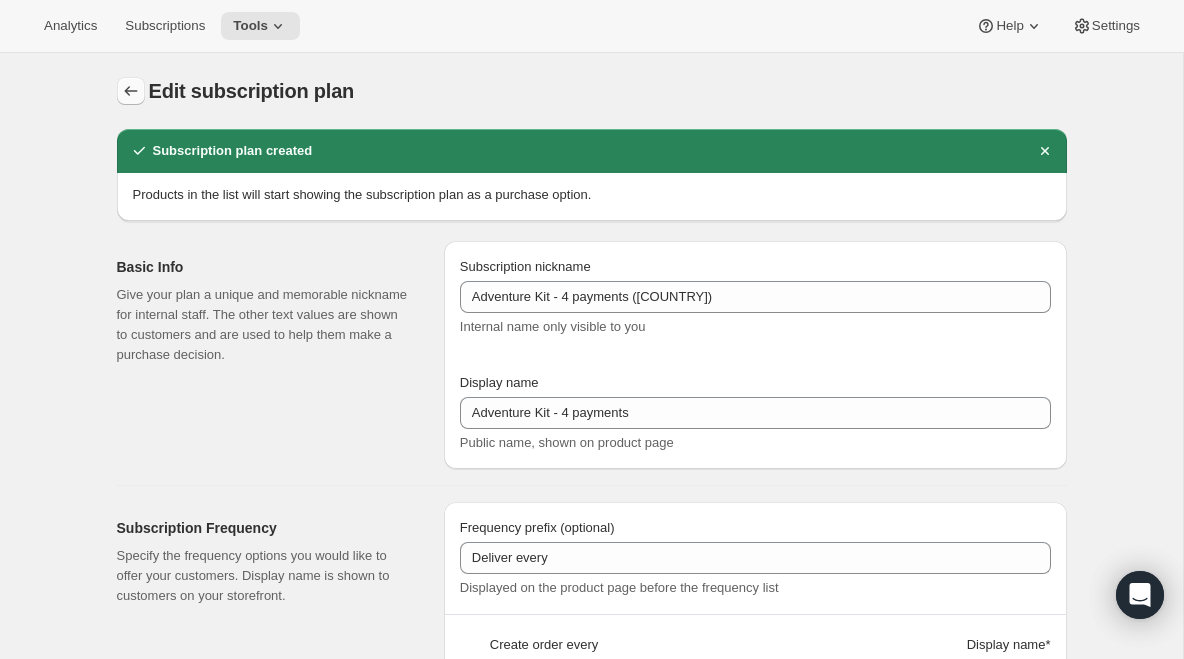 click at bounding box center (131, 91) 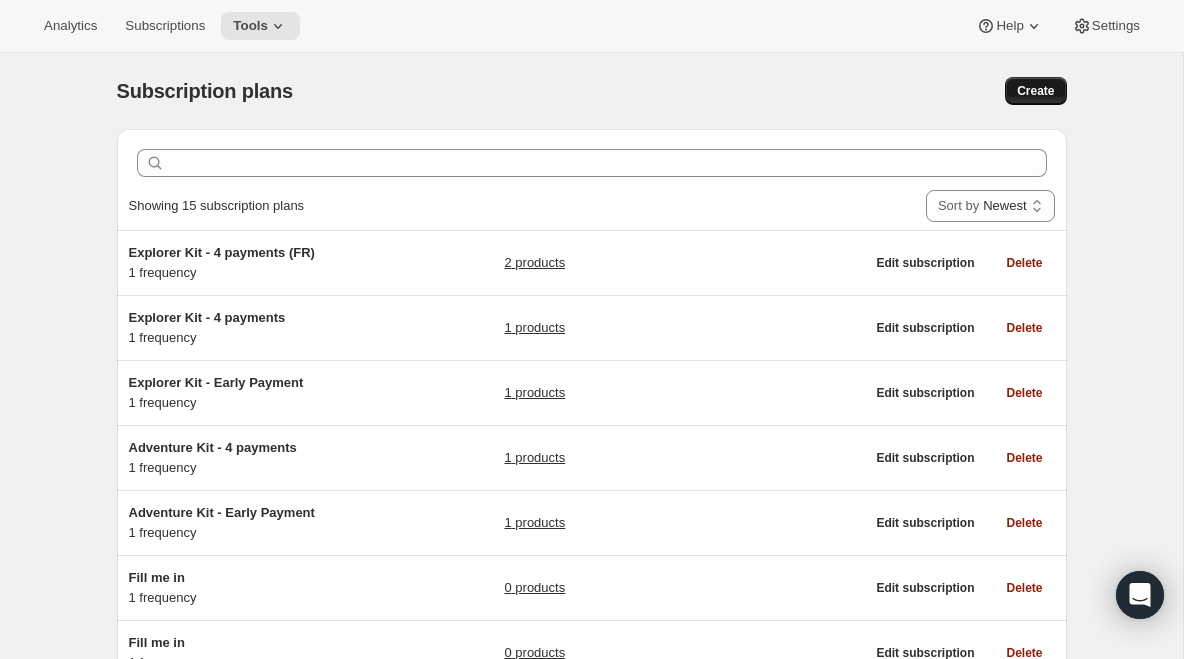 click on "Create" at bounding box center [1035, 91] 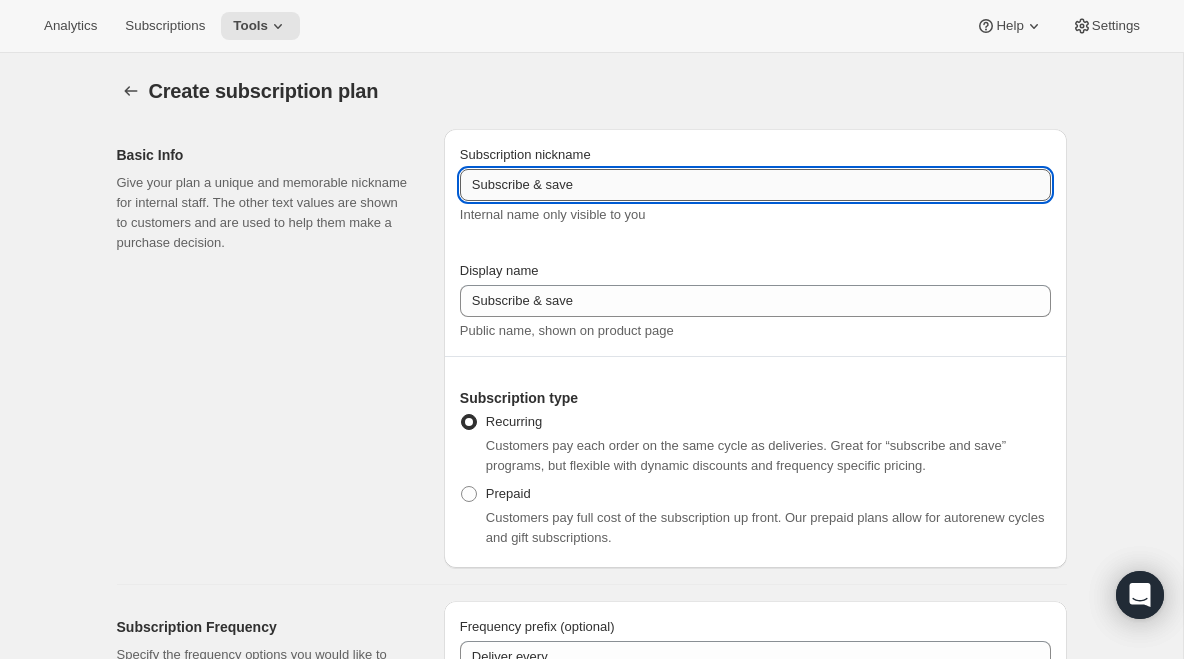click on "Subscribe & save" at bounding box center [755, 185] 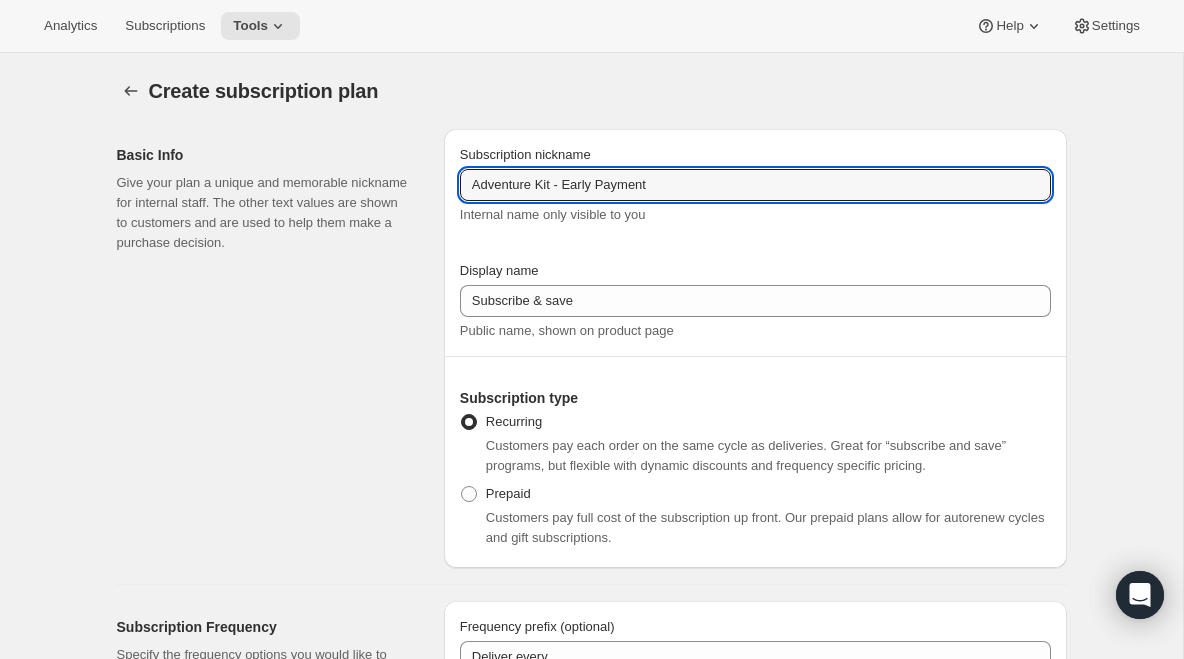 type on "Adventure Kit - Early Payment" 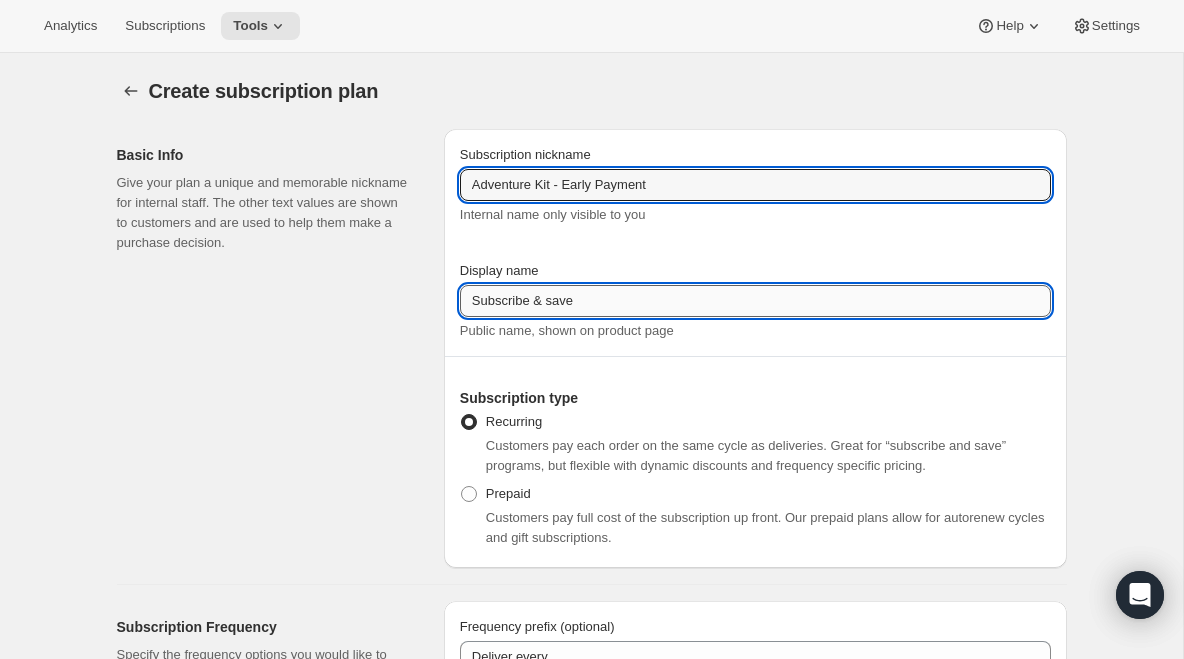 click on "Subscribe & save" at bounding box center [755, 301] 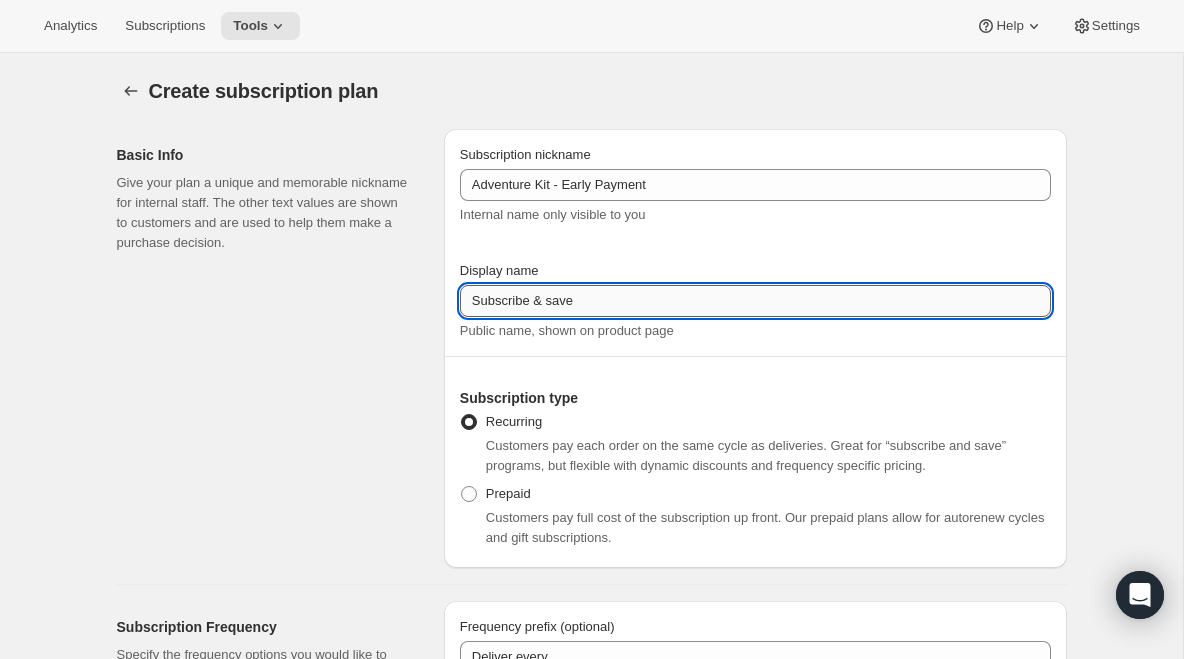 paste on "Adventure Kit - Early Payment" 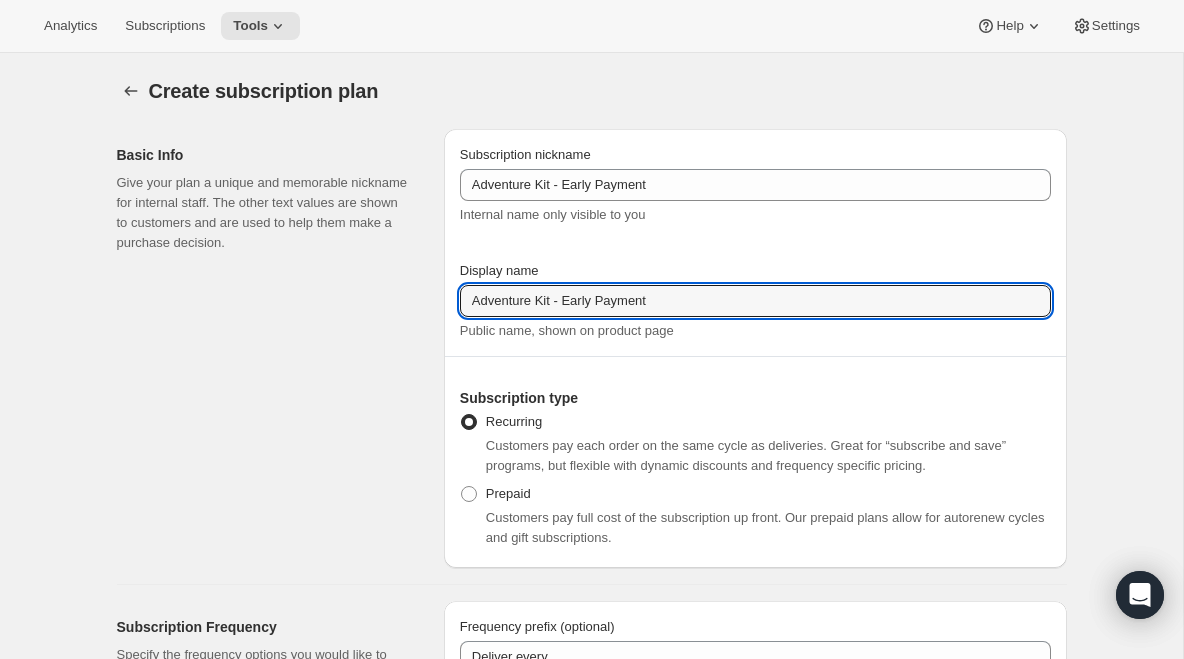 type on "Adventure Kit - Early Payment" 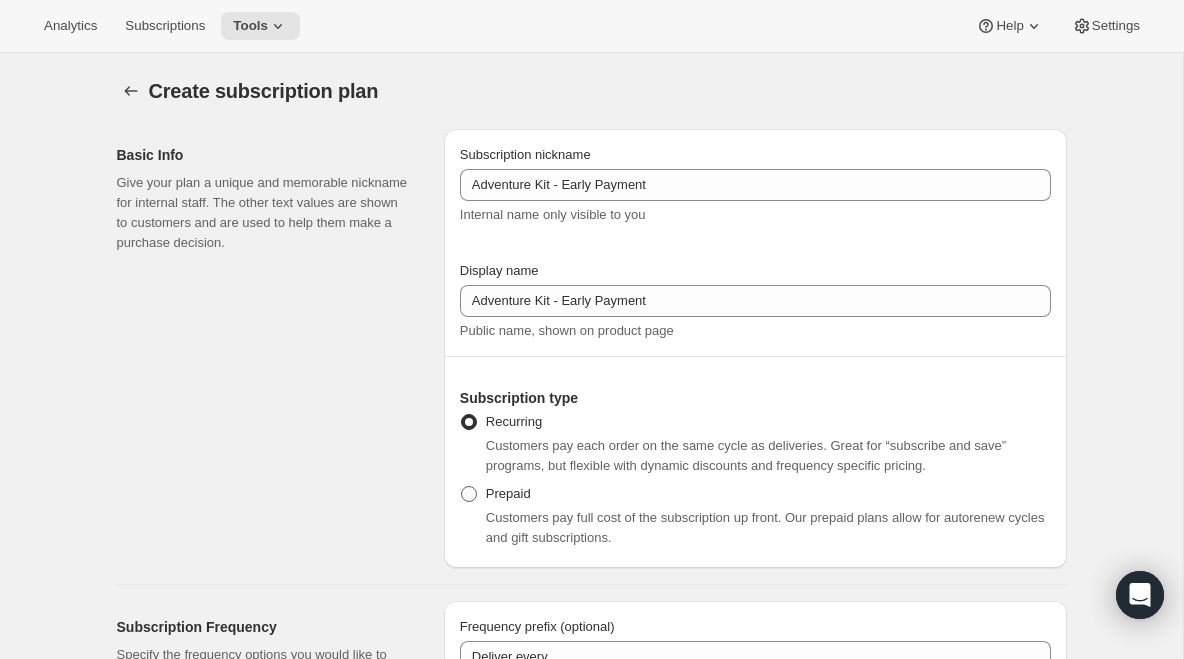 click at bounding box center (469, 494) 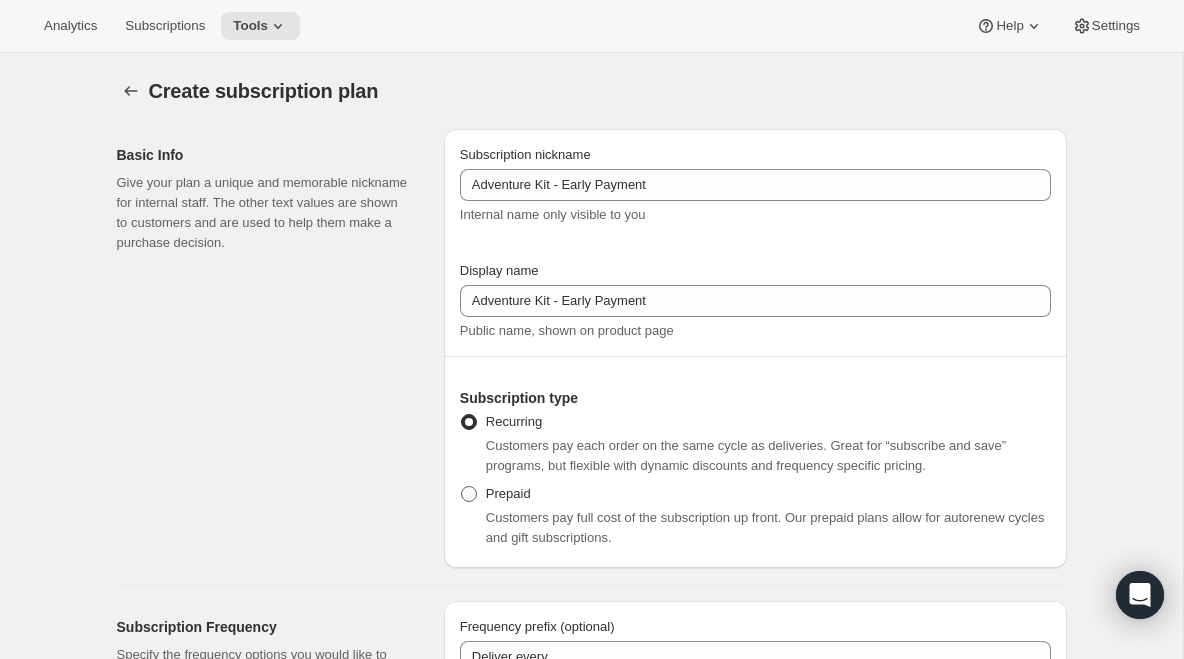 radio on "true" 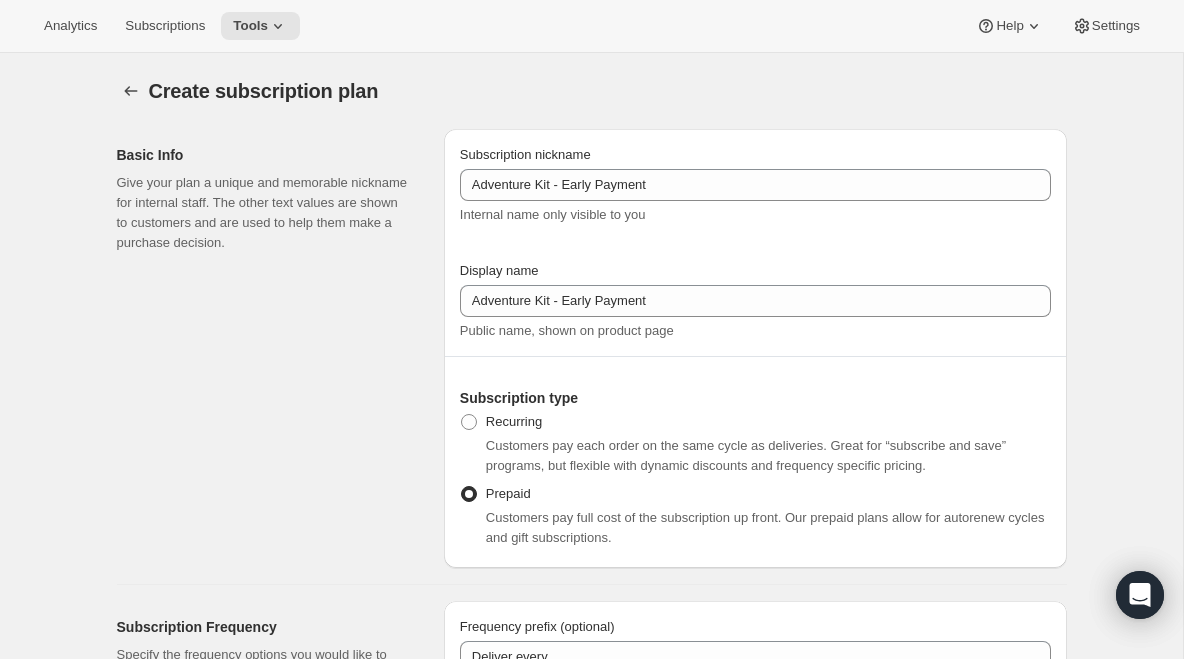 select on "MONTH" 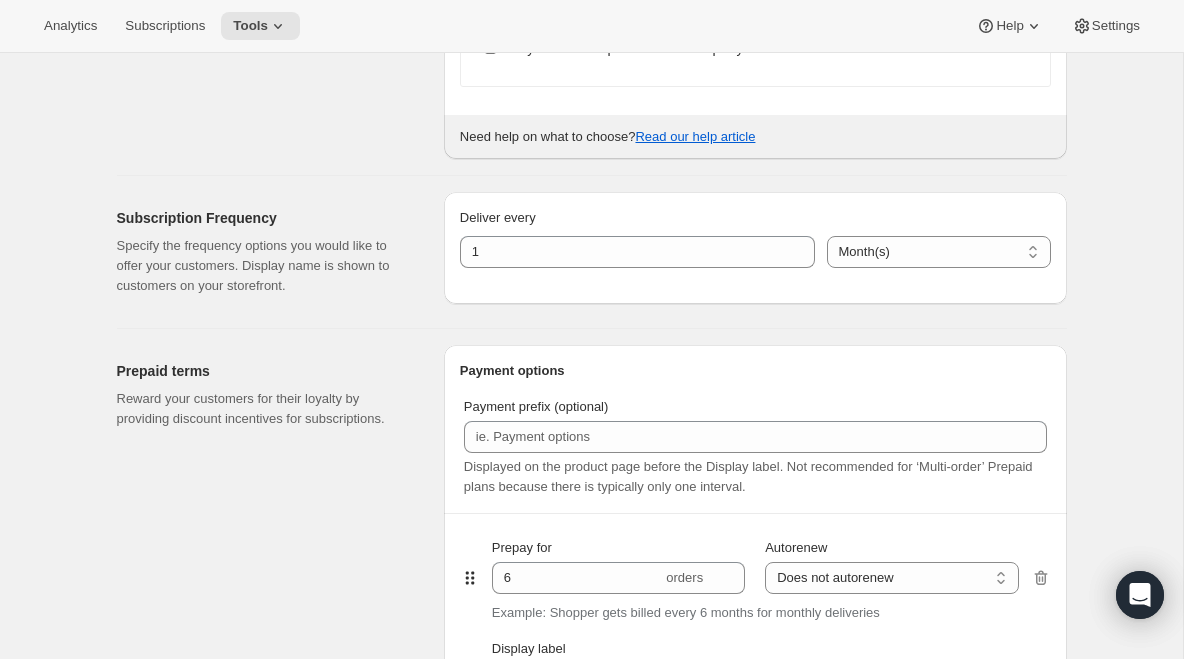 scroll, scrollTop: 860, scrollLeft: 0, axis: vertical 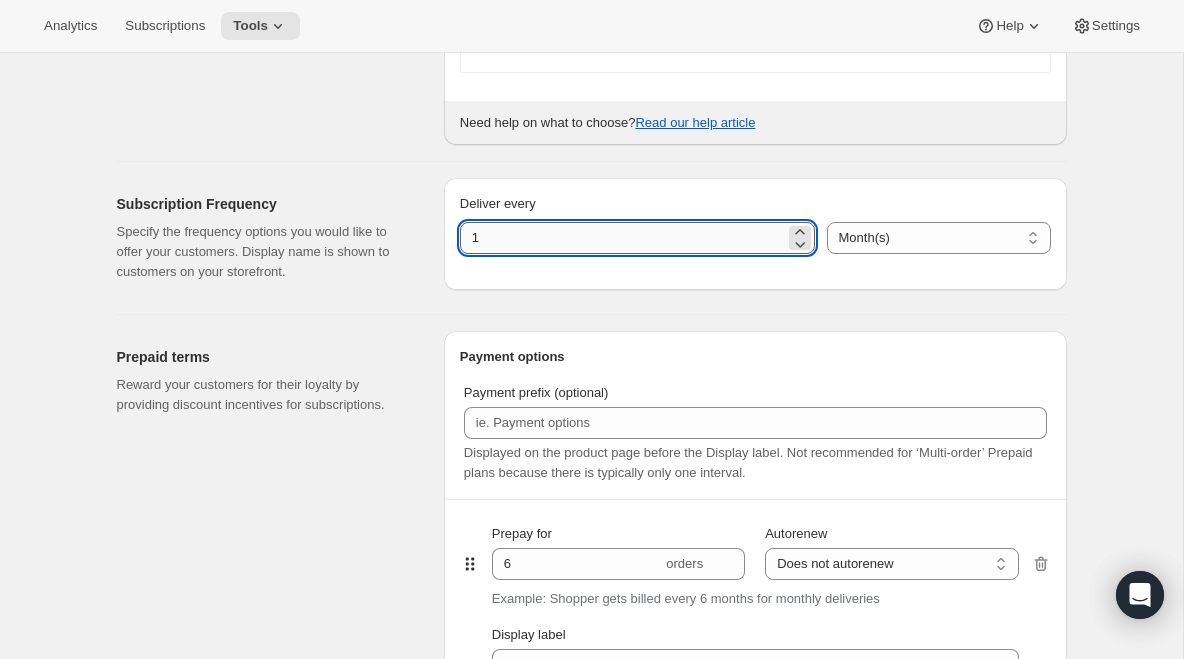 click on "1" at bounding box center (622, 238) 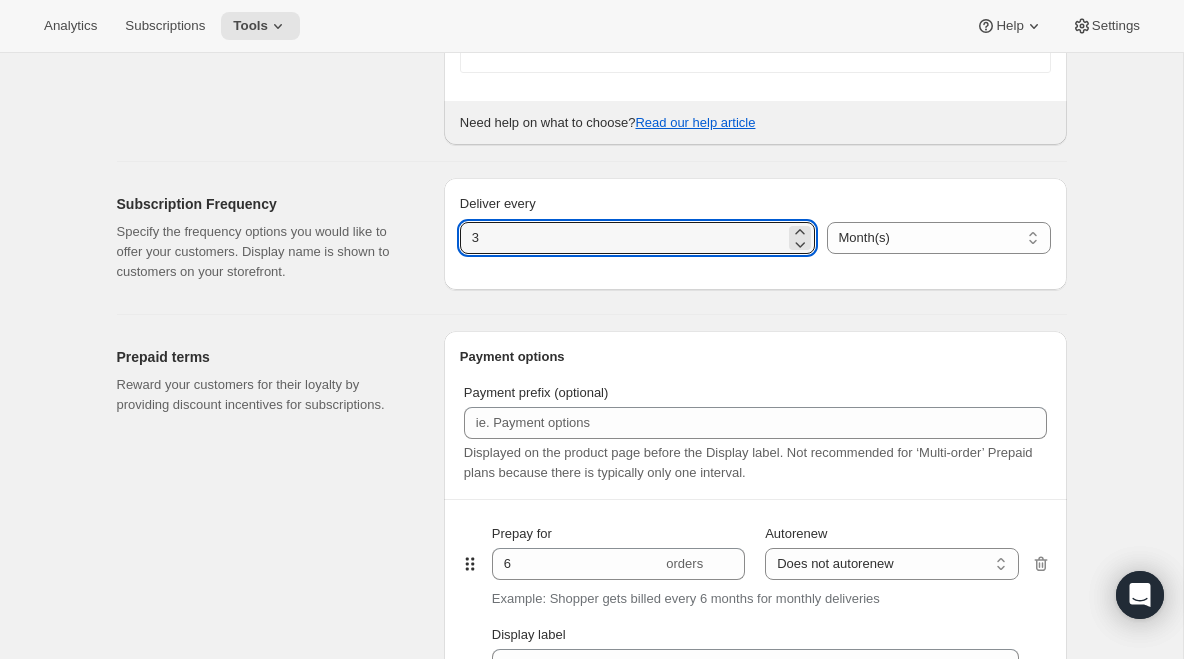 type on "3" 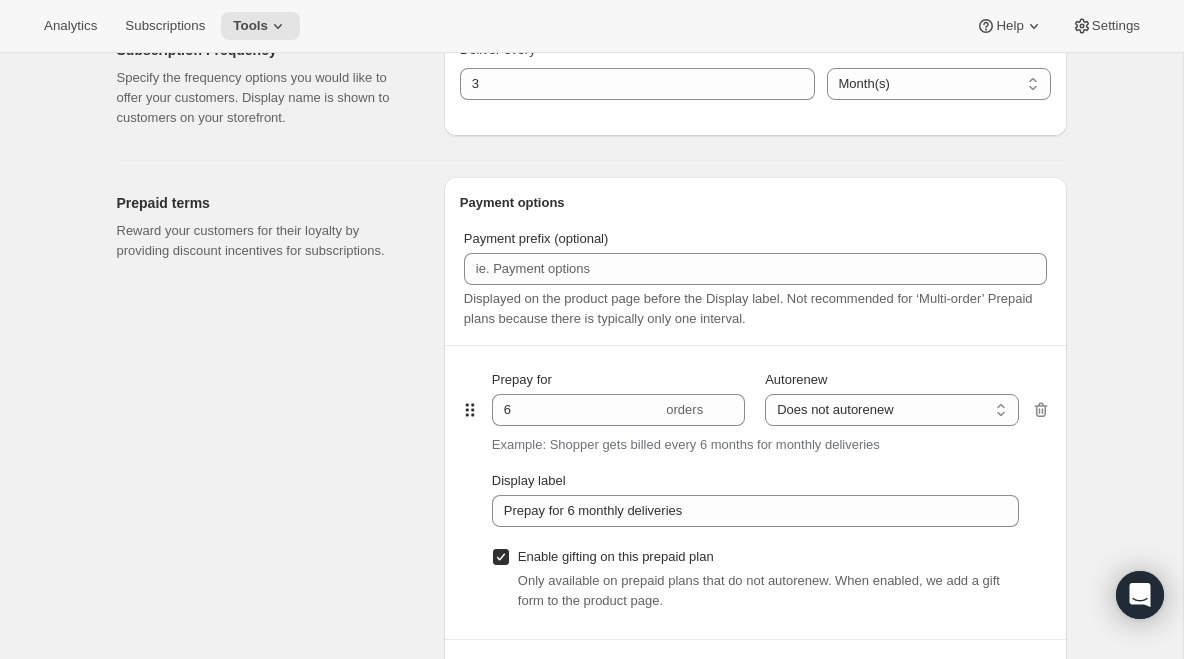 scroll, scrollTop: 1020, scrollLeft: 0, axis: vertical 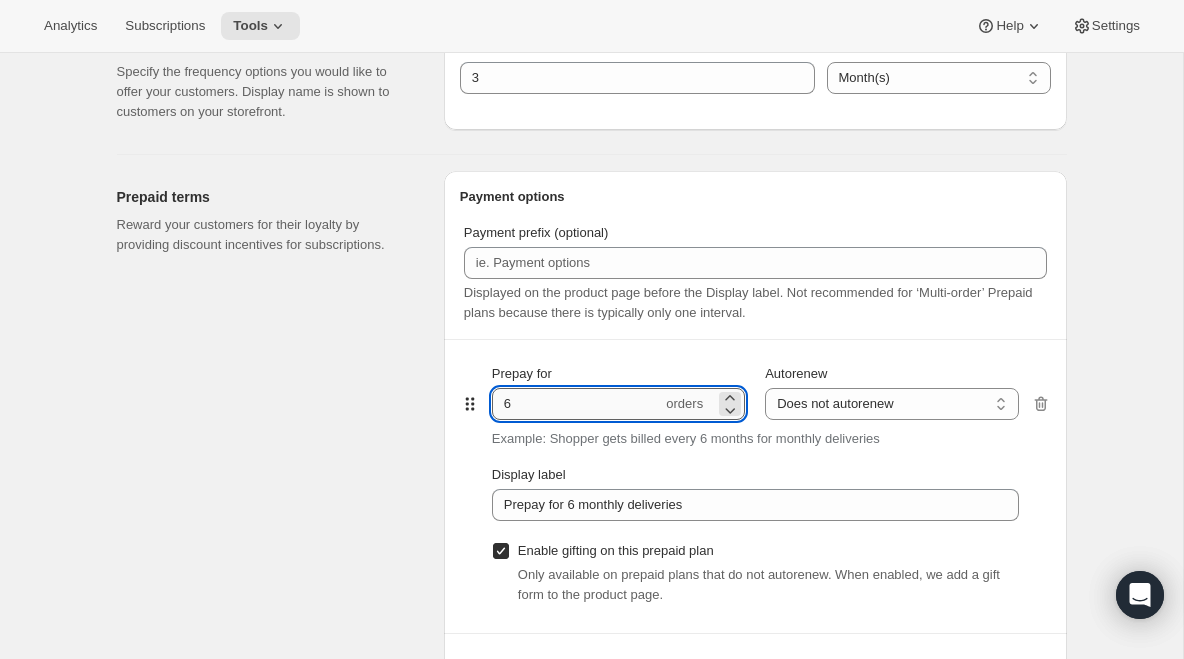 click on "6" at bounding box center [577, 404] 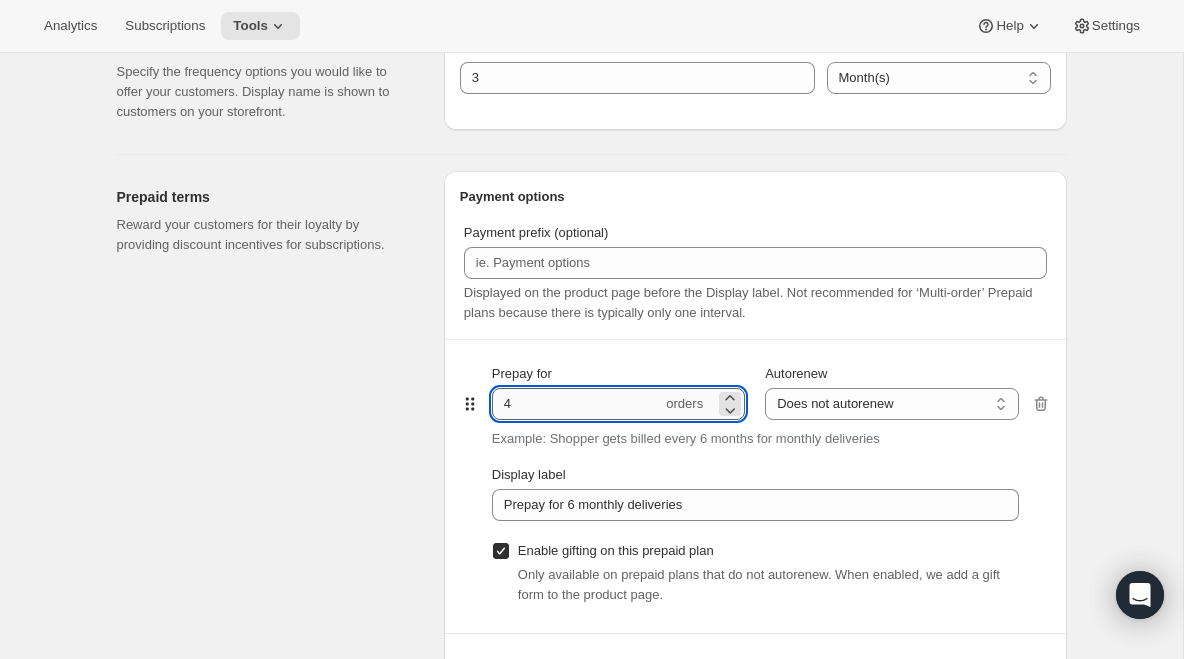 type on "4" 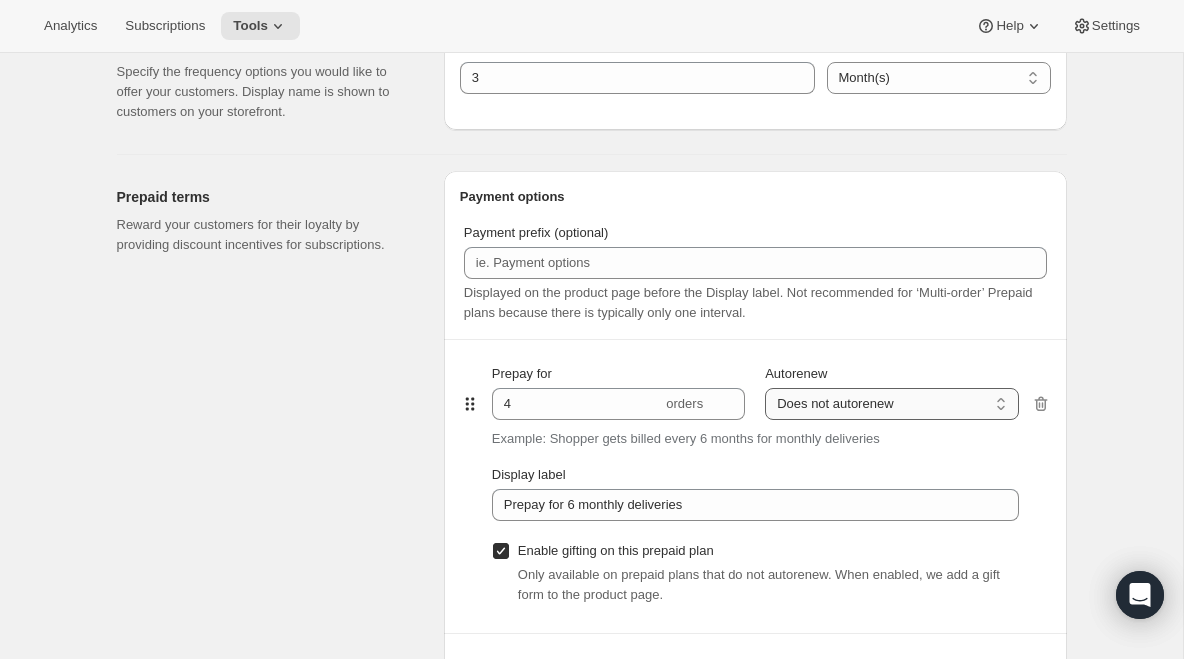 click on "Does not autorenew  Renews after prepaid period" at bounding box center [891, 404] 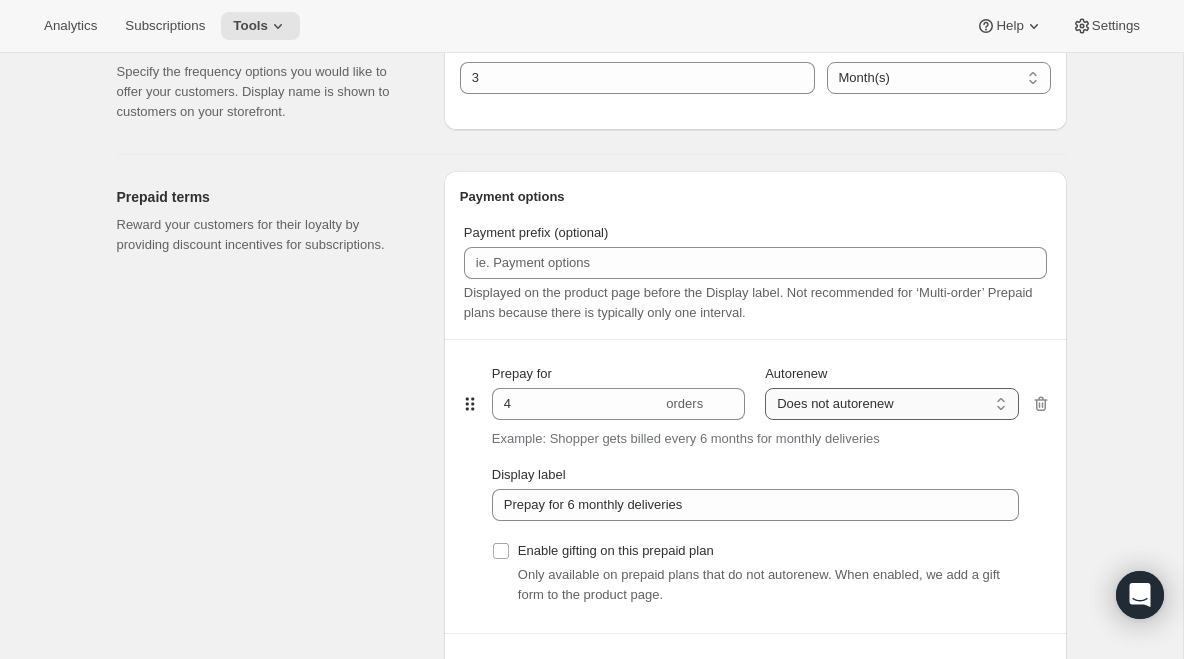 type on "Prepay for 6 monthly deliveries, Autorenews" 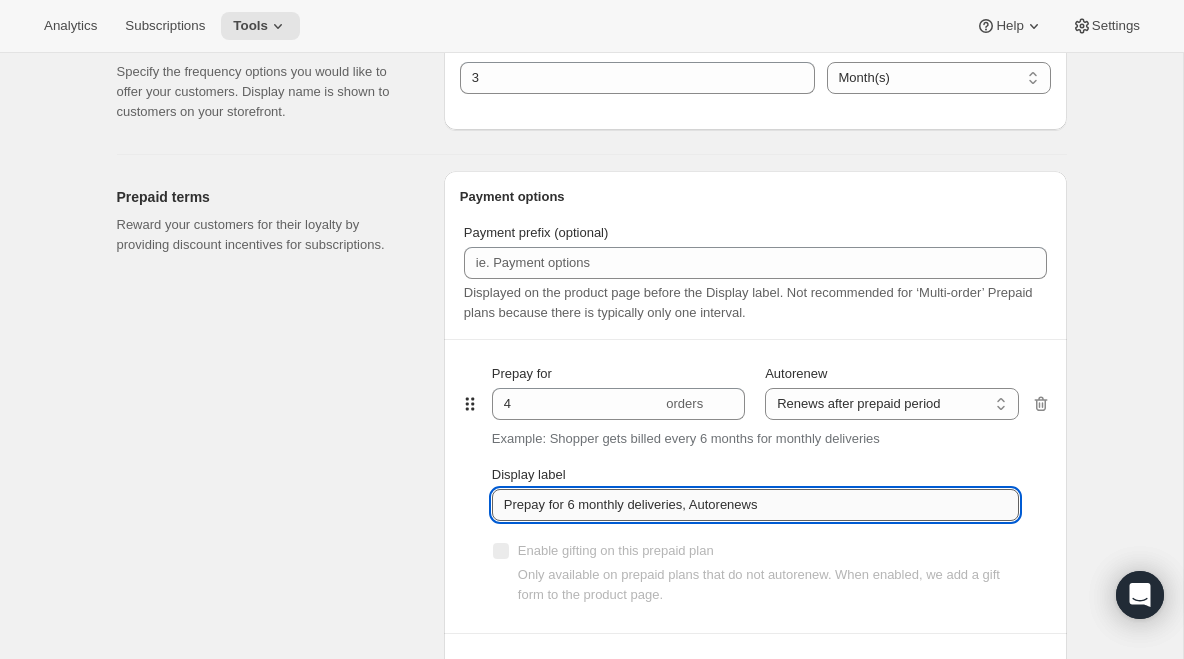click on "Prepay for 6 monthly deliveries, Autorenews" at bounding box center (755, 505) 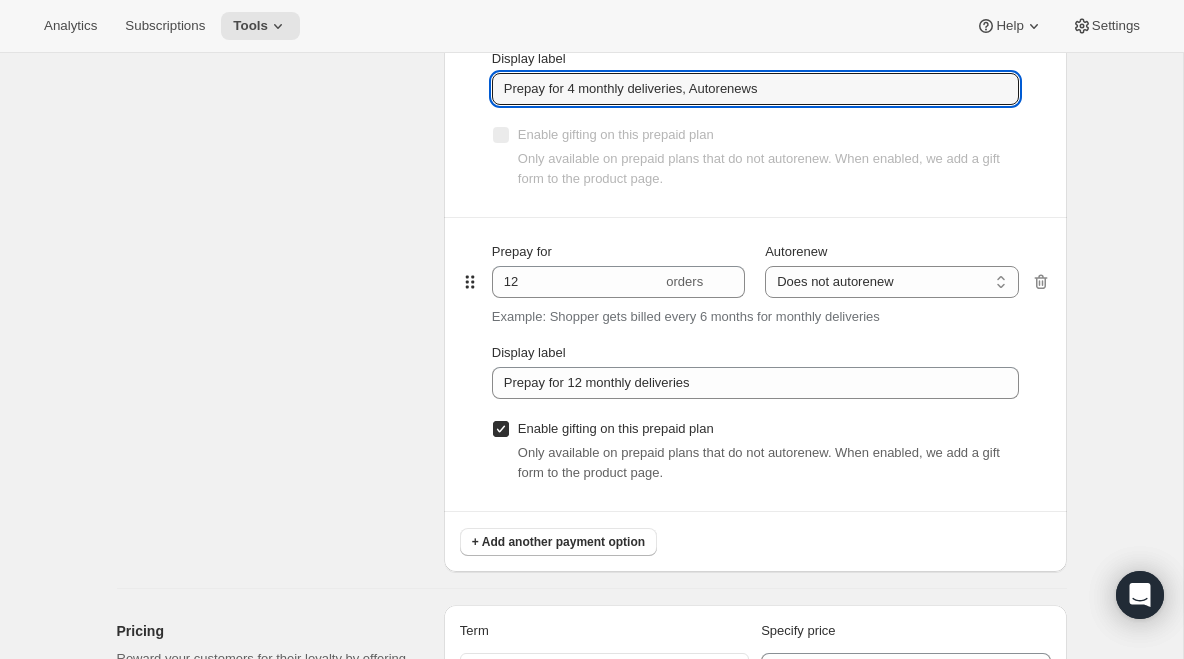 scroll, scrollTop: 1437, scrollLeft: 0, axis: vertical 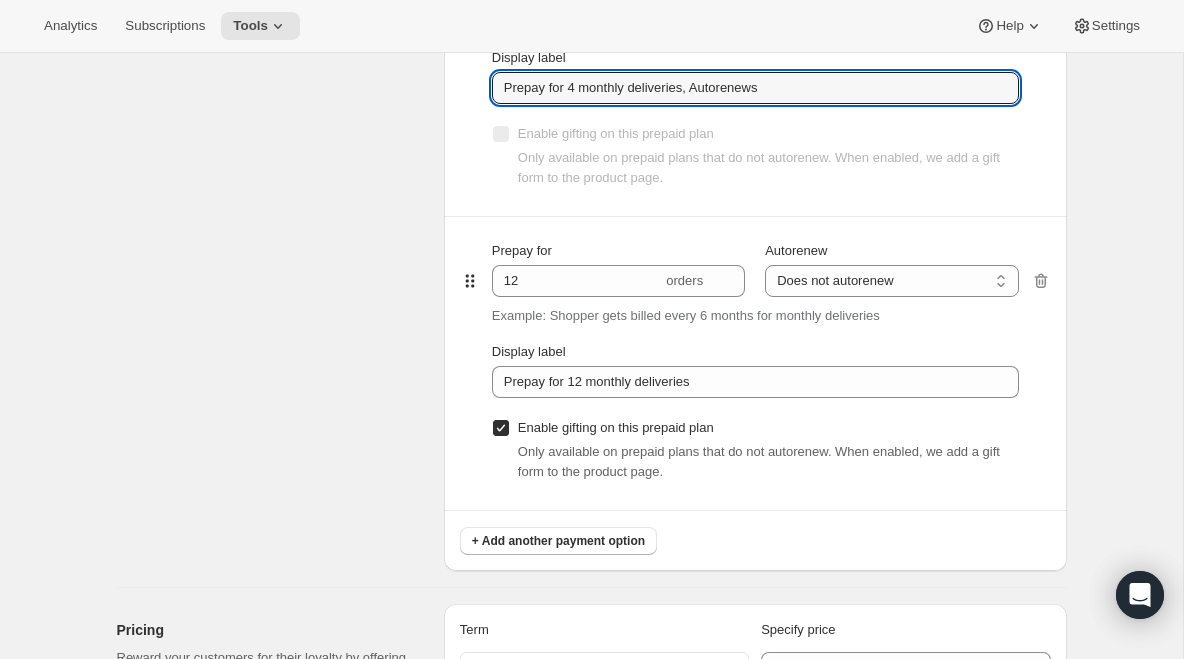 click at bounding box center [1041, 363] 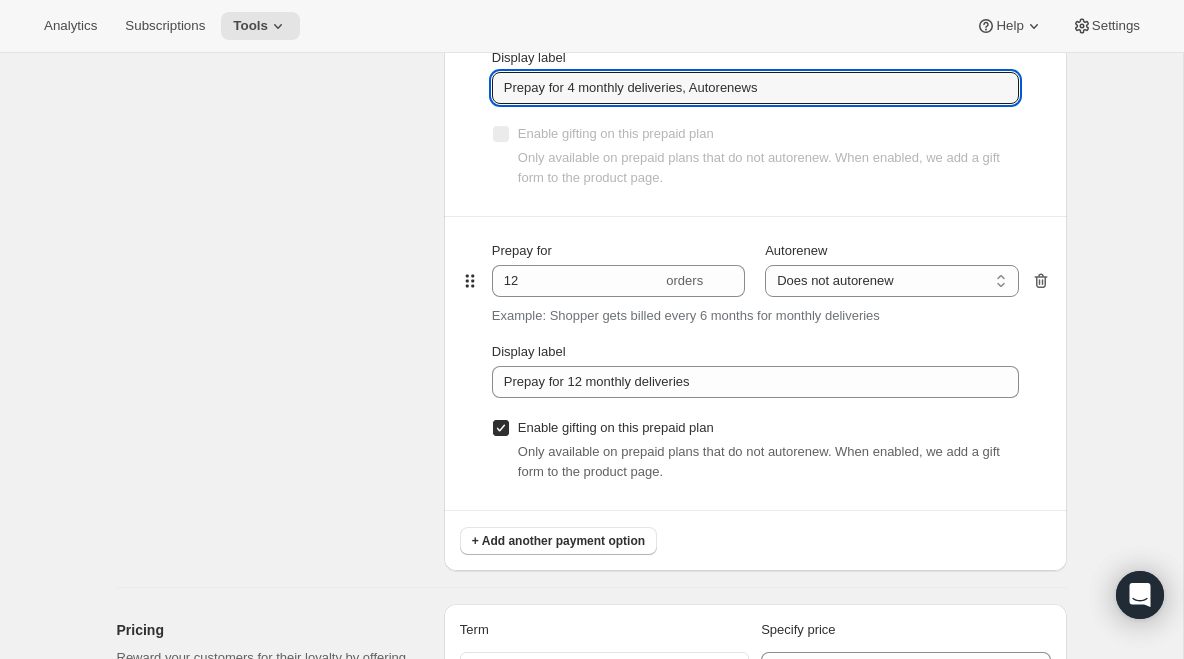 click 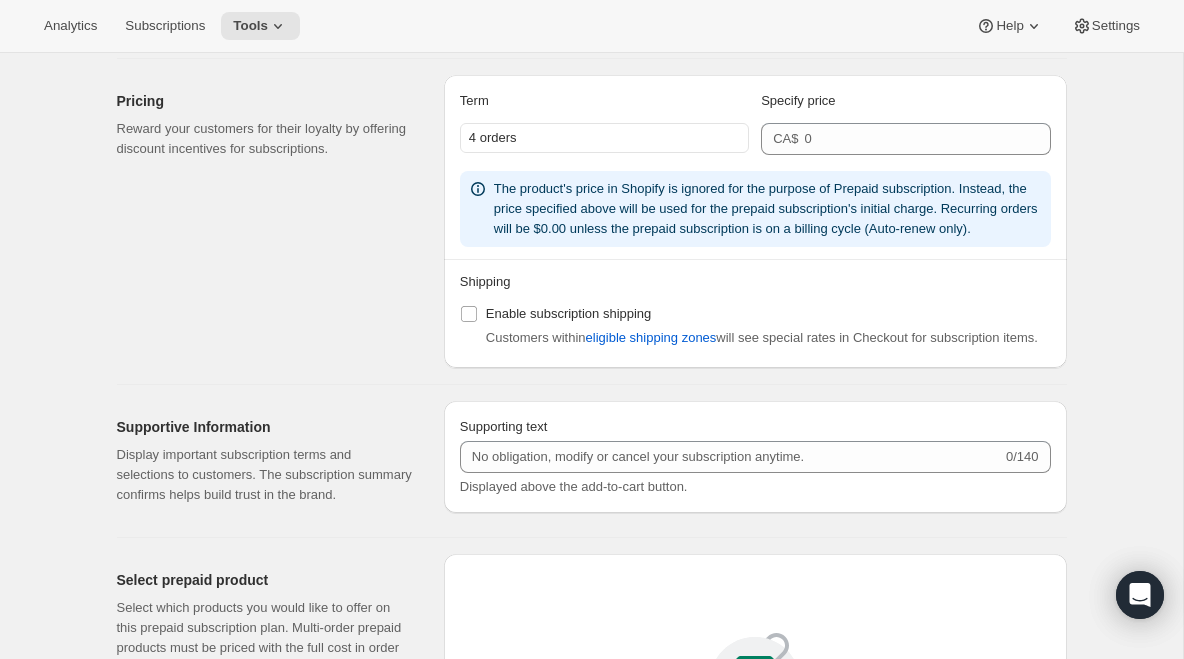 scroll, scrollTop: 1688, scrollLeft: 0, axis: vertical 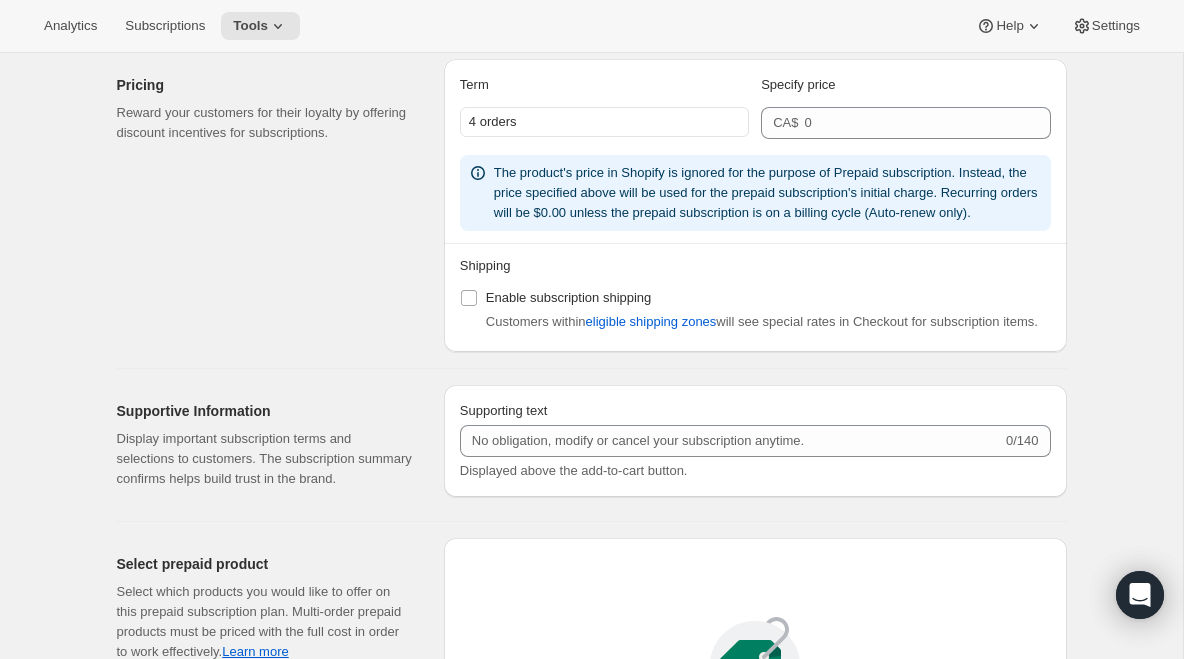 type on "Prepay for 4 monthly deliveries, Autorenews" 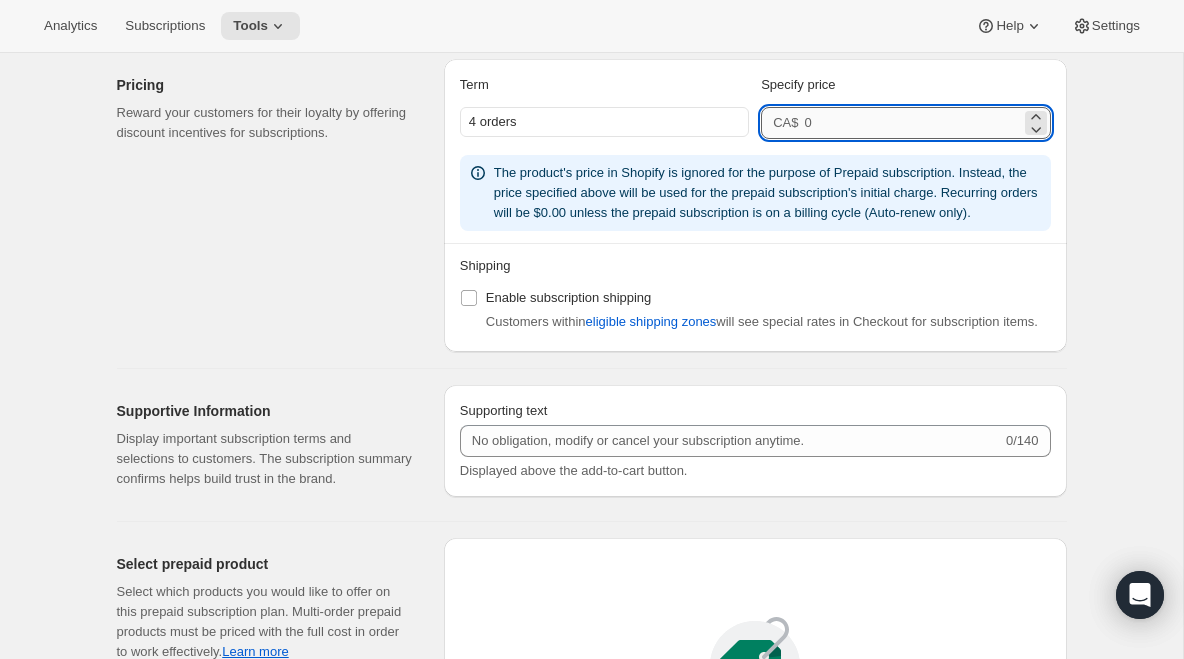 click at bounding box center [912, 123] 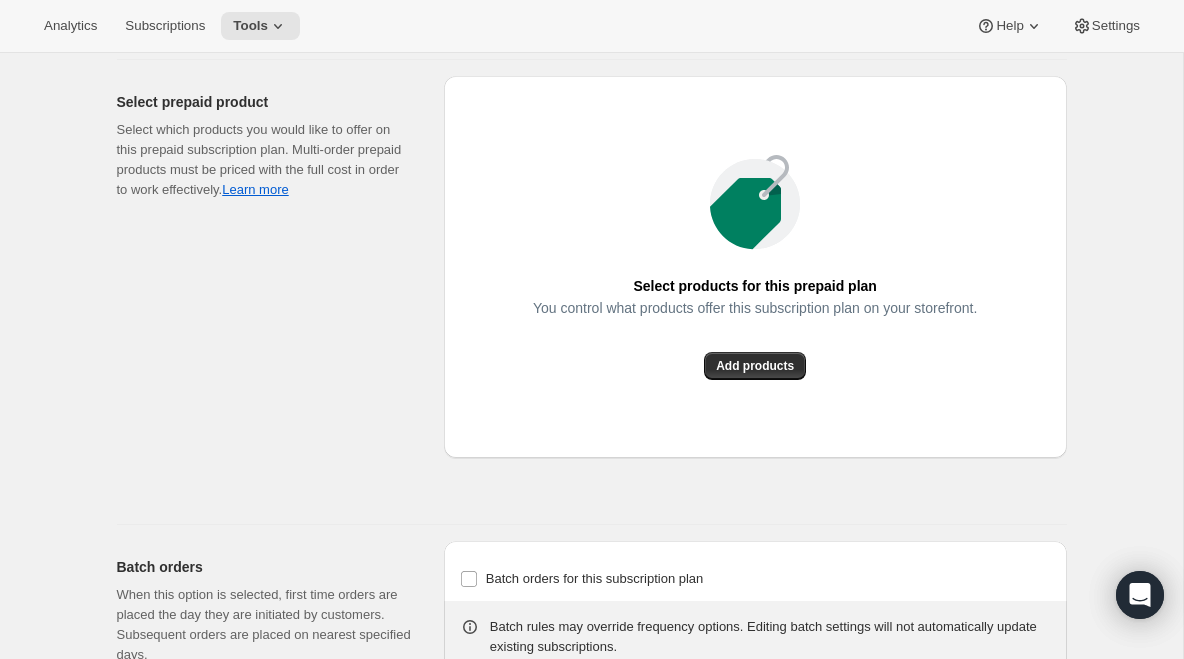 scroll, scrollTop: 2217, scrollLeft: 0, axis: vertical 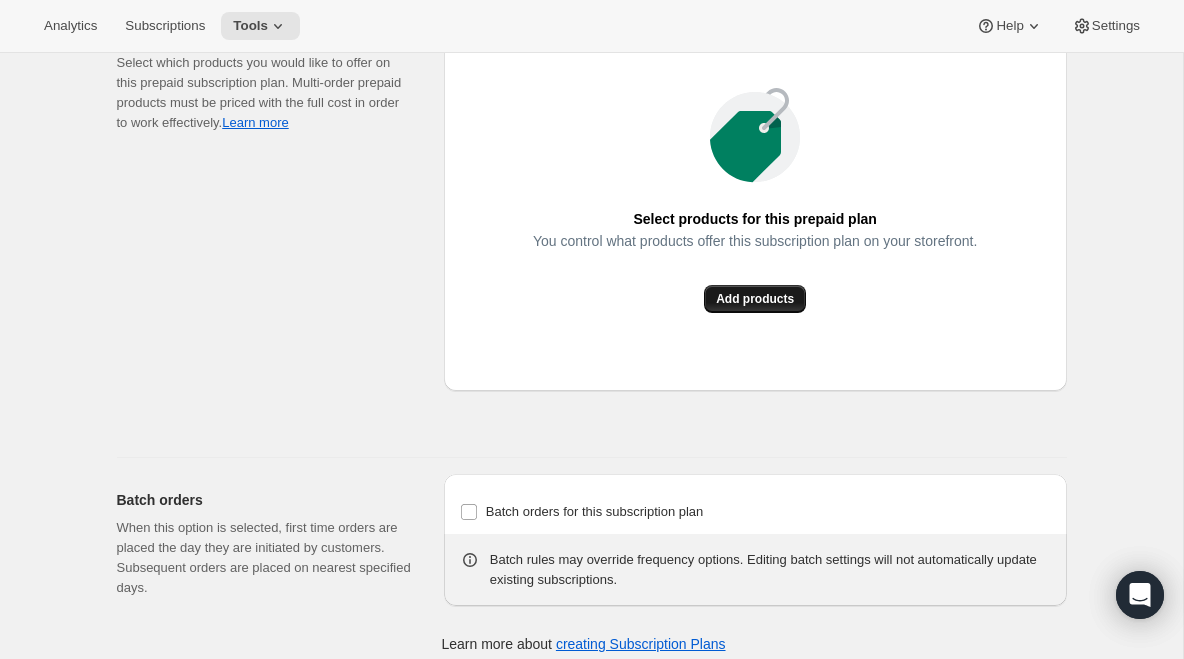 type on "159.99" 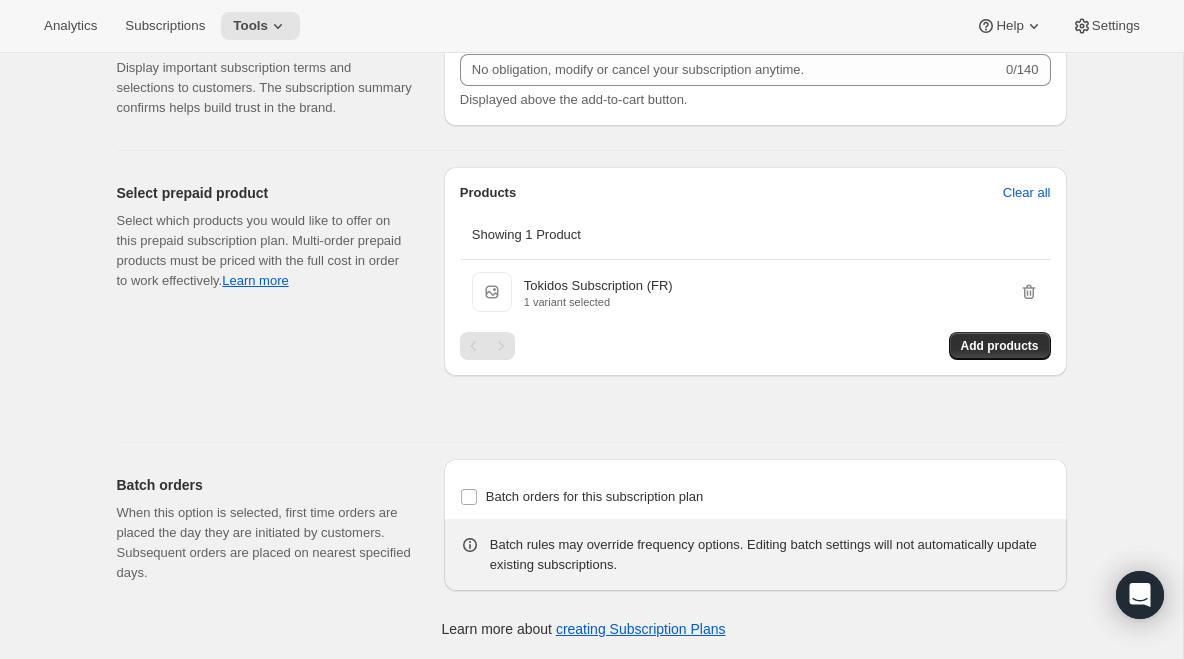 scroll, scrollTop: 2119, scrollLeft: 0, axis: vertical 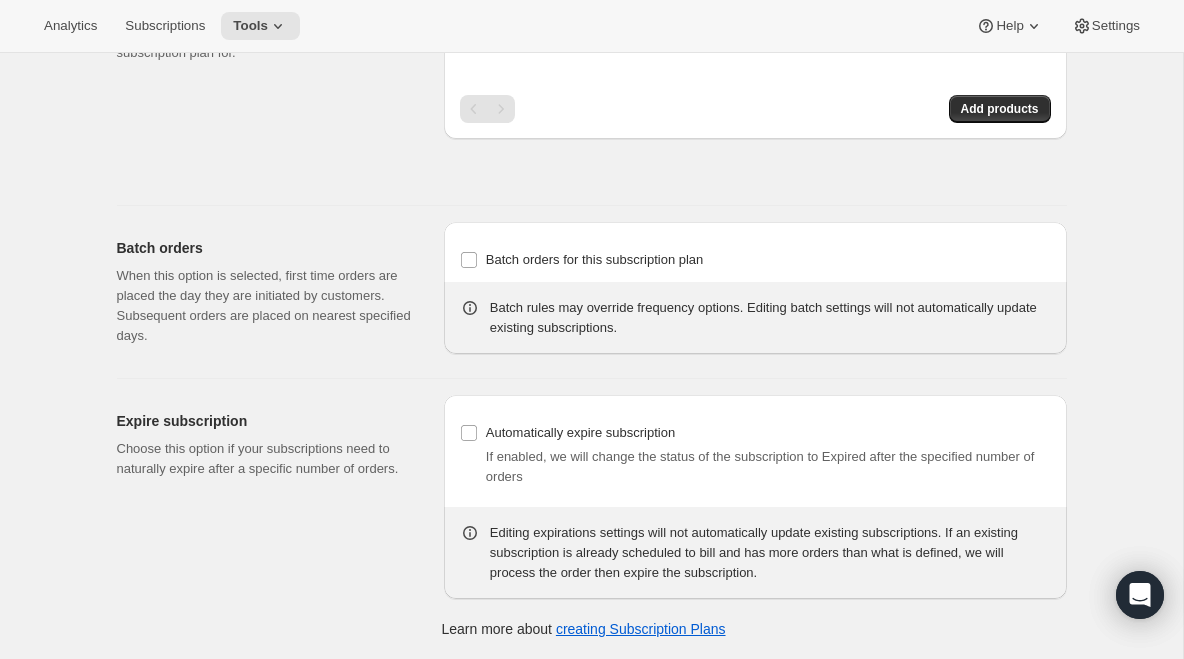 type on "Adventure Kit - Early Payment" 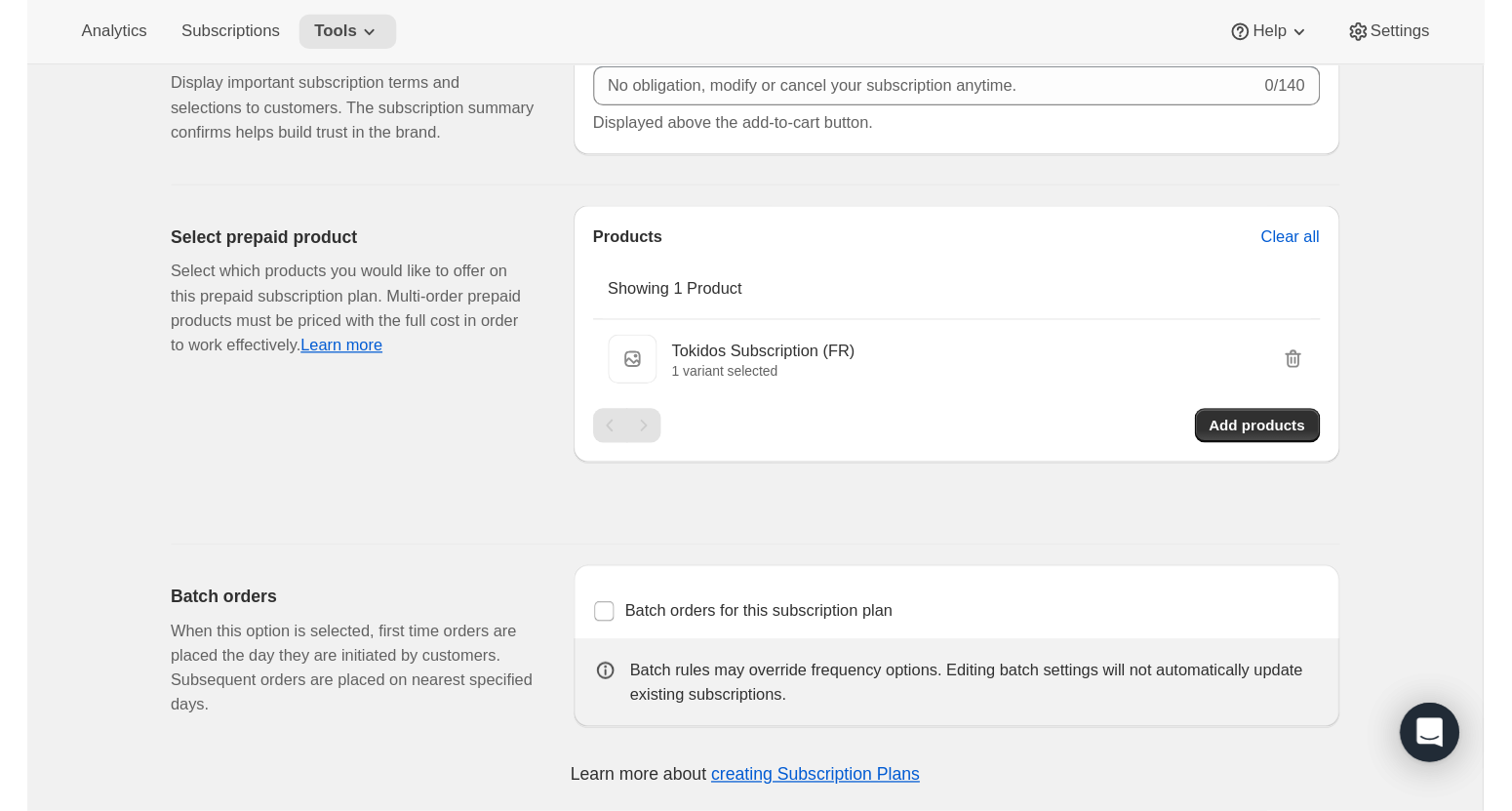 scroll, scrollTop: 0, scrollLeft: 0, axis: both 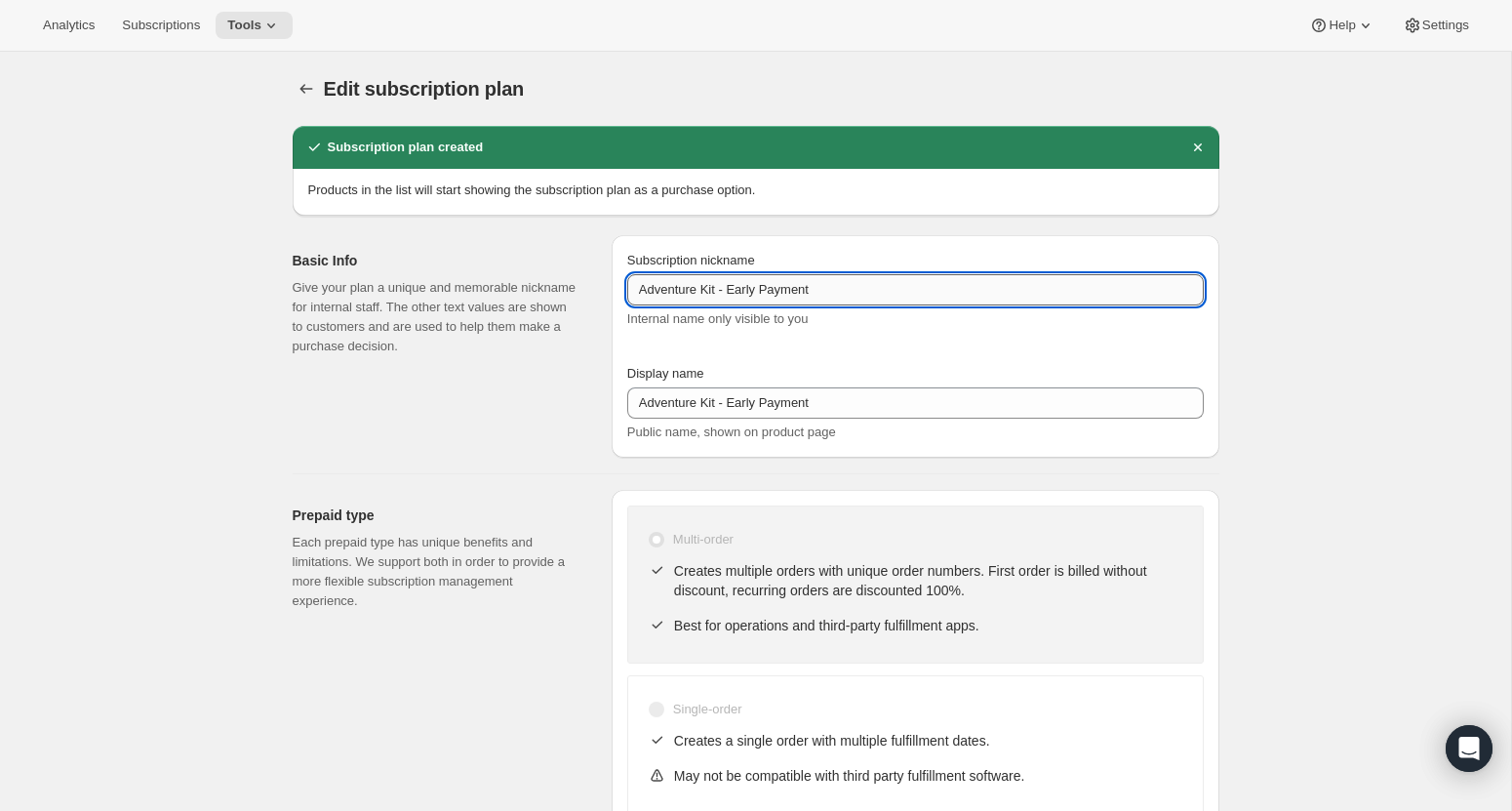 click on "Adventure Kit - Early Payment" at bounding box center [915, 290] 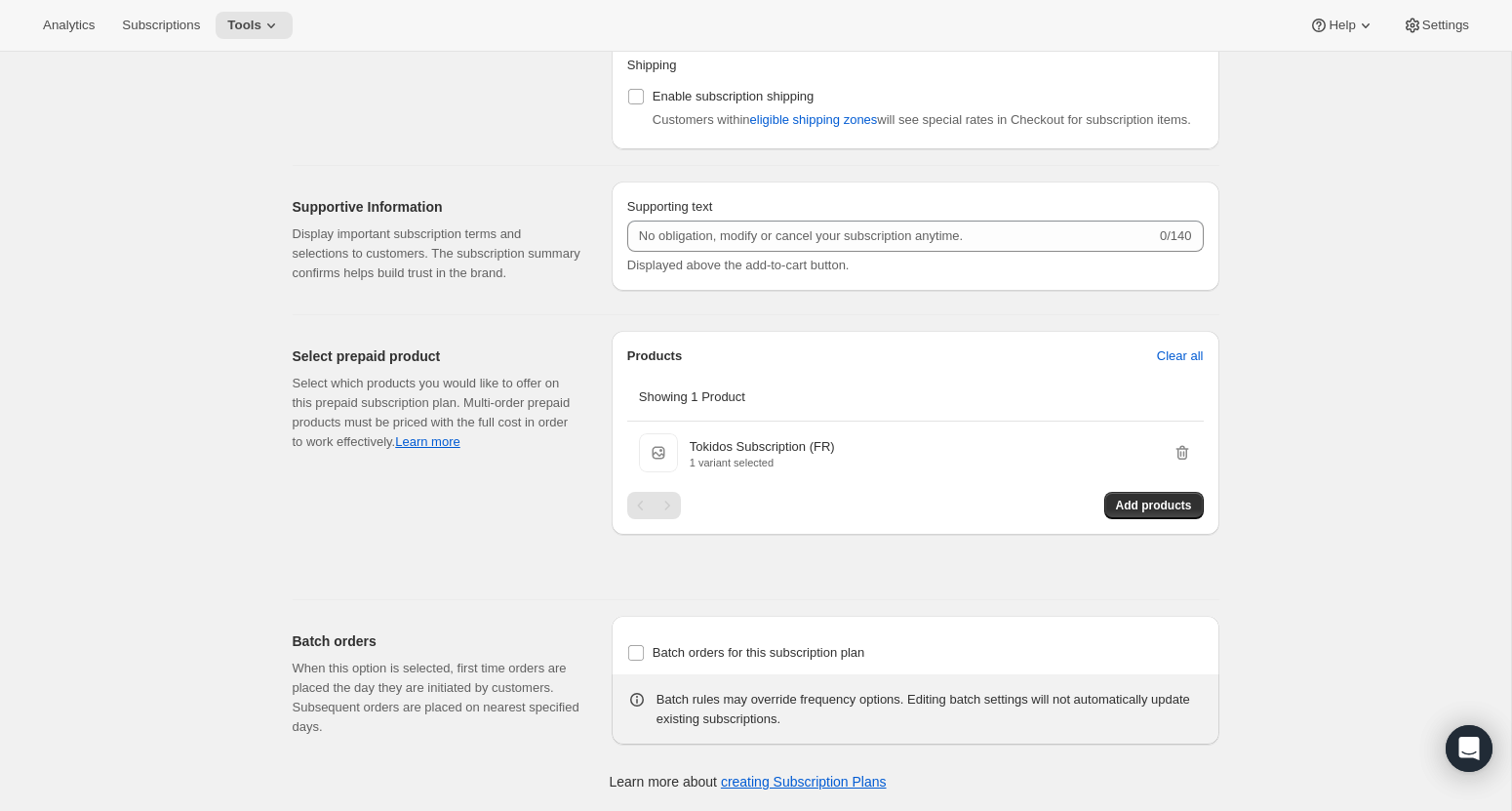 scroll, scrollTop: 1804, scrollLeft: 0, axis: vertical 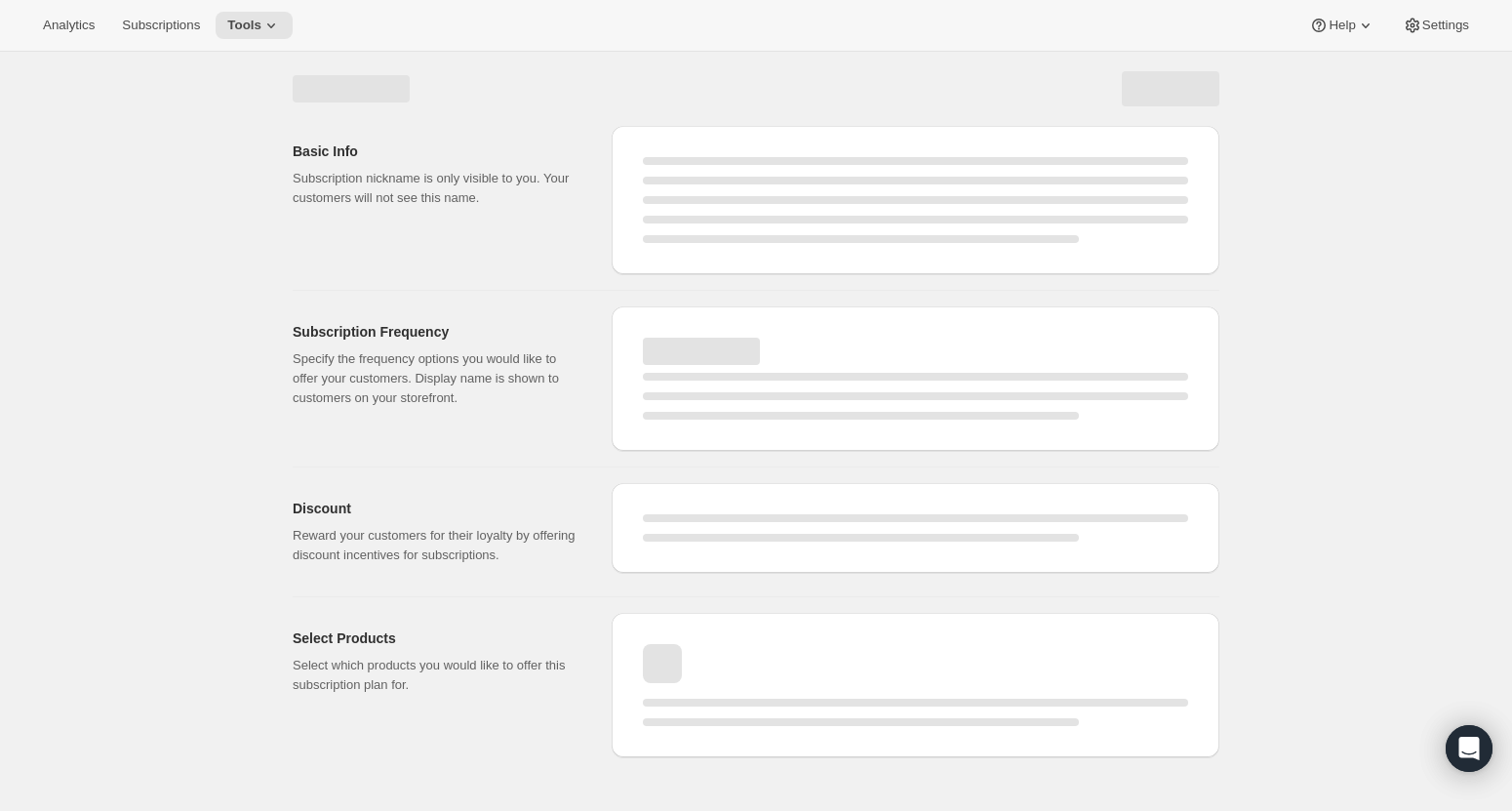 select on "MONTH" 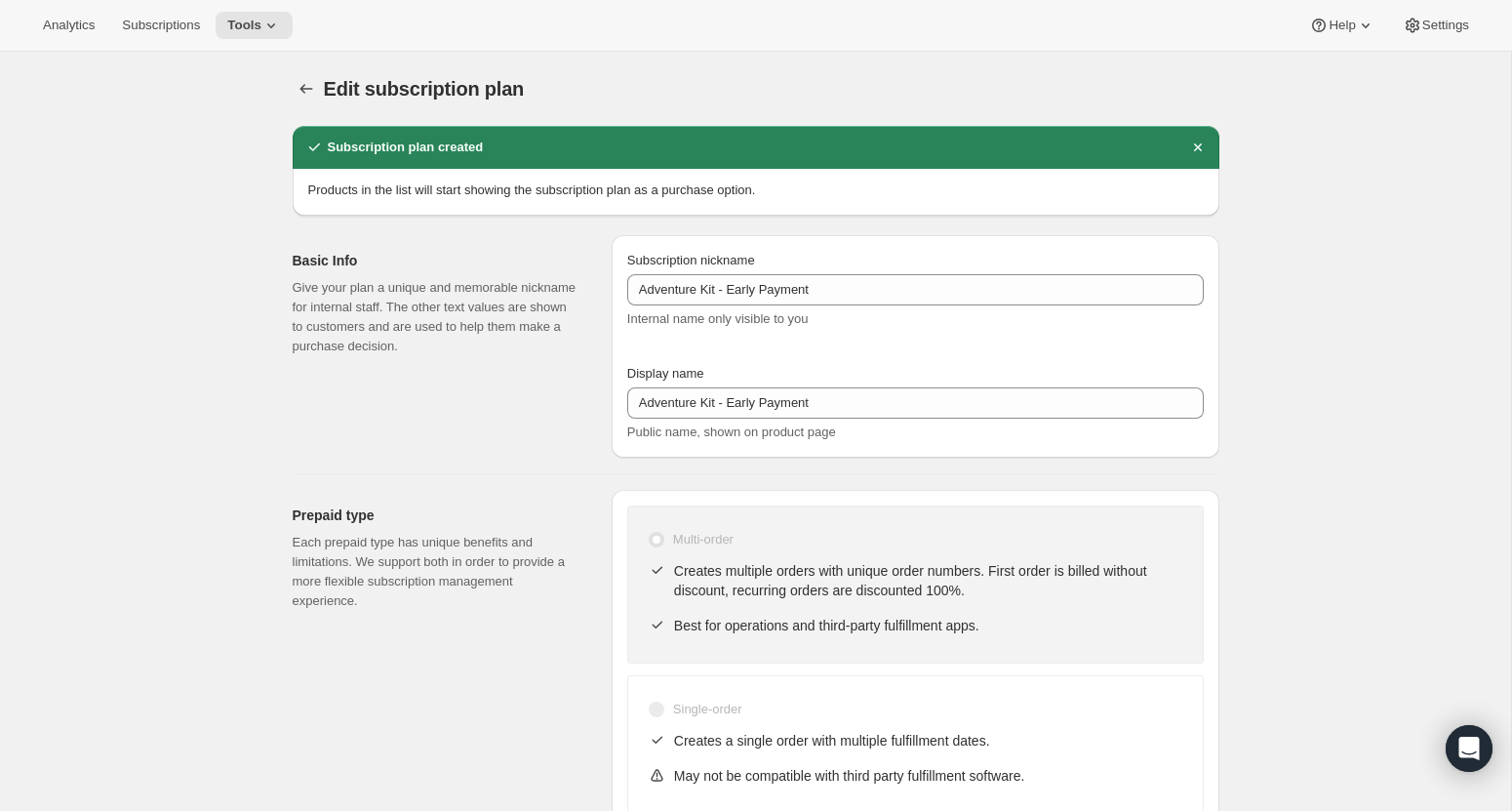type on "Adventure Kit - Early Payment (FR)" 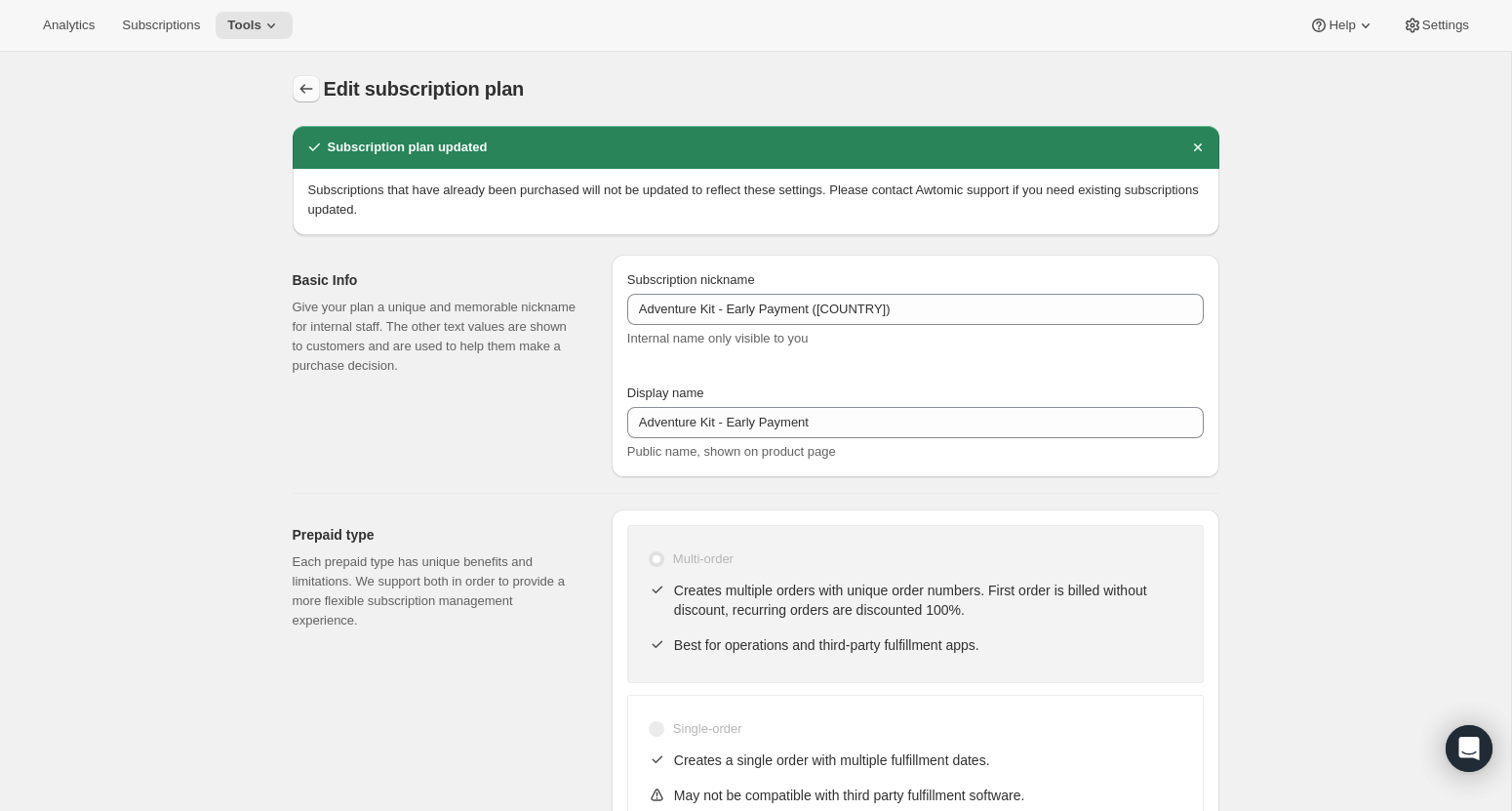 click 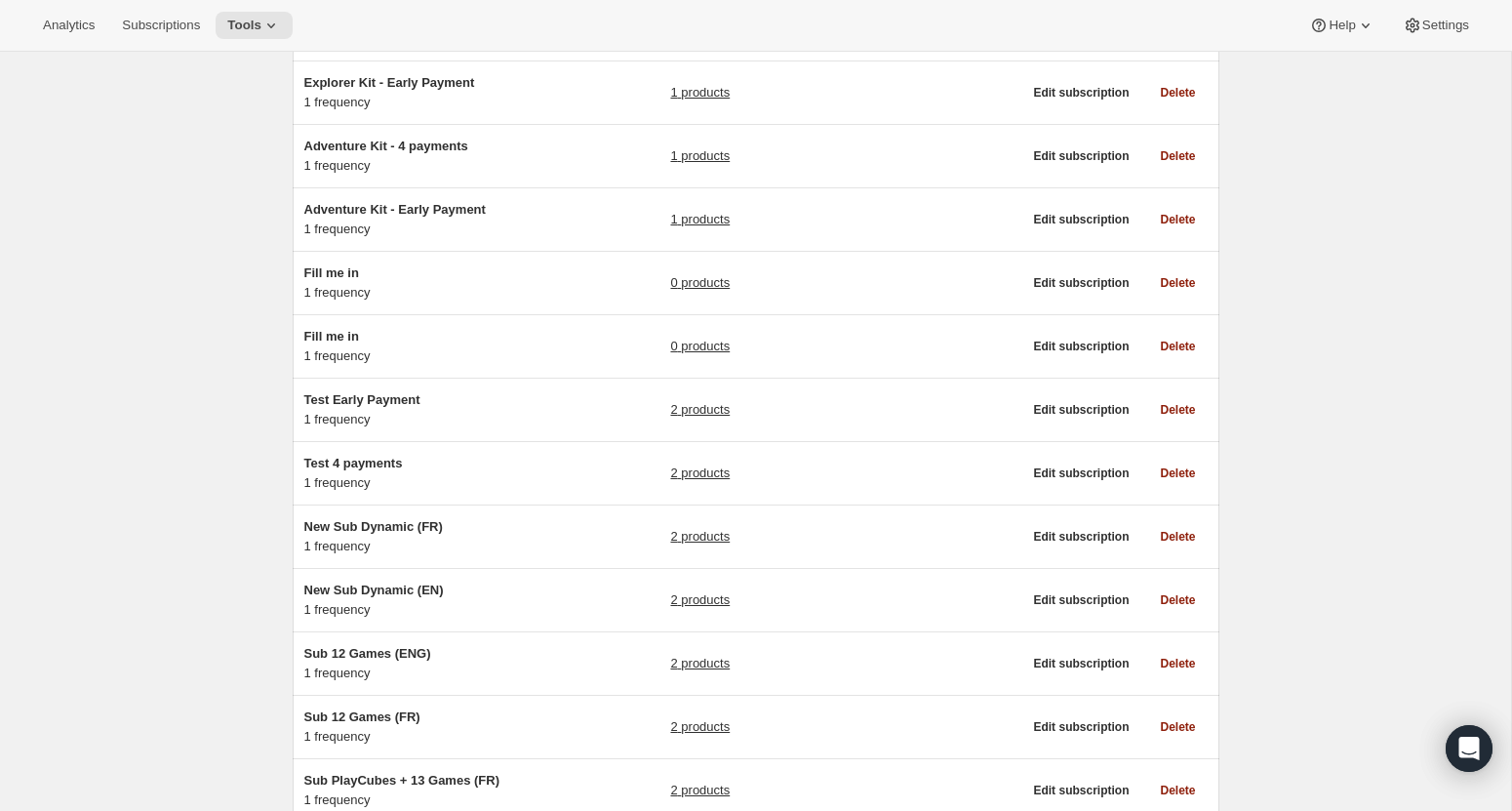 scroll, scrollTop: 0, scrollLeft: 0, axis: both 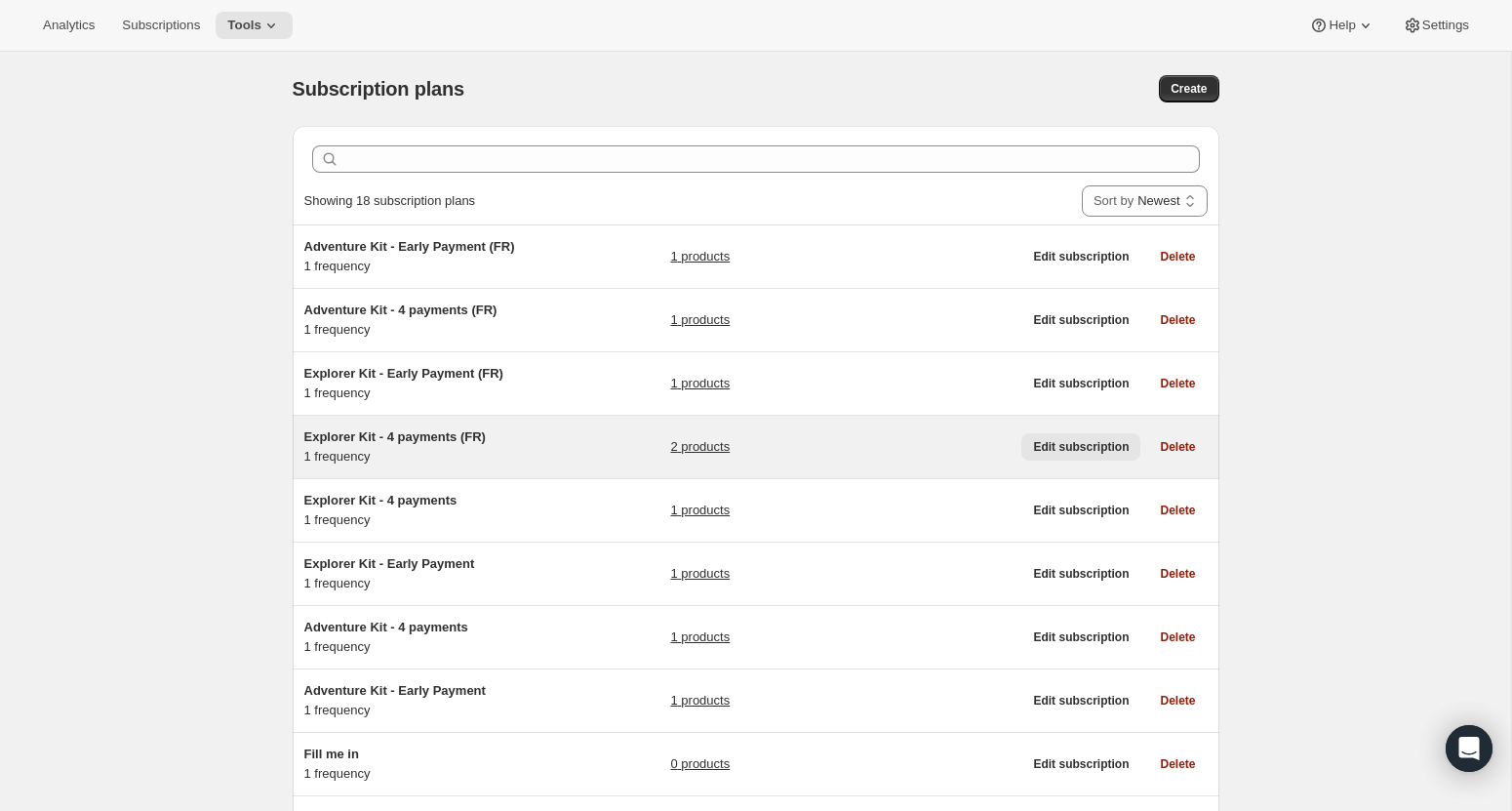 click on "Edit subscription" at bounding box center (1081, 447) 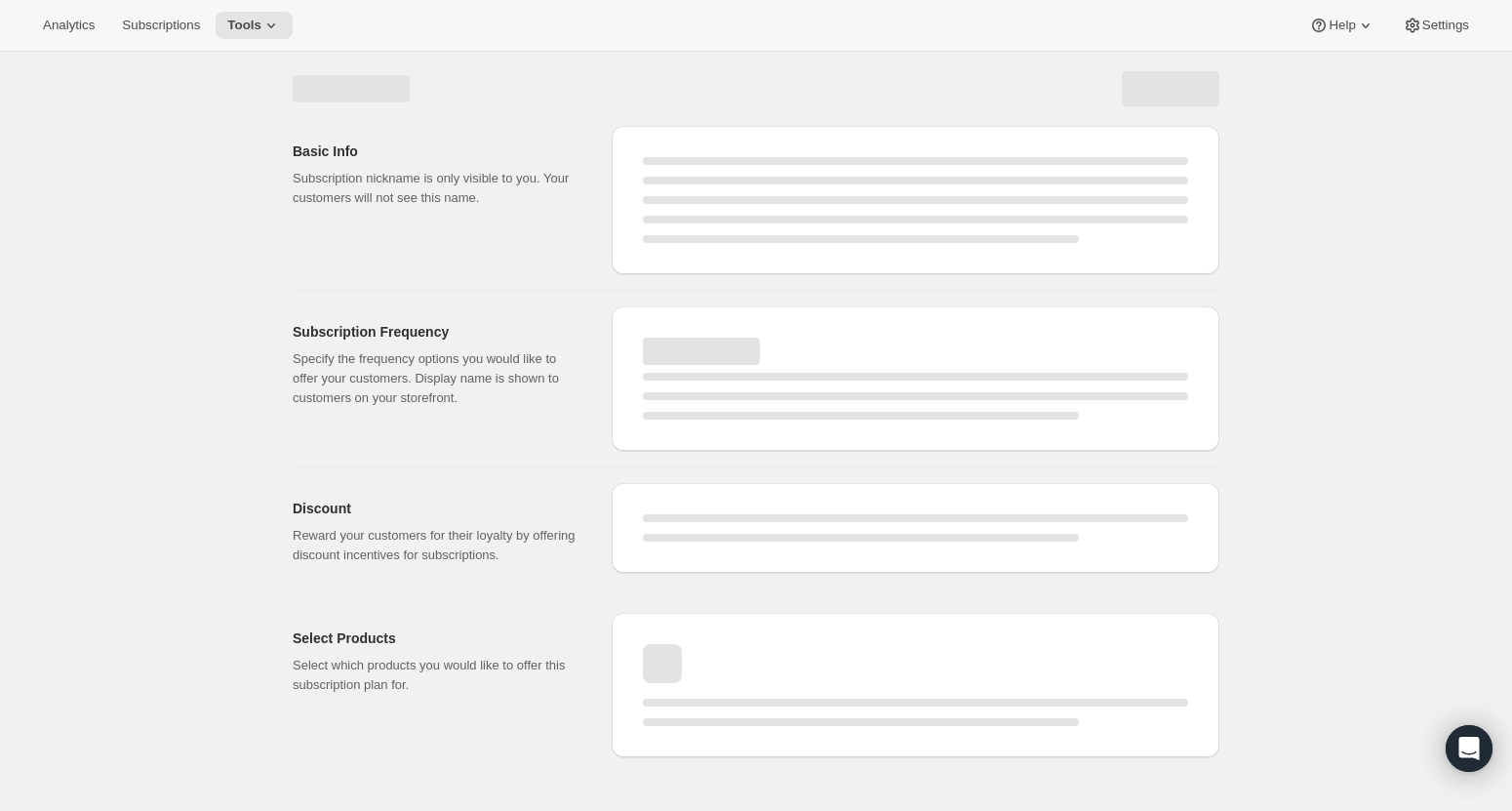 select on "WEEK" 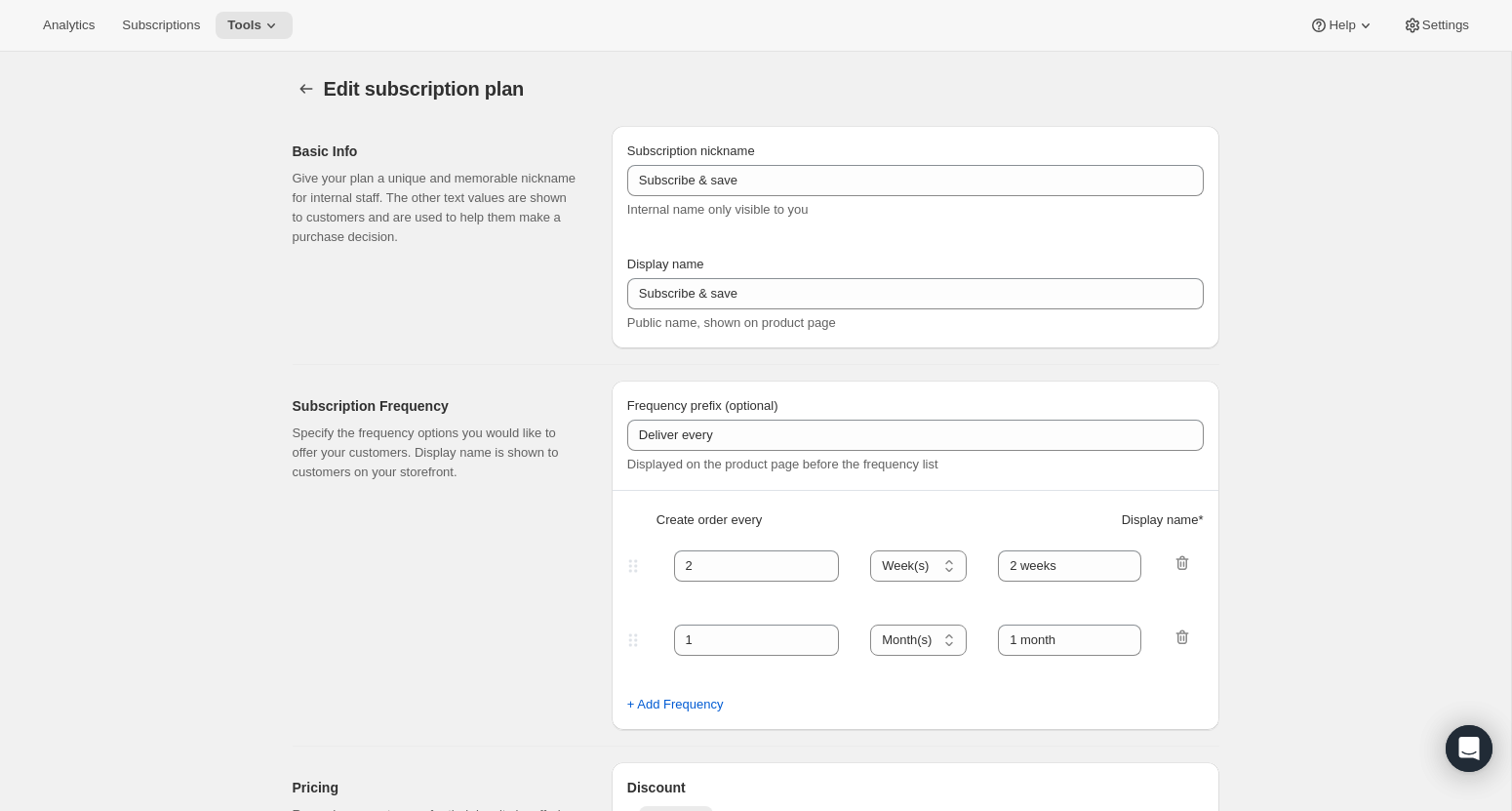 type on "Explorer Kit - 4 payments (FR)" 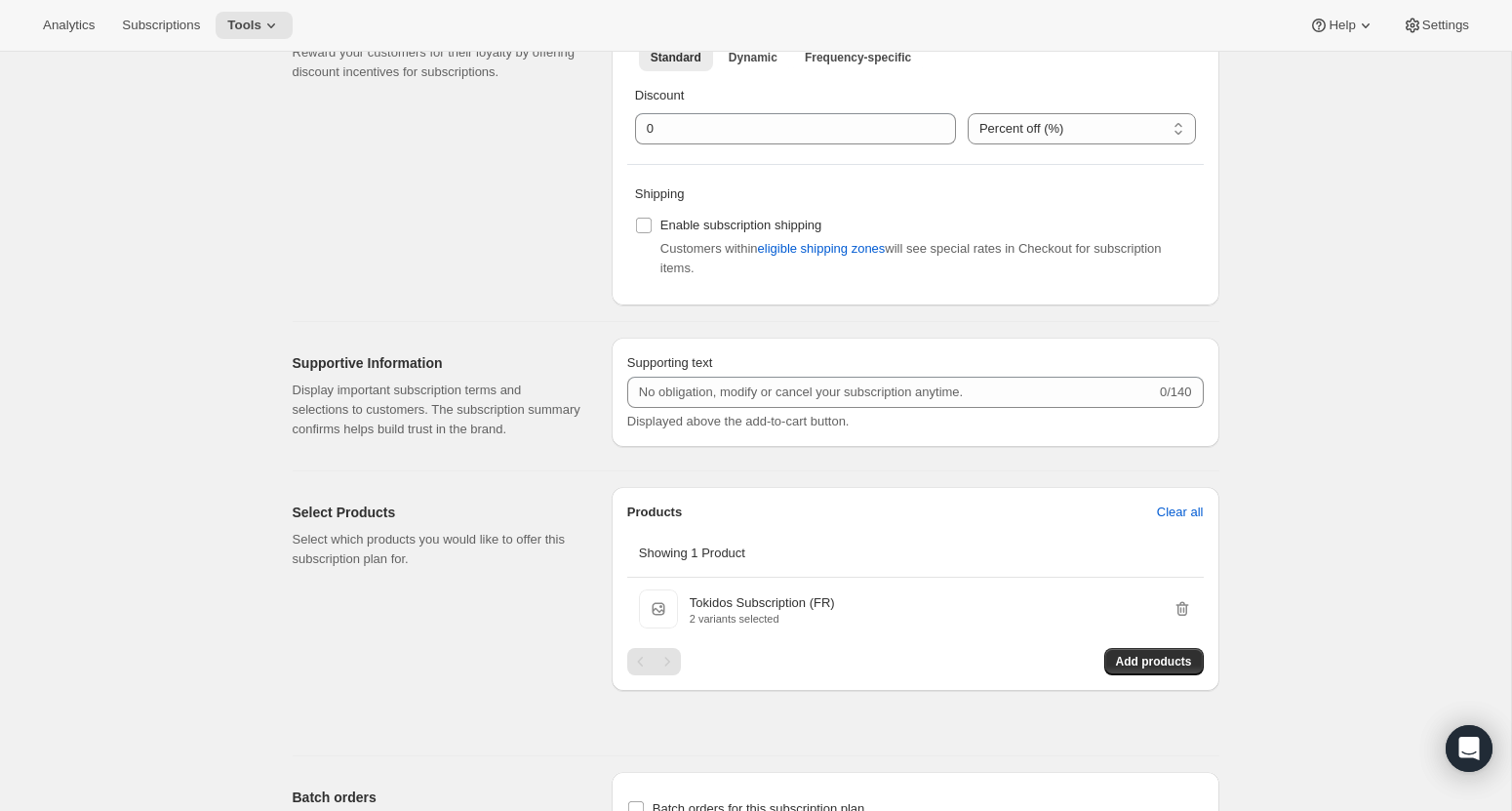 scroll, scrollTop: 1095, scrollLeft: 0, axis: vertical 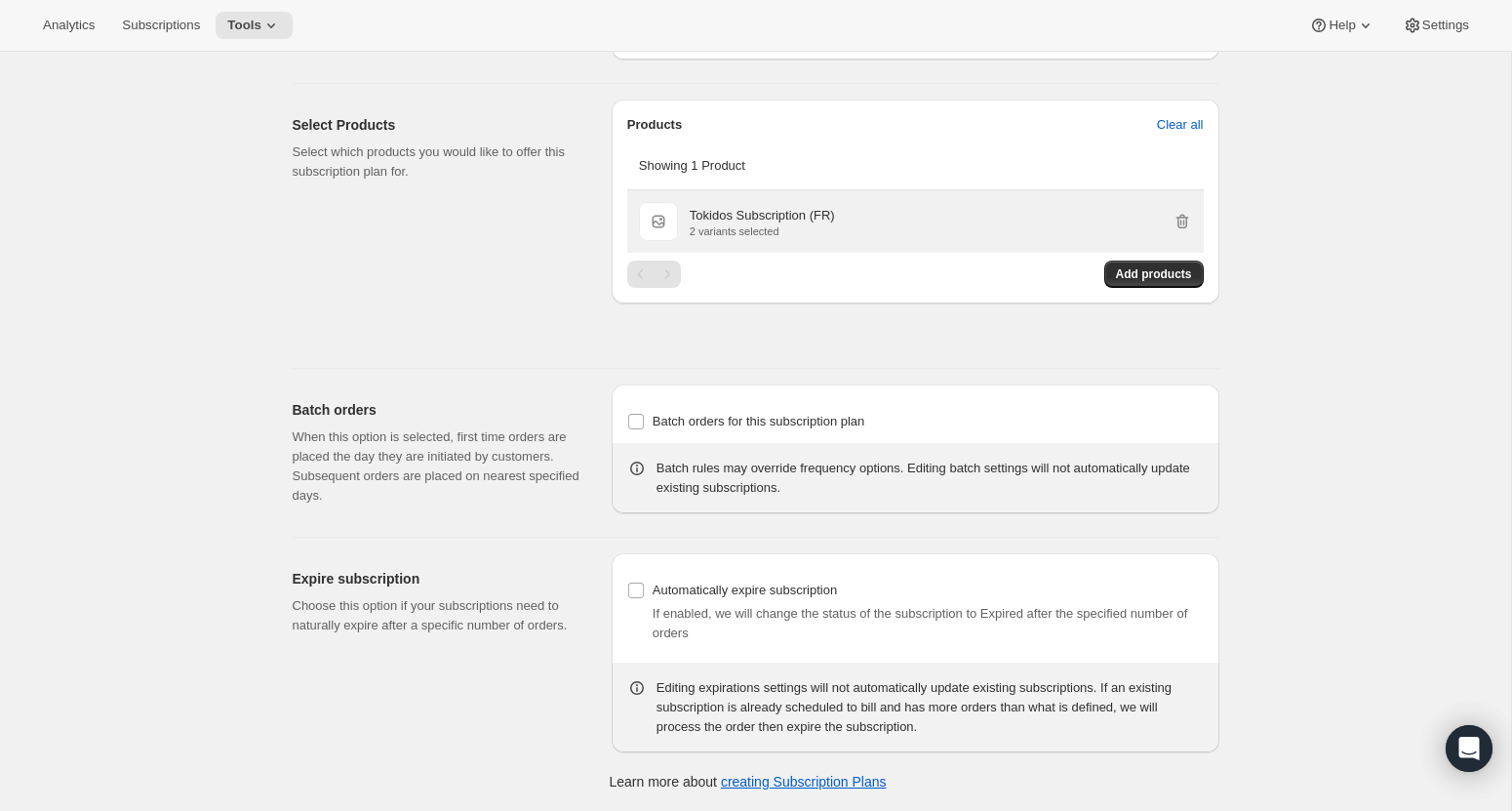 click on "Tokidos Subscription (FR)" at bounding box center [762, 216] 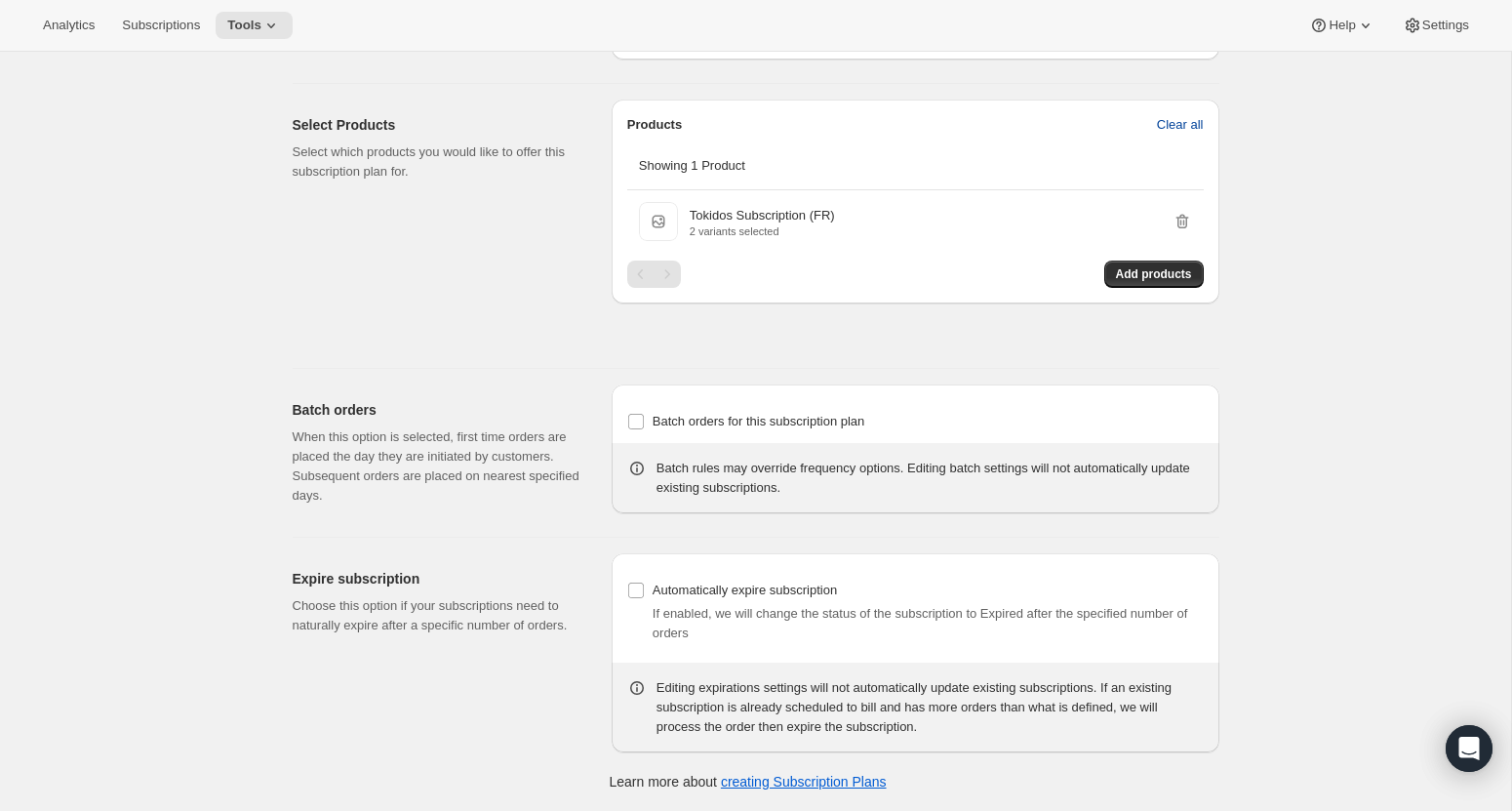click on "Clear all" at bounding box center [1180, 125] 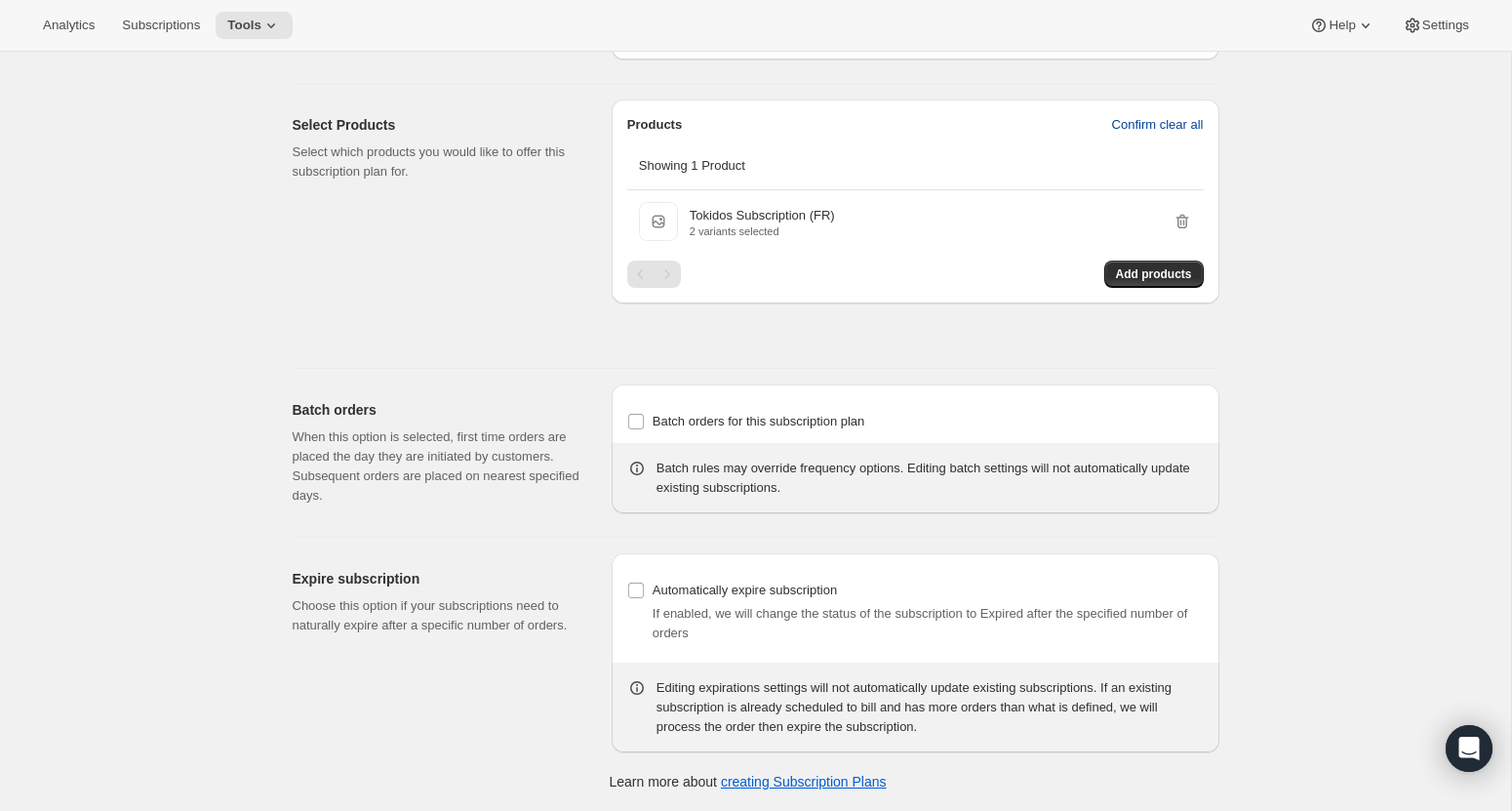 click on "Confirm clear all" at bounding box center [1158, 125] 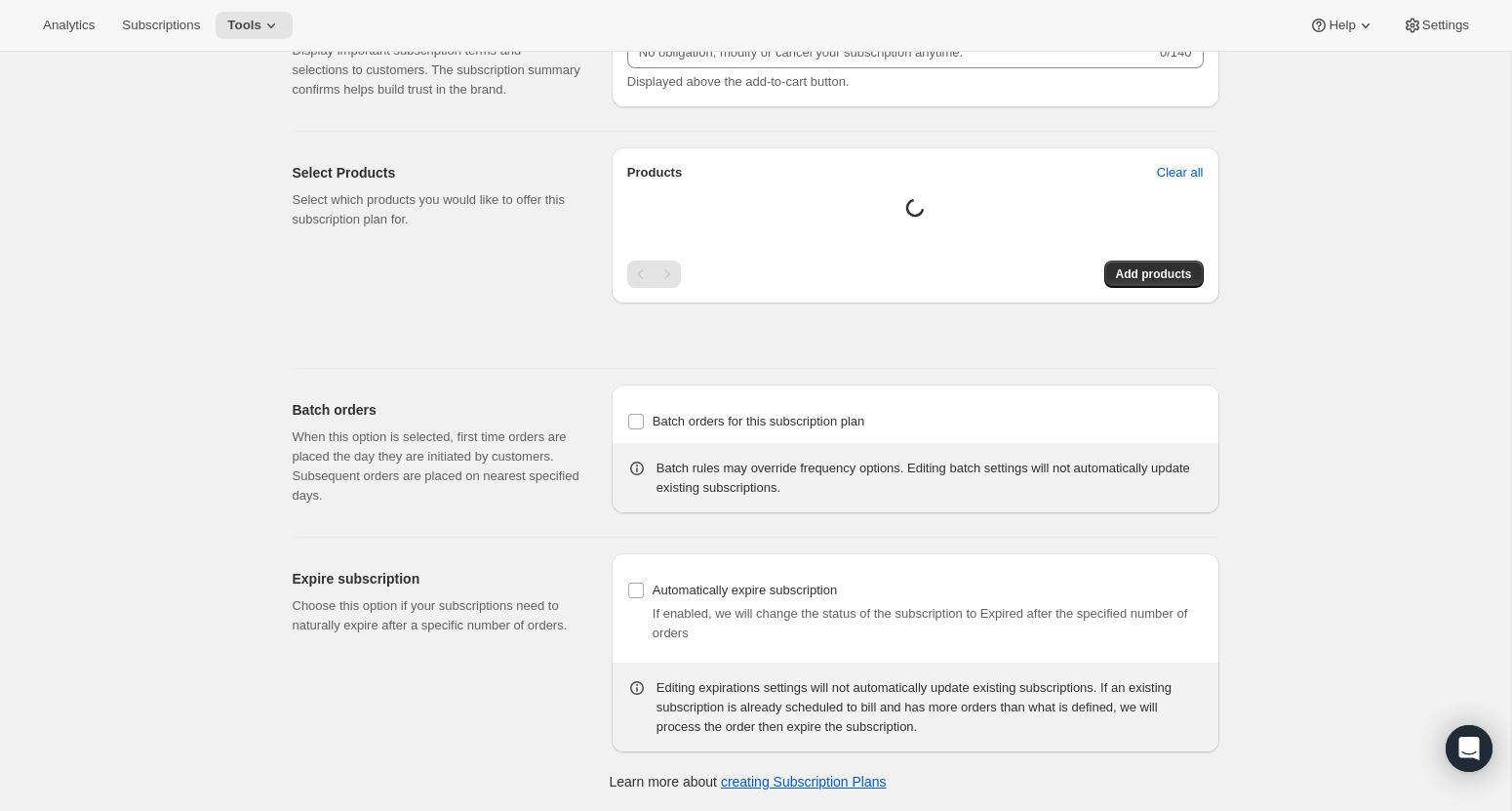 scroll, scrollTop: 1095, scrollLeft: 0, axis: vertical 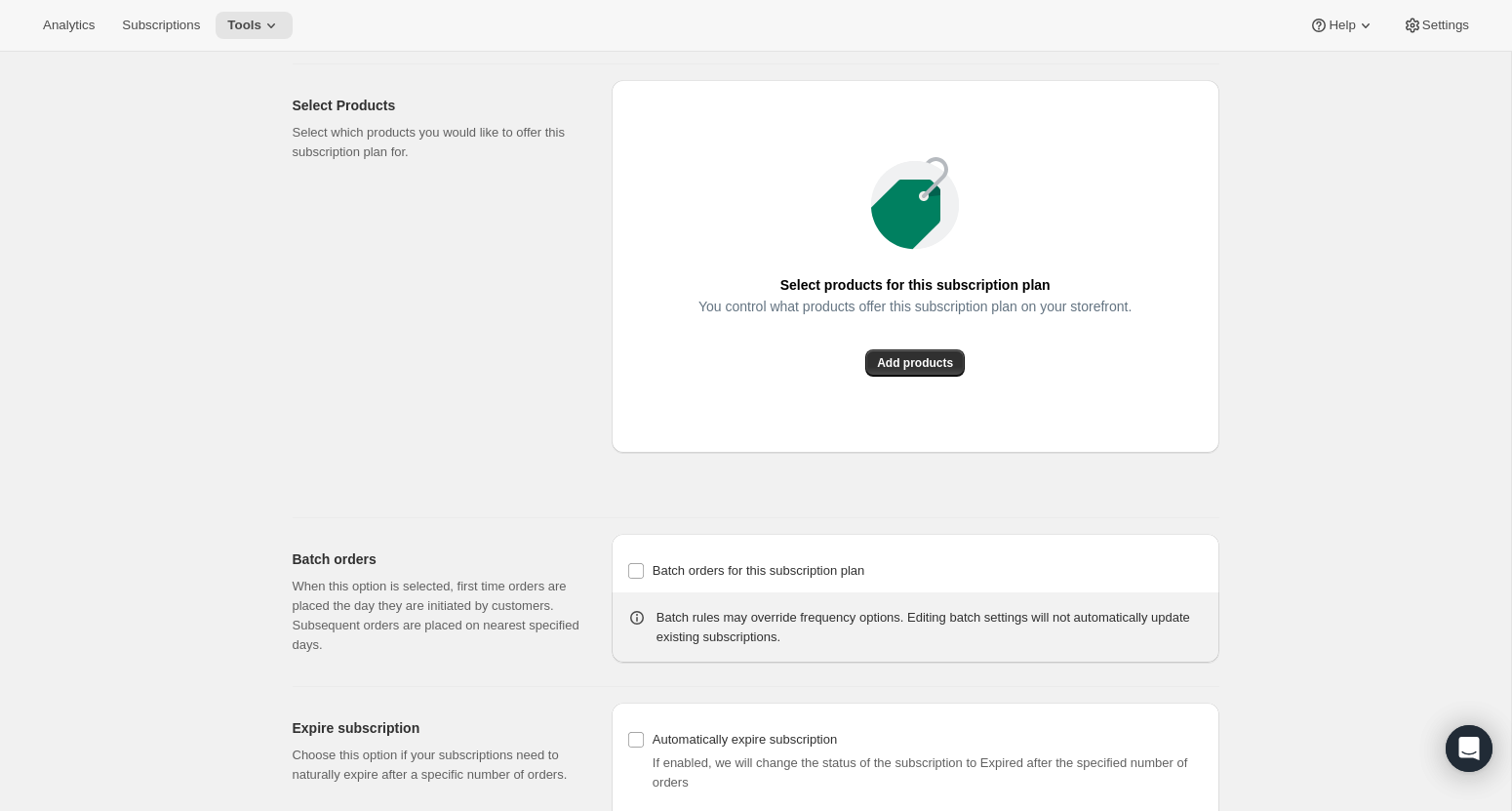click on "Add products" at bounding box center (915, 363) 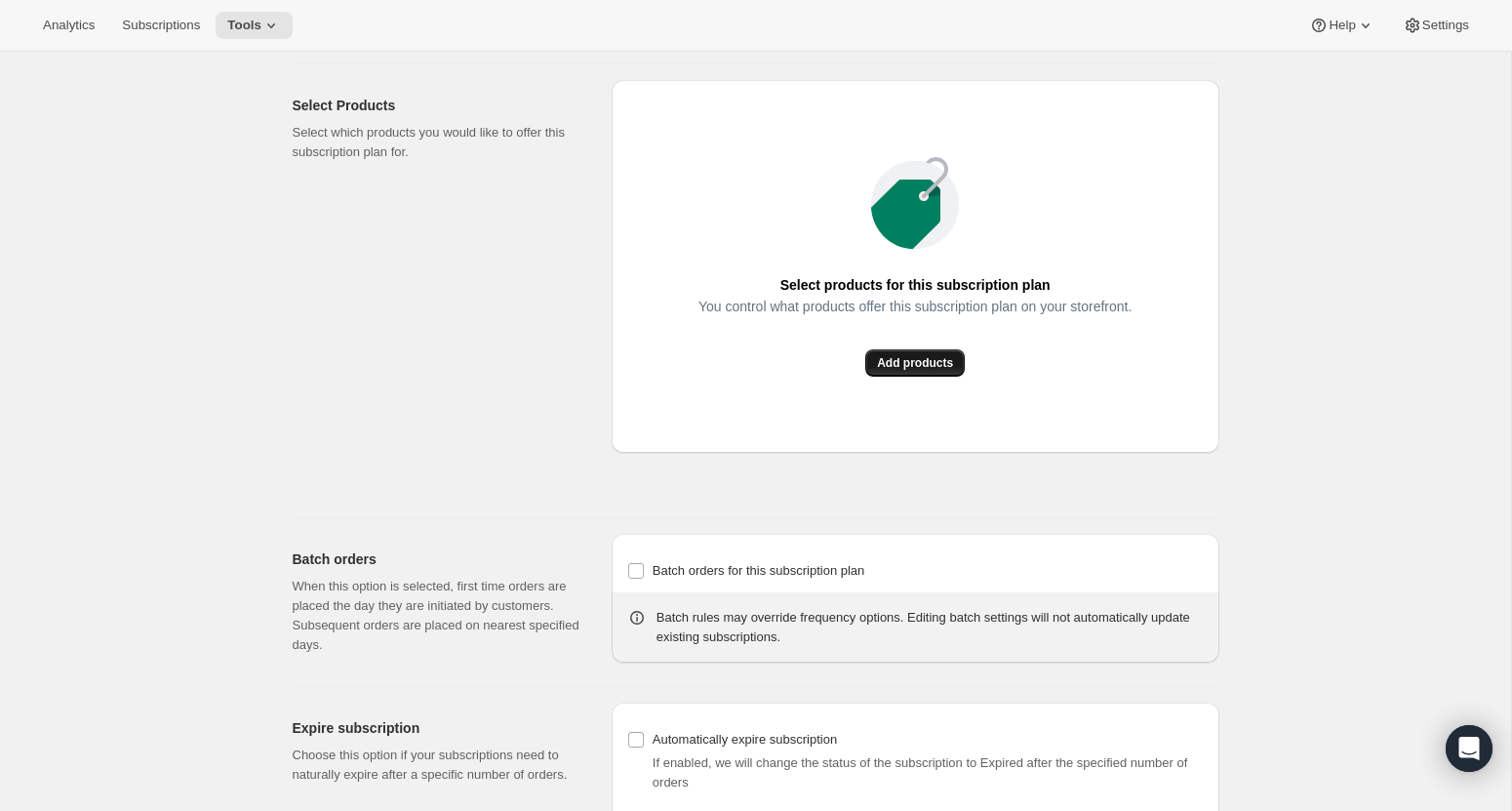 click on "Add products" at bounding box center [915, 363] 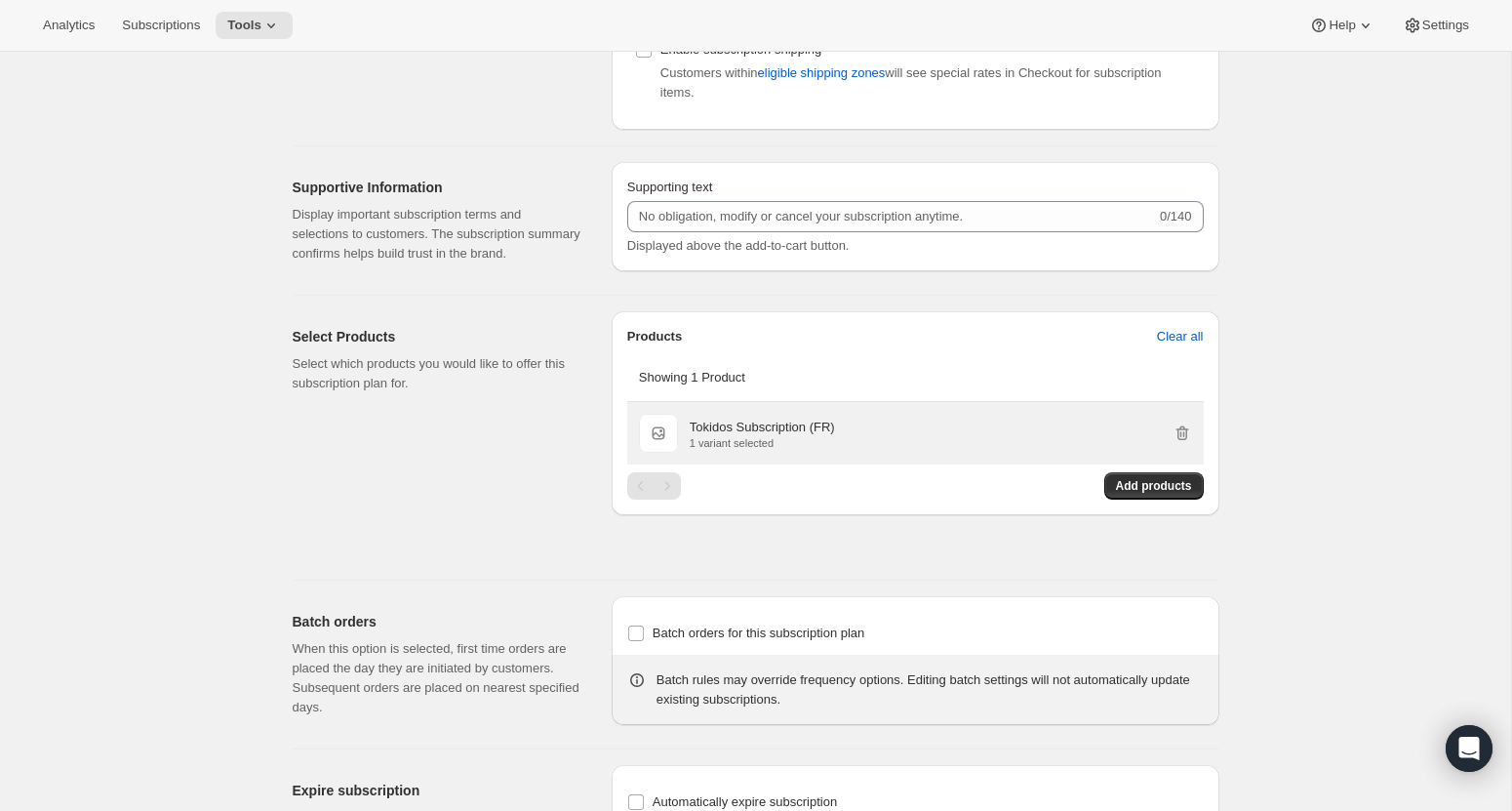 scroll, scrollTop: 862, scrollLeft: 0, axis: vertical 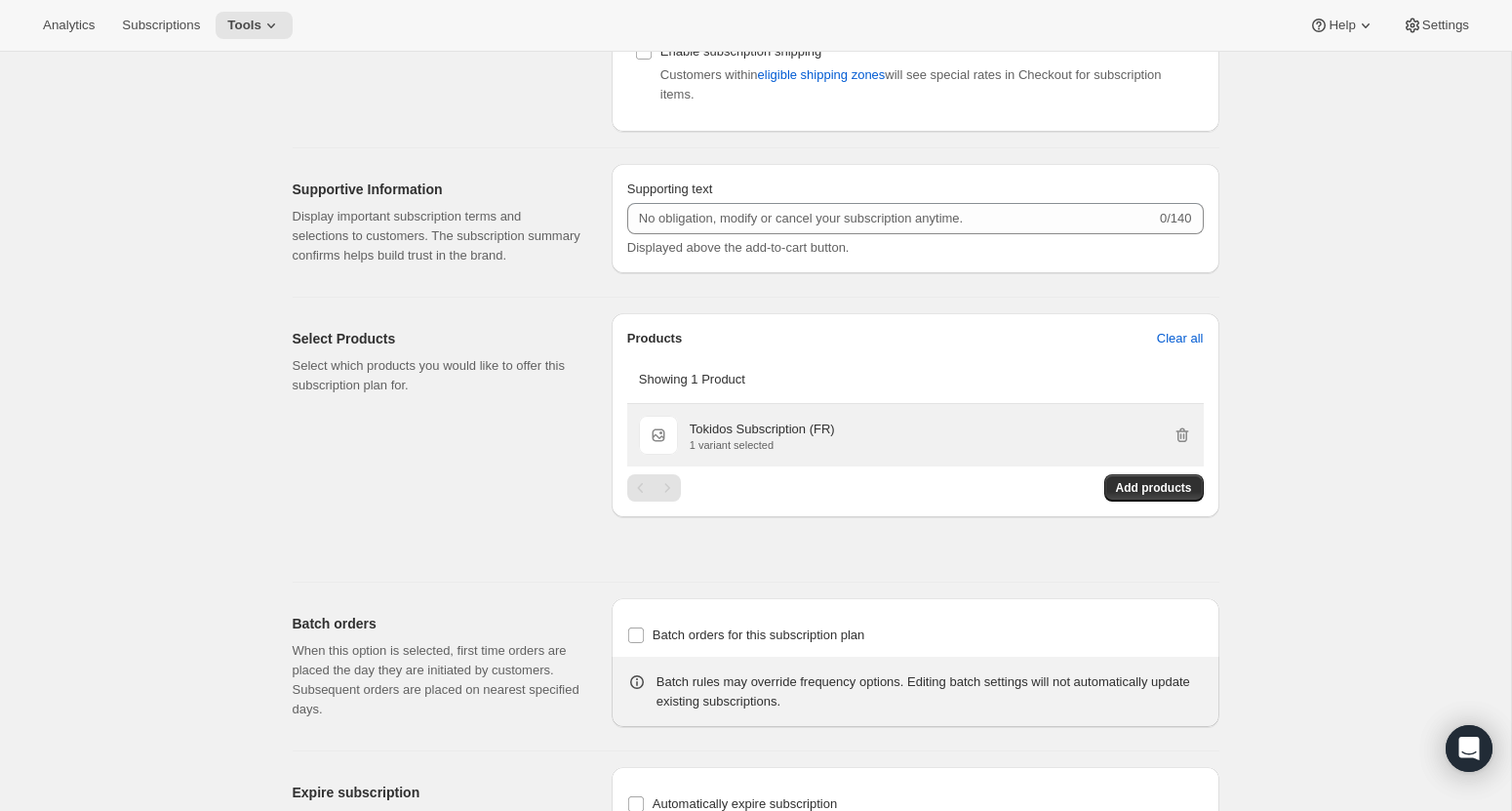 click on "Tokidos Subscription (FR)" at bounding box center [762, 429] 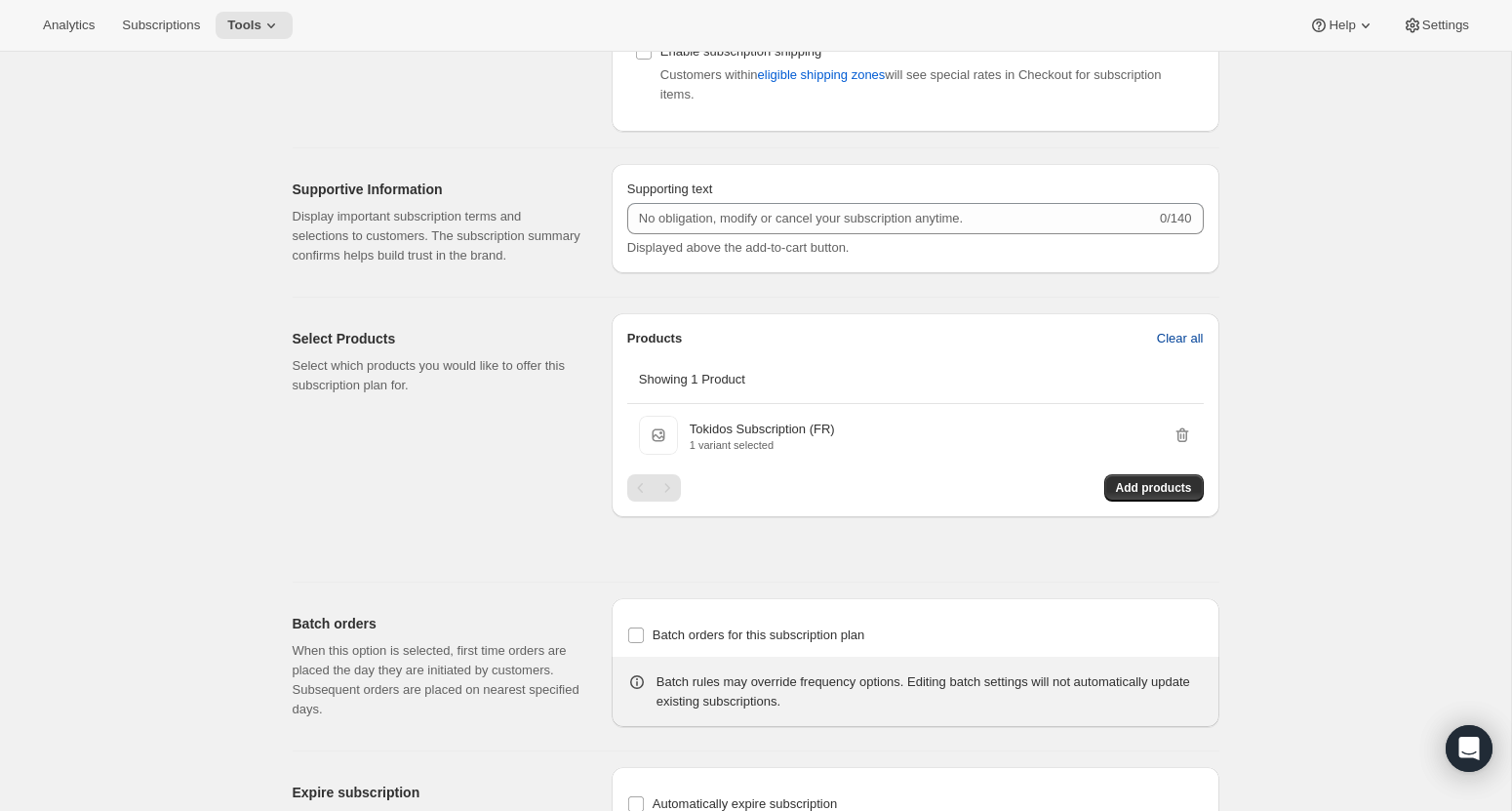 click on "Clear all" at bounding box center [1180, 339] 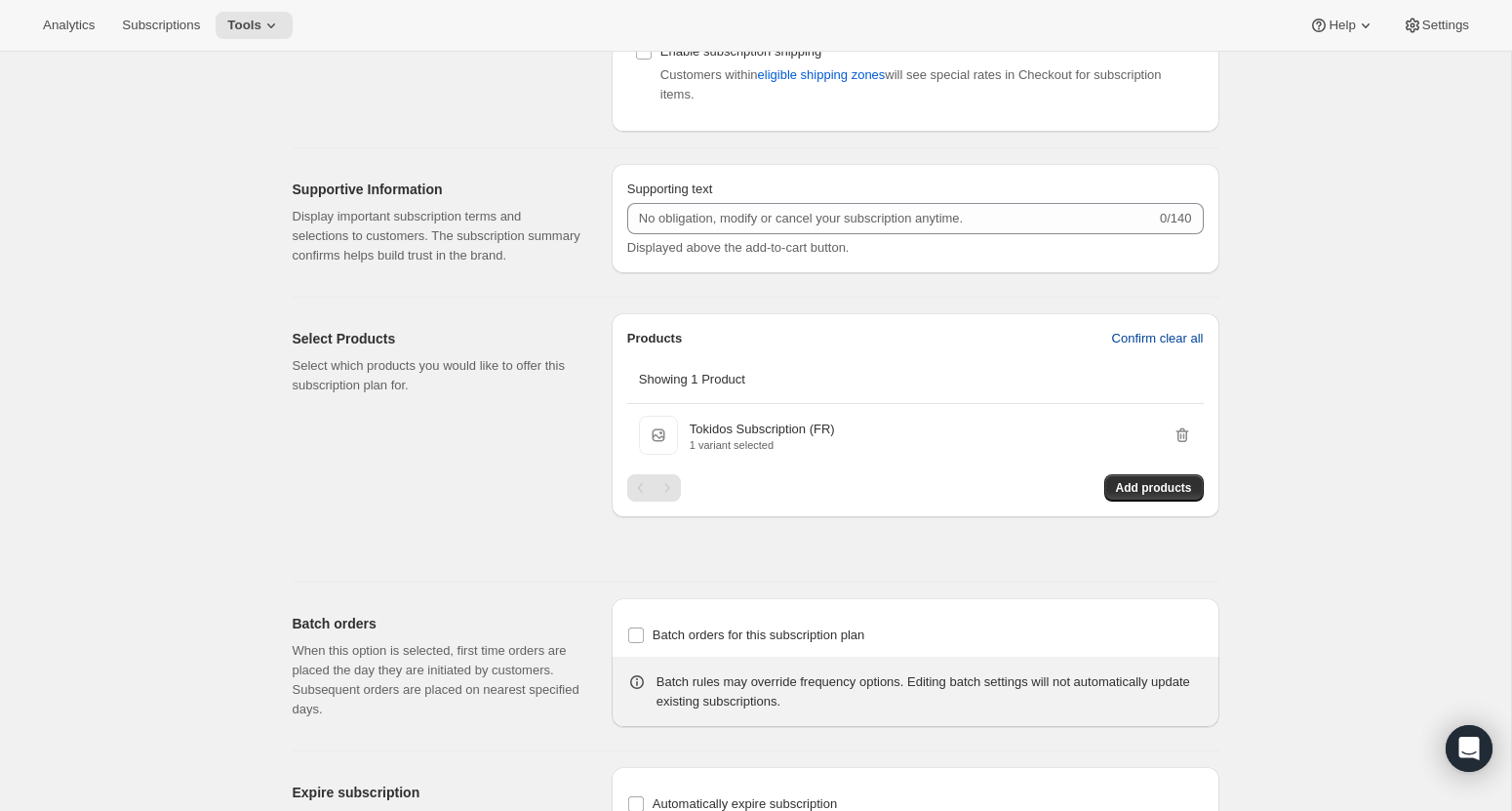 click on "Confirm clear all" at bounding box center [1158, 339] 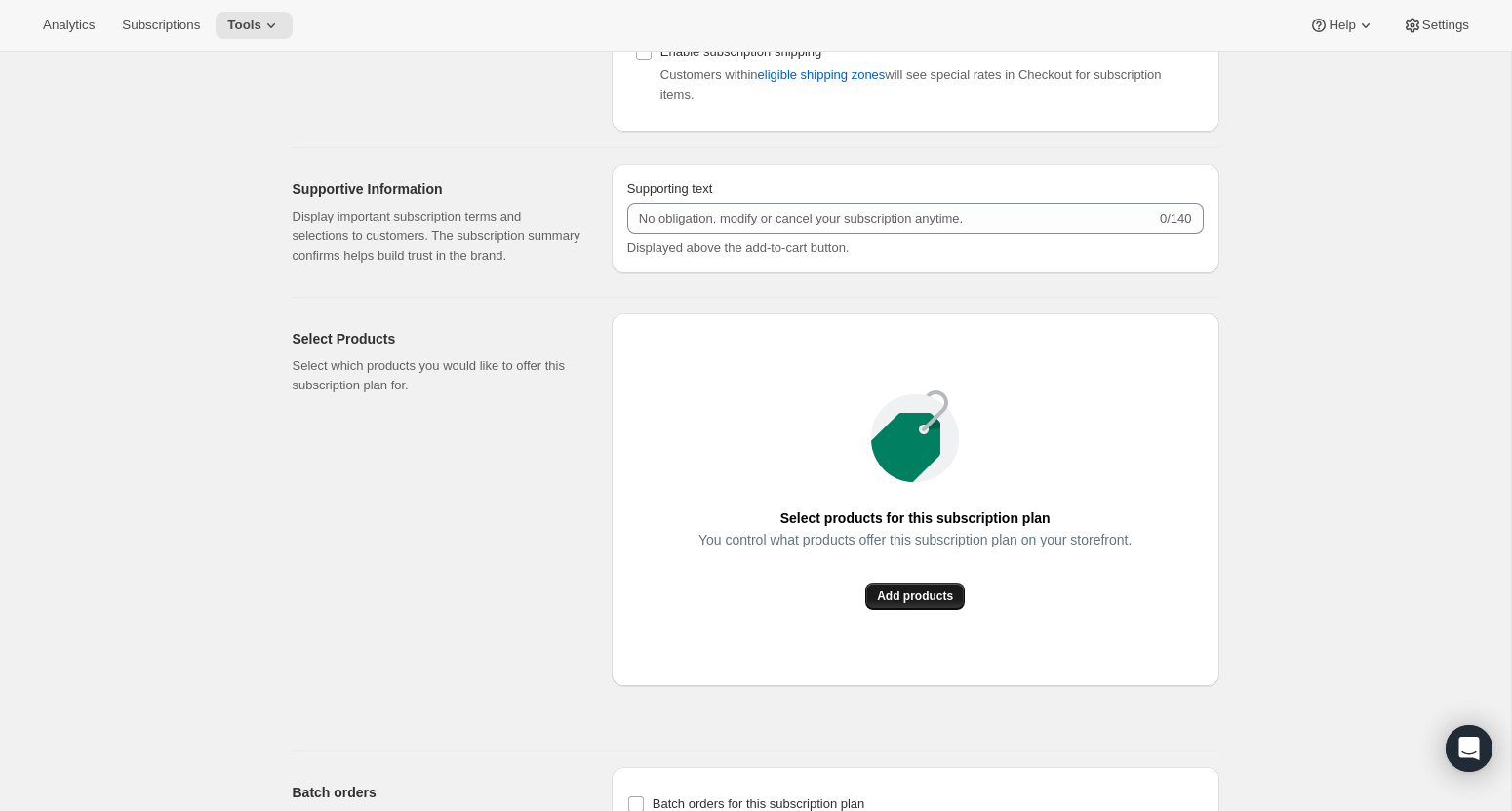 click on "Add products" at bounding box center (915, 596) 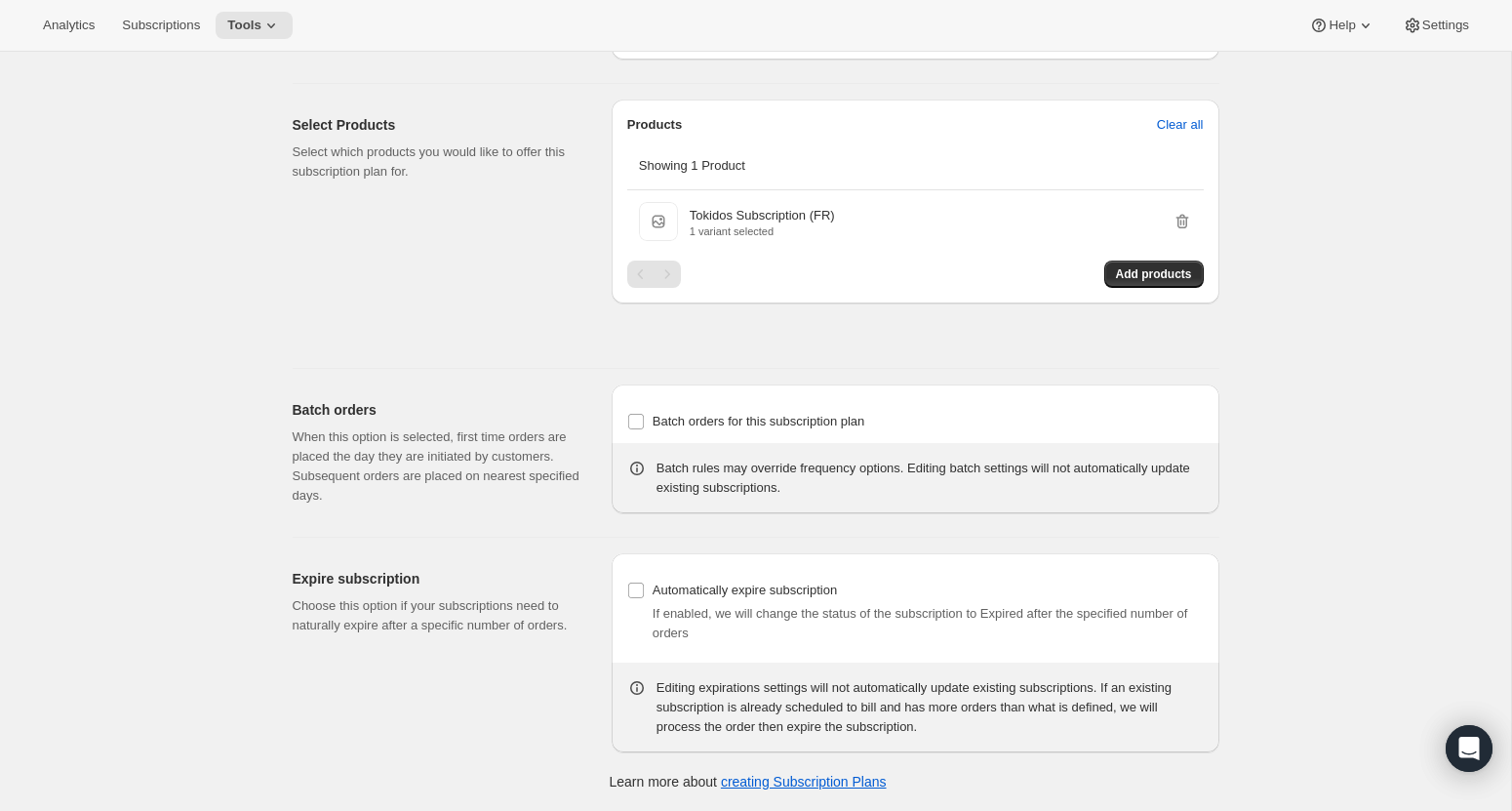 scroll, scrollTop: 0, scrollLeft: 0, axis: both 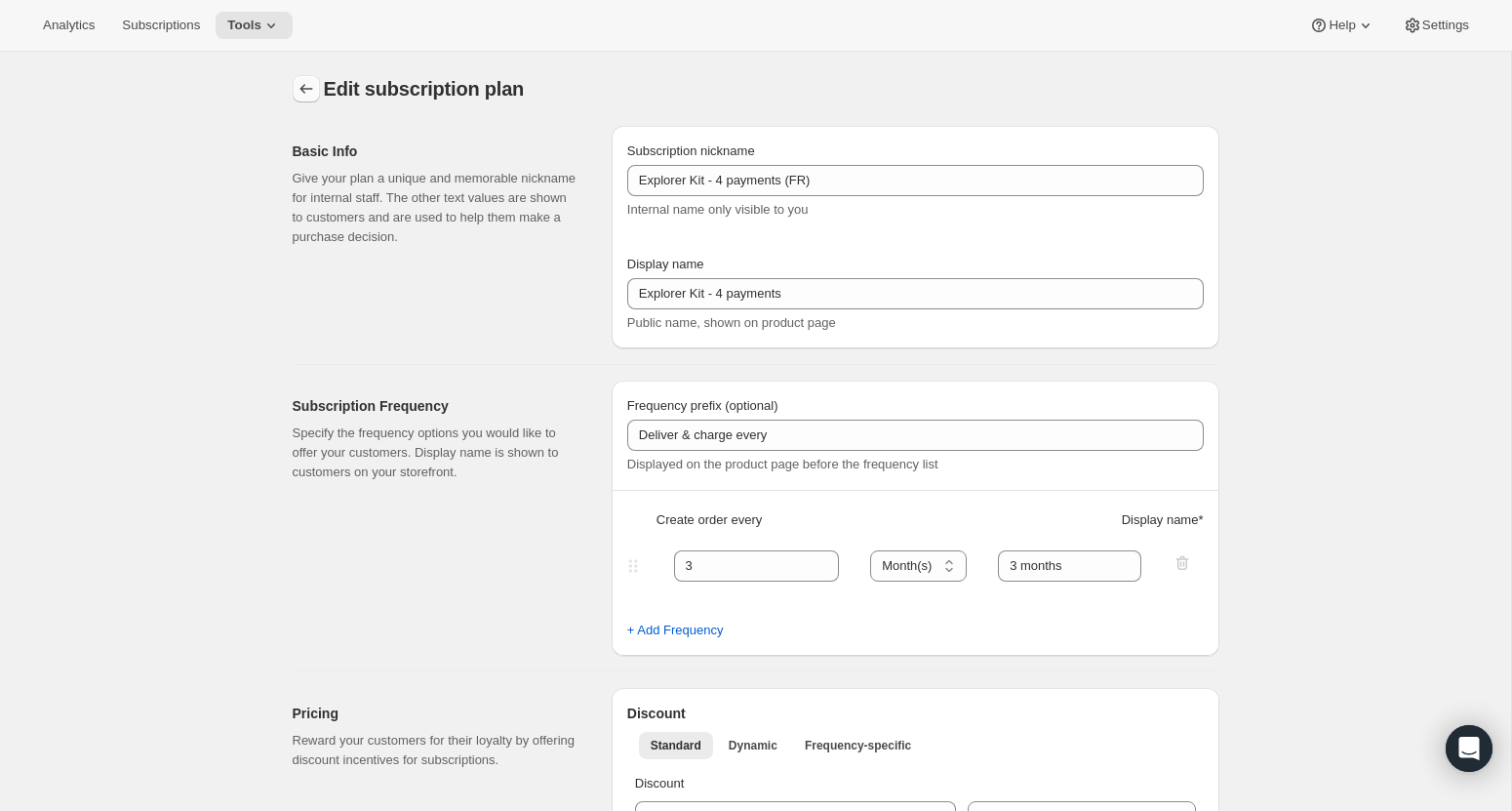 click 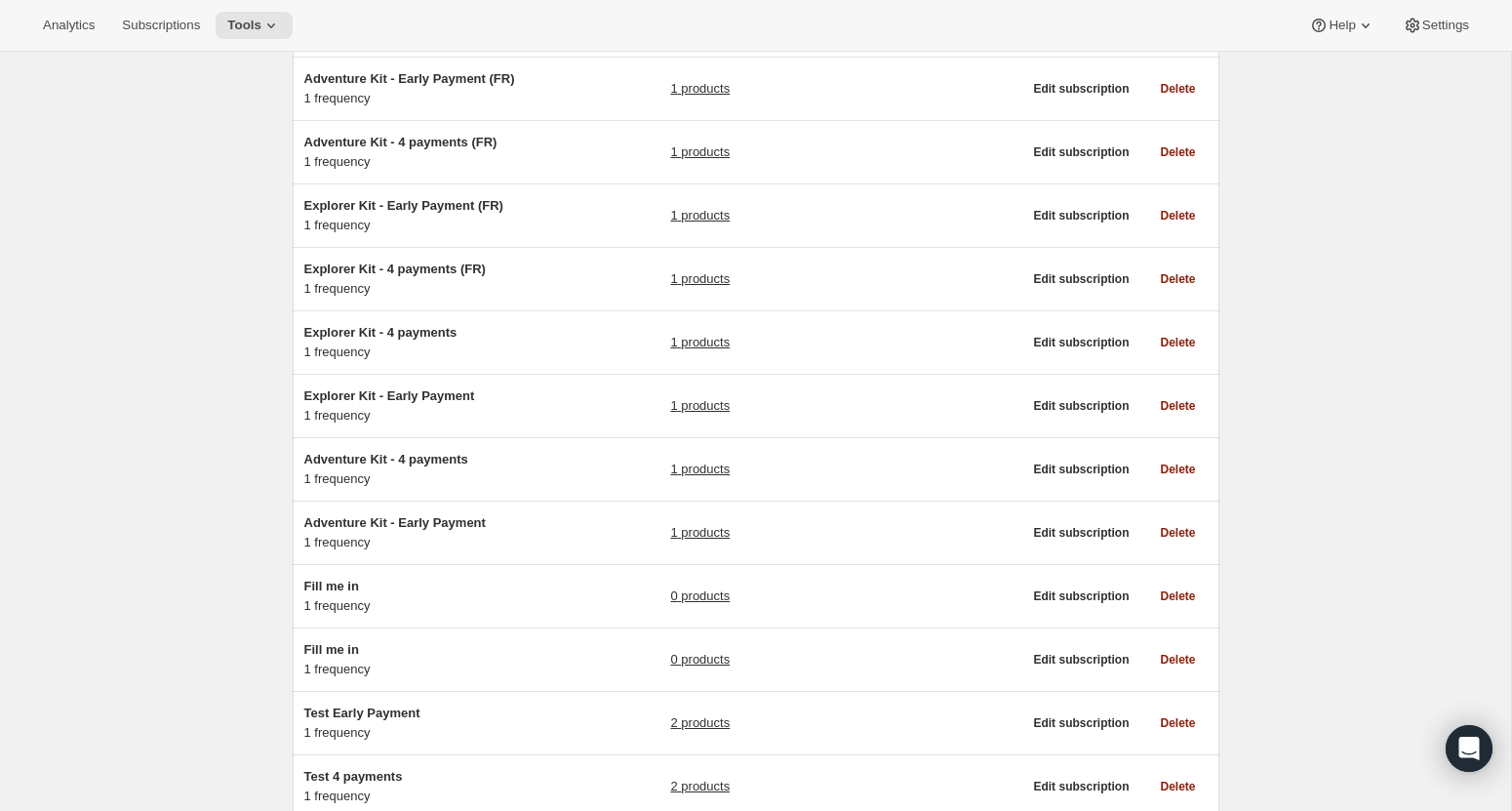 scroll, scrollTop: 0, scrollLeft: 0, axis: both 